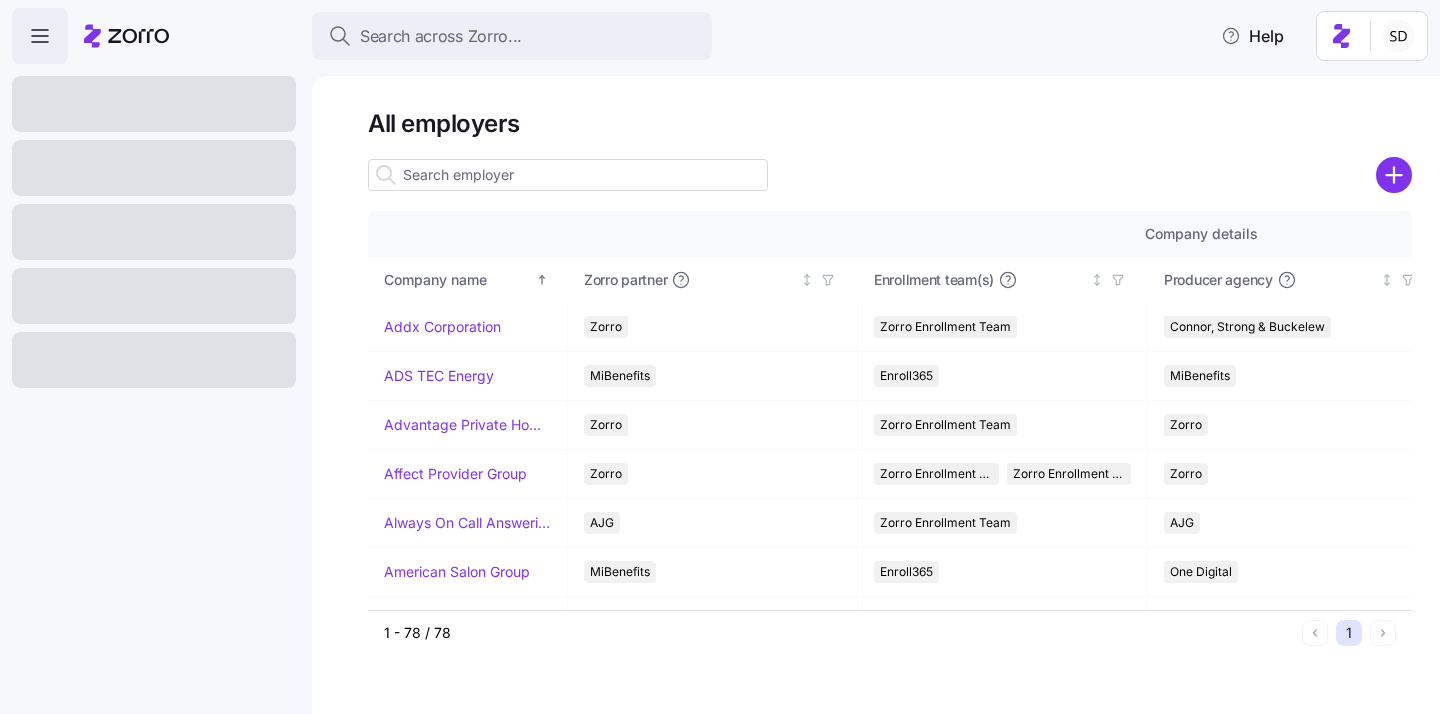 scroll, scrollTop: 0, scrollLeft: 0, axis: both 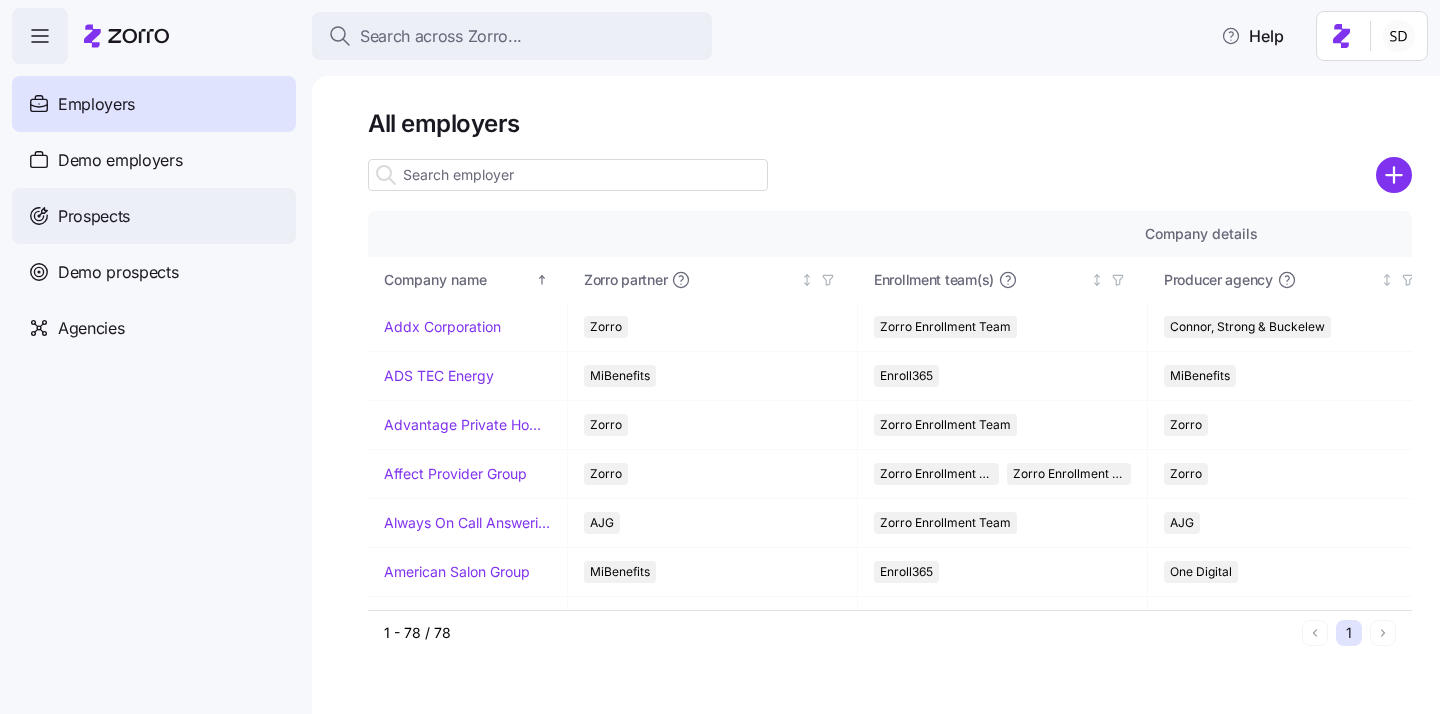 click on "Prospects" at bounding box center [154, 216] 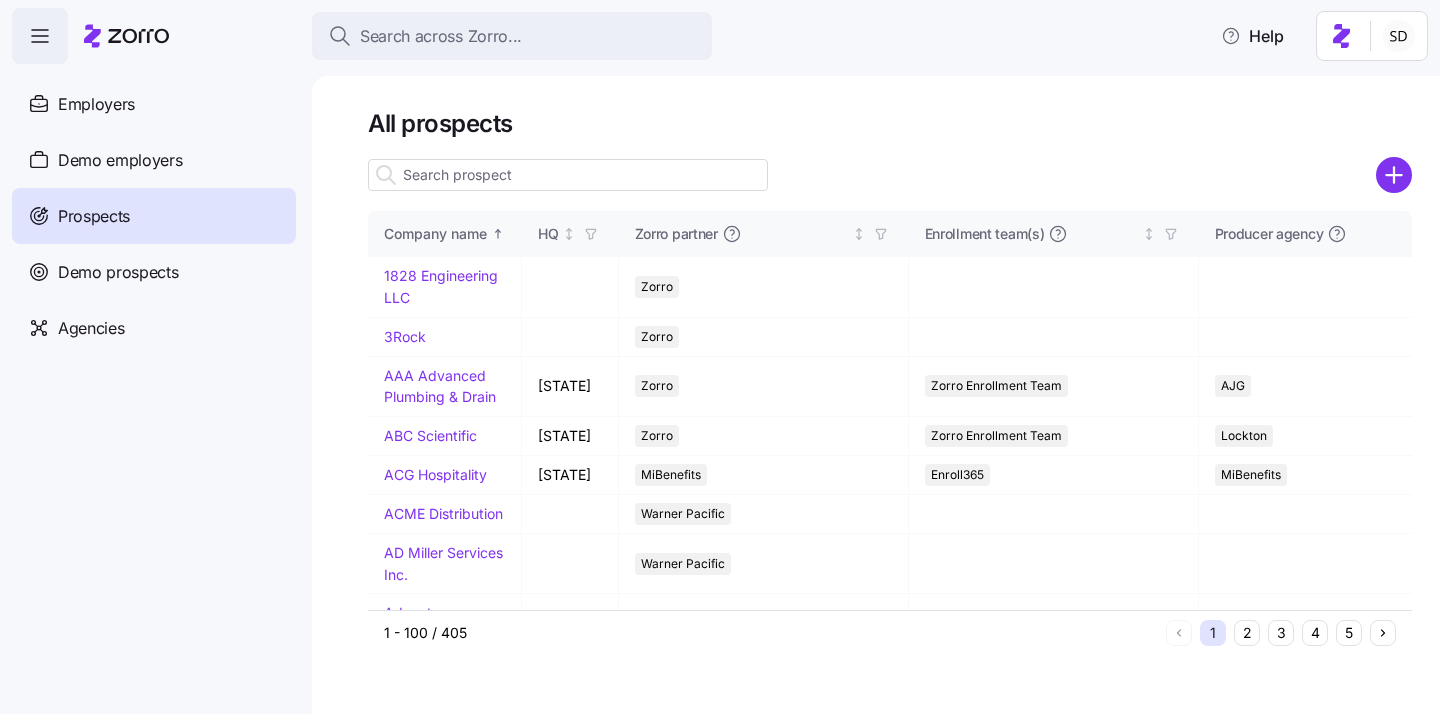 click at bounding box center [568, 175] 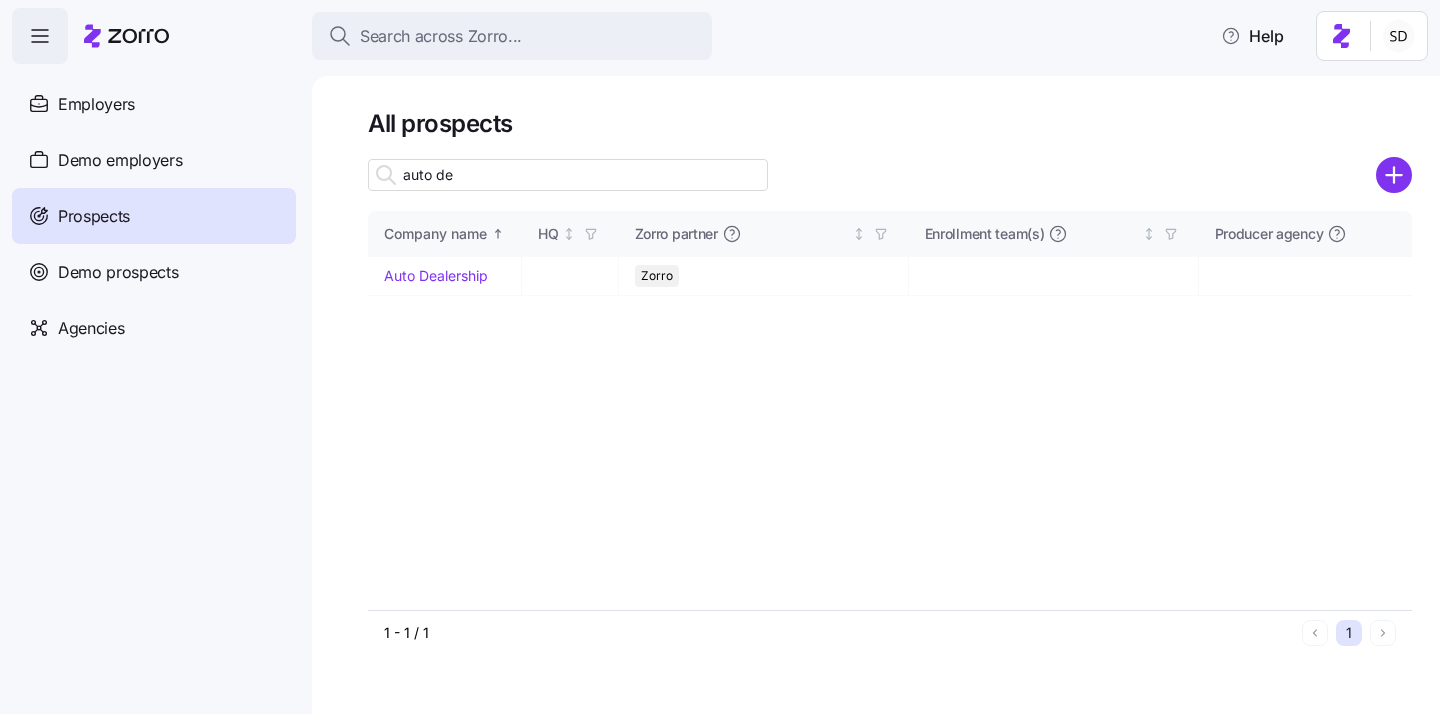 click on "auto de" at bounding box center [568, 175] 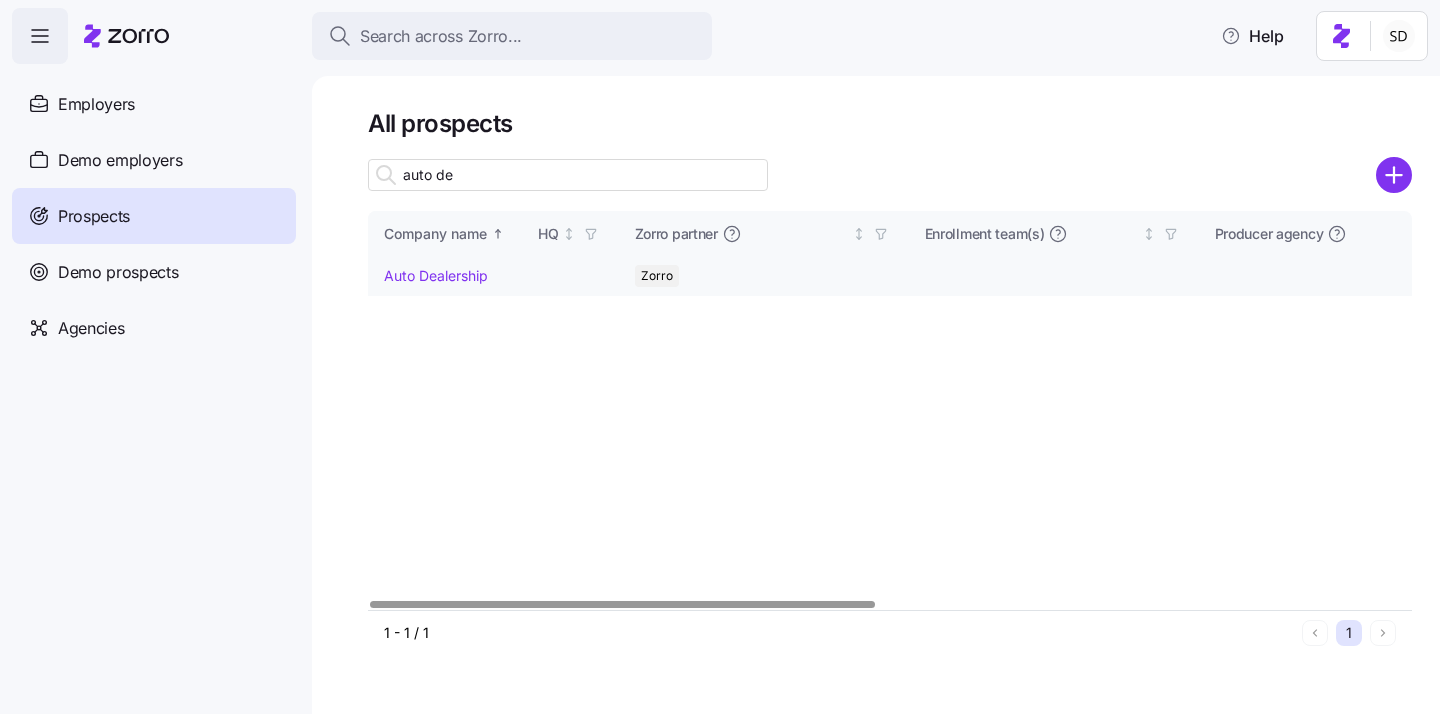 type on "auto de" 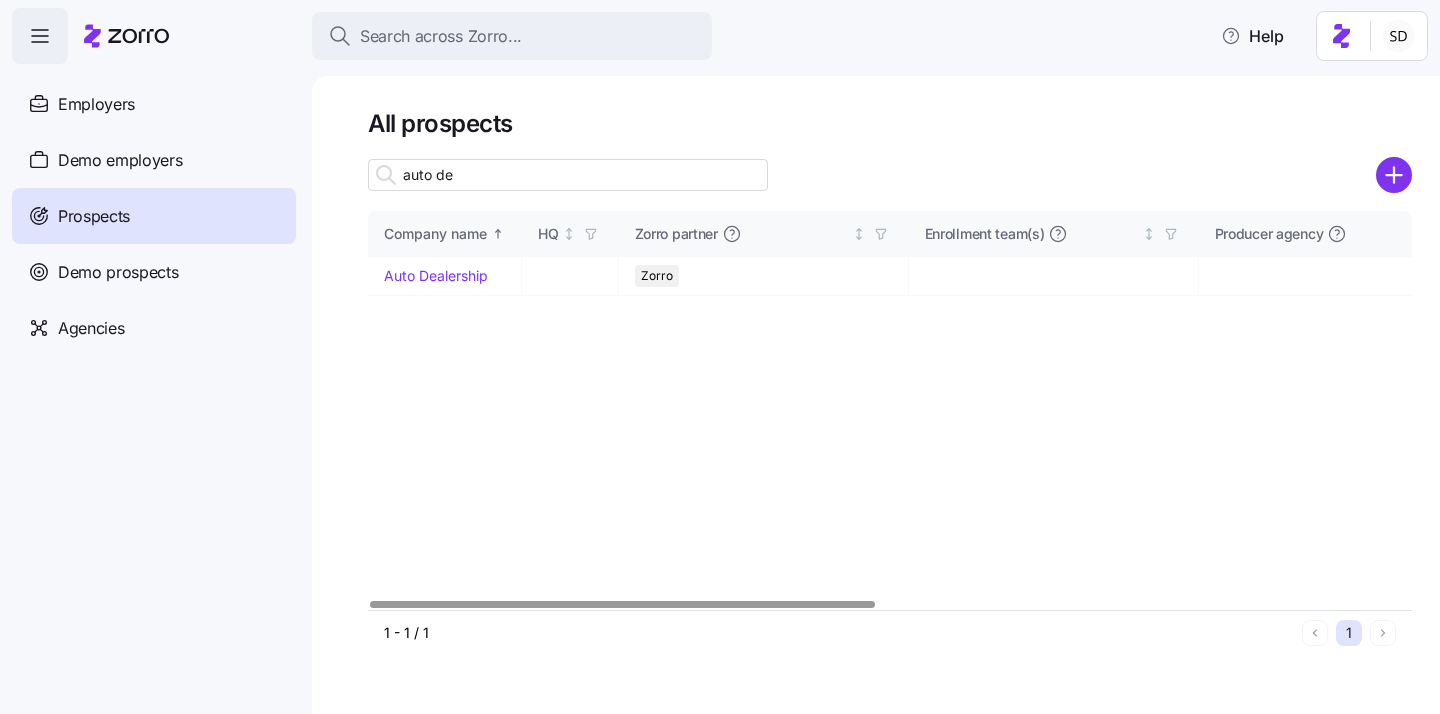 drag, startPoint x: 408, startPoint y: 271, endPoint x: 937, endPoint y: 375, distance: 539.12616 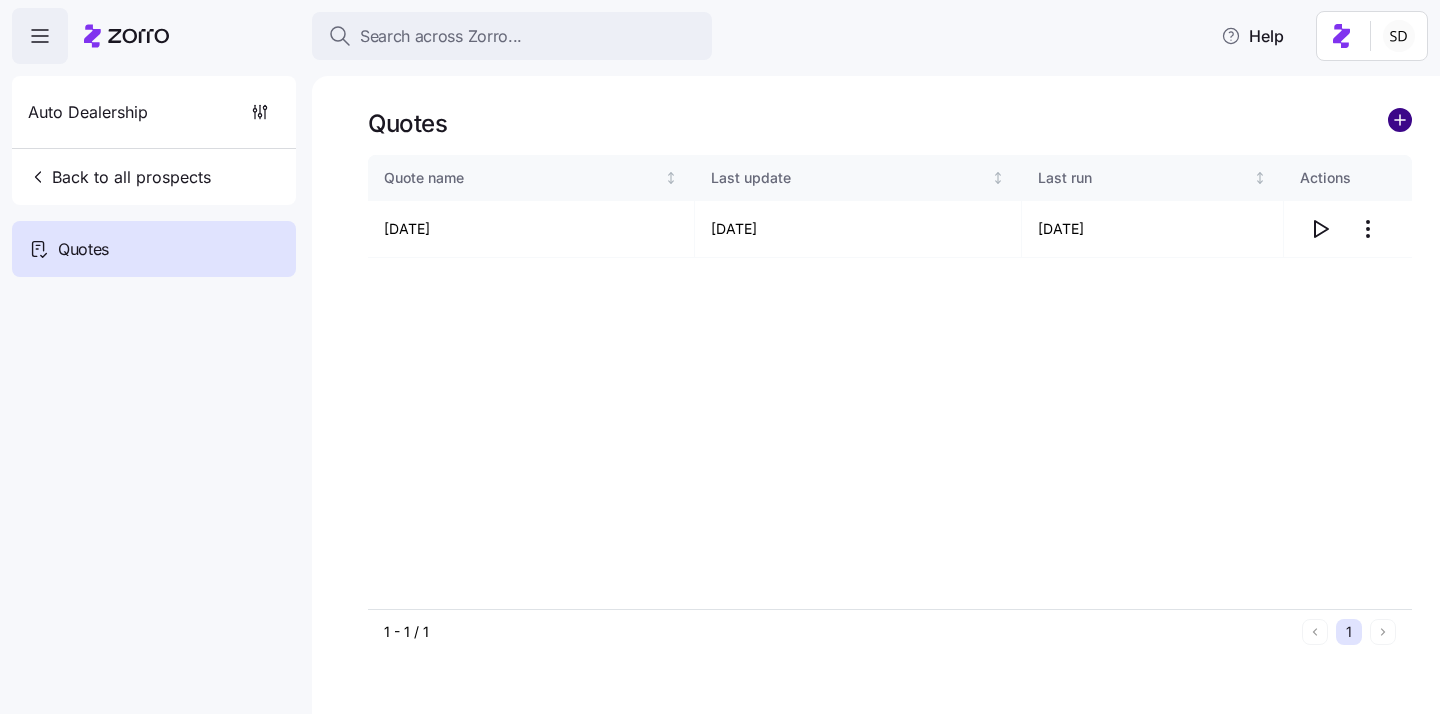 click 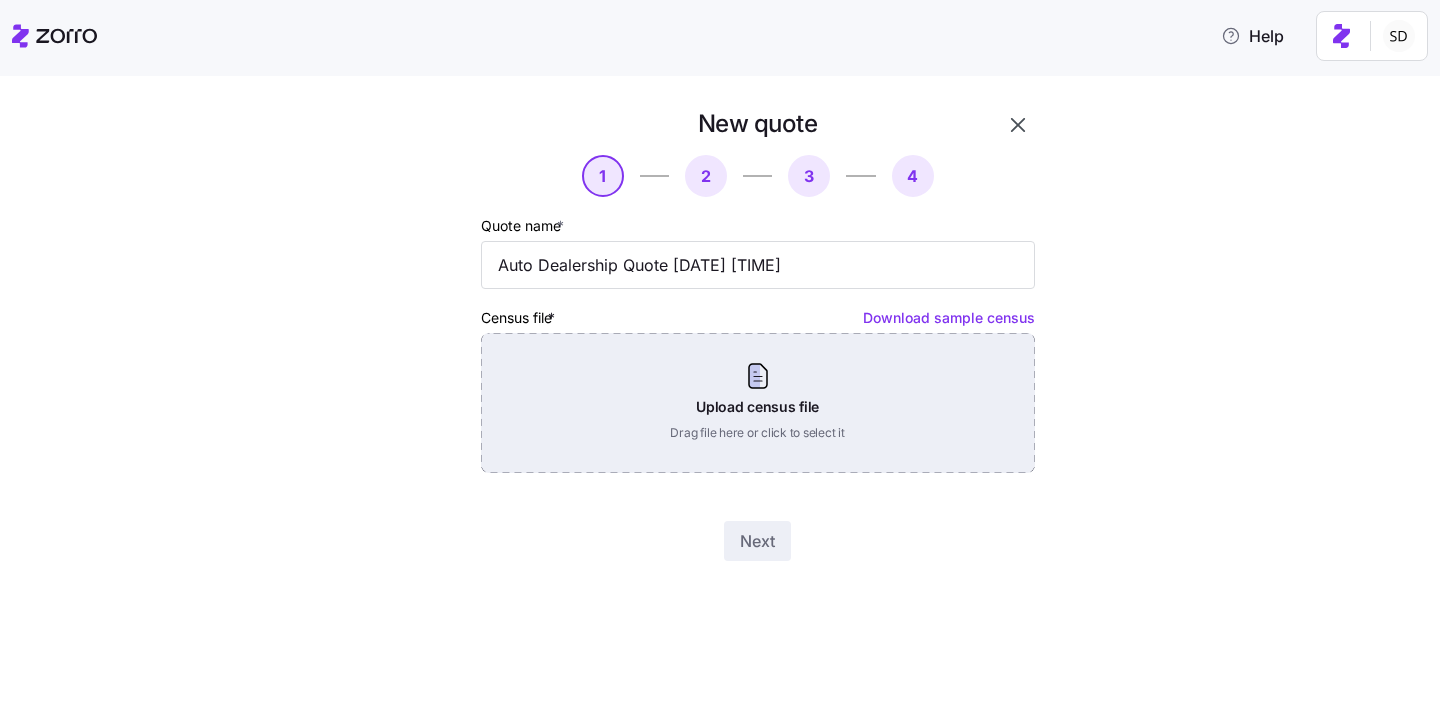 click on "Upload census file Drag file here or click to select it" at bounding box center [758, 403] 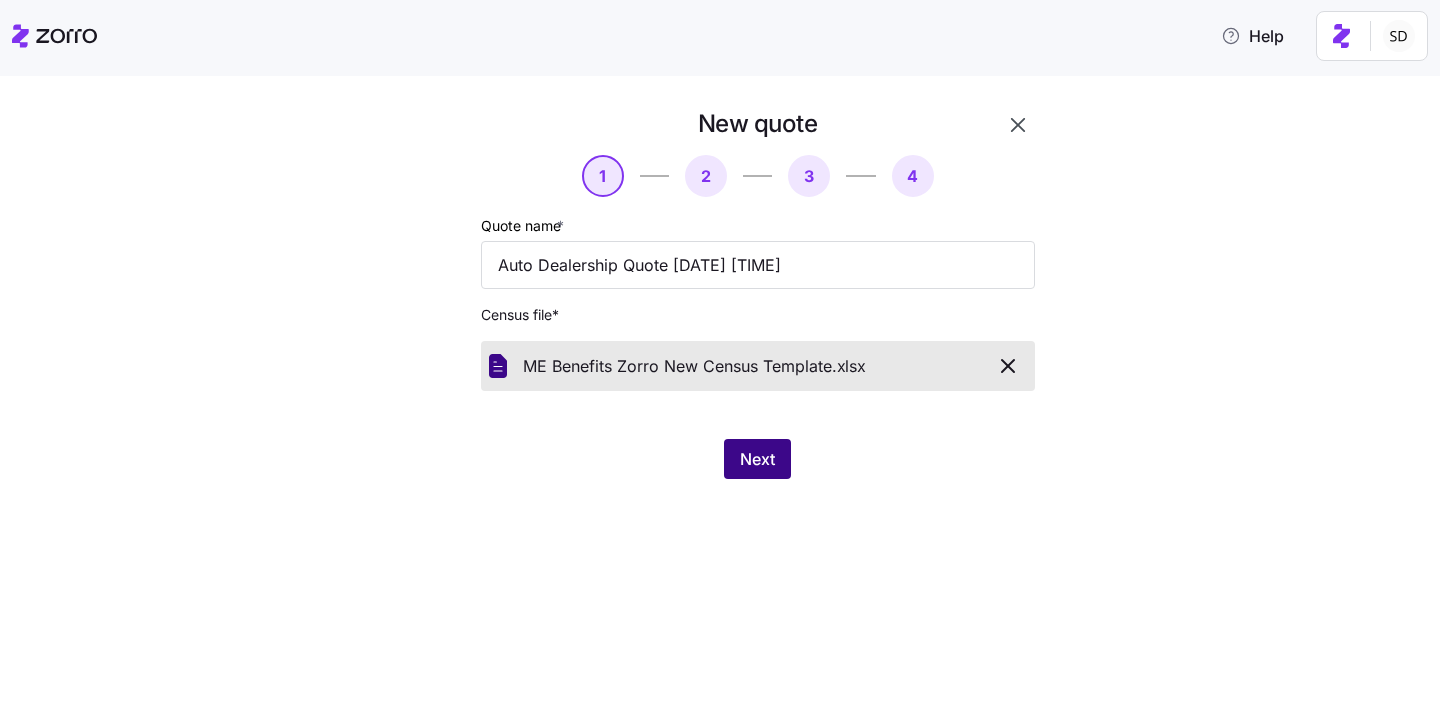 click on "Next" at bounding box center [757, 459] 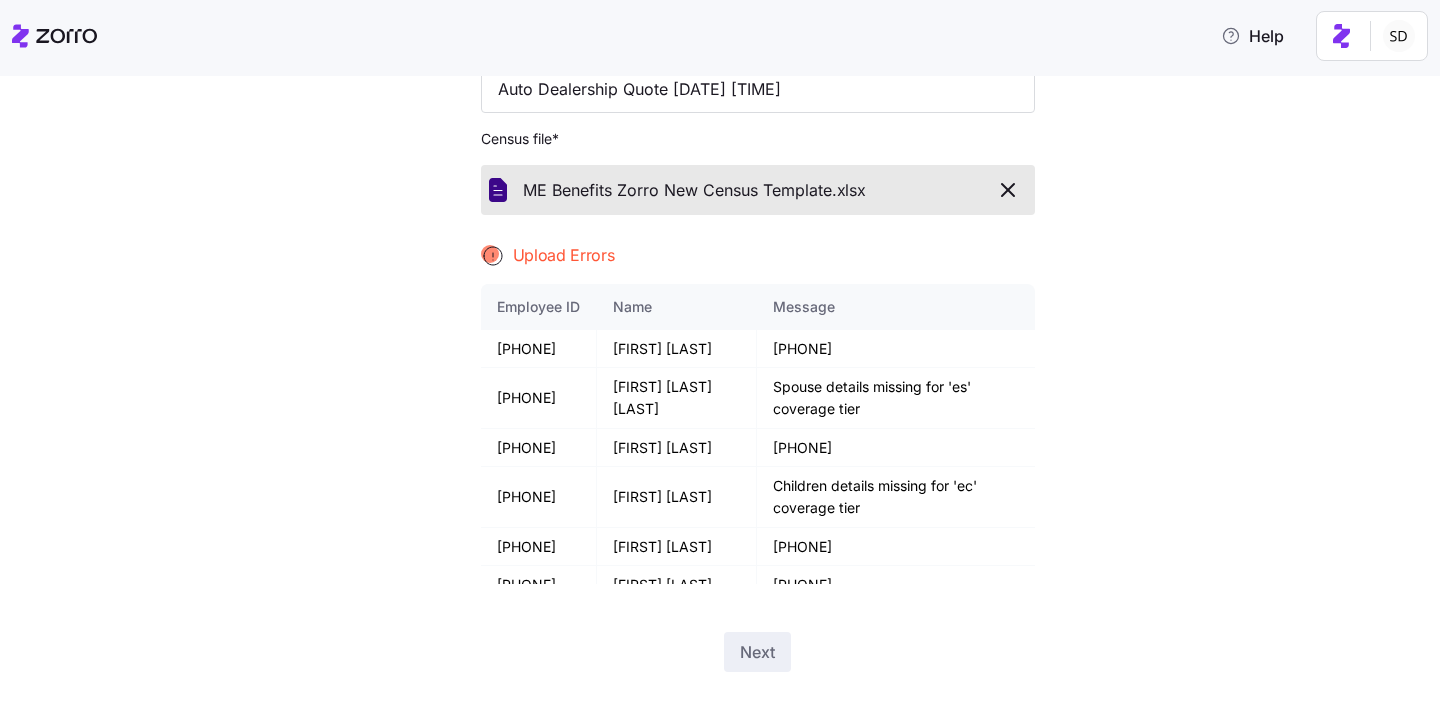 scroll, scrollTop: 206, scrollLeft: 0, axis: vertical 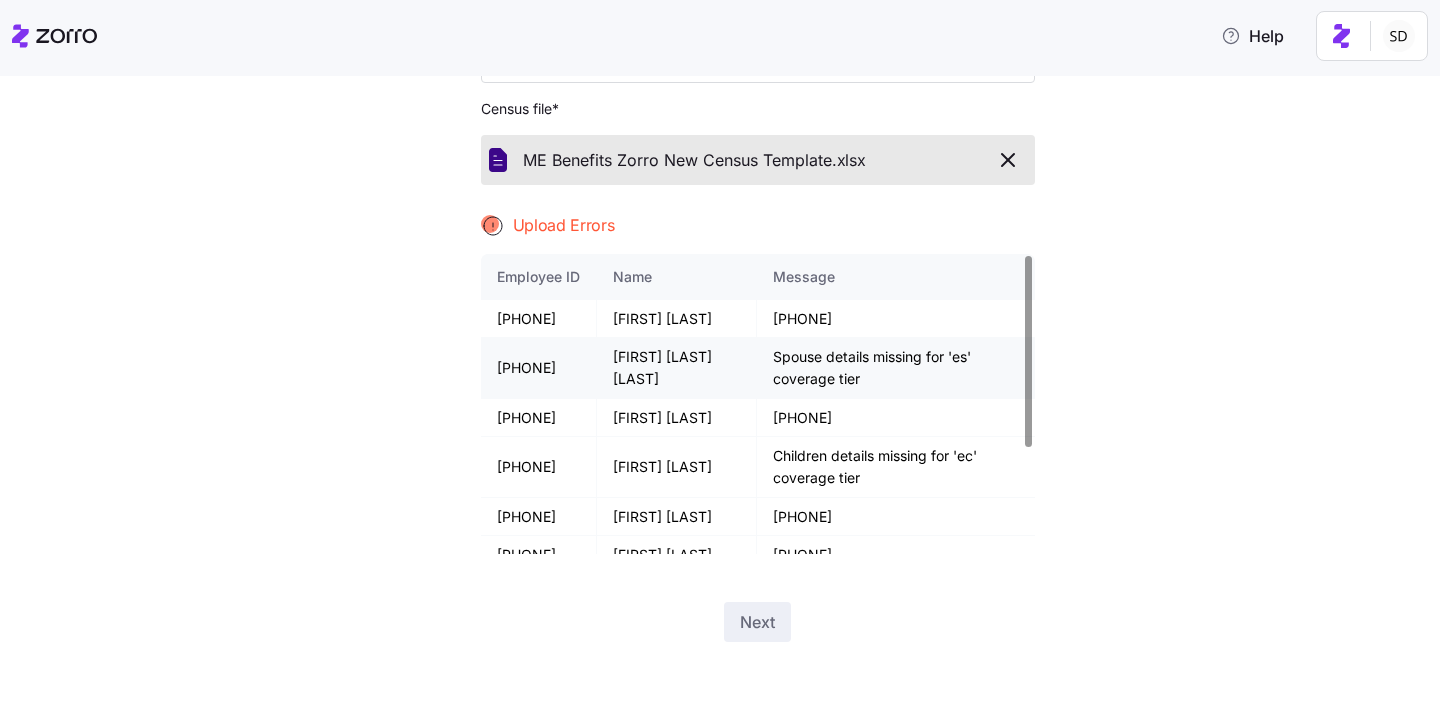 drag, startPoint x: 699, startPoint y: 396, endPoint x: 614, endPoint y: 396, distance: 85 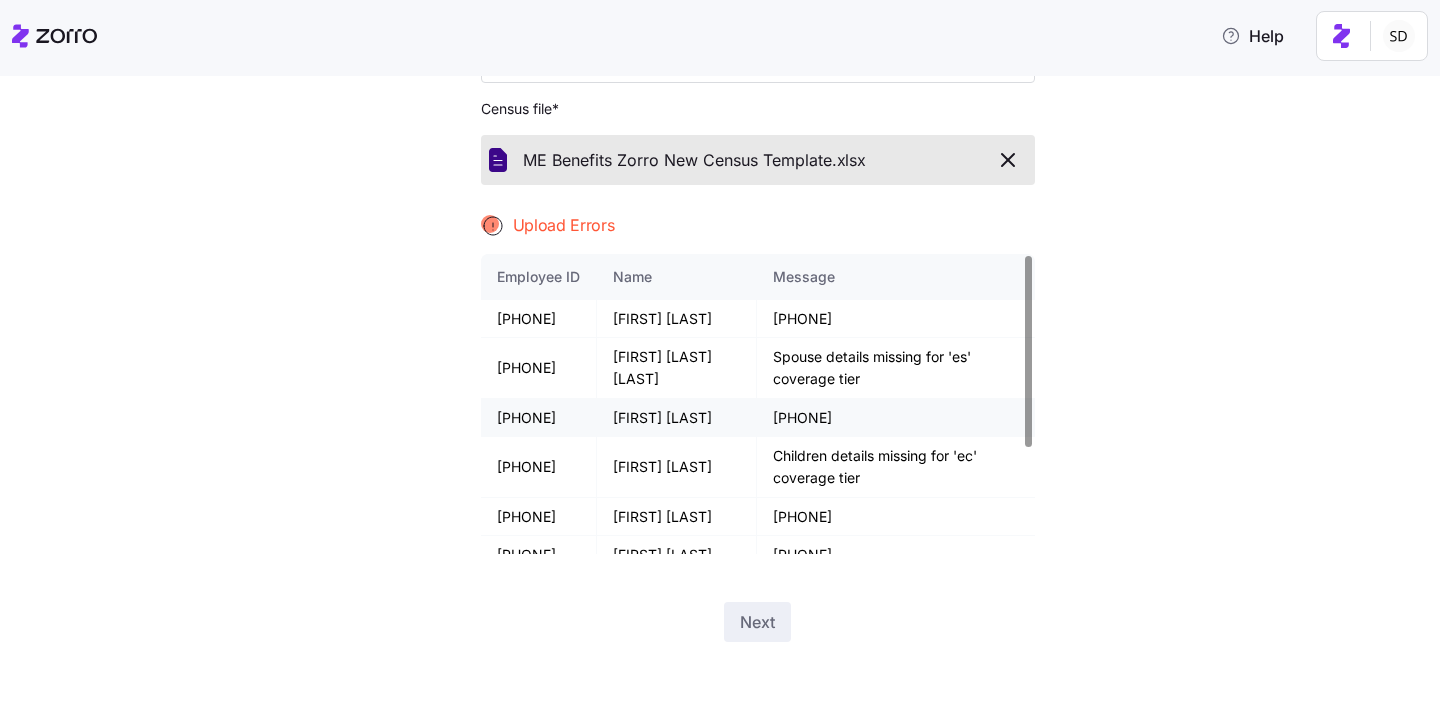 click on "LIJUAN ZHANG" at bounding box center (677, 418) 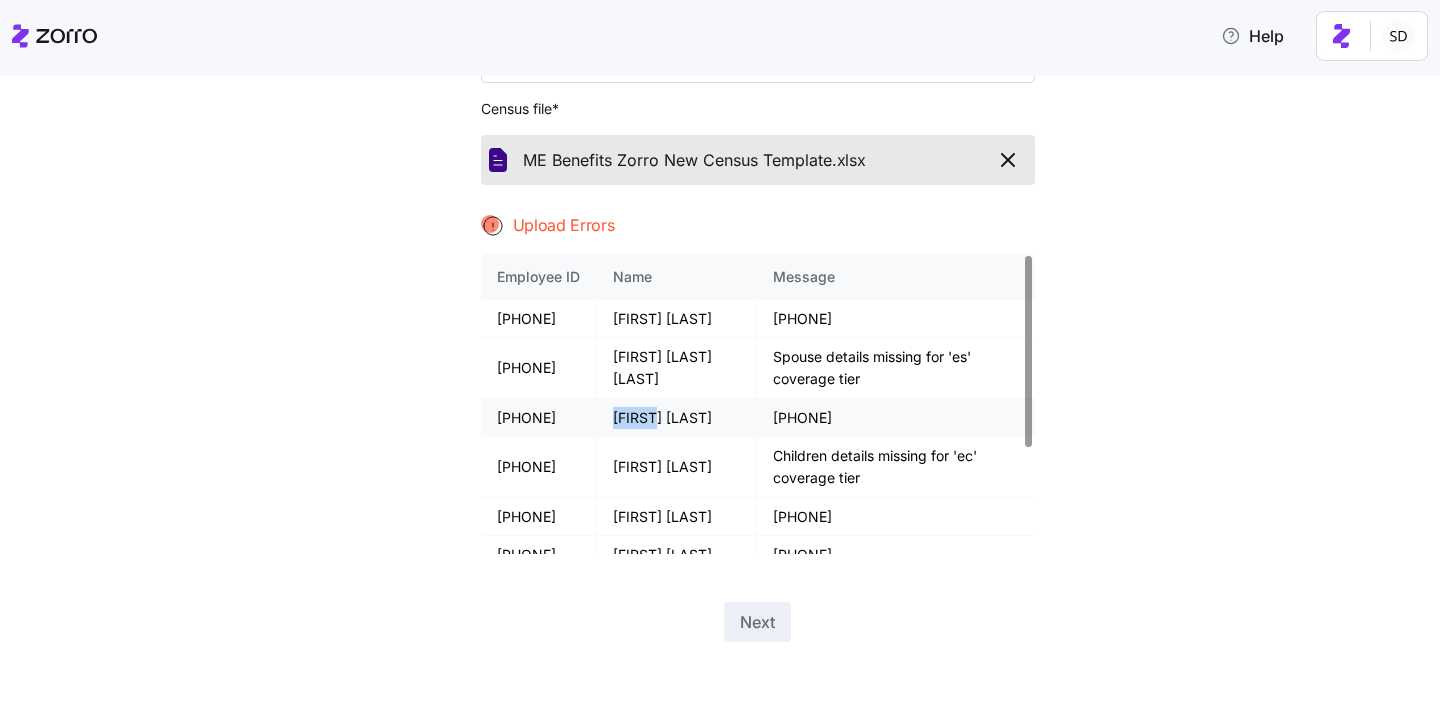 click on "LIJUAN ZHANG" at bounding box center (677, 418) 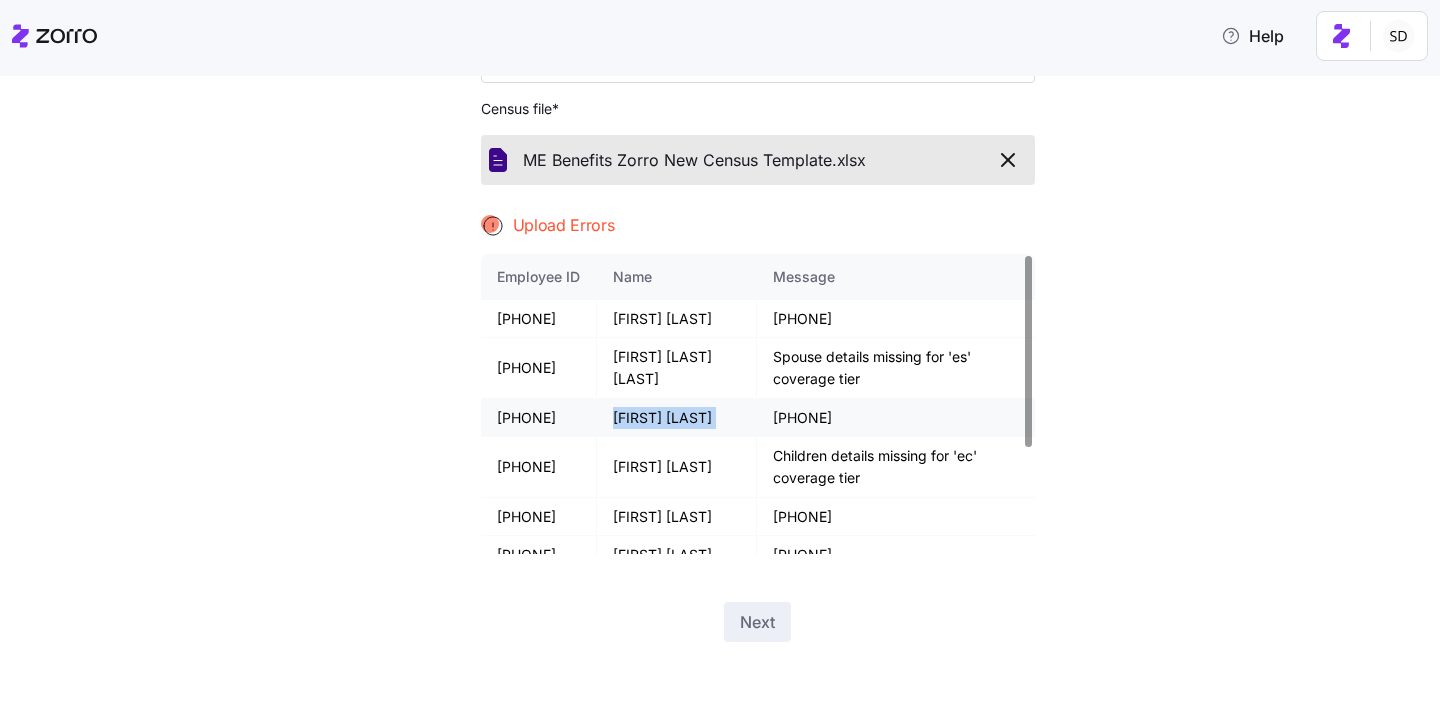 click on "LIJUAN ZHANG" at bounding box center [677, 418] 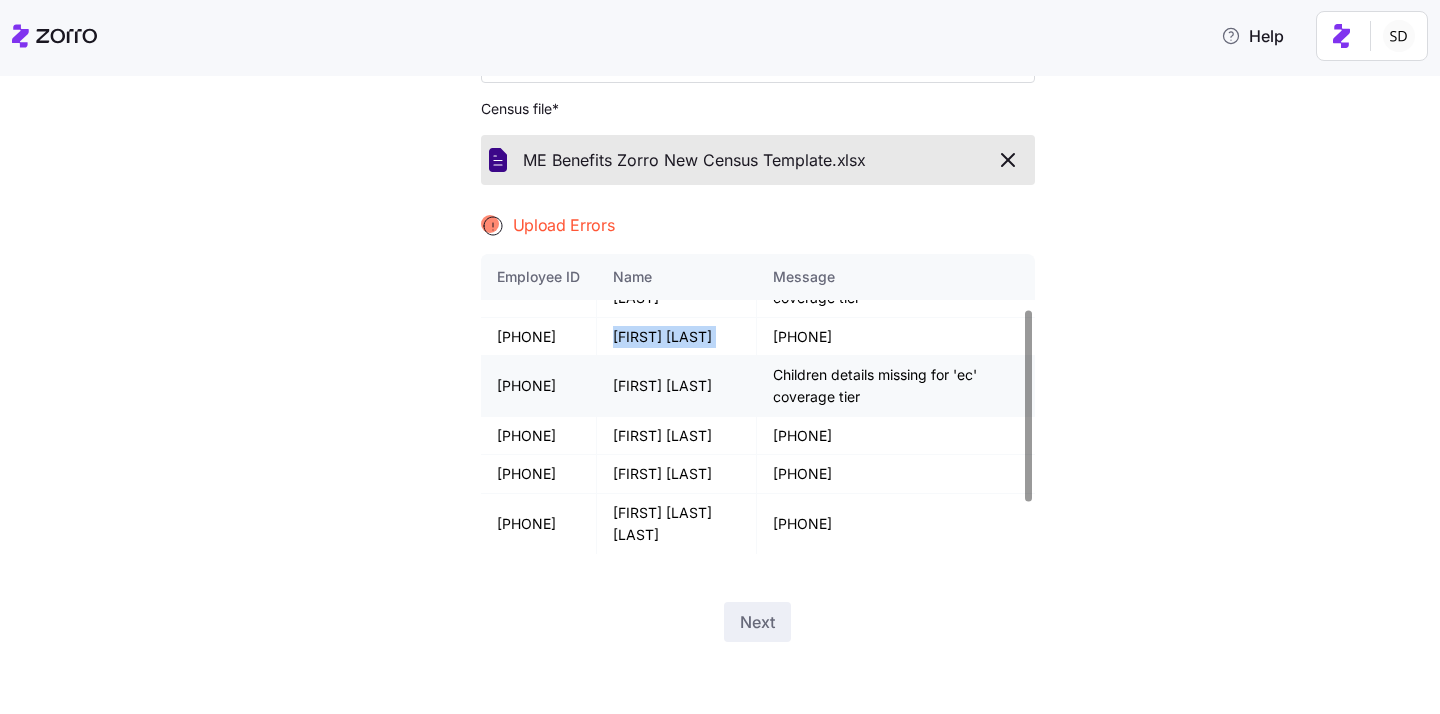 scroll, scrollTop: 88, scrollLeft: 0, axis: vertical 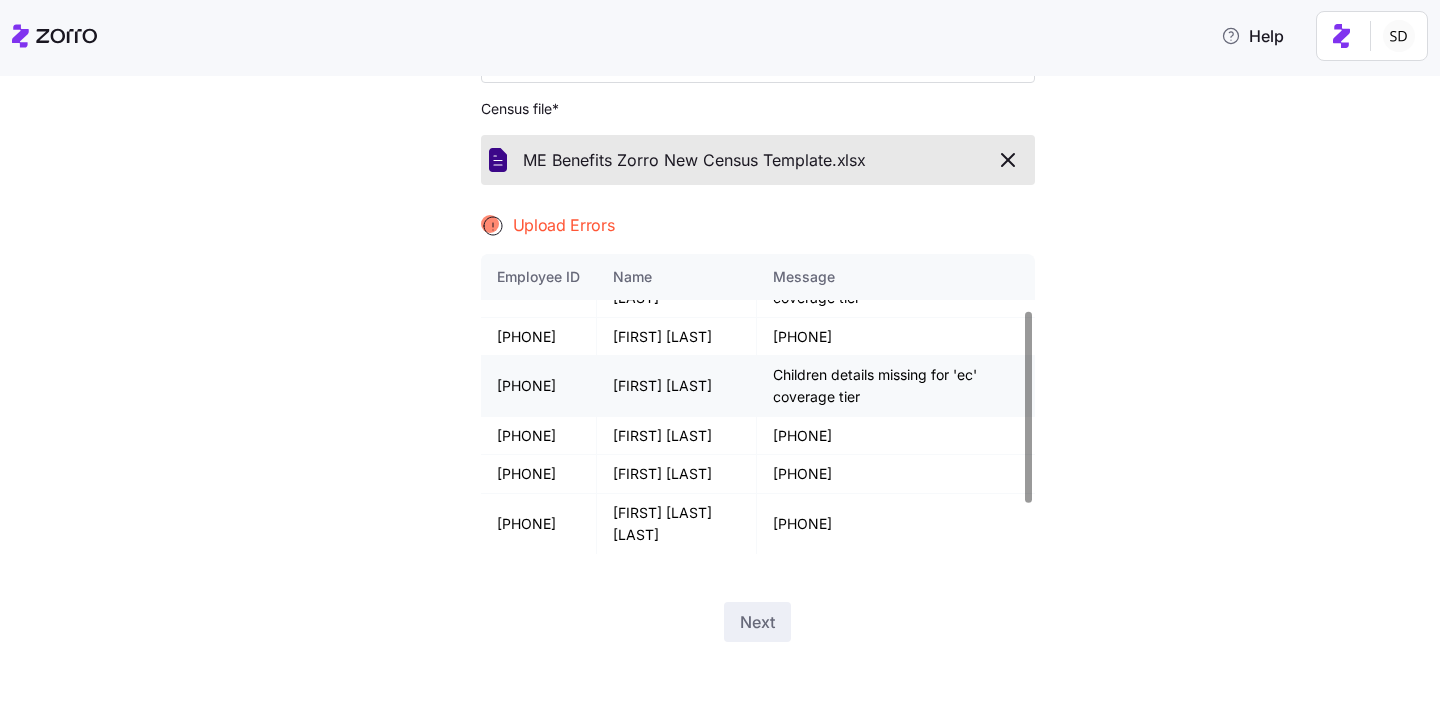 click on "[FIRST] [LAST]" at bounding box center [677, 386] 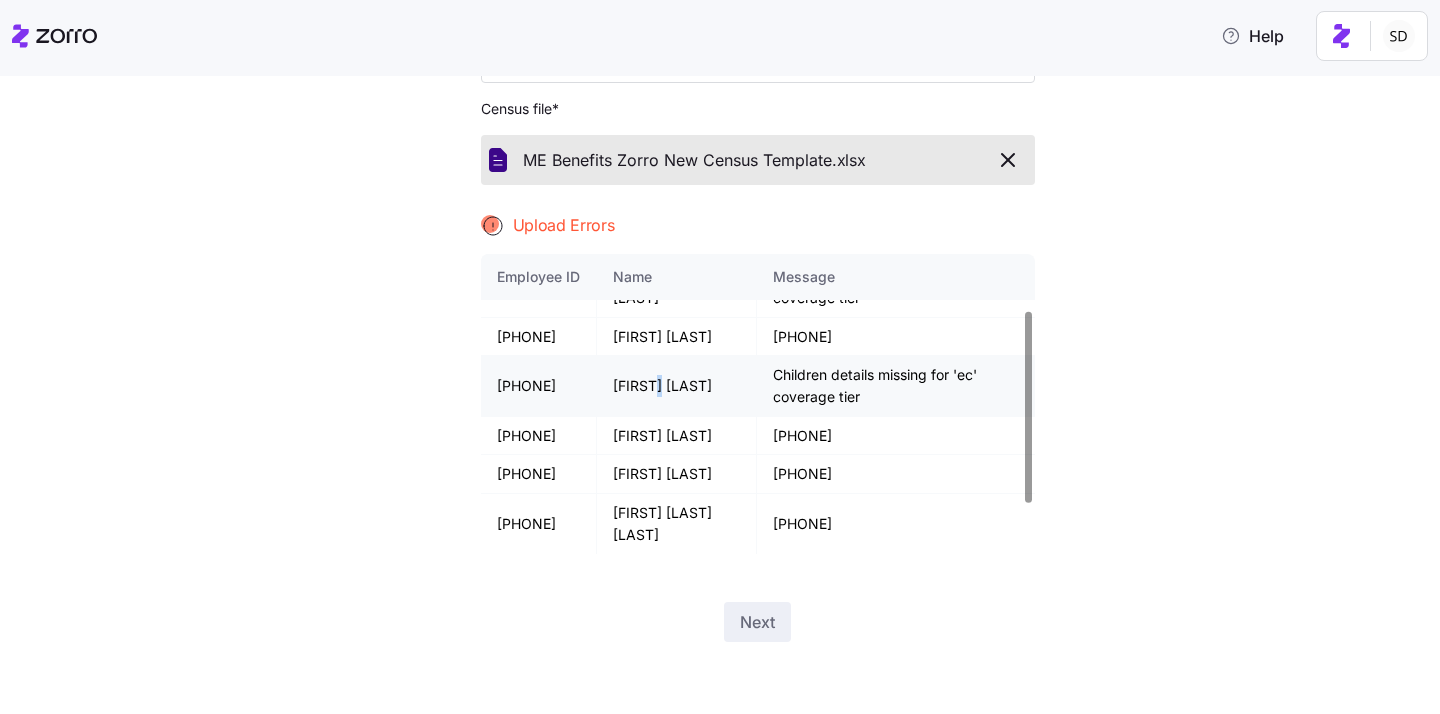 click on "Vivian Mejia" at bounding box center (677, 386) 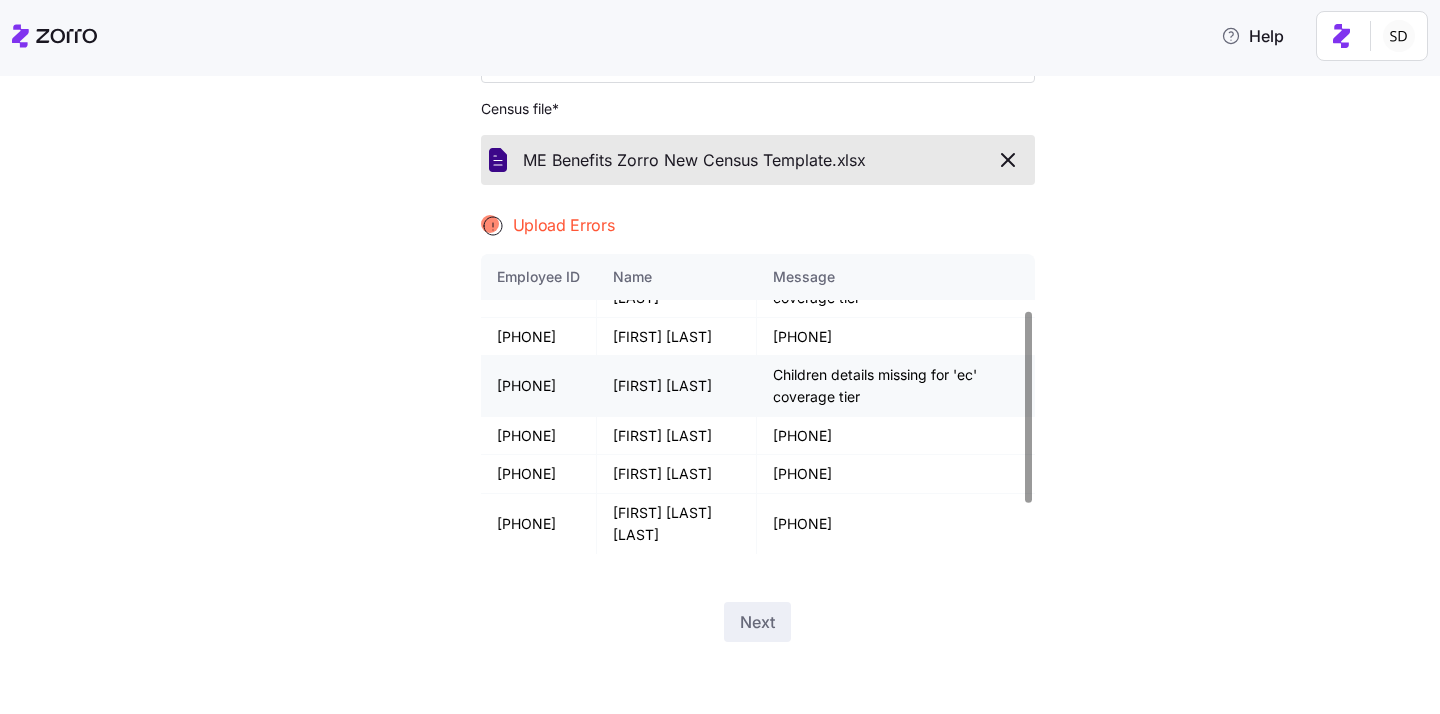 click on "Vivian Mejia" at bounding box center [677, 386] 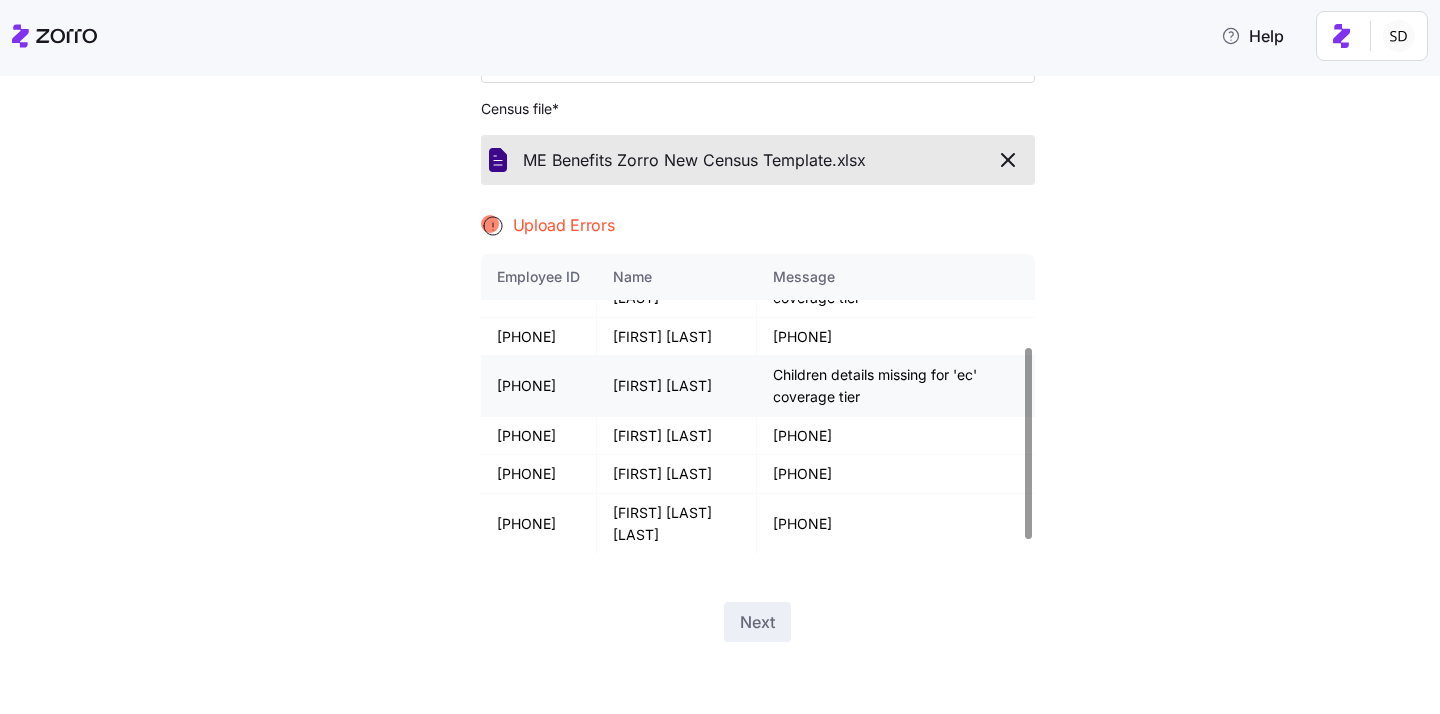scroll, scrollTop: 167, scrollLeft: 0, axis: vertical 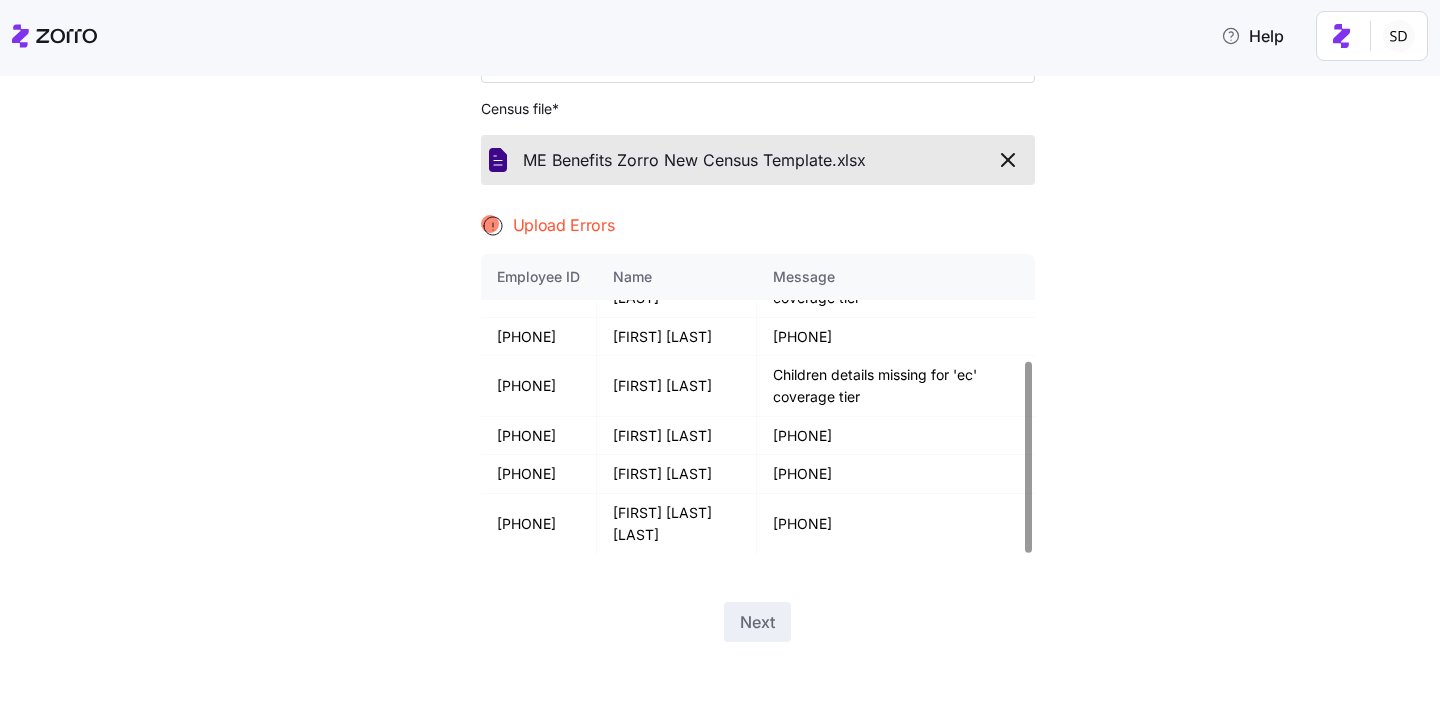 click 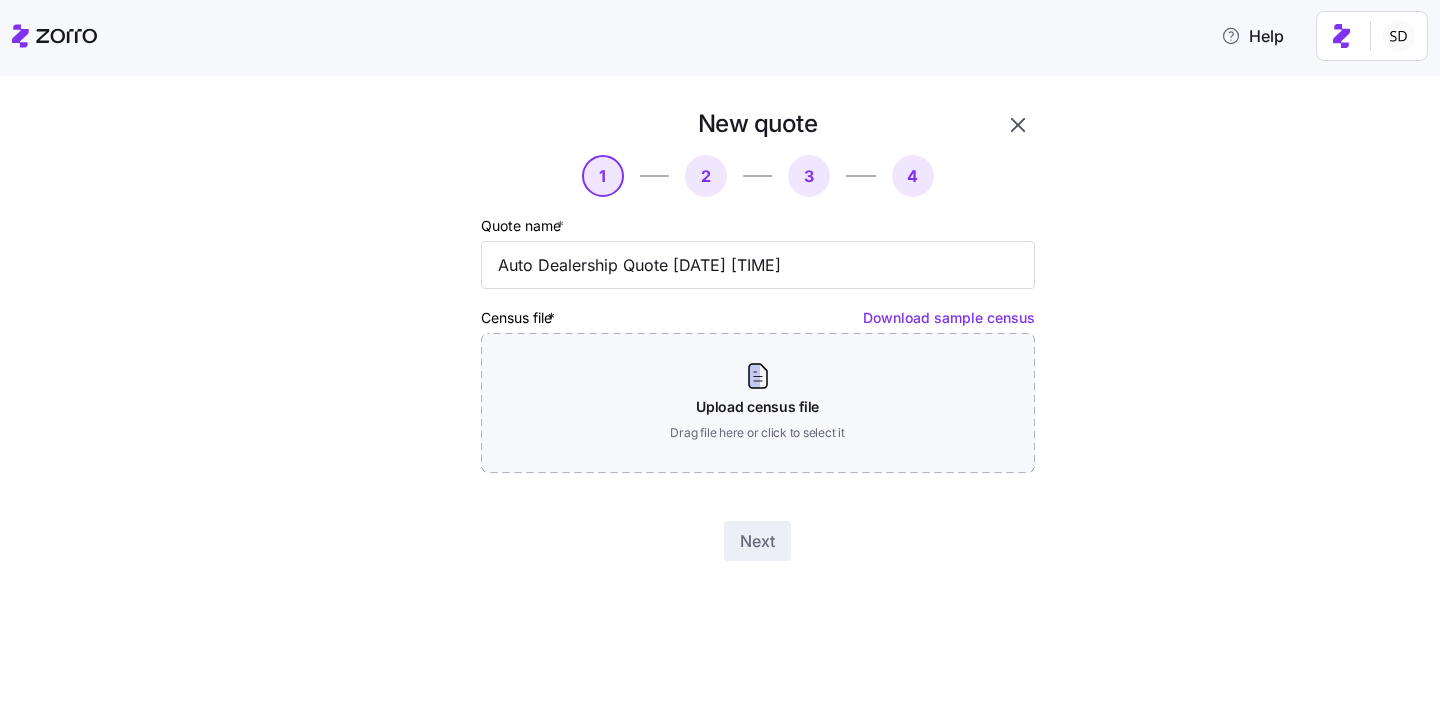 scroll, scrollTop: 0, scrollLeft: 0, axis: both 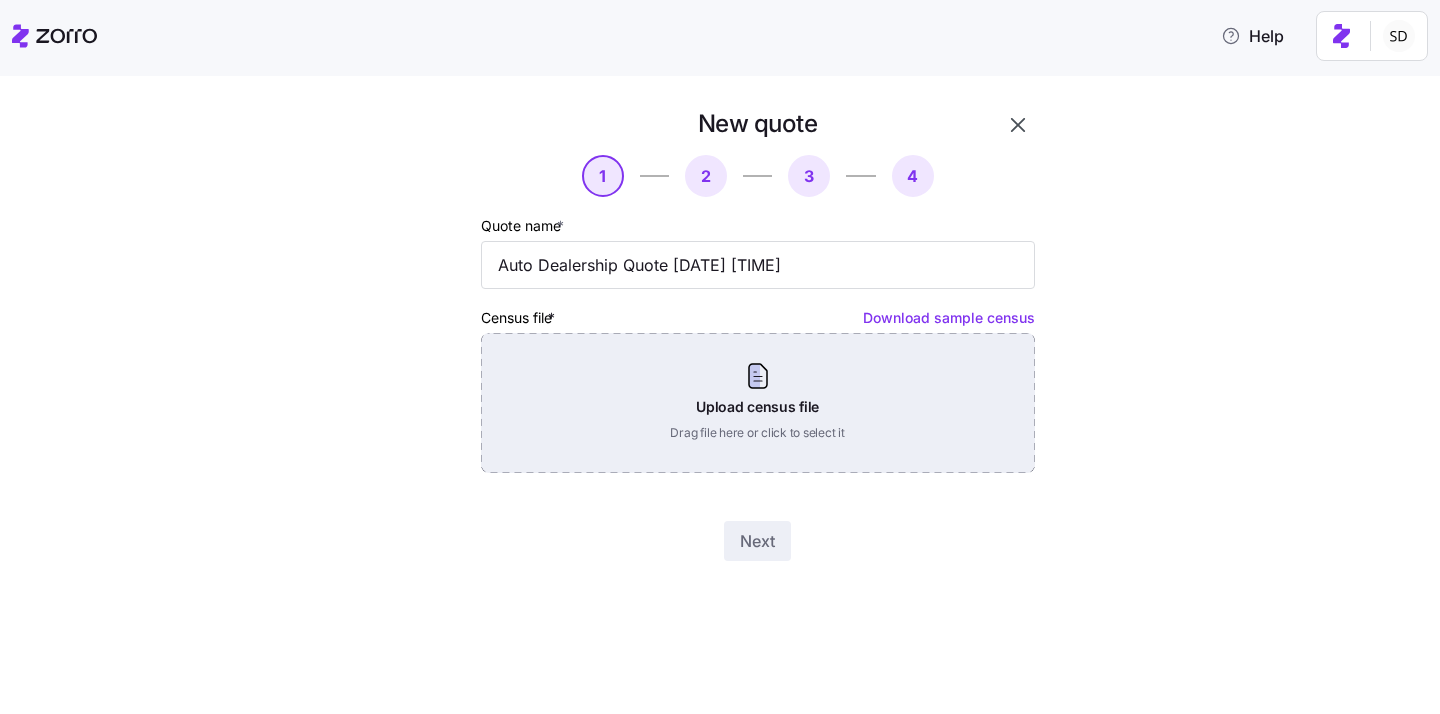 click on "Upload census file Drag file here or click to select it" at bounding box center (758, 403) 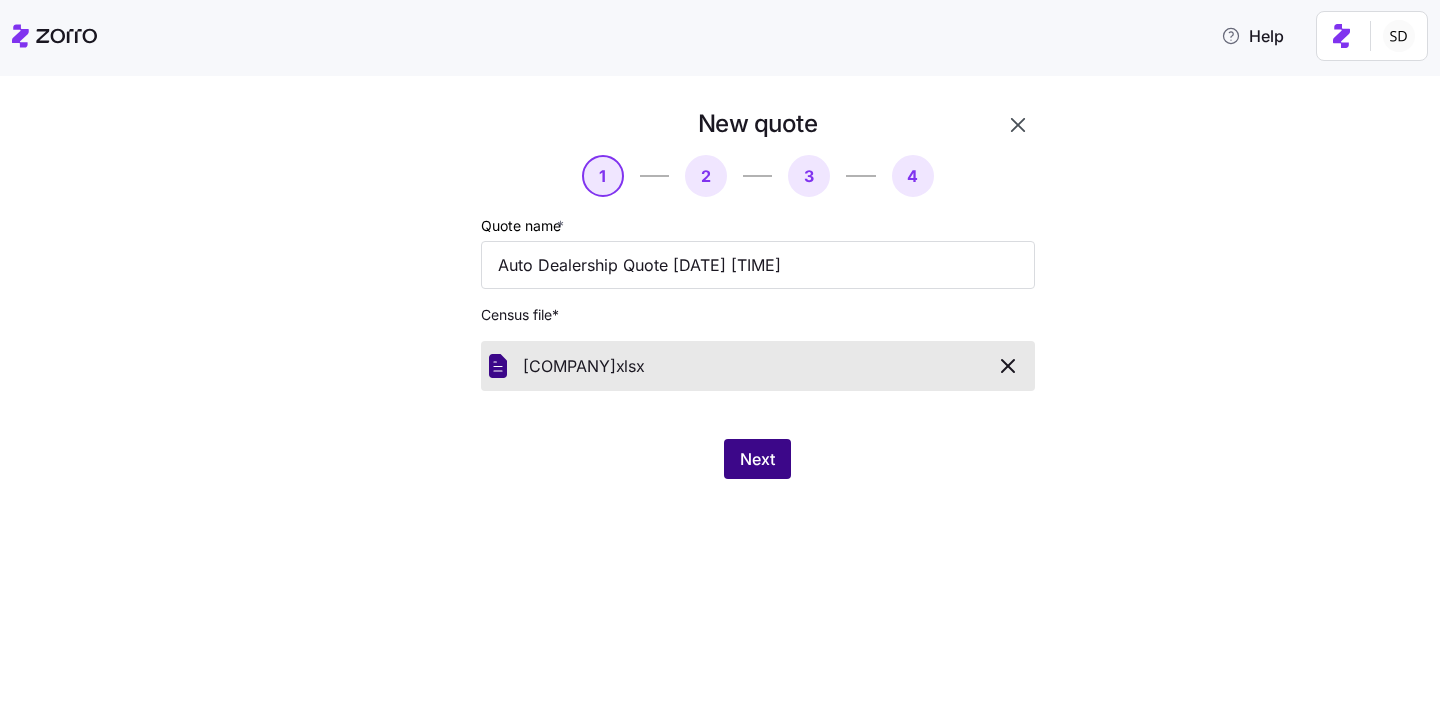click on "Next" at bounding box center (757, 459) 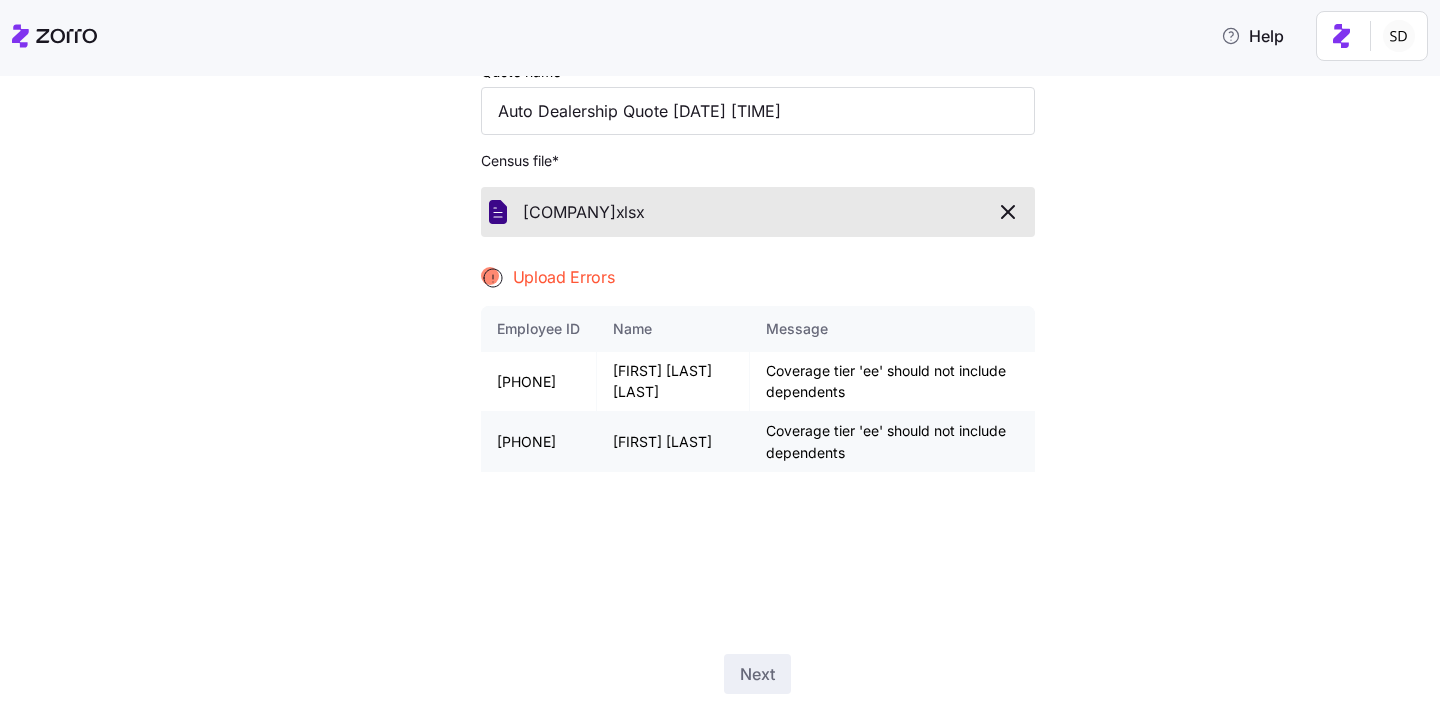 scroll, scrollTop: 206, scrollLeft: 0, axis: vertical 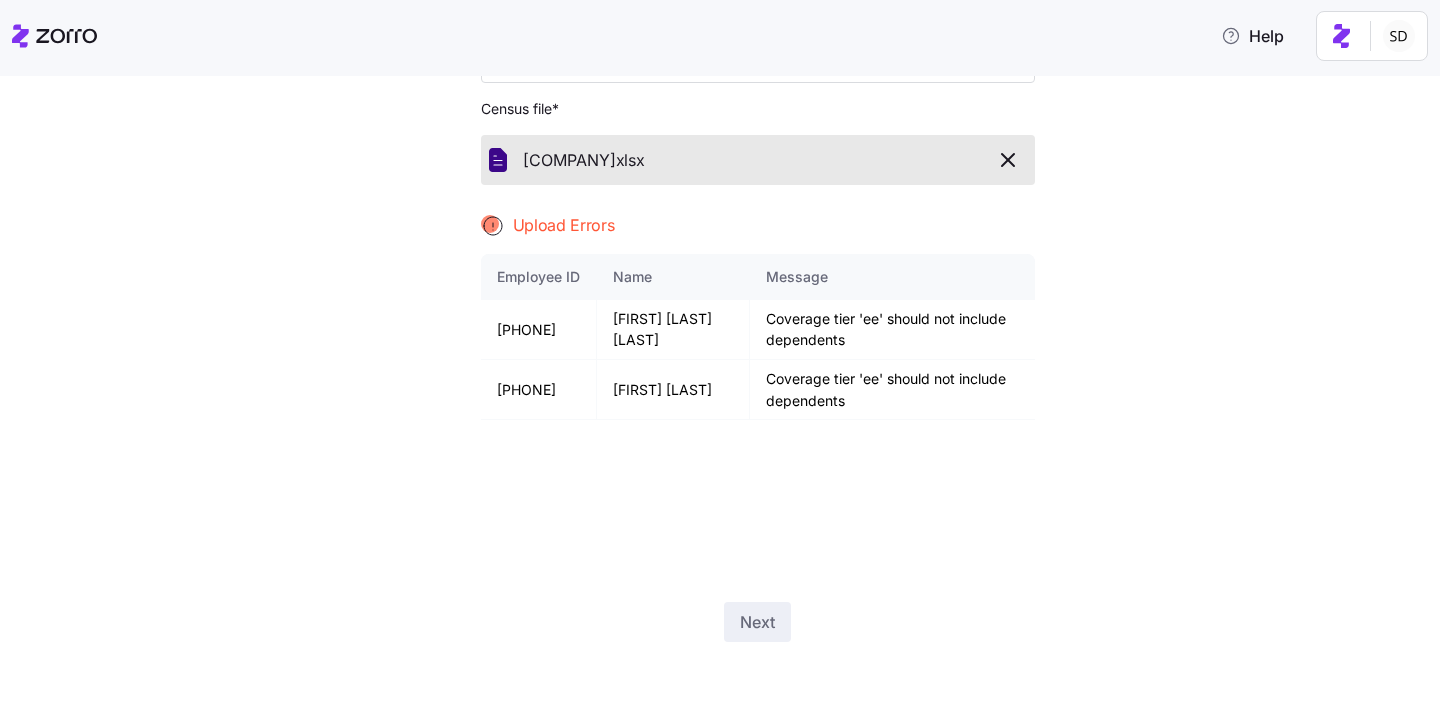 click on "New quote 1 2 3 4 Quote name  * Auto Dealership Quote 07/15/2025 2:31 PM Census file * ME Benefits Zorro New Census Template (1). xlsx Upload Errors Employee ID Name Message 2098310414 HAMID TAJABADI FARAHANI Coverage tier 'ee' should not include dependents 4086007344 Vivian Mejia Coverage tier 'ee' should not include dependents Next" at bounding box center (734, 284) 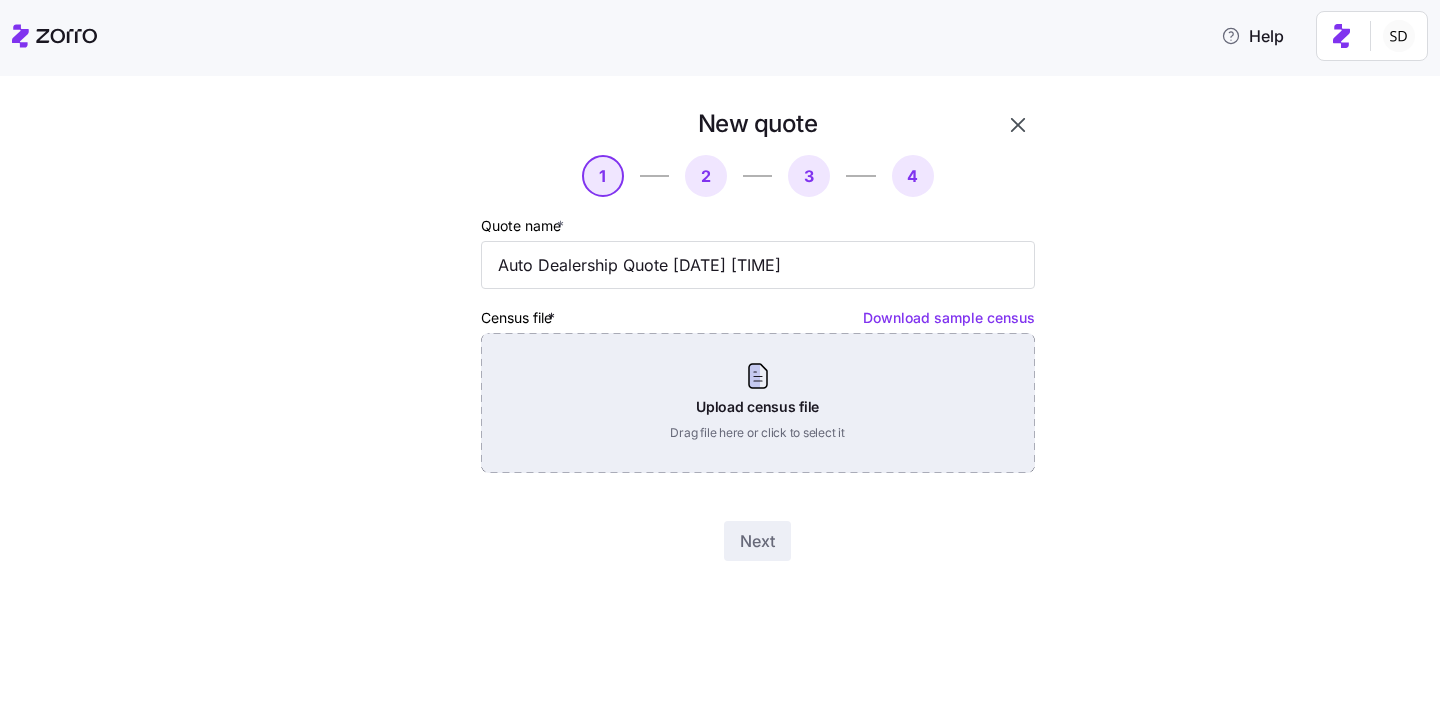 click on "Upload census file Drag file here or click to select it" at bounding box center [758, 403] 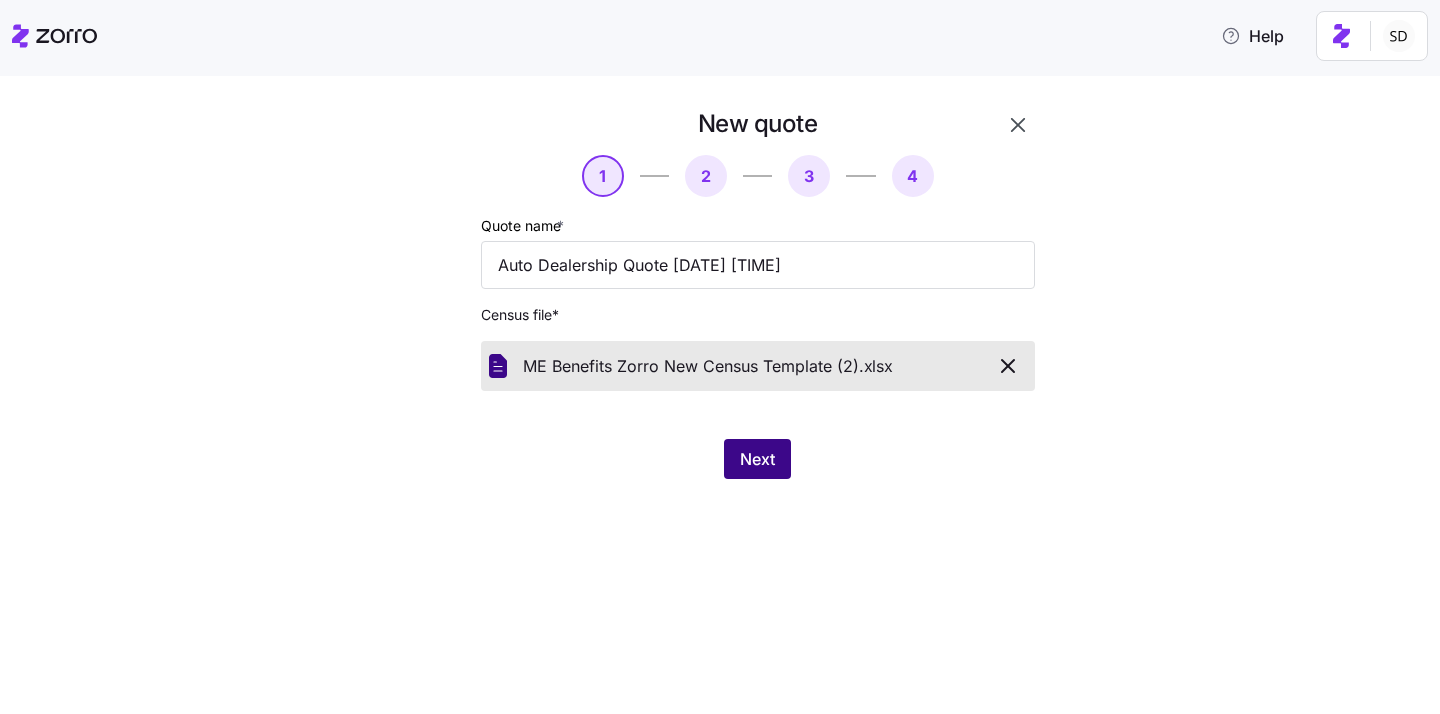 click on "Next" at bounding box center (757, 459) 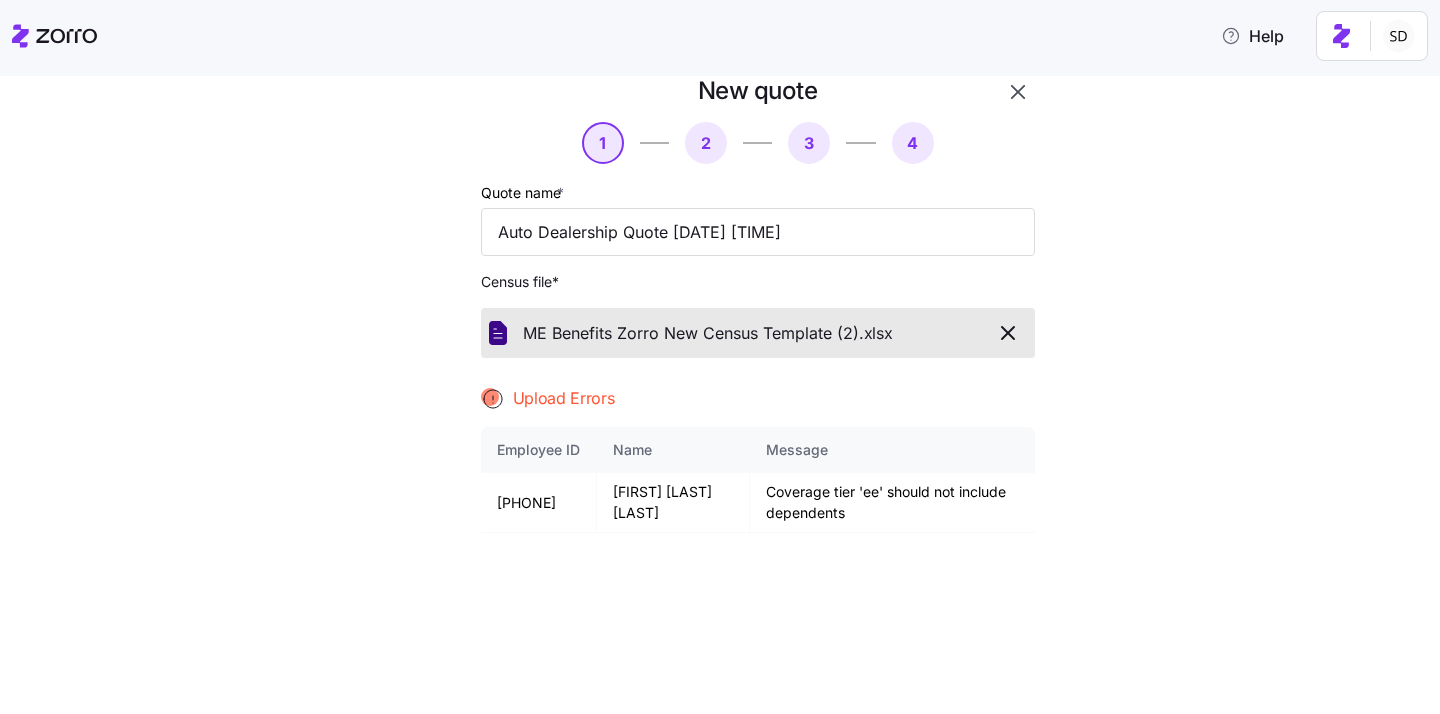 scroll, scrollTop: 47, scrollLeft: 0, axis: vertical 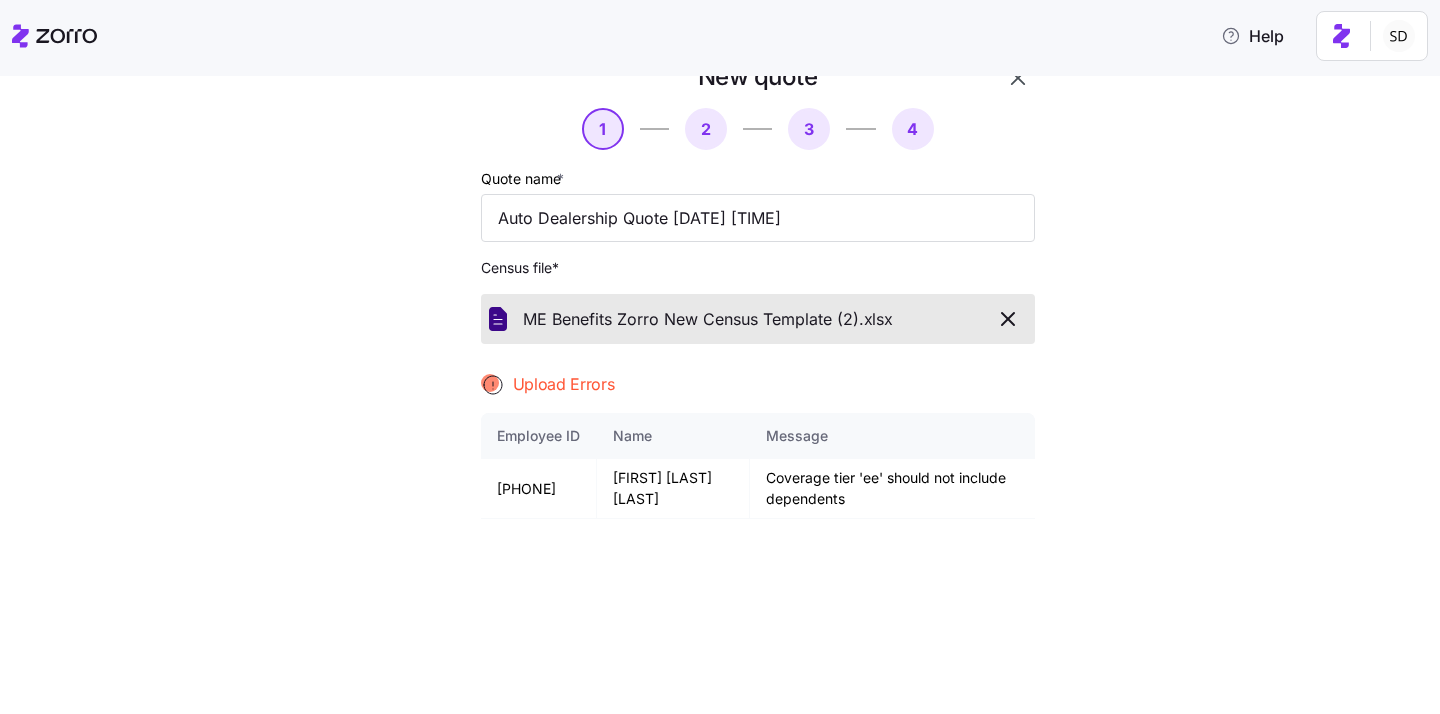 click 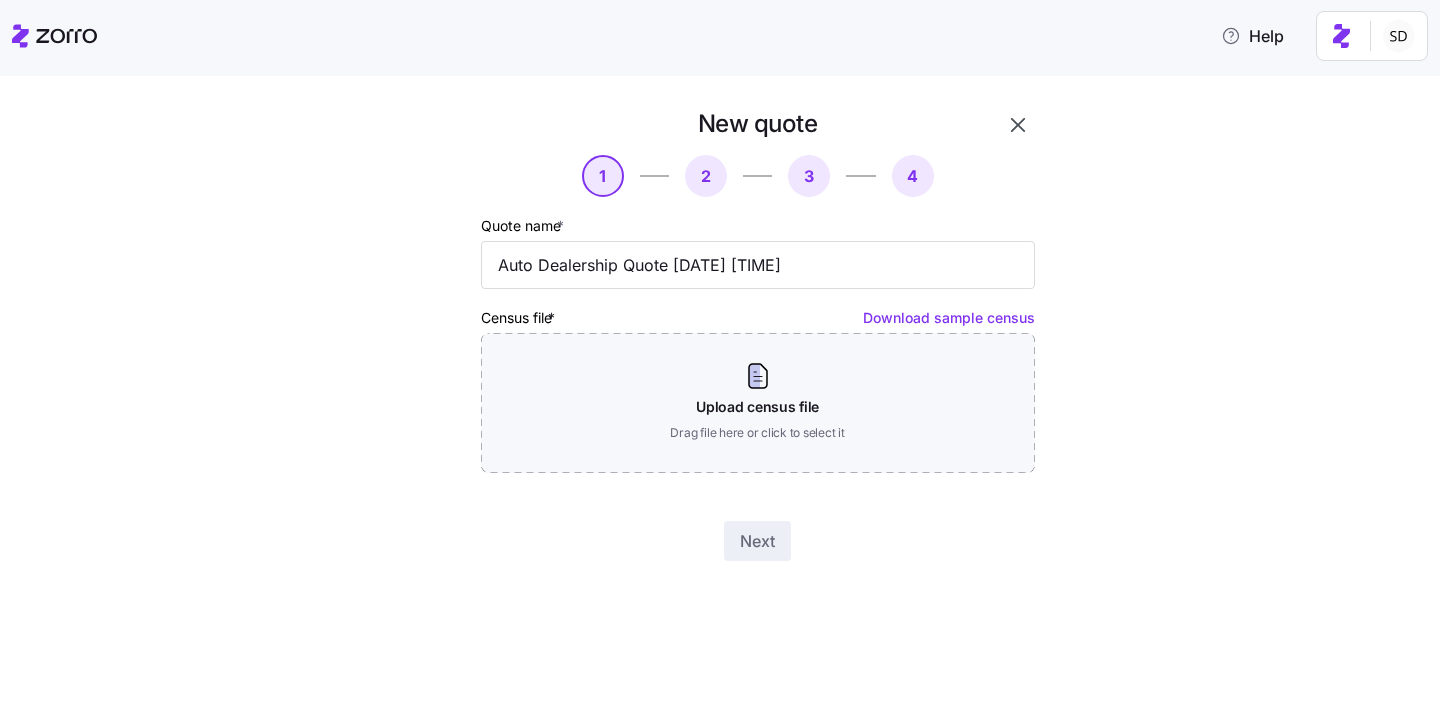 scroll, scrollTop: 0, scrollLeft: 0, axis: both 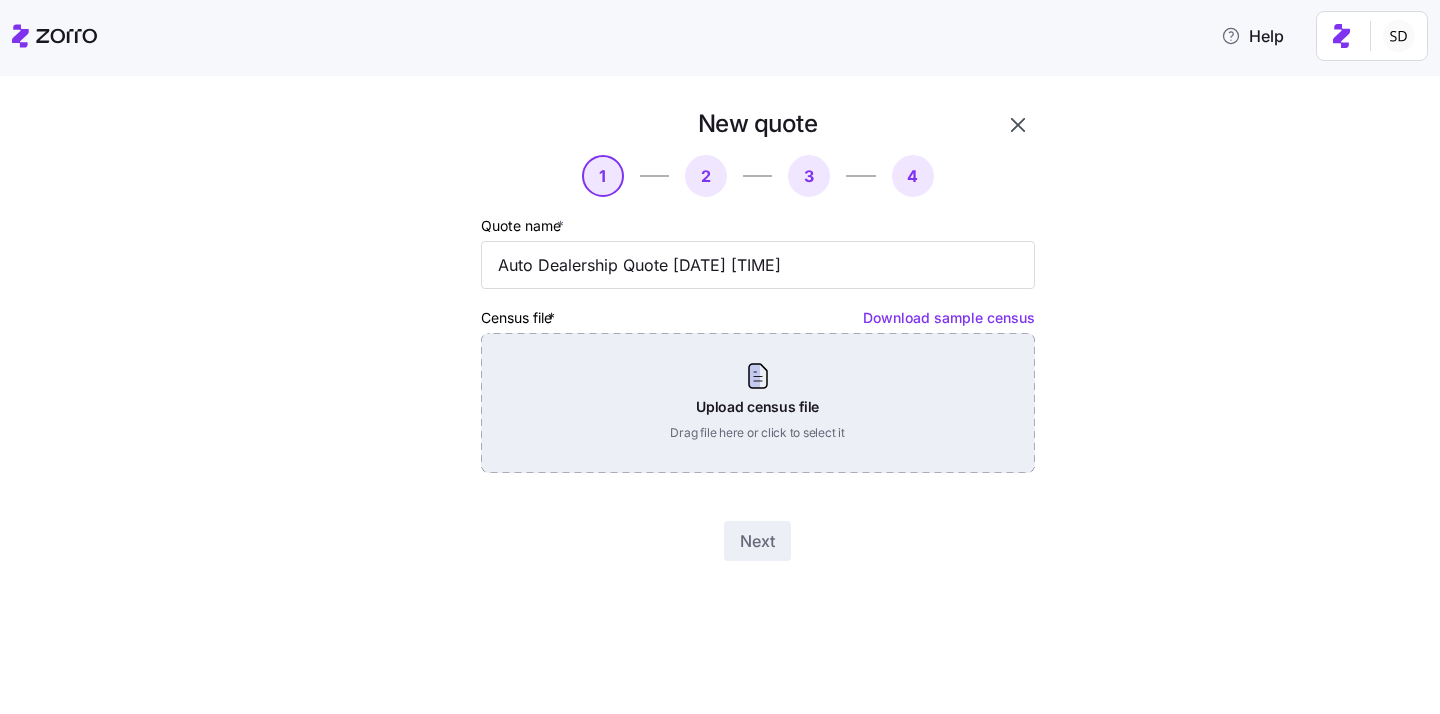click on "Upload census file Drag file here or click to select it" at bounding box center [758, 403] 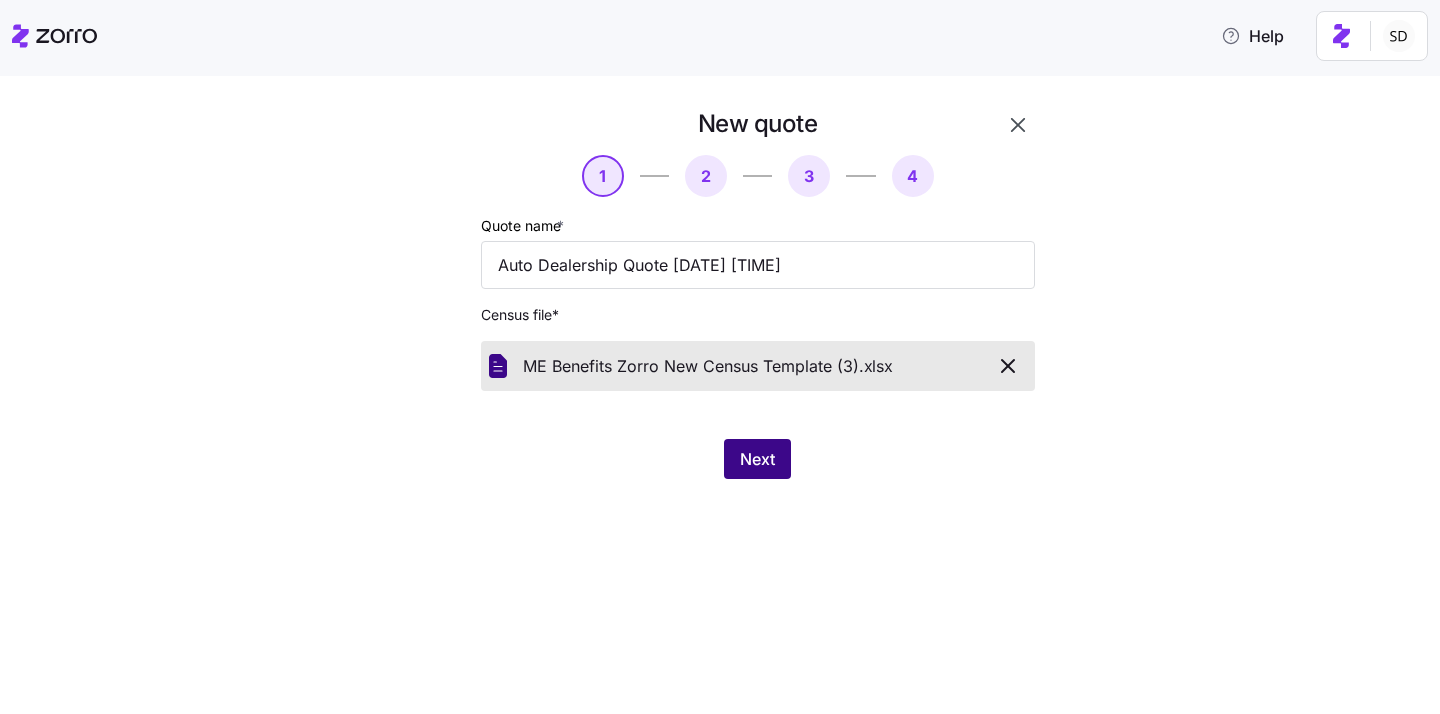 click on "Next" at bounding box center (757, 459) 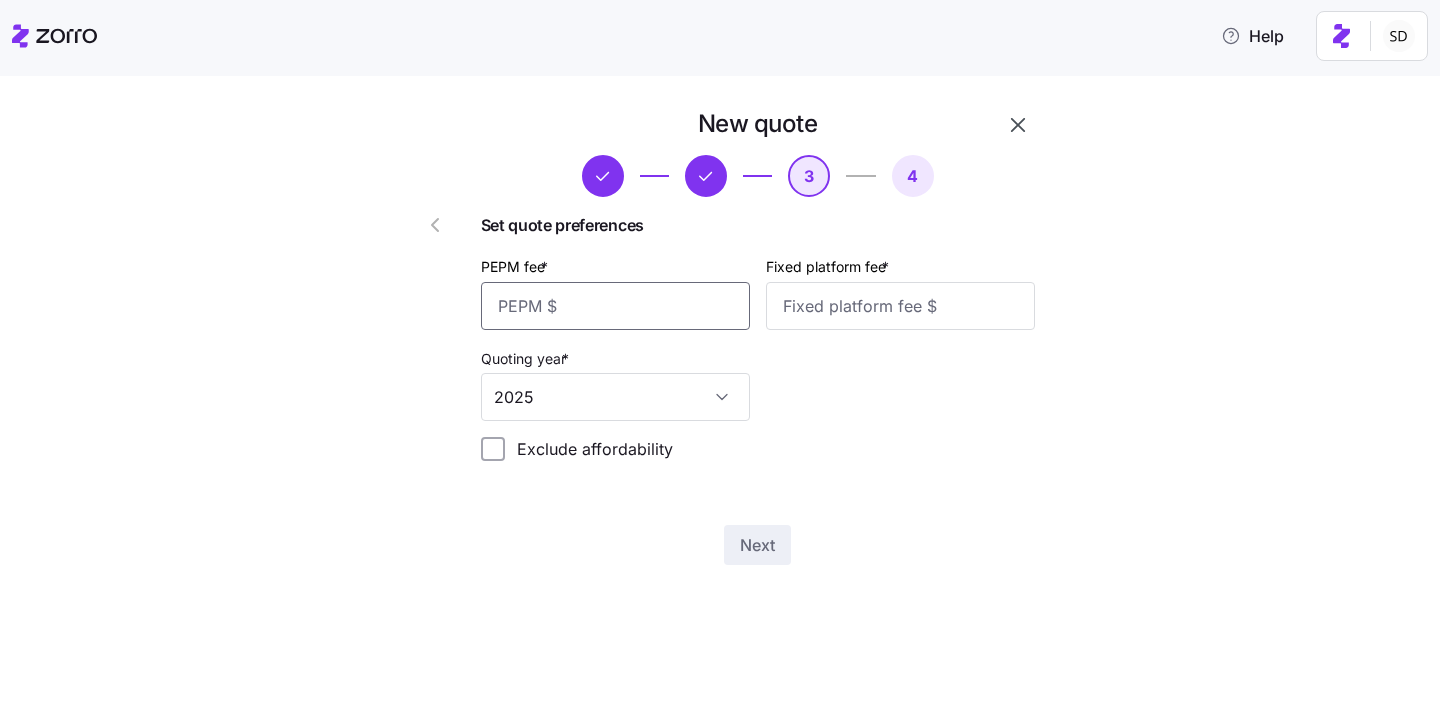 click on "PEPM fee  *" at bounding box center (615, 306) 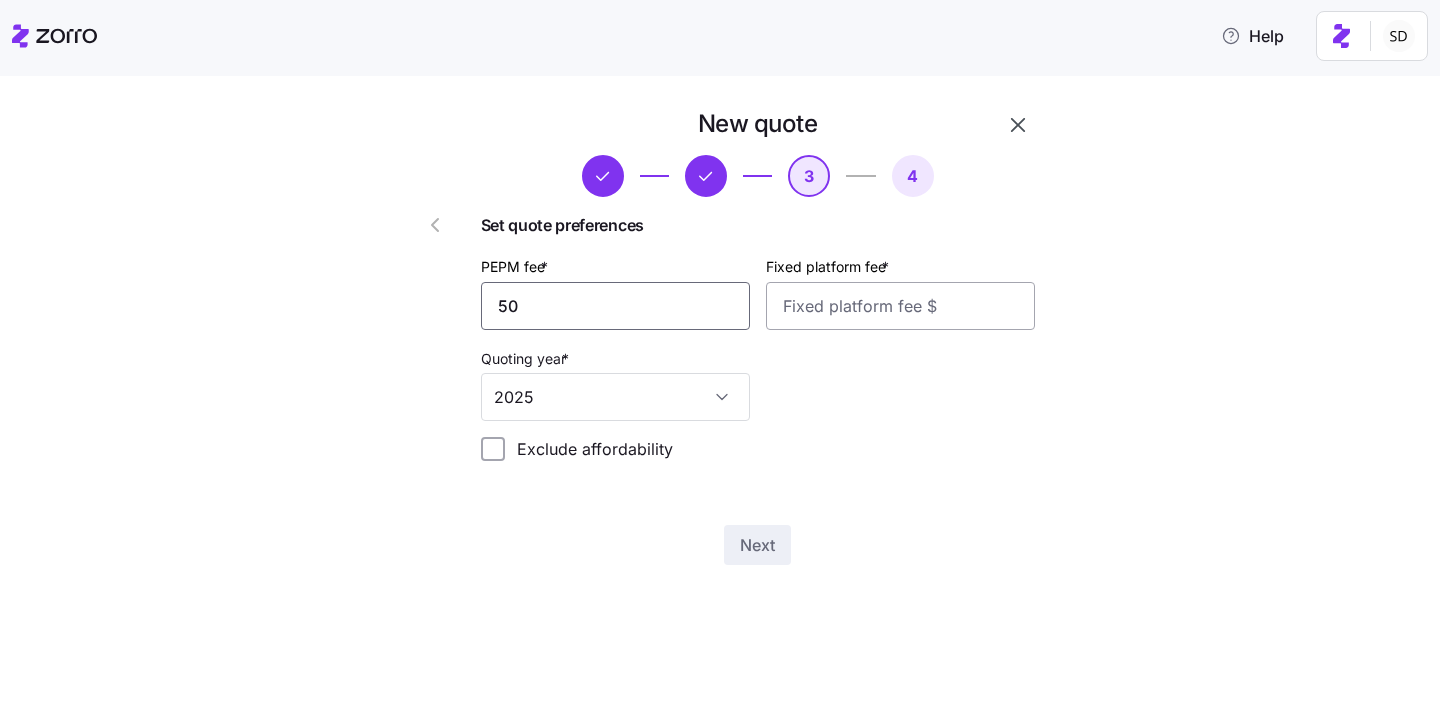type on "50" 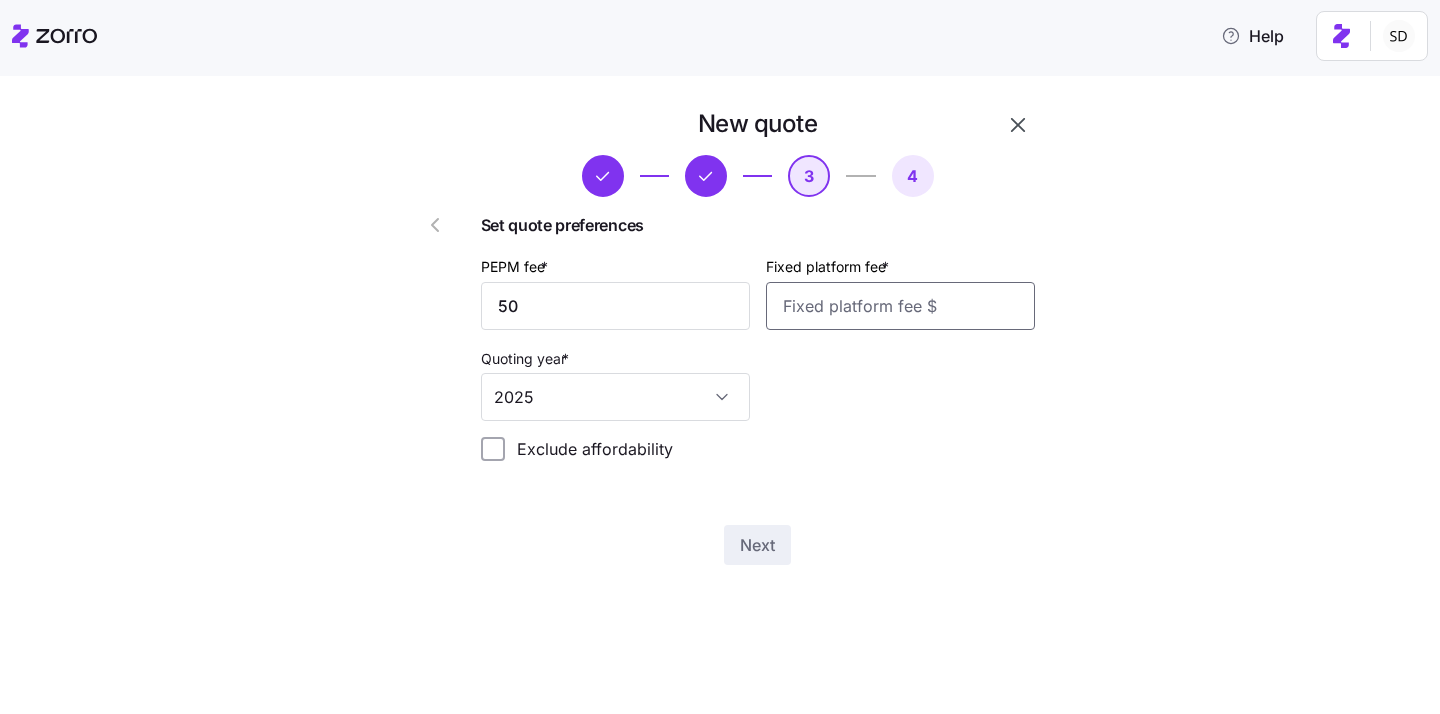 click on "Fixed platform fee  *" at bounding box center [900, 306] 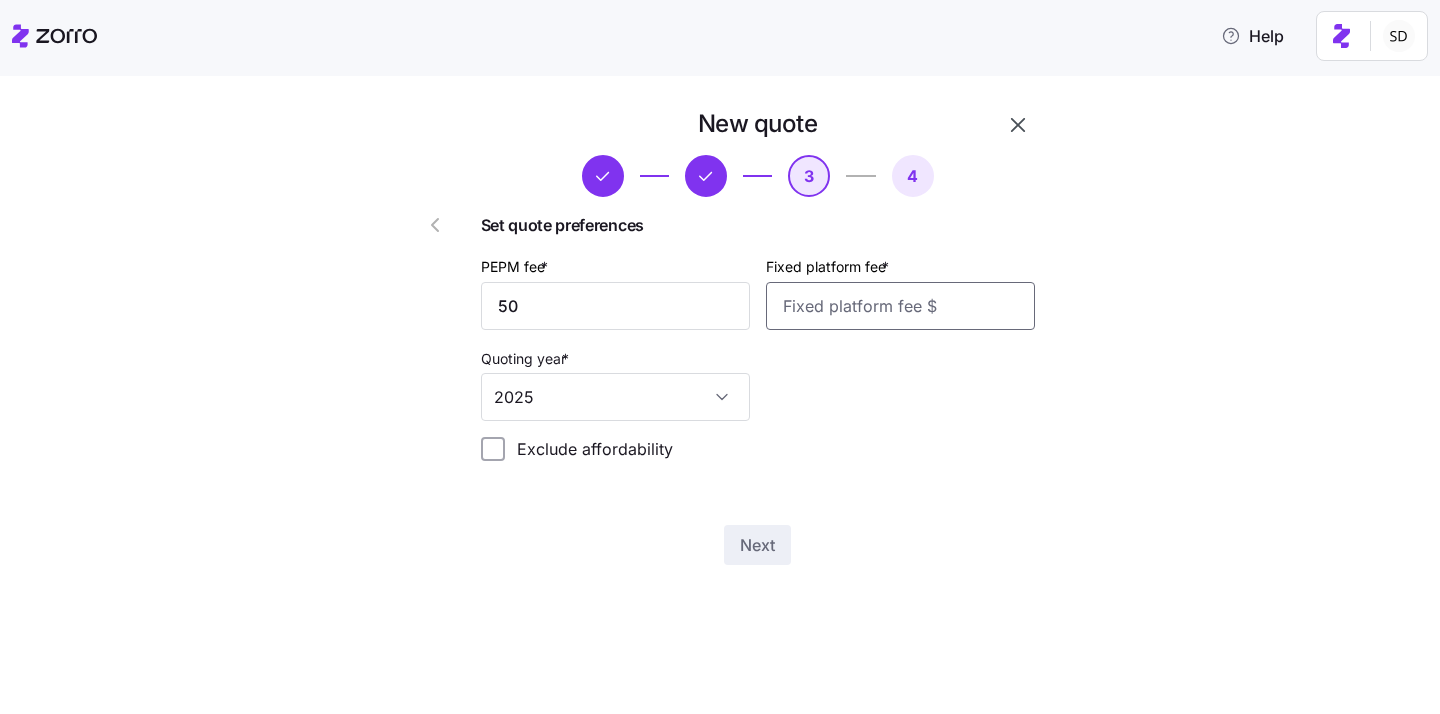 type on "0" 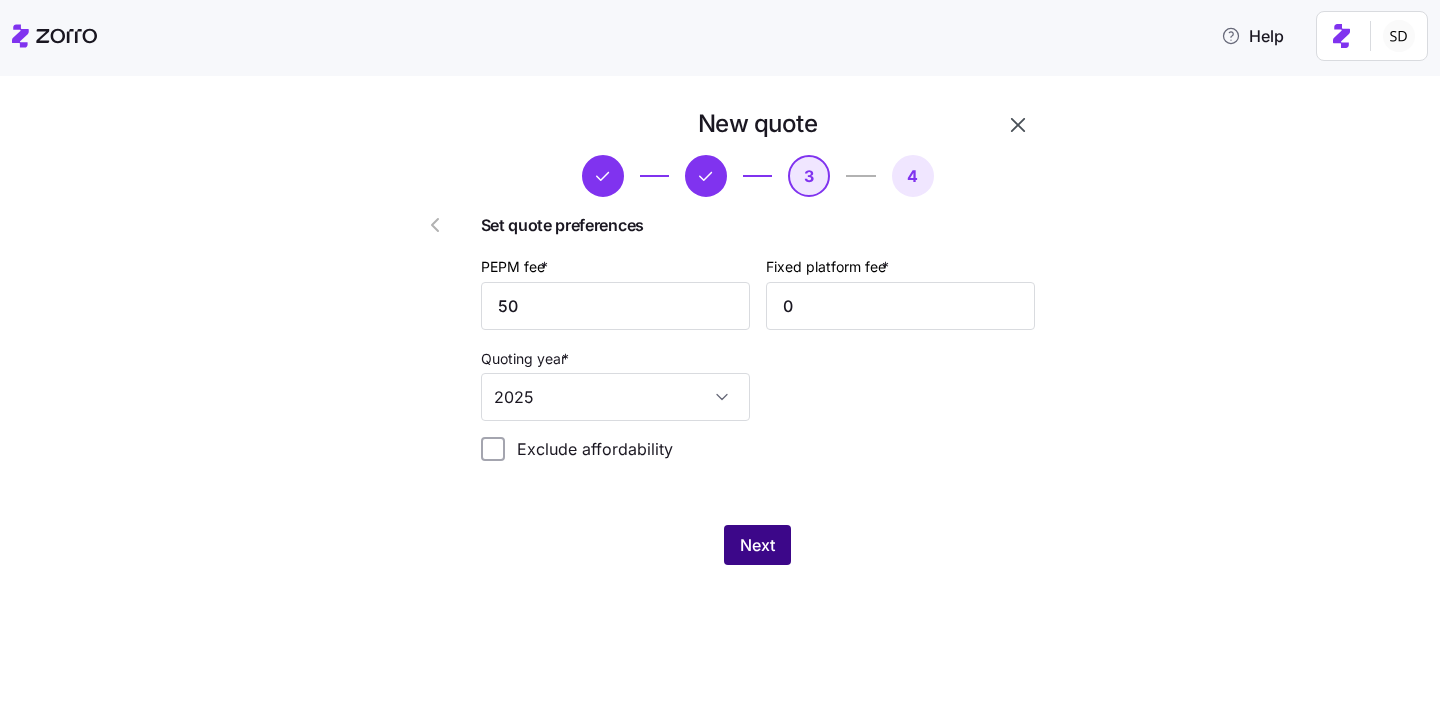 click on "Next" at bounding box center (757, 545) 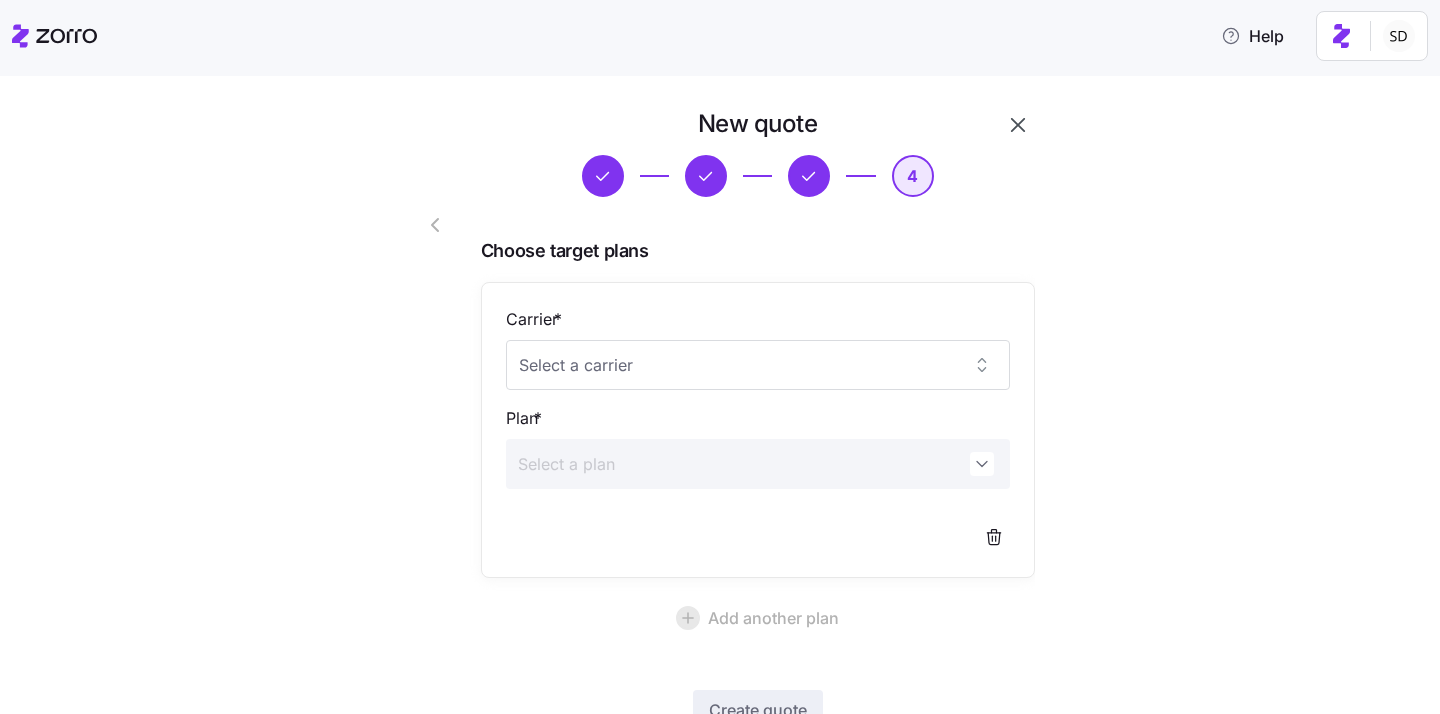 scroll, scrollTop: 147, scrollLeft: 0, axis: vertical 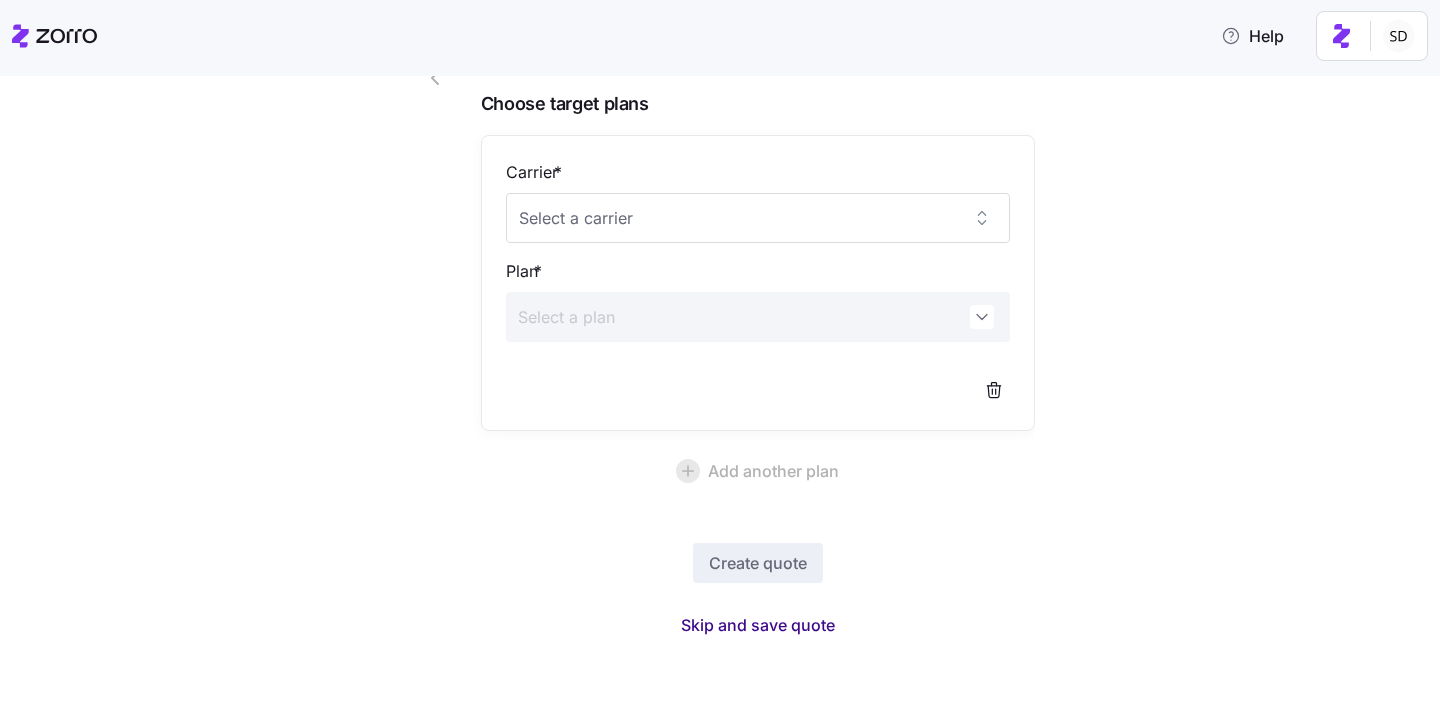 click on "Skip and save quote" at bounding box center (758, 625) 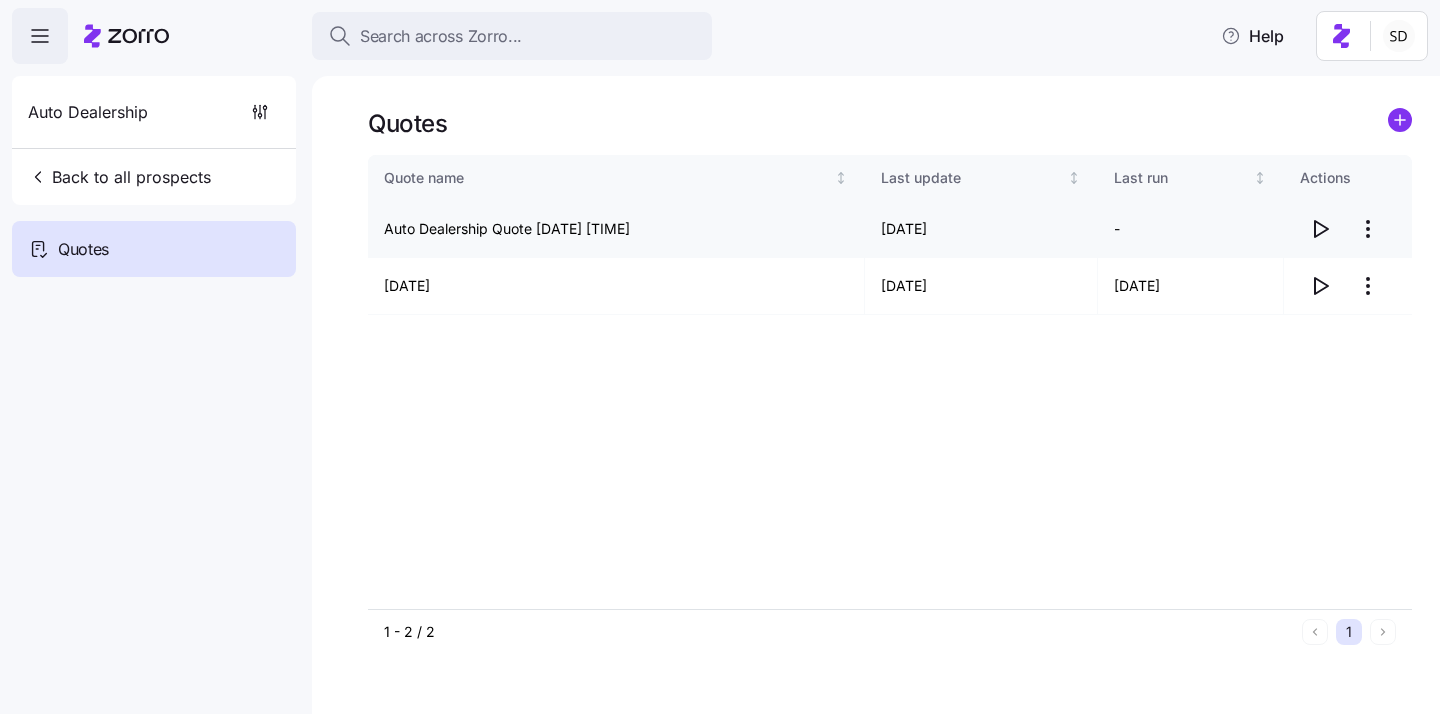 click 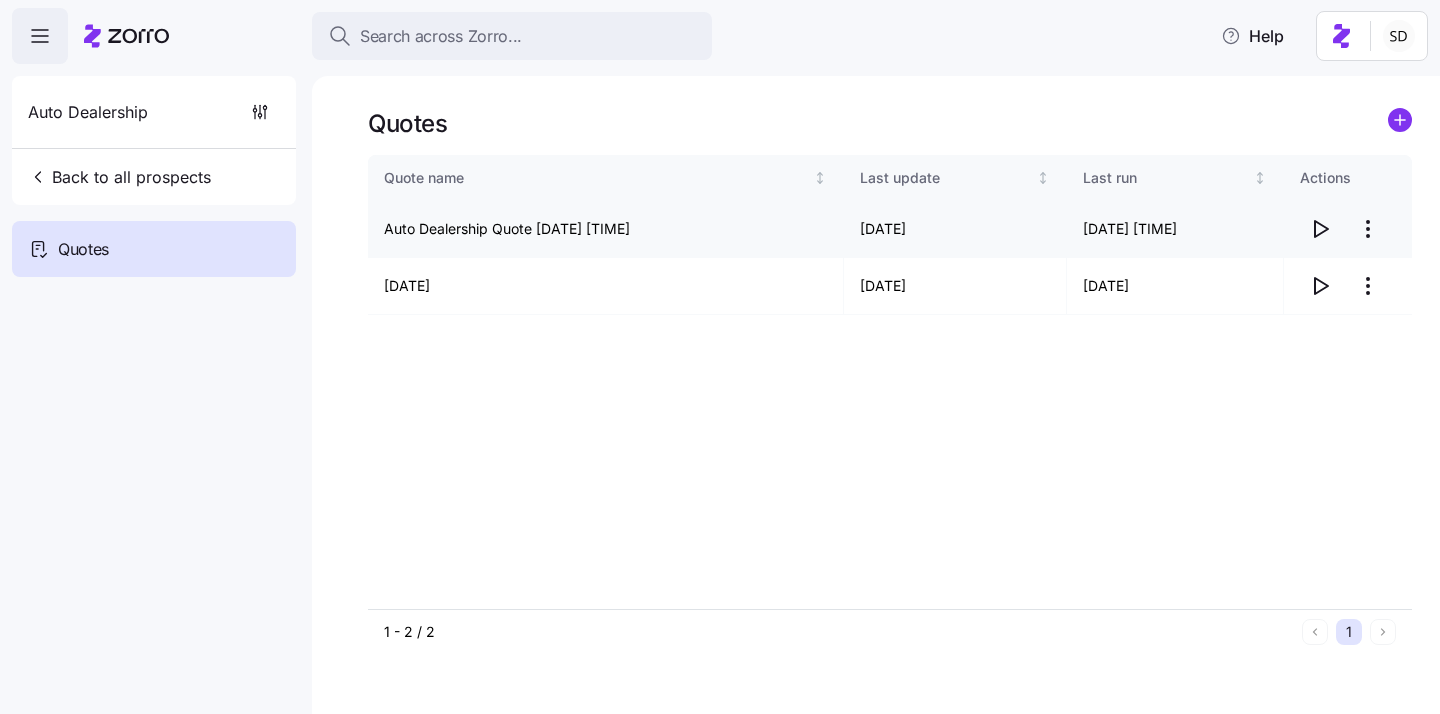 click 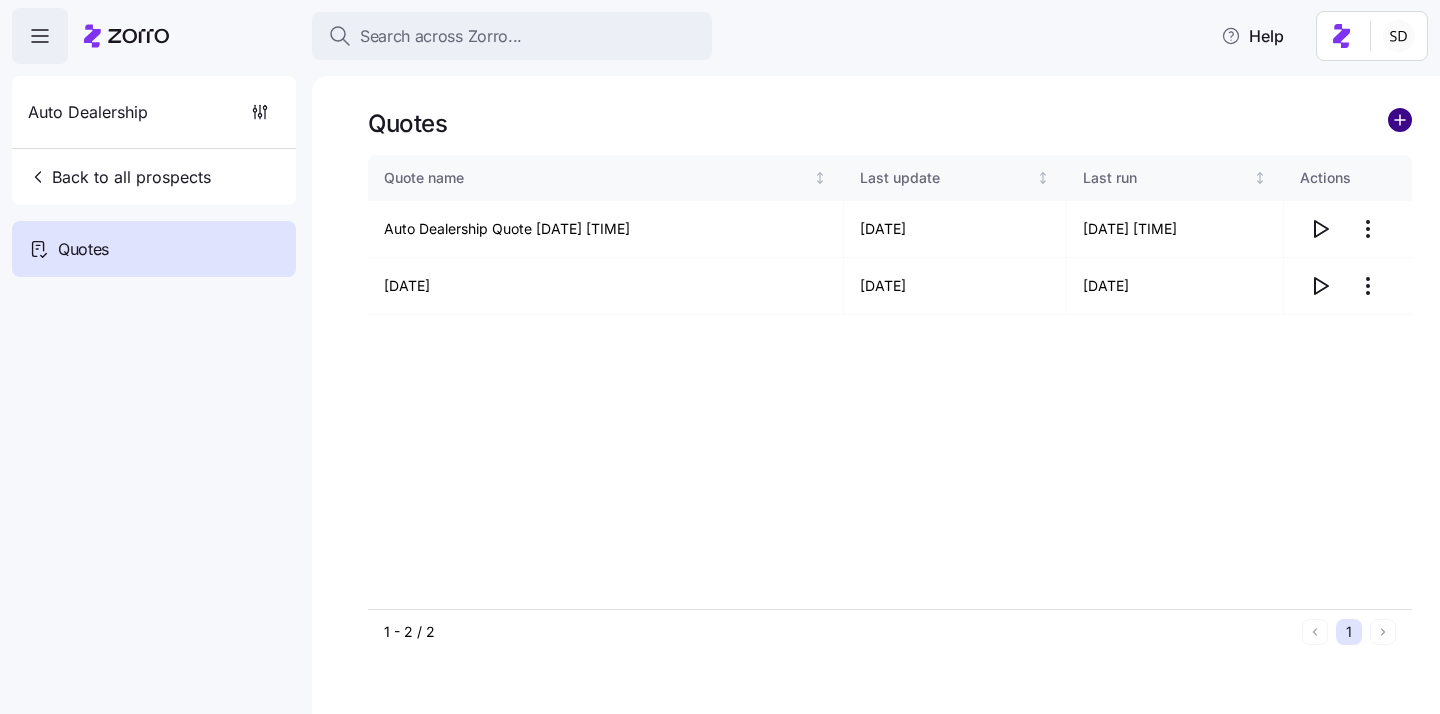 click 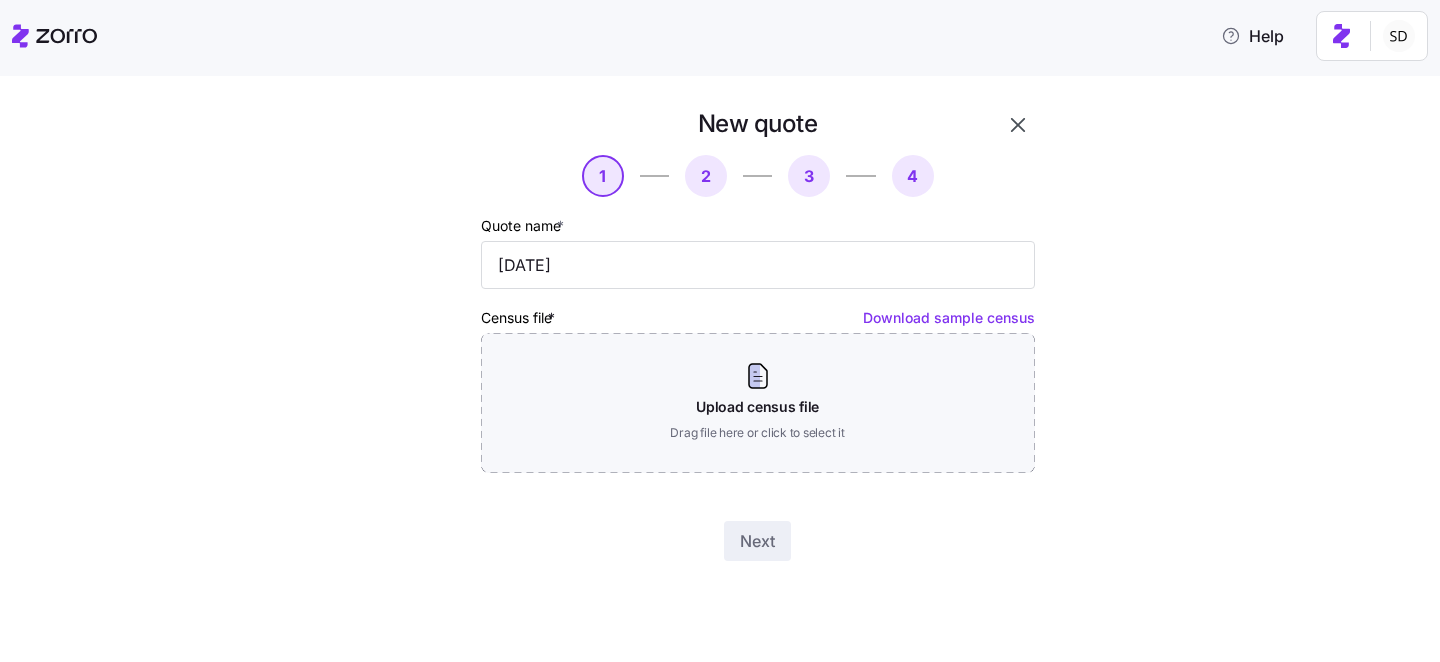 click 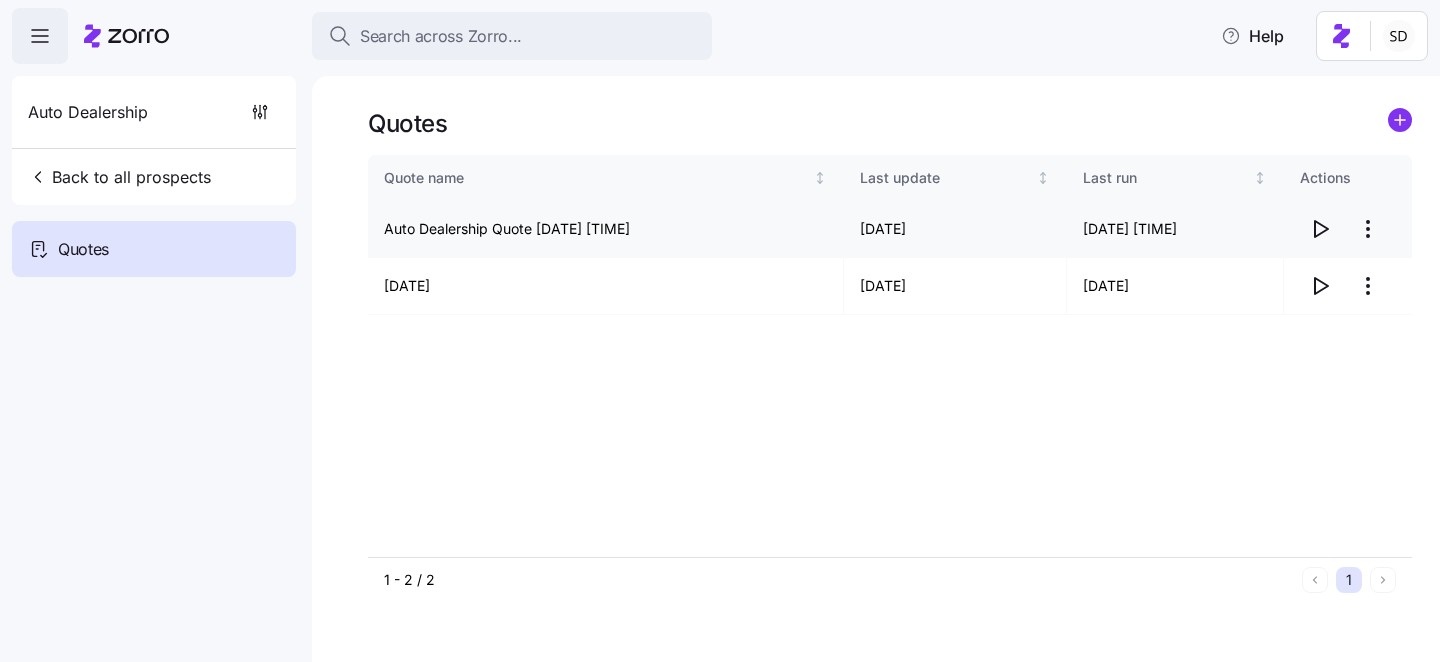 click 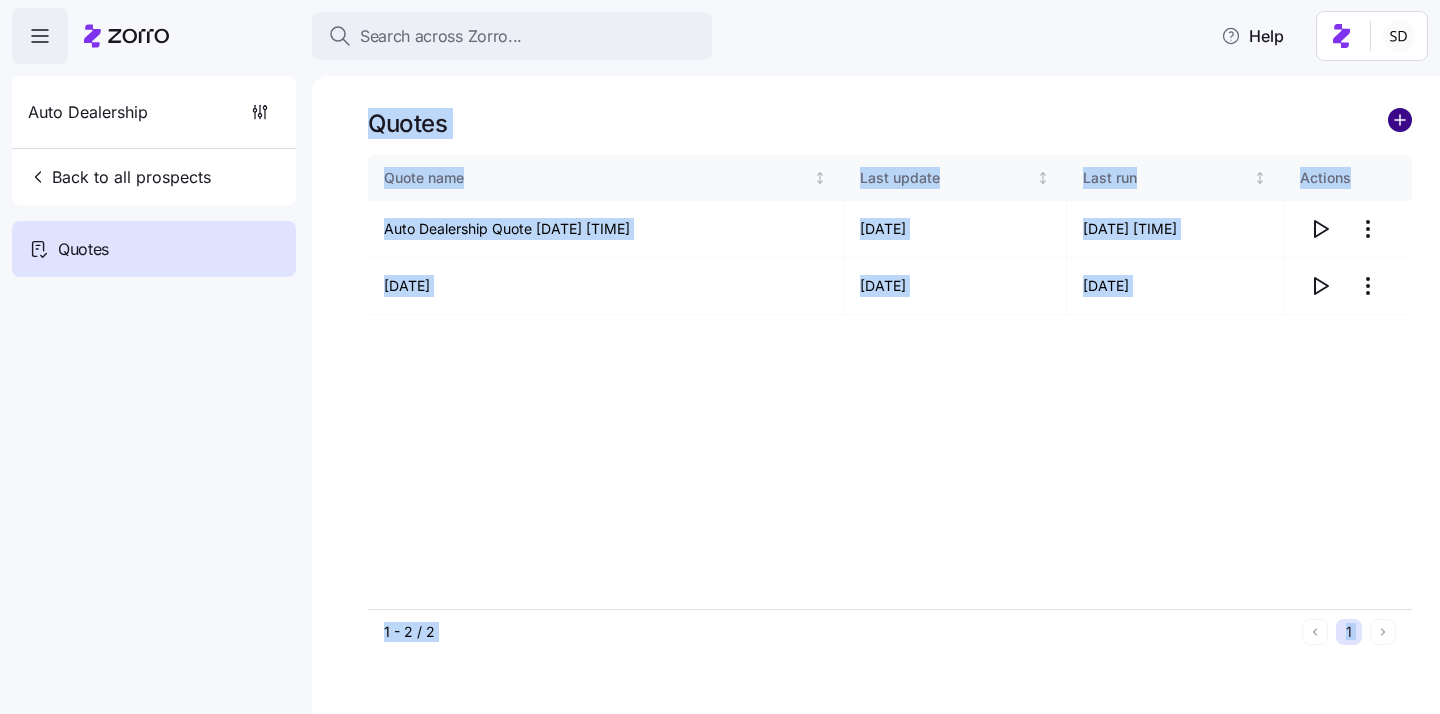click 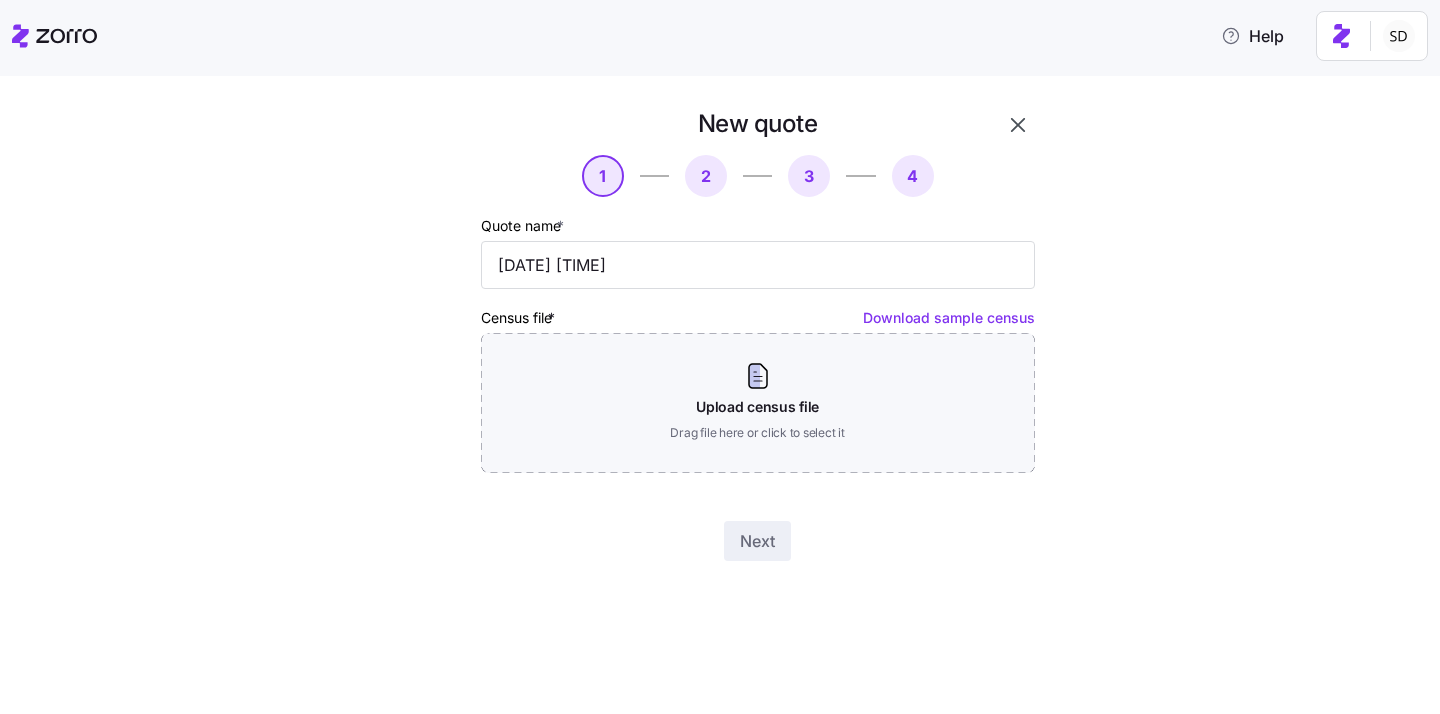 click on "New quote 1 2 3 4 Quote name  * Auto Dealership Quote 07/15/2025 3:19 PM Census file  * Download sample census Upload census file Drag file here or click to select it Next" at bounding box center (734, 346) 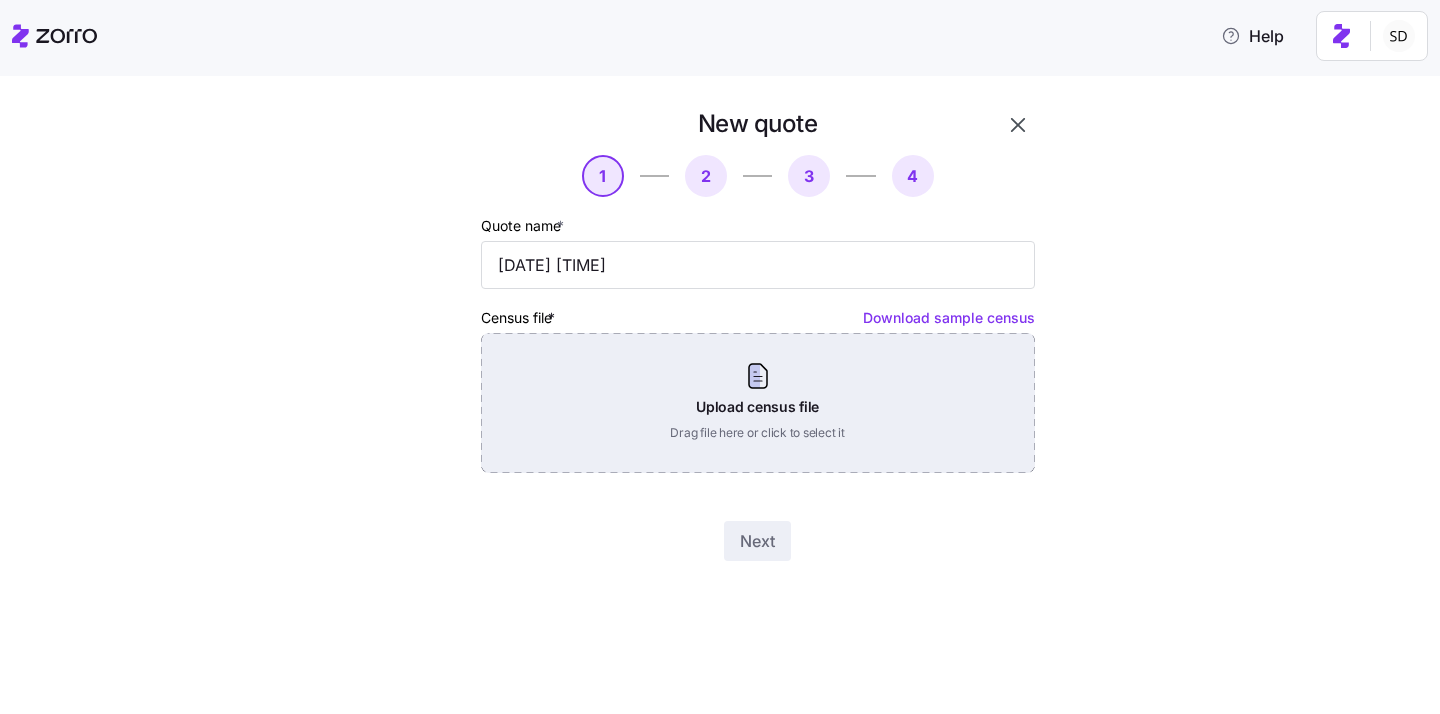 click on "Upload census file Drag file here or click to select it" at bounding box center (758, 403) 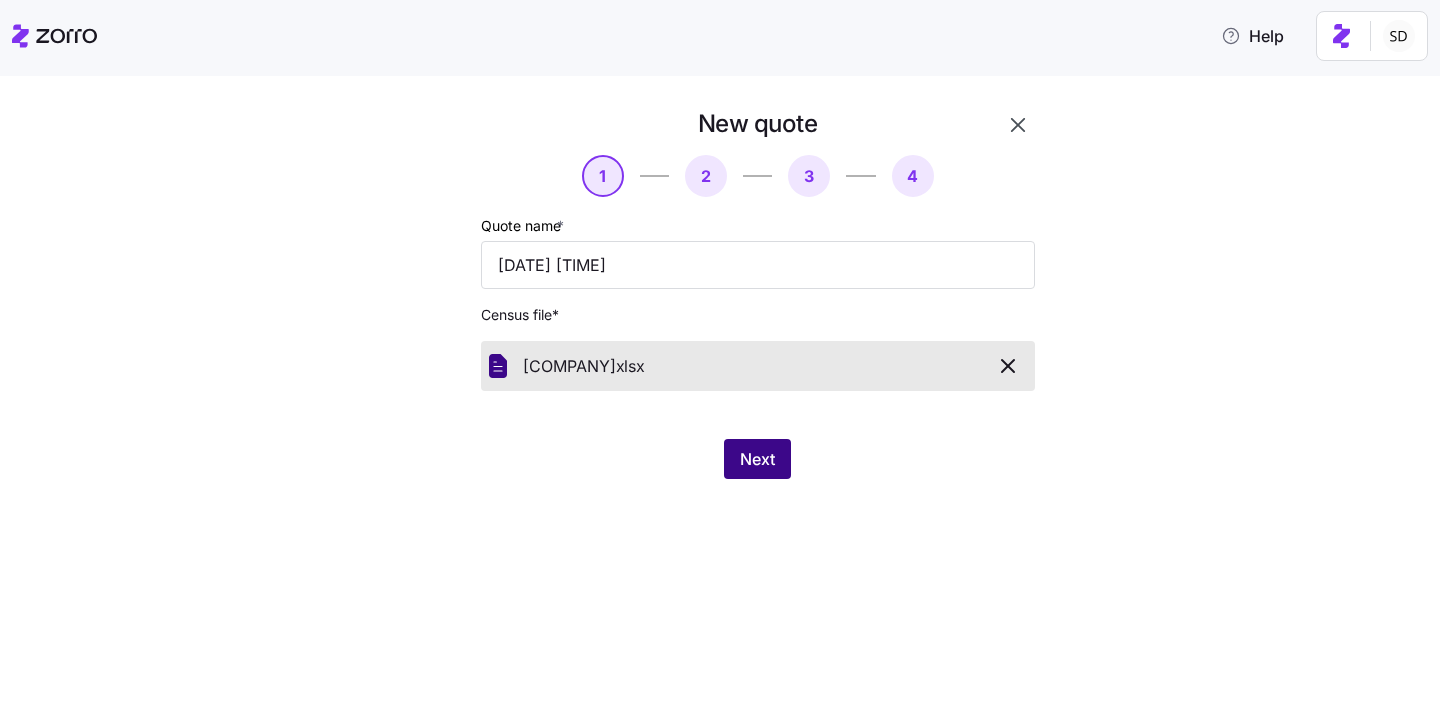 click on "Next" at bounding box center [757, 459] 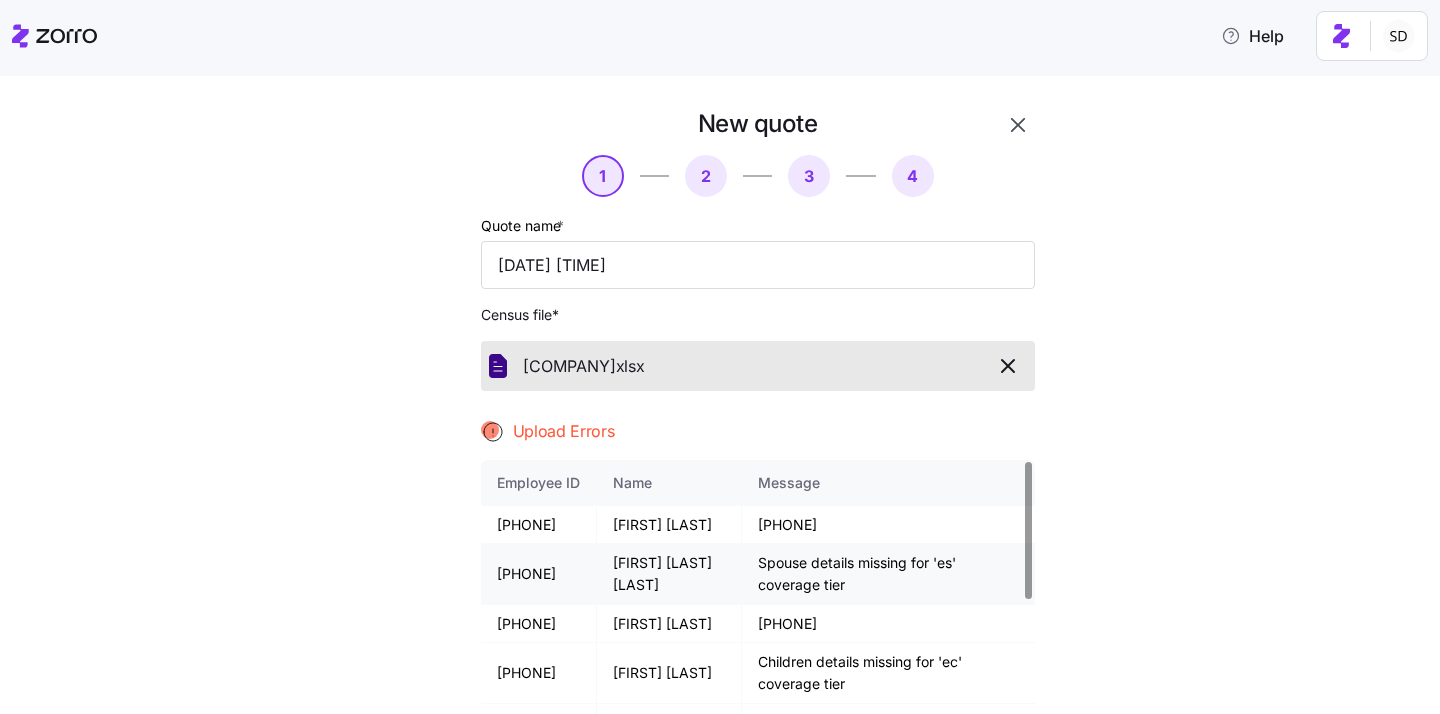 scroll, scrollTop: 348, scrollLeft: 0, axis: vertical 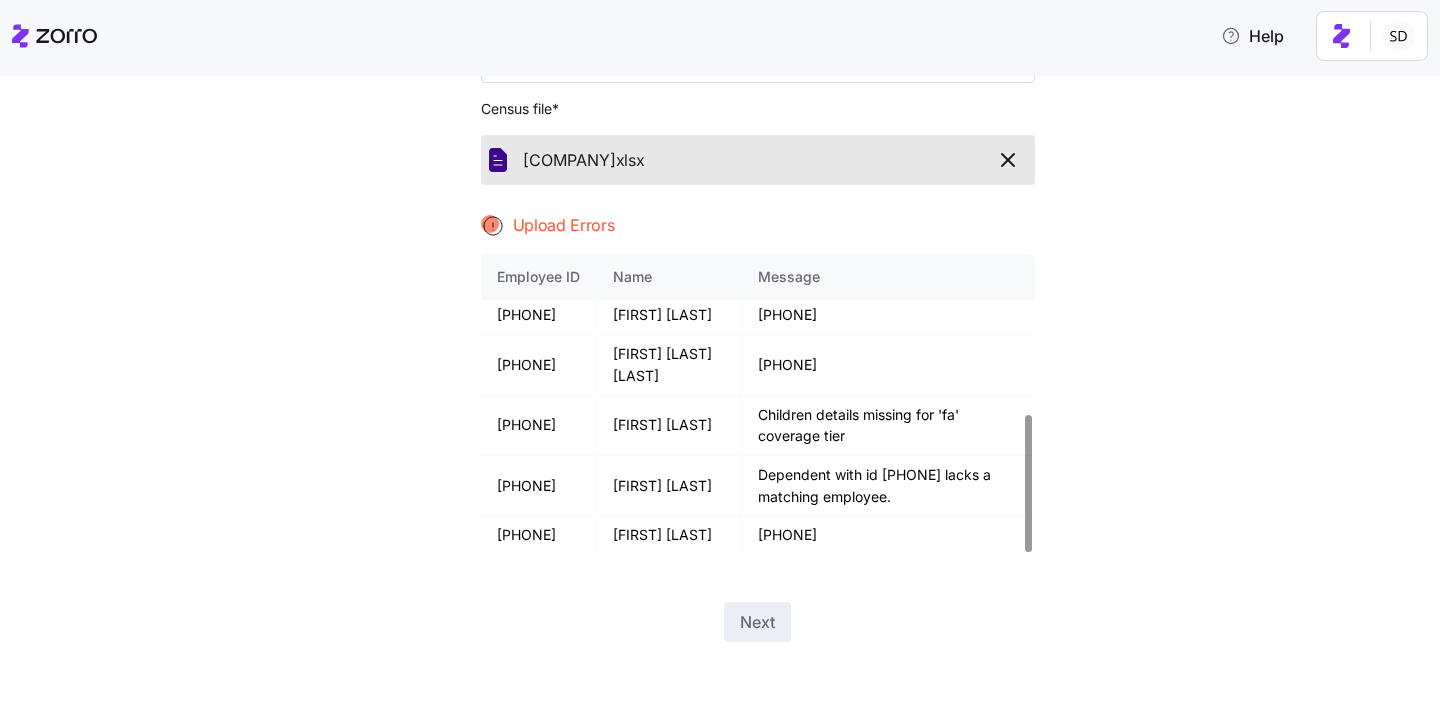 click 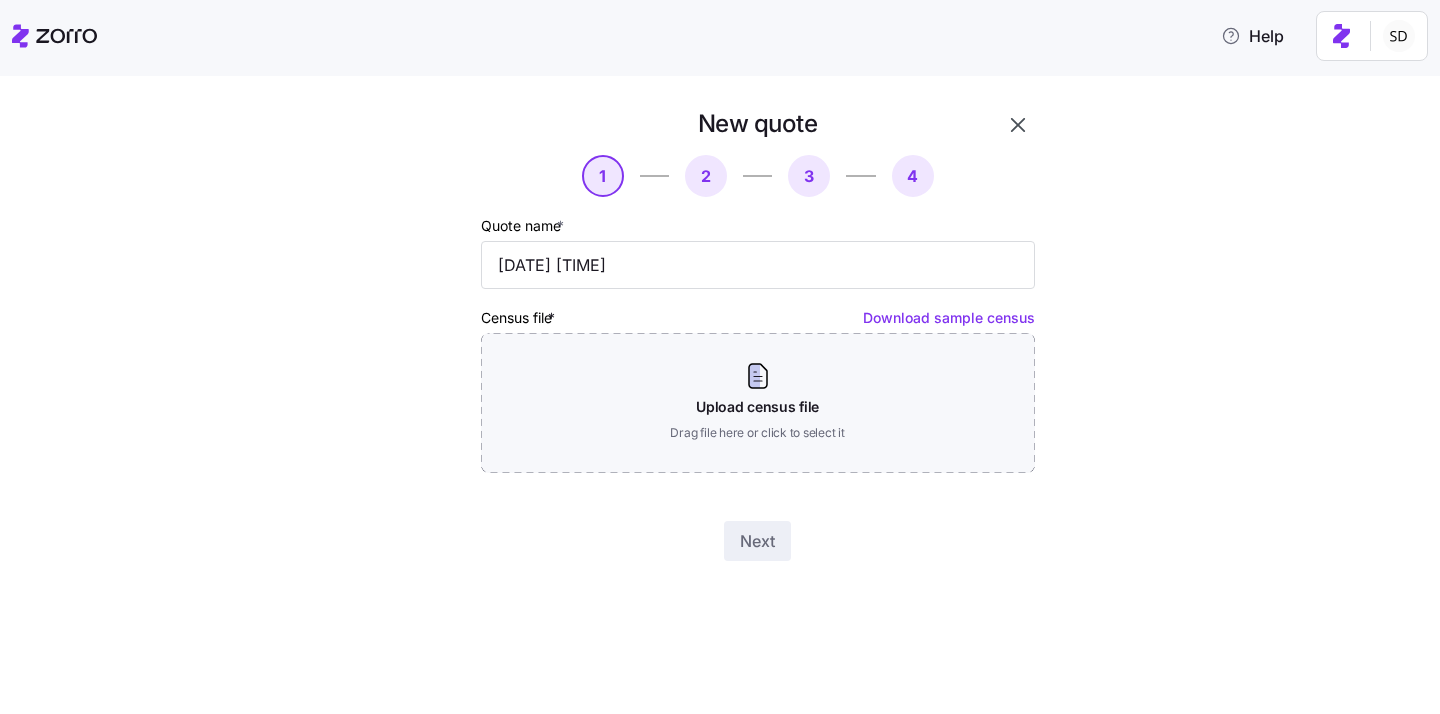 scroll, scrollTop: 0, scrollLeft: 0, axis: both 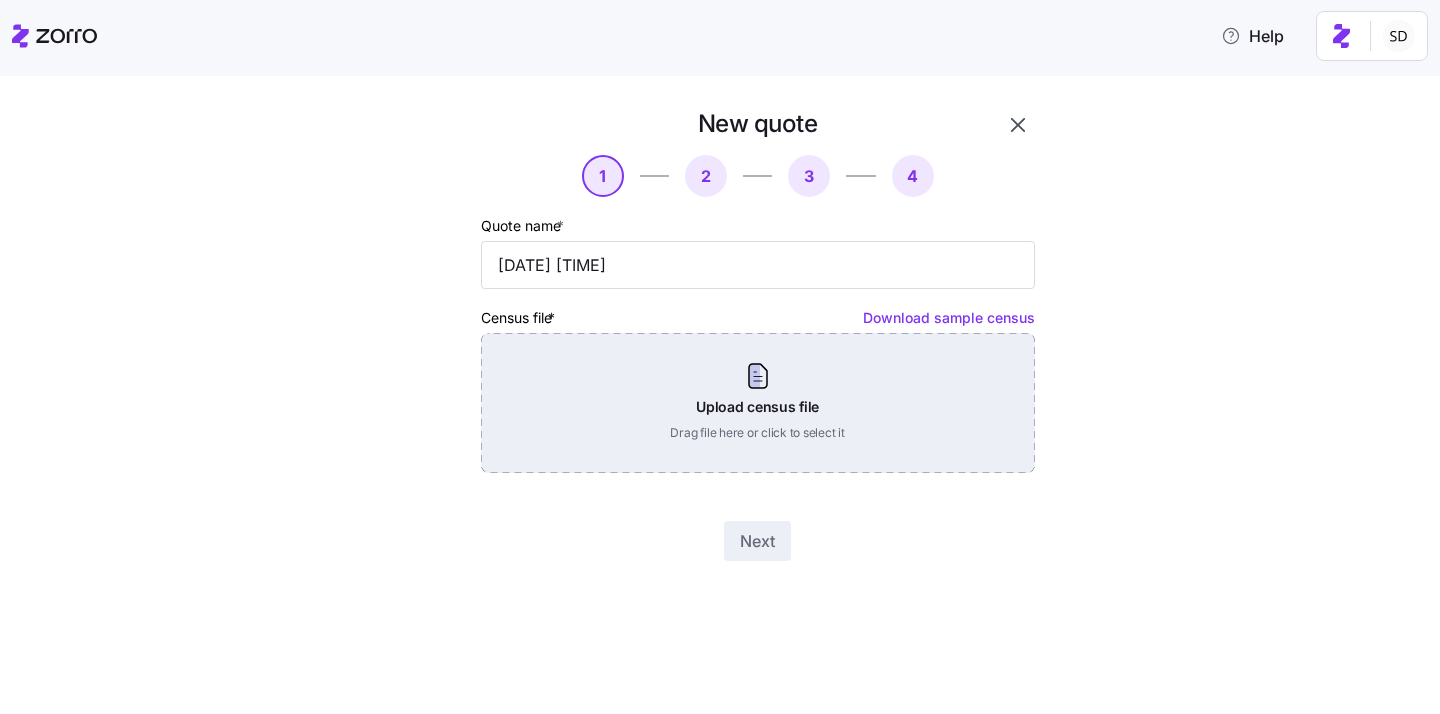click on "Upload census file Drag file here or click to select it" at bounding box center [758, 403] 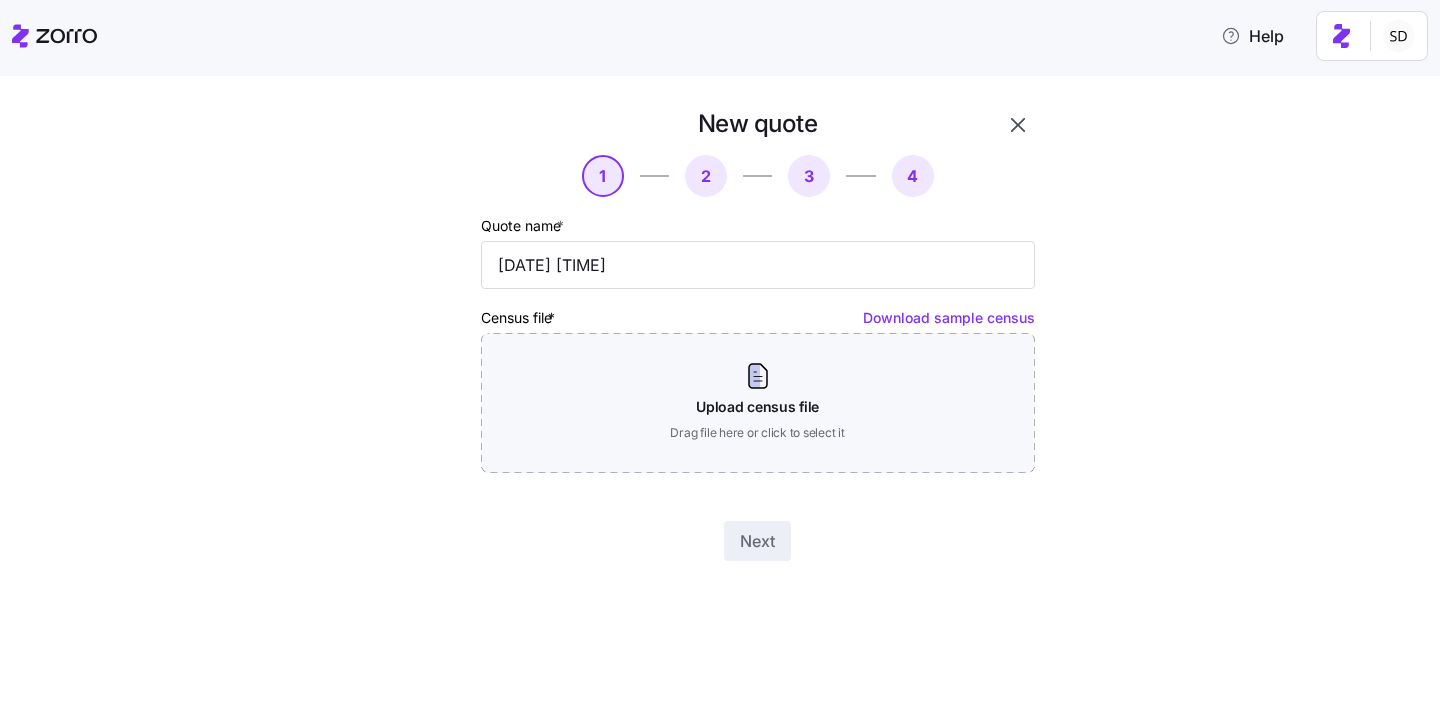 click 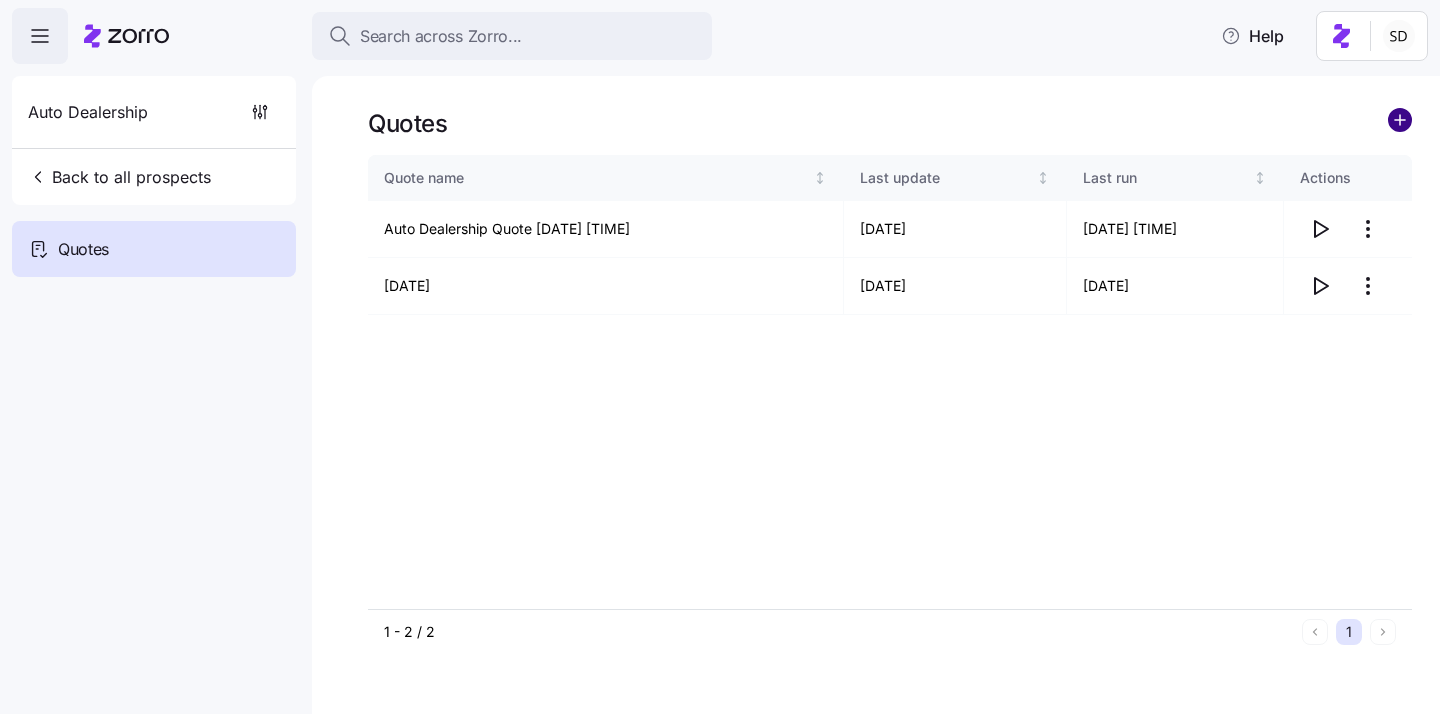 click 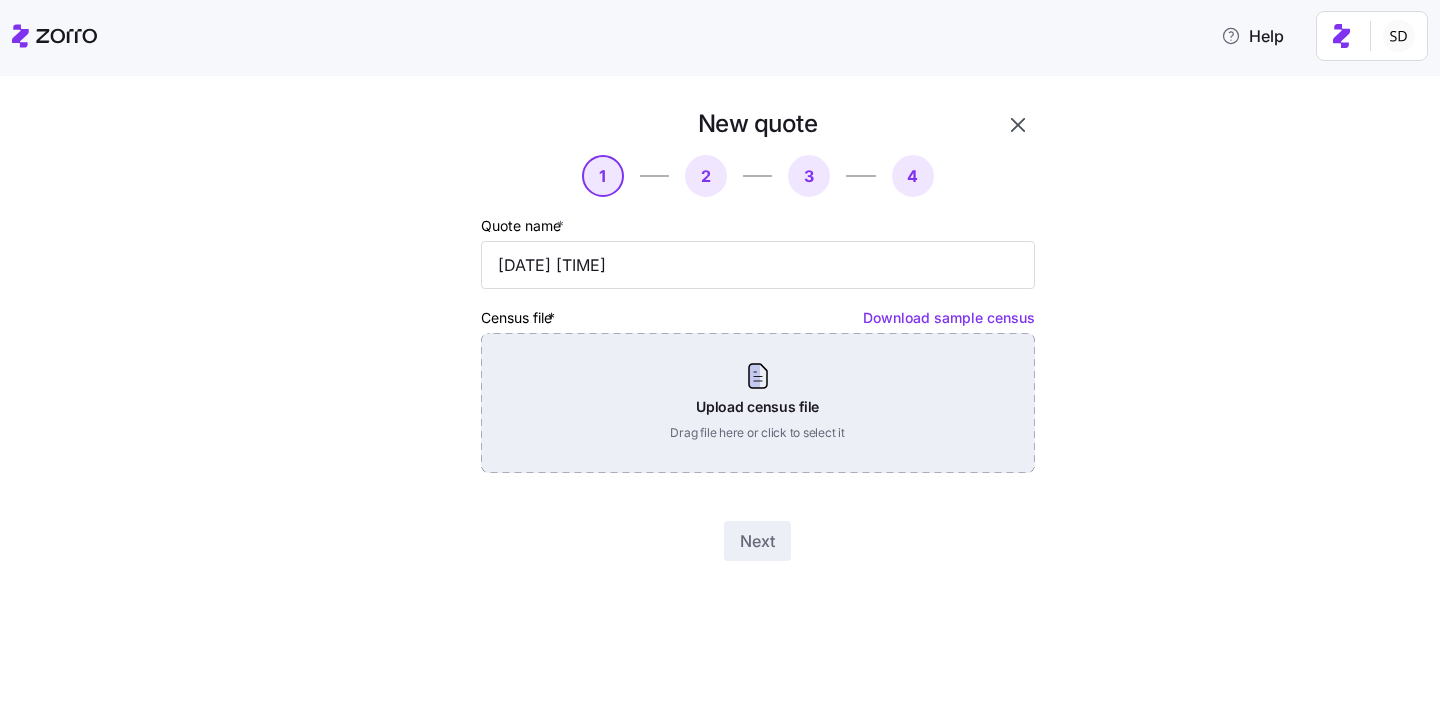 click on "Upload census file Drag file here or click to select it" at bounding box center [758, 403] 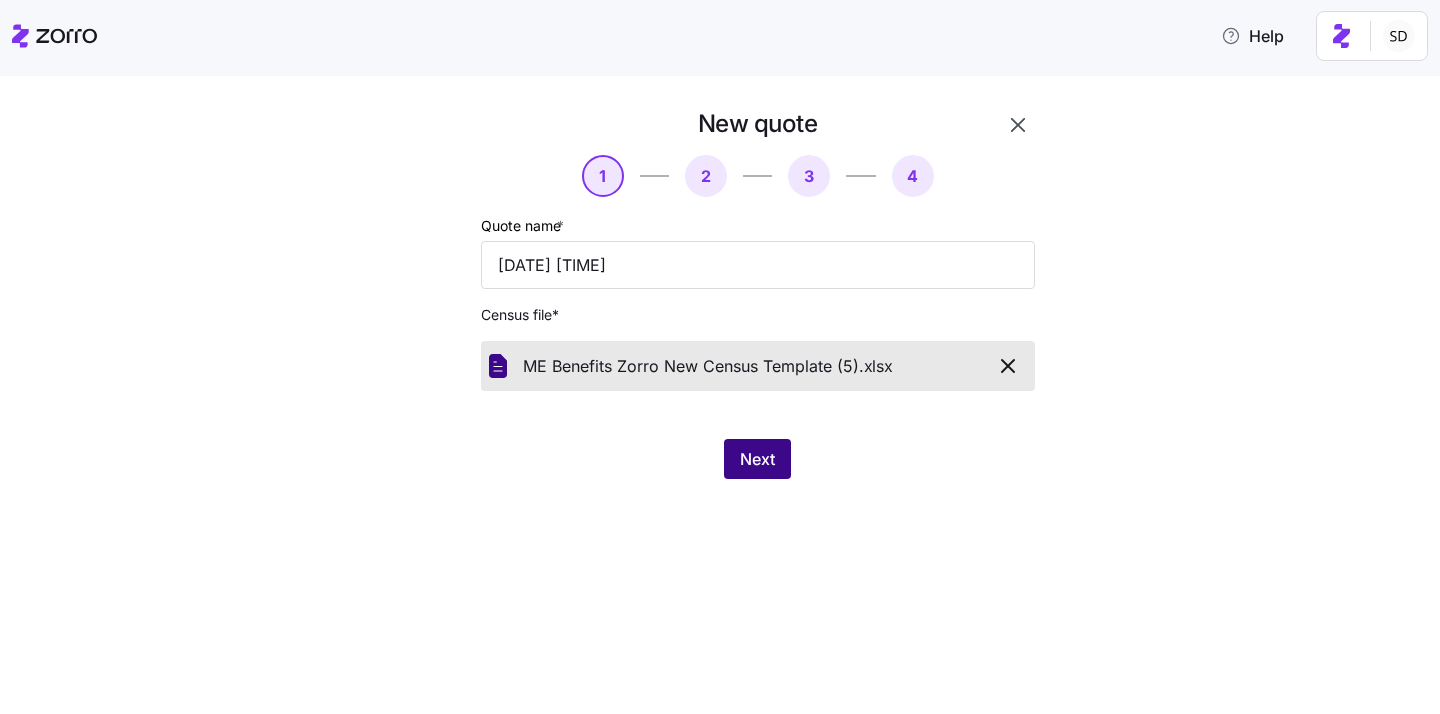 click on "Next" at bounding box center [757, 459] 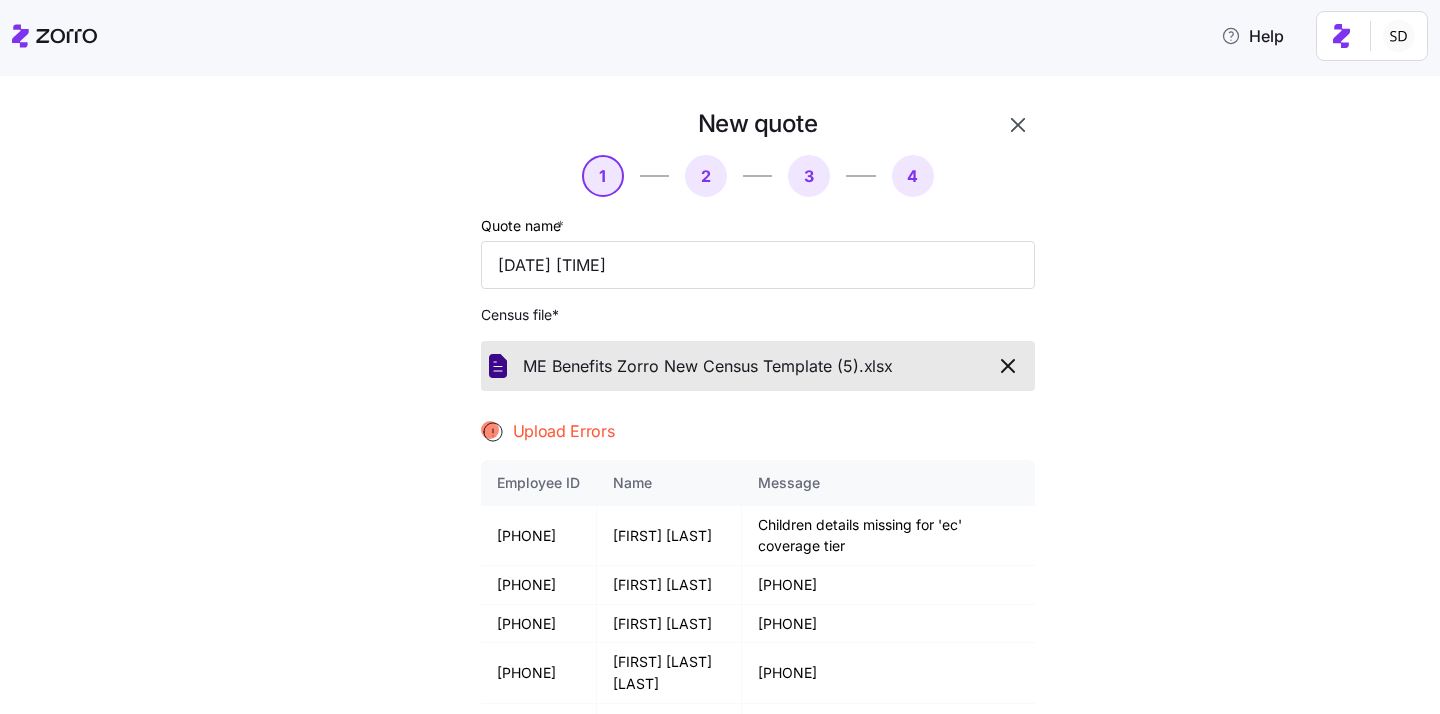 scroll, scrollTop: 55, scrollLeft: 0, axis: vertical 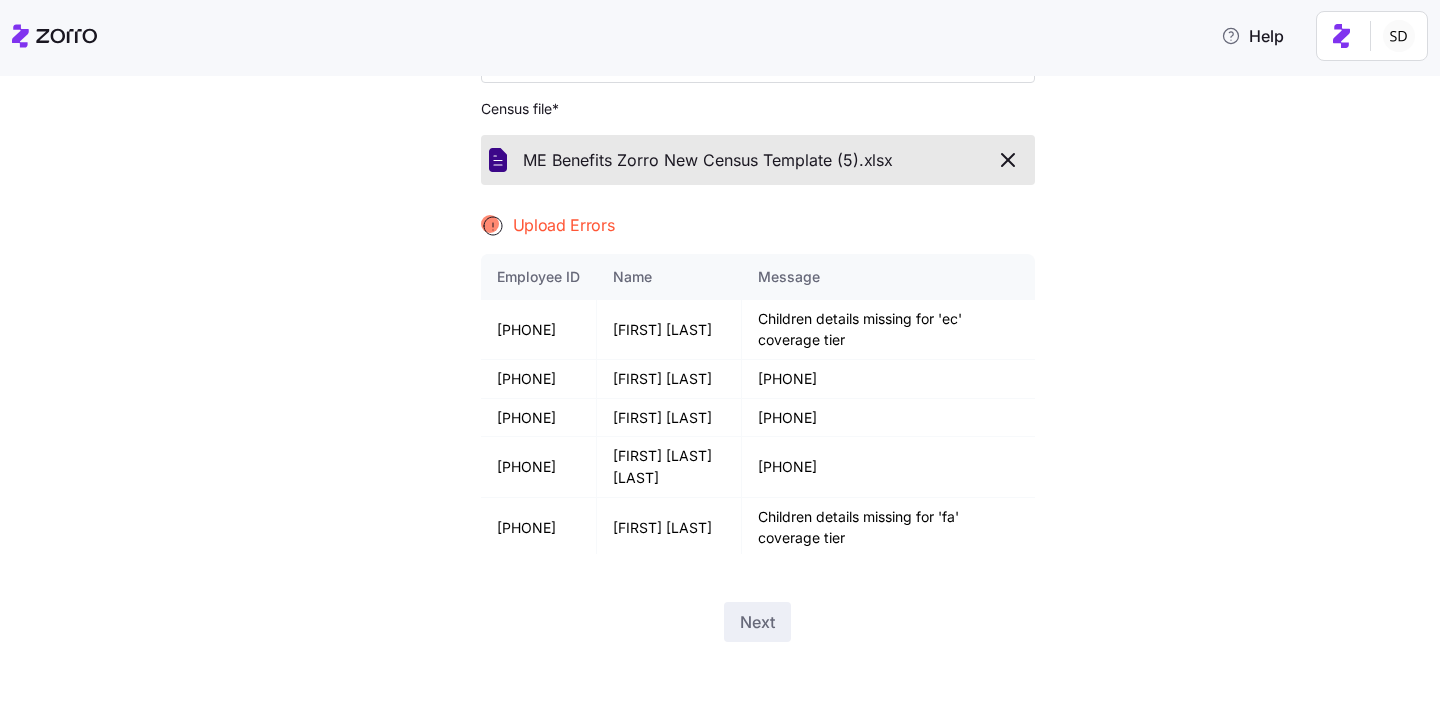 click 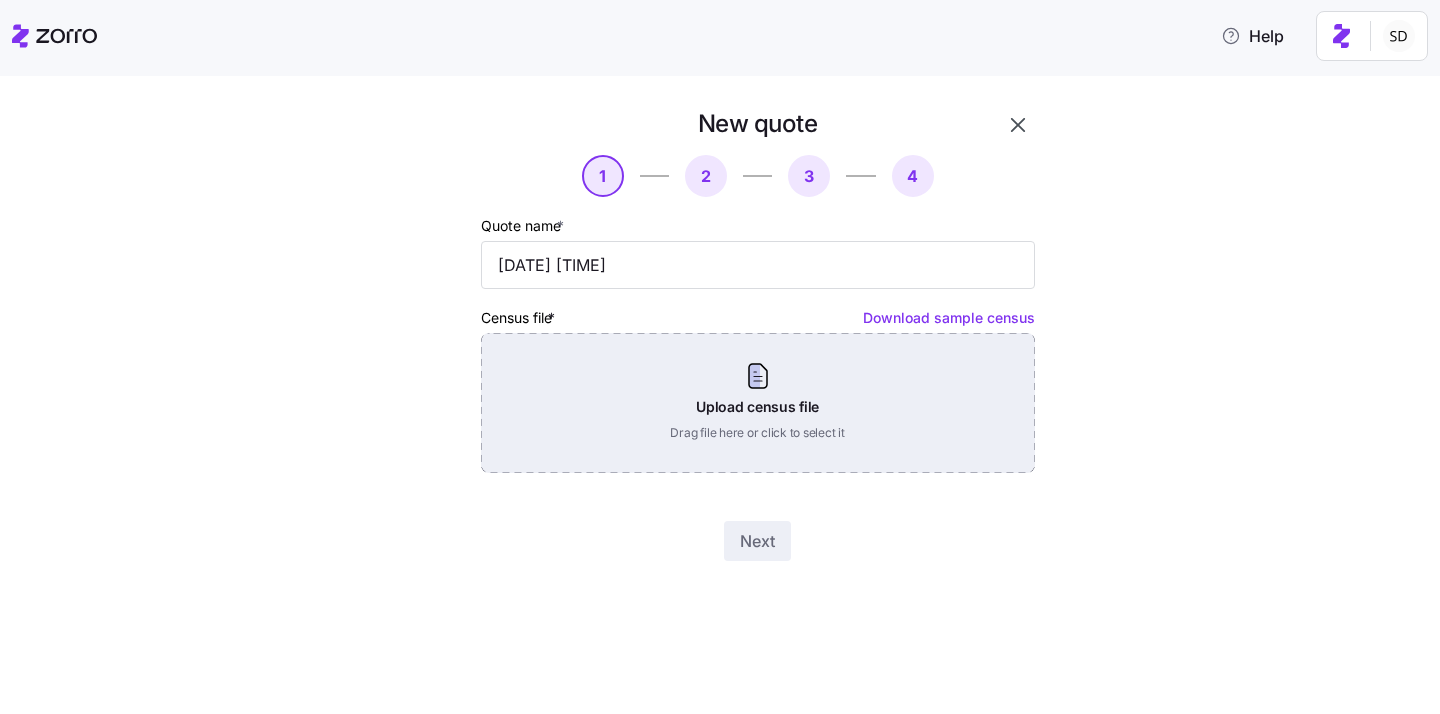 click on "Upload census file Drag file here or click to select it" at bounding box center (758, 403) 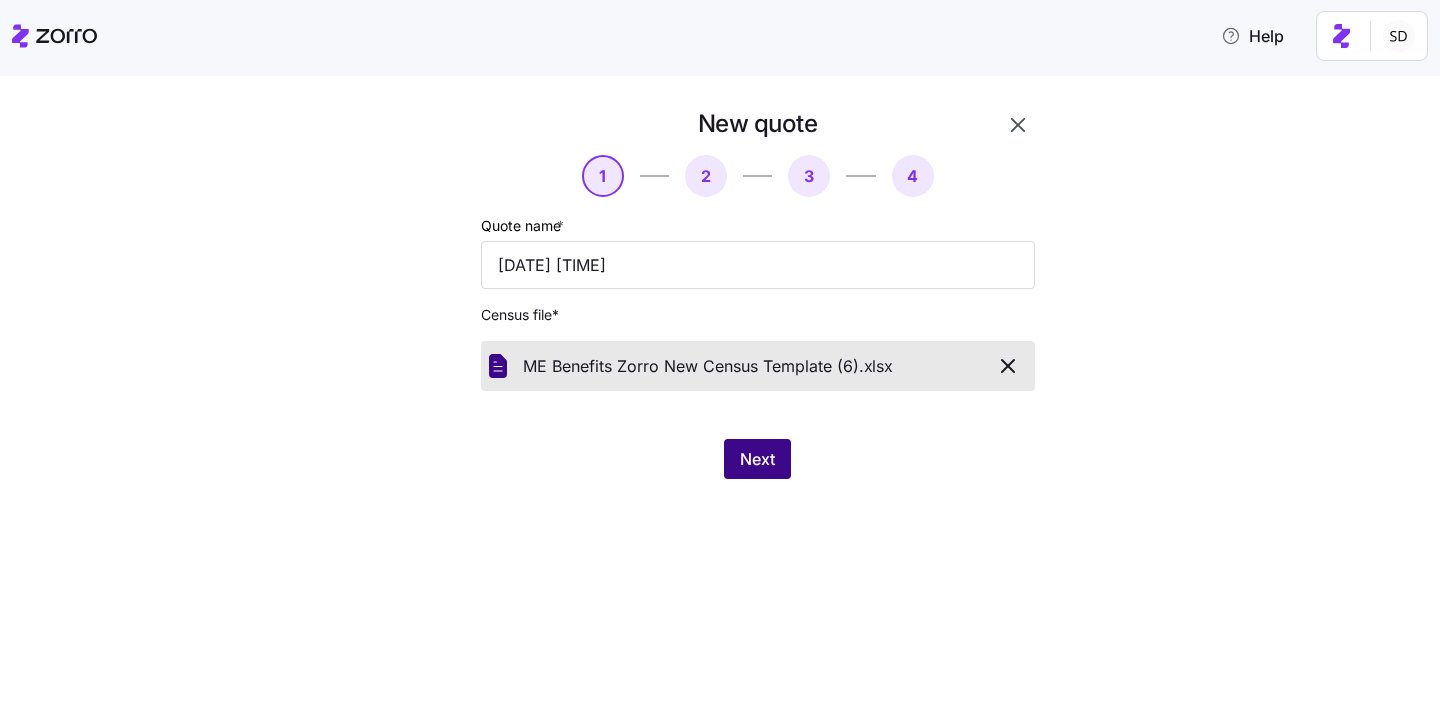 click on "Next" at bounding box center [757, 459] 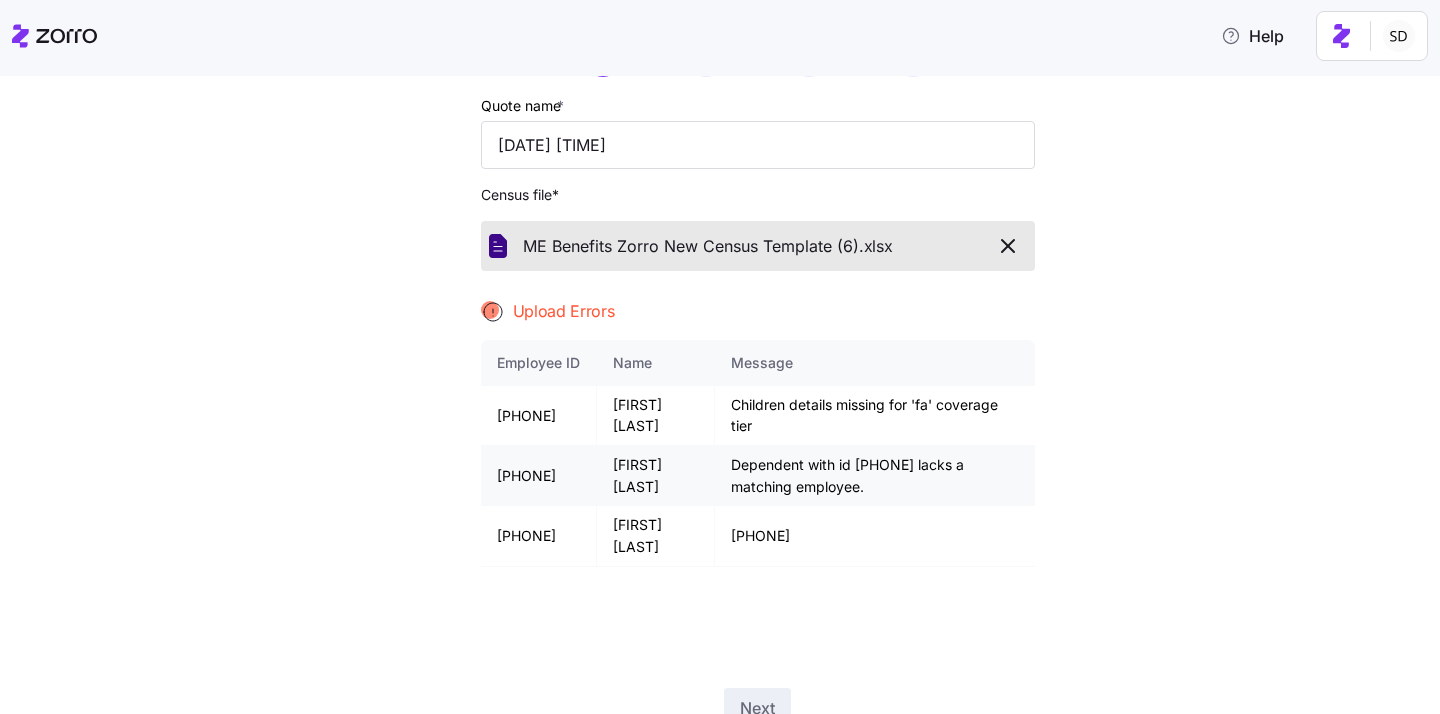 scroll, scrollTop: 206, scrollLeft: 0, axis: vertical 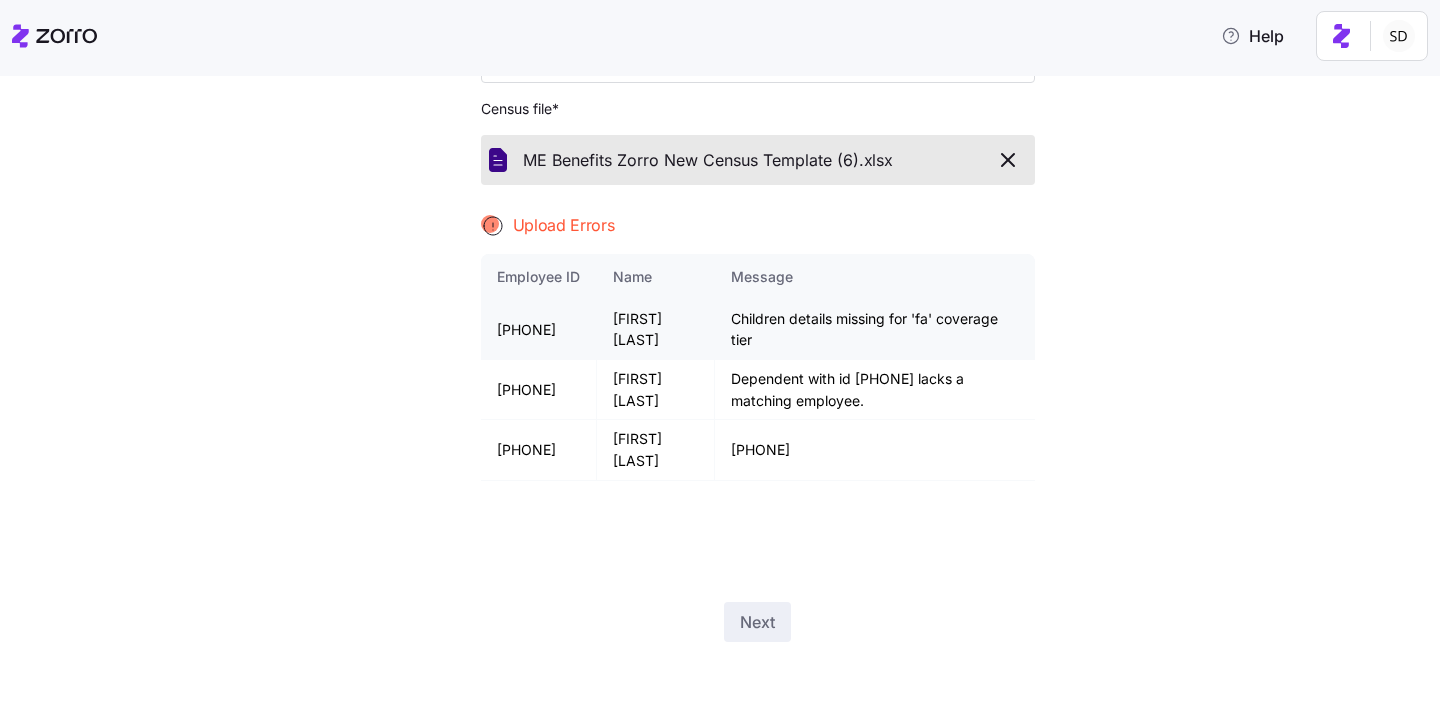 drag, startPoint x: 668, startPoint y: 344, endPoint x: 607, endPoint y: 344, distance: 61 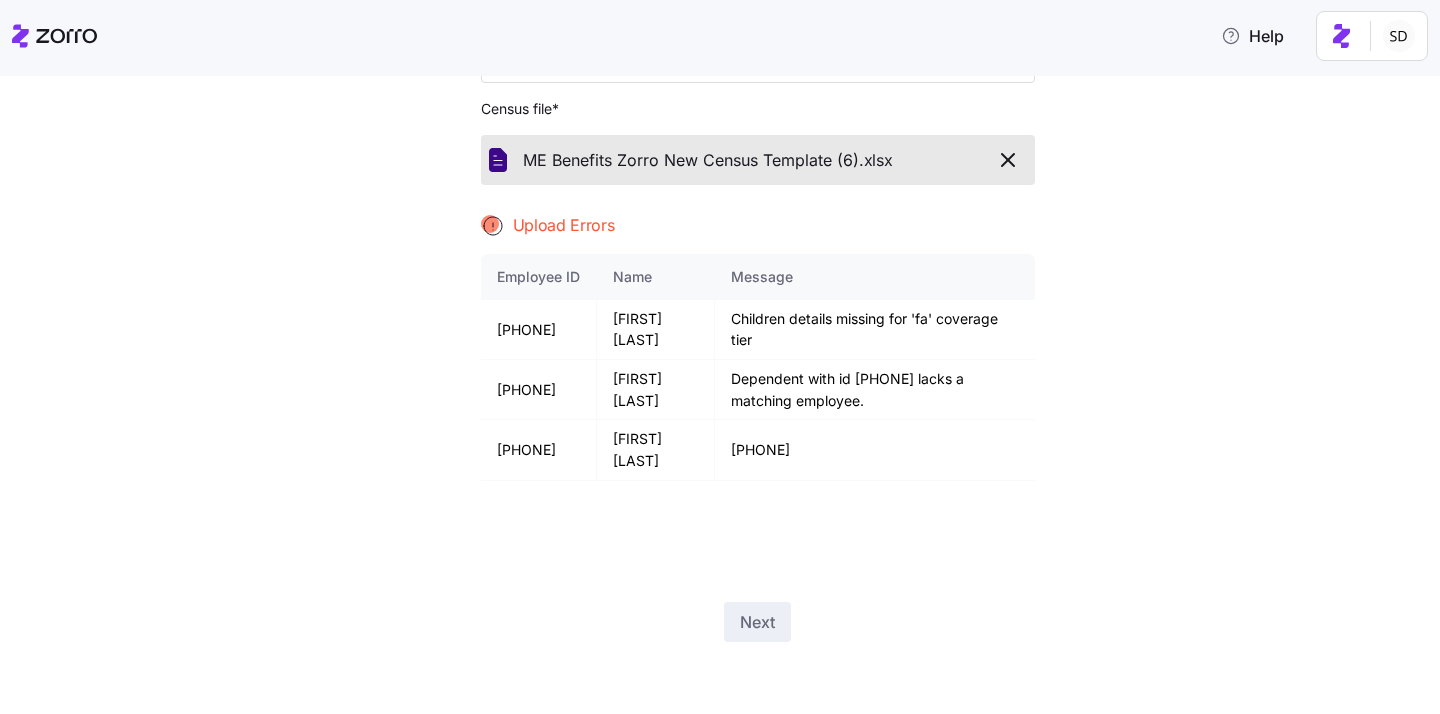 click 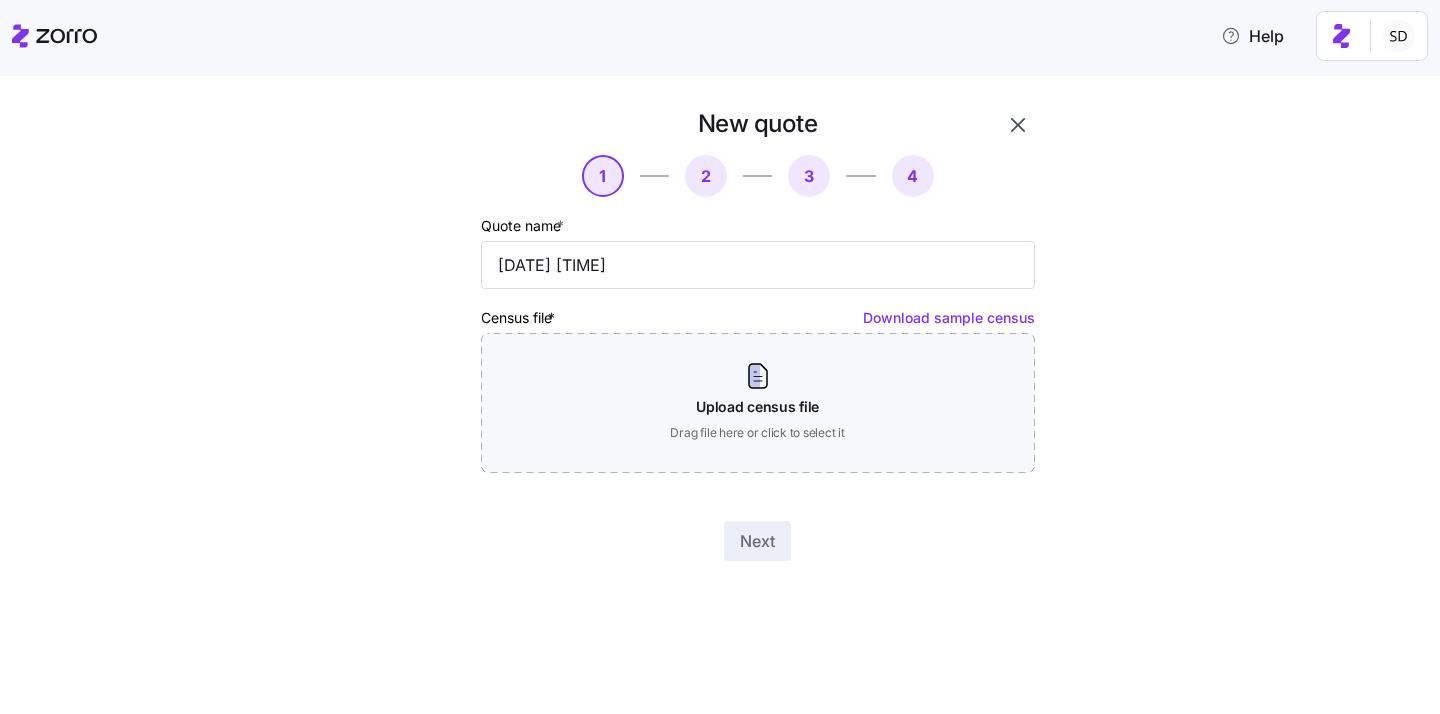 scroll, scrollTop: 0, scrollLeft: 0, axis: both 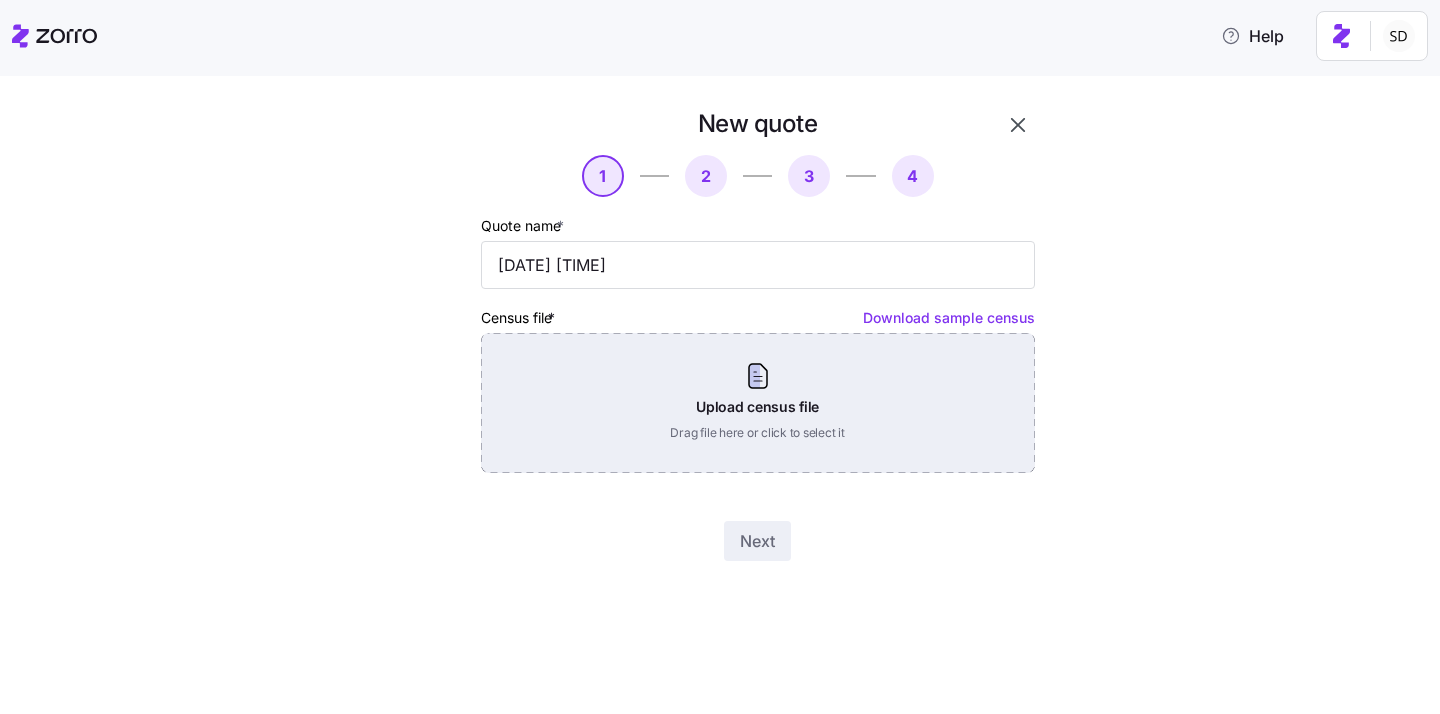 click on "Upload census file Drag file here or click to select it" at bounding box center (758, 403) 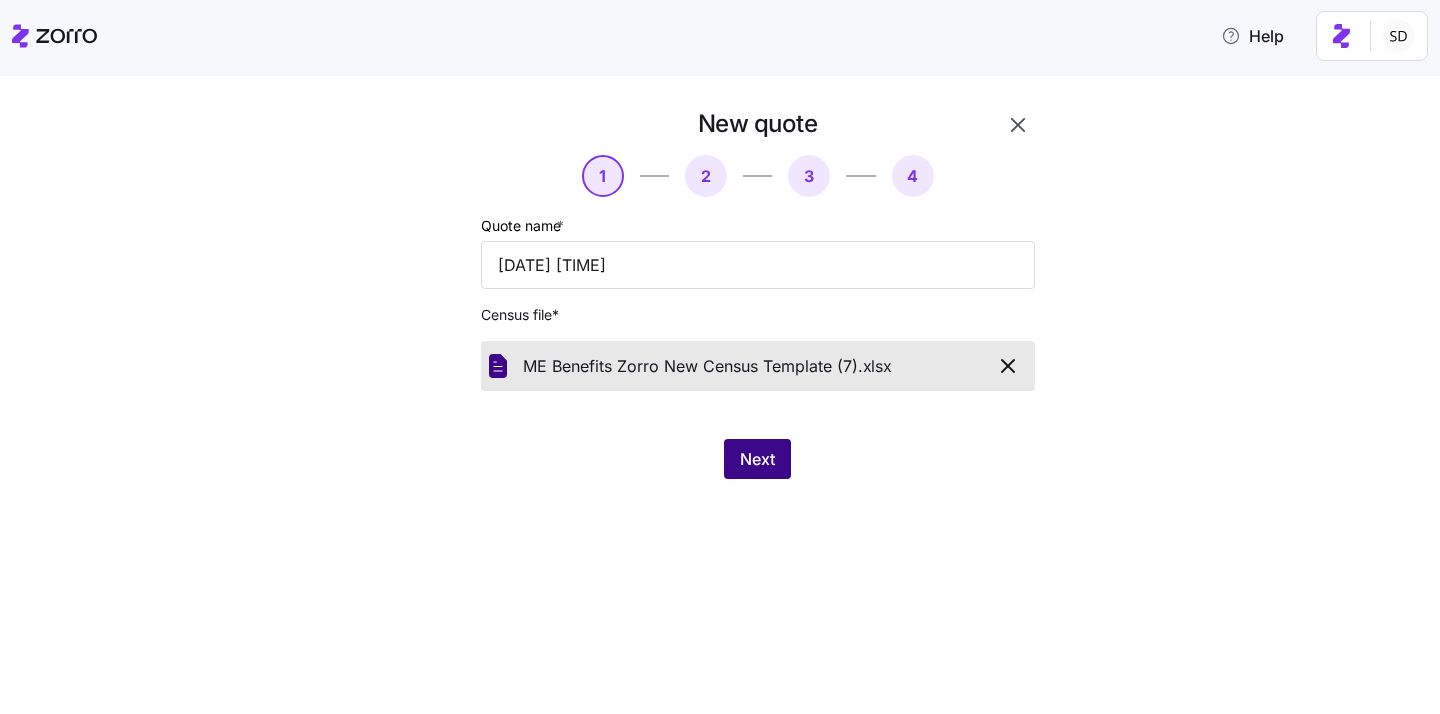 click on "Next" at bounding box center [757, 459] 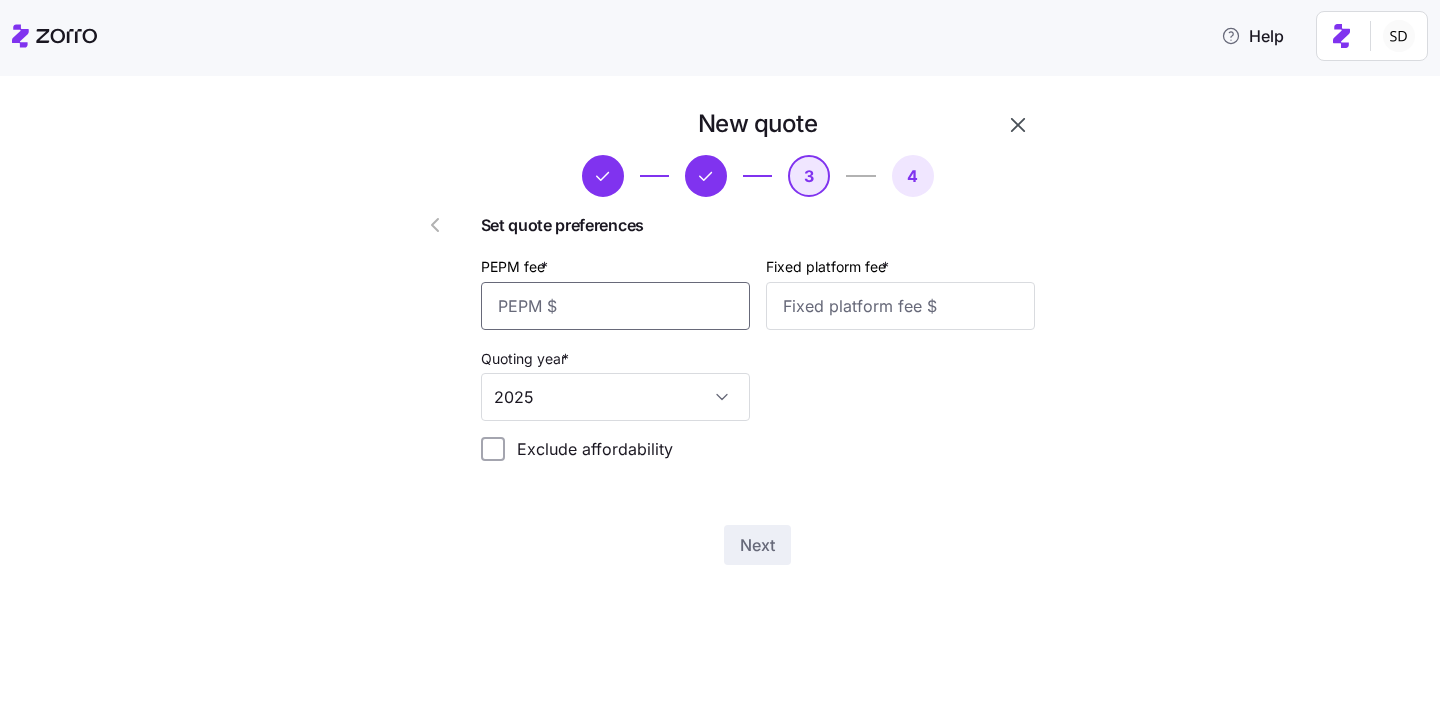 click on "PEPM fee  *" at bounding box center [615, 306] 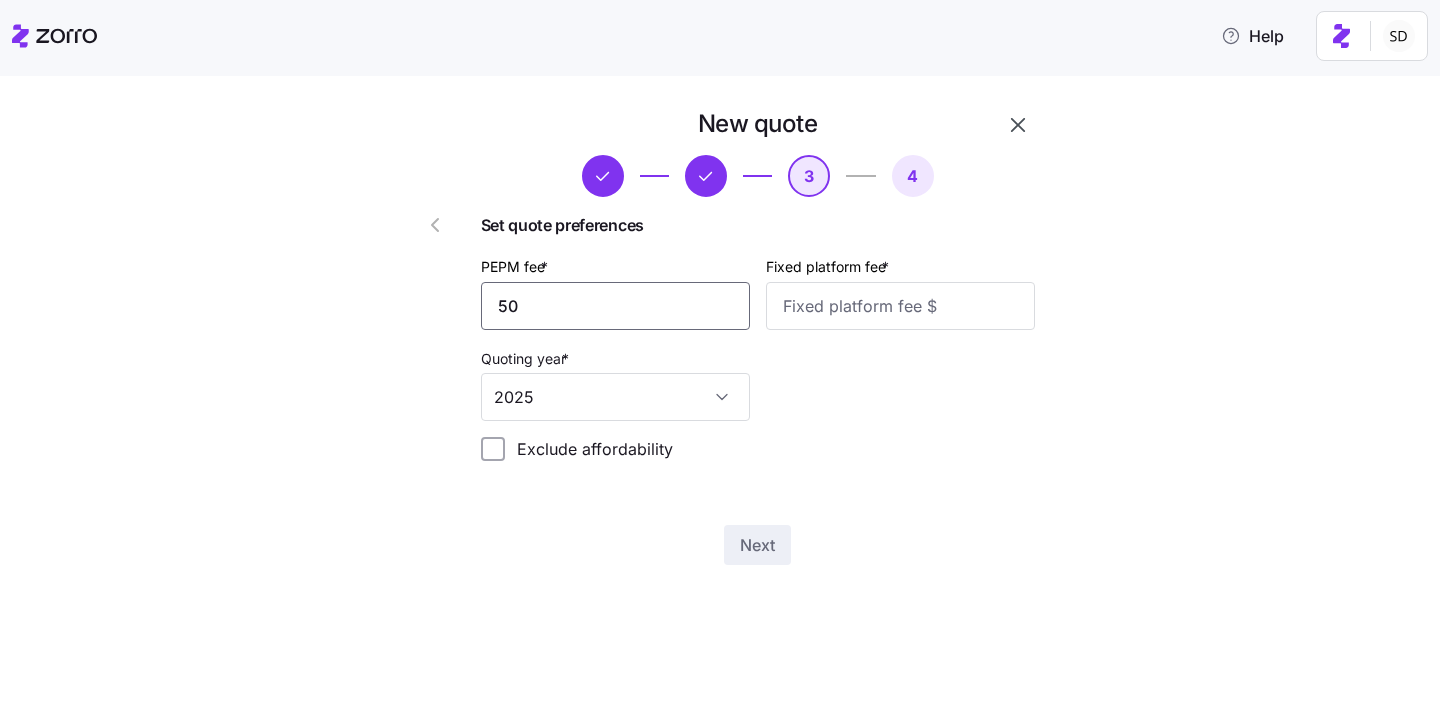 type on "50" 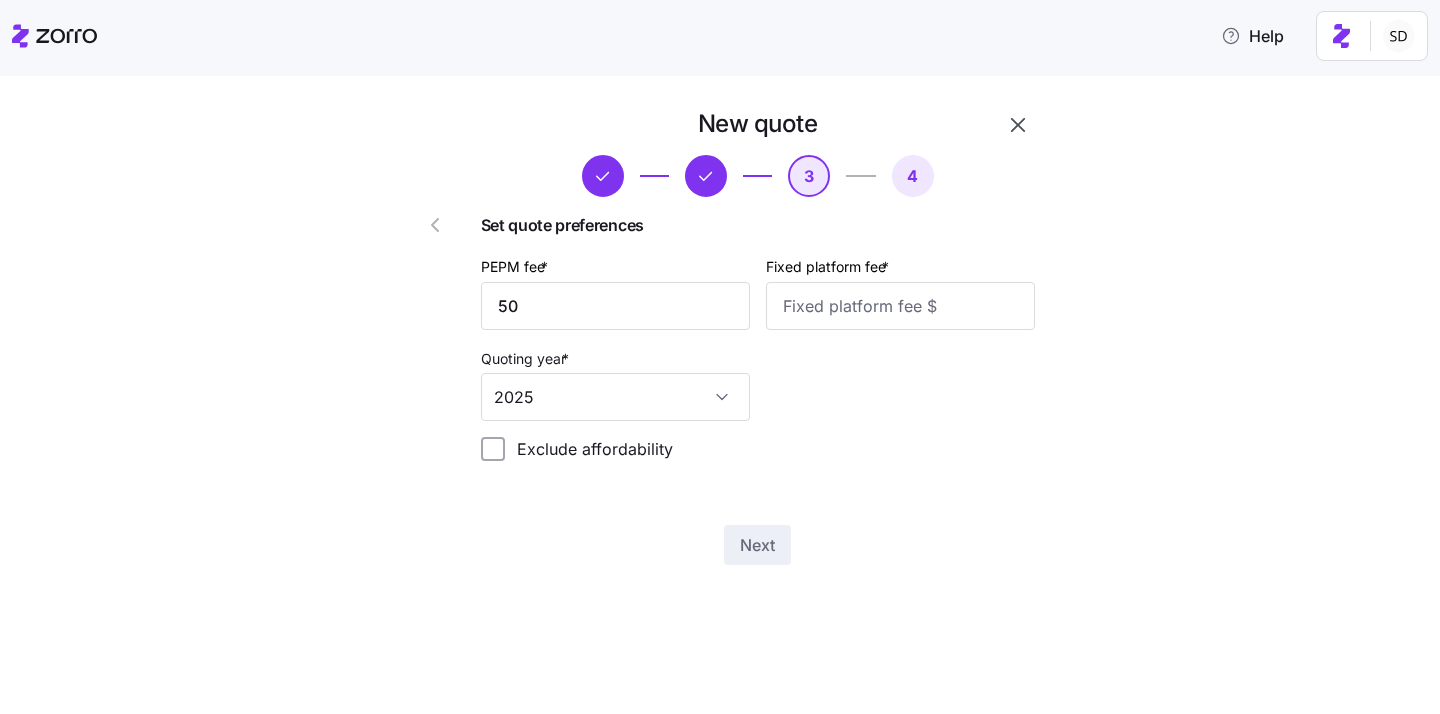 click on "Exclude affordability" at bounding box center [758, 449] 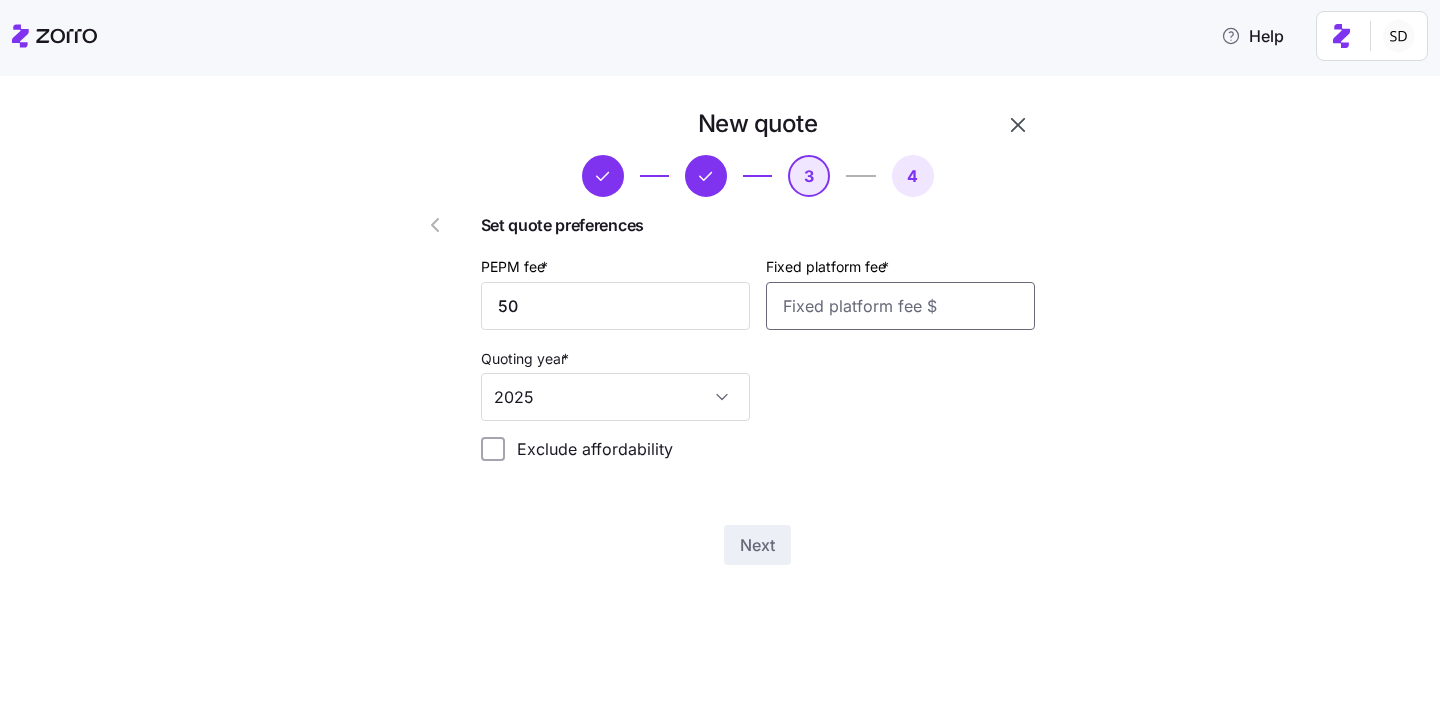 click on "Fixed platform fee  *" at bounding box center (900, 306) 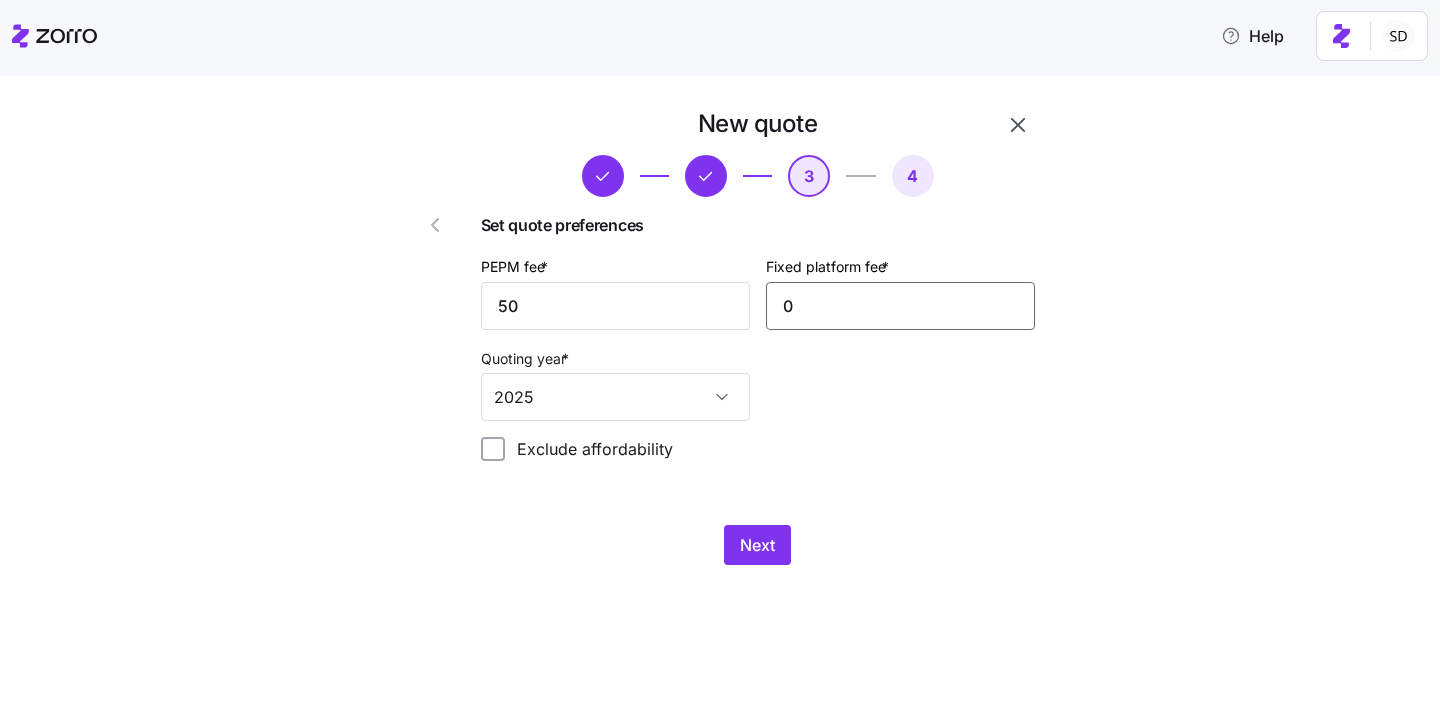 type on "0" 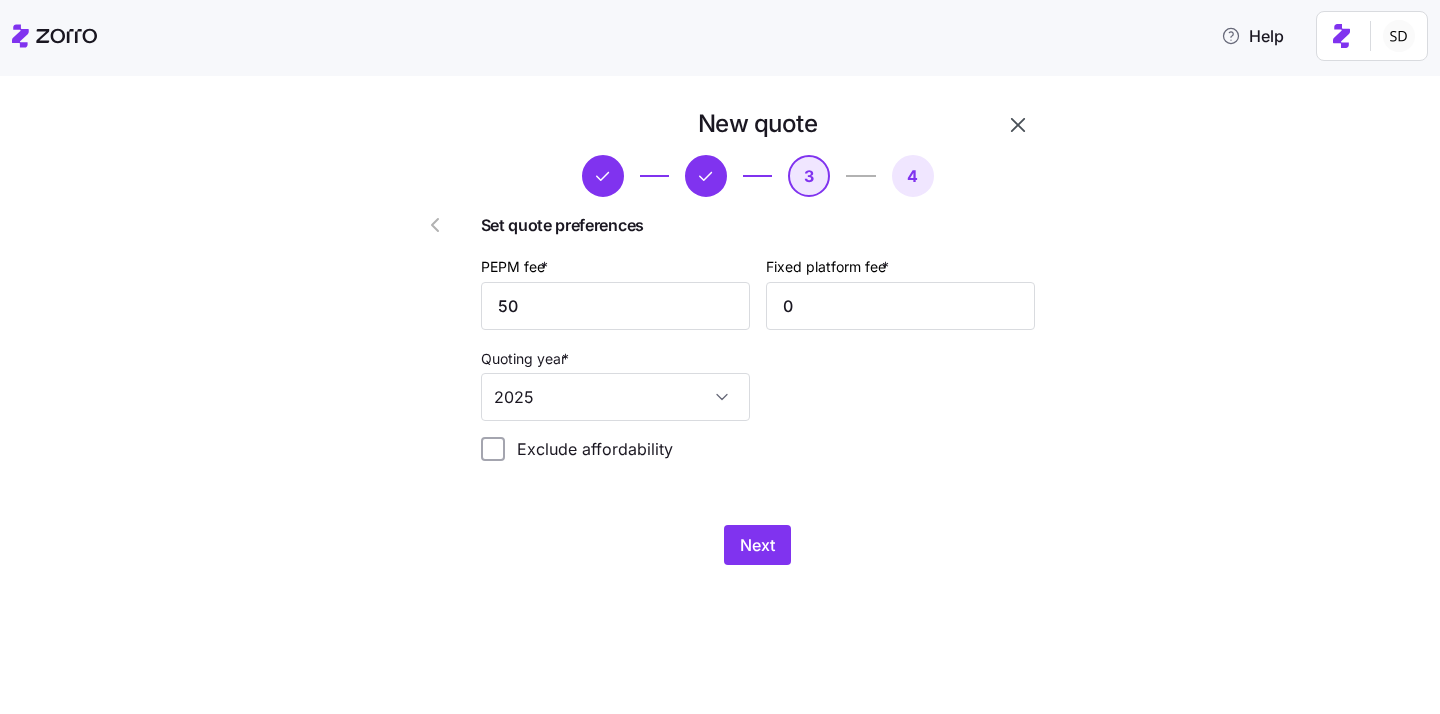 click on "PEPM fee  * 50 Fixed platform fee  * 0 Quoting year  * 2025" at bounding box center (758, 337) 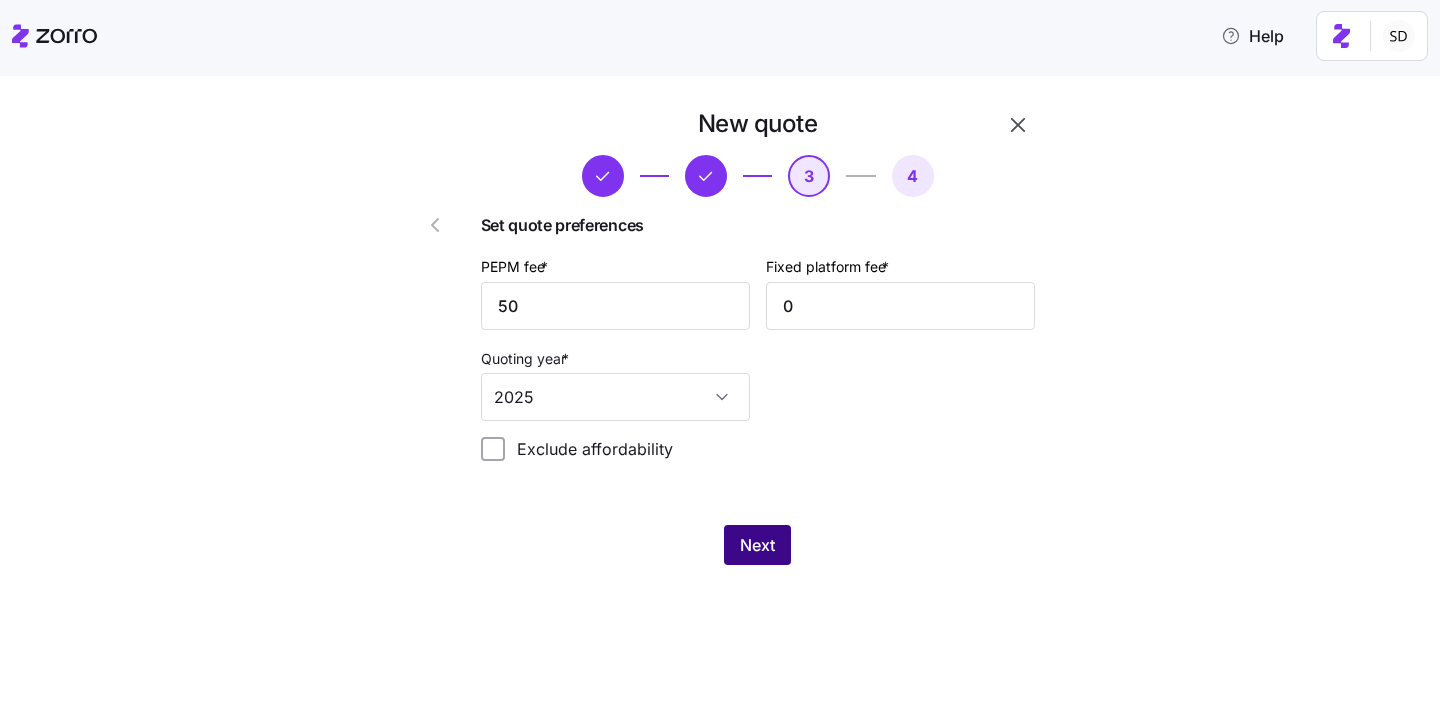 click on "Next" at bounding box center (757, 545) 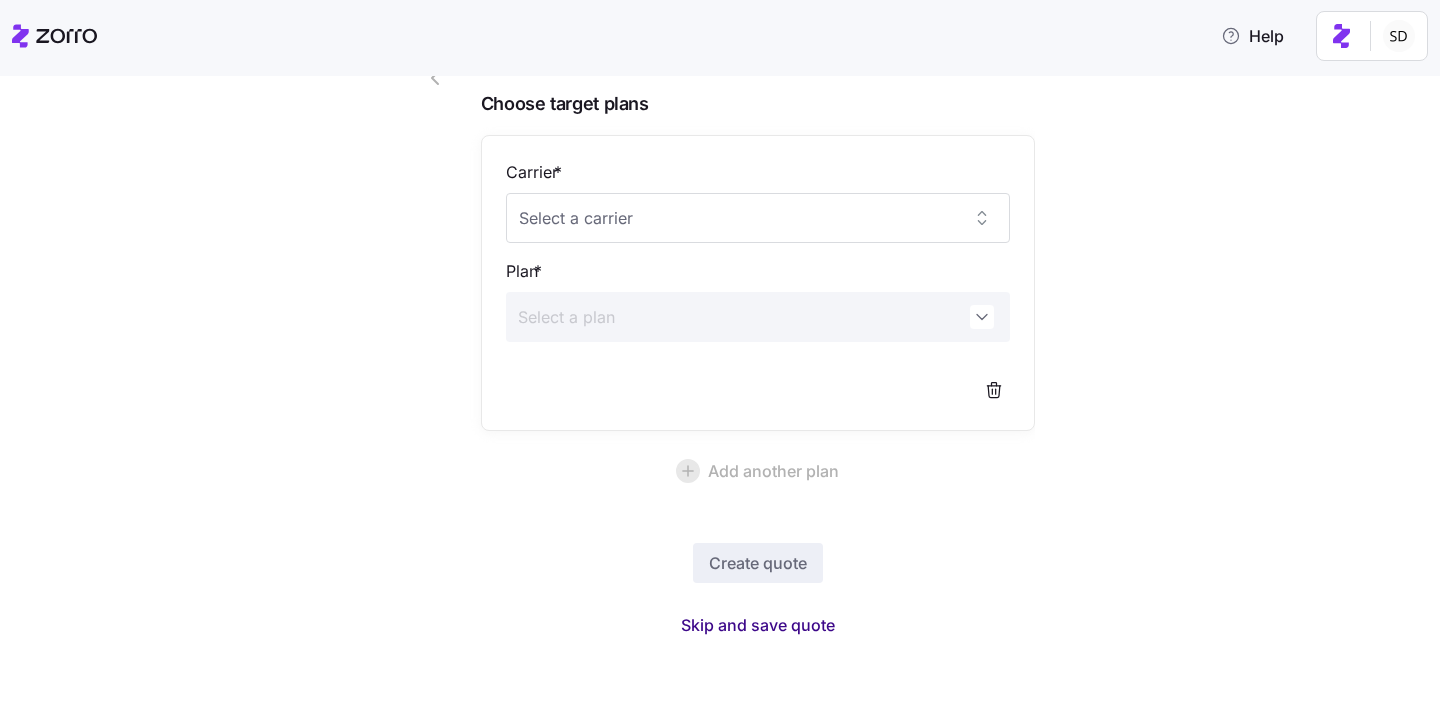 click on "Skip and save quote" at bounding box center [758, 625] 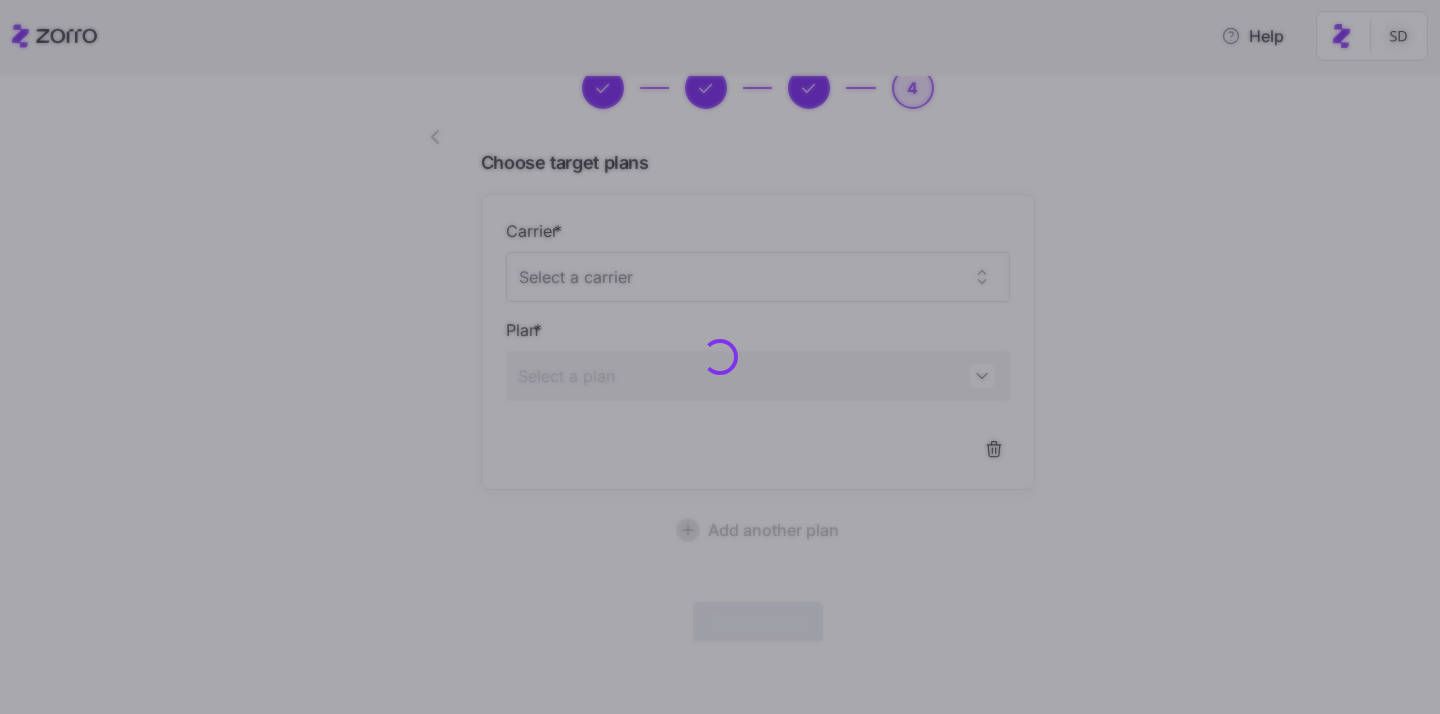 scroll, scrollTop: 87, scrollLeft: 0, axis: vertical 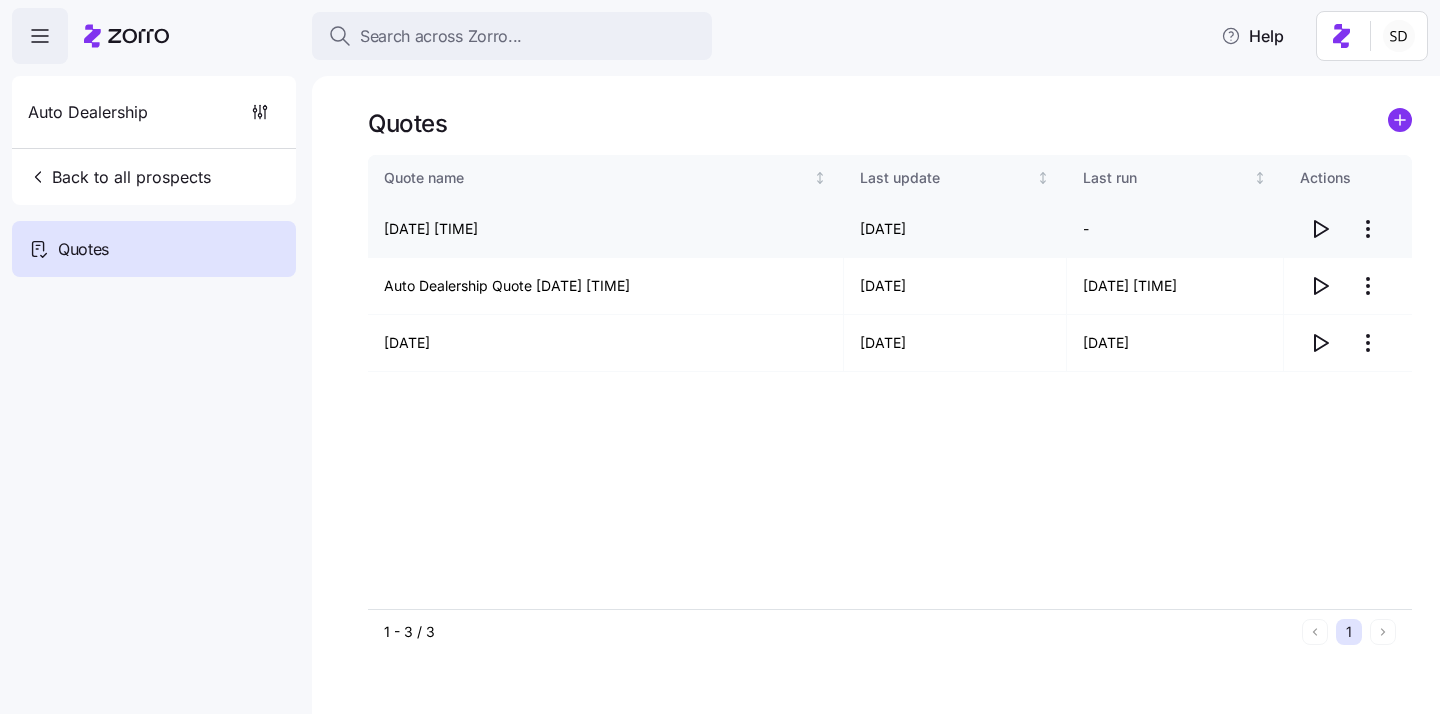 click 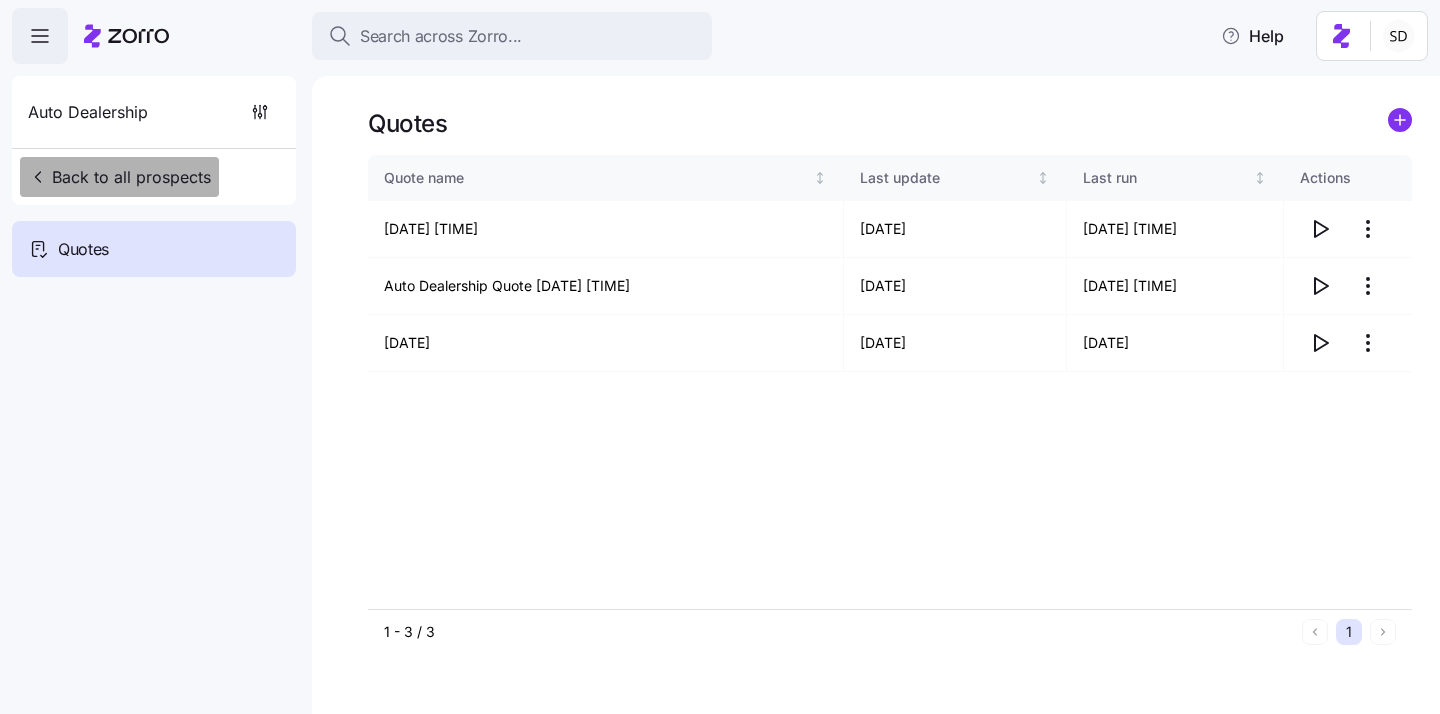 click on "Back to all prospects" at bounding box center [119, 177] 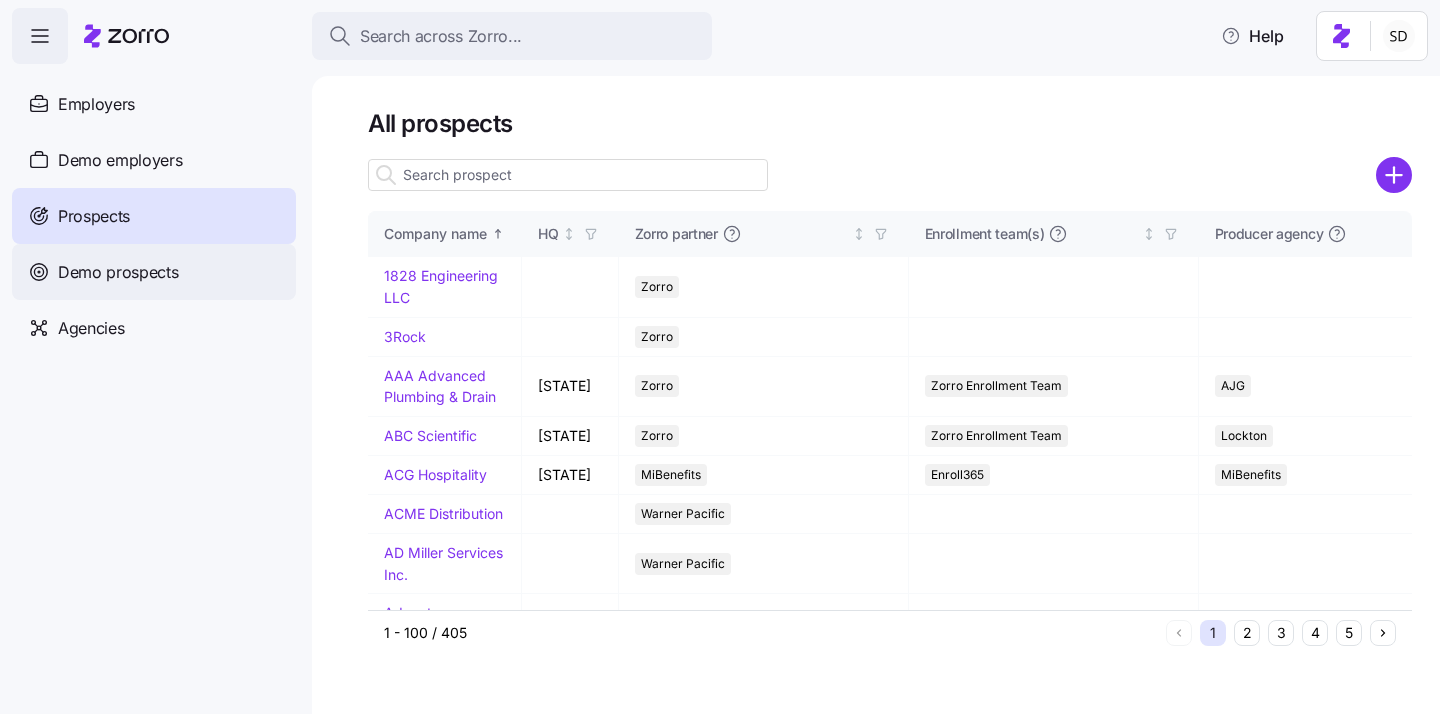 click on "Demo prospects" at bounding box center (118, 272) 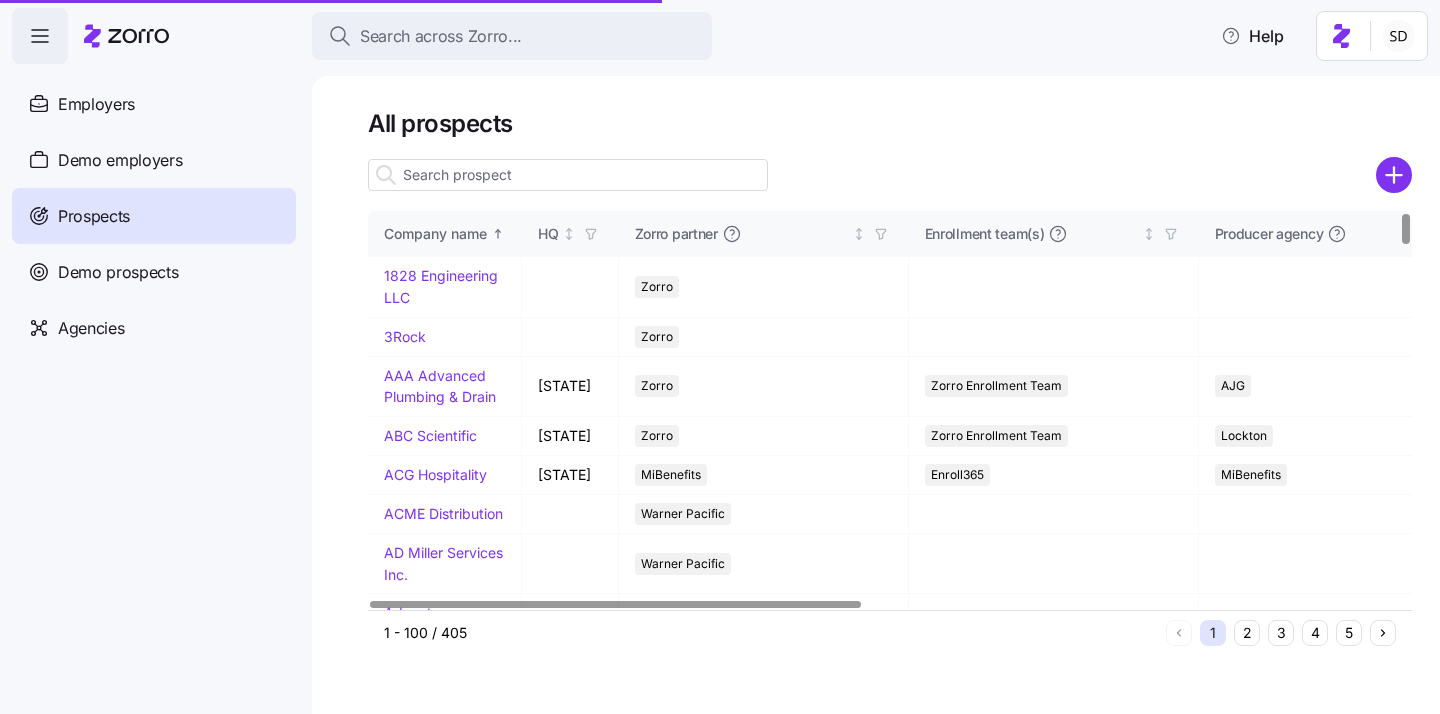 click at bounding box center [568, 175] 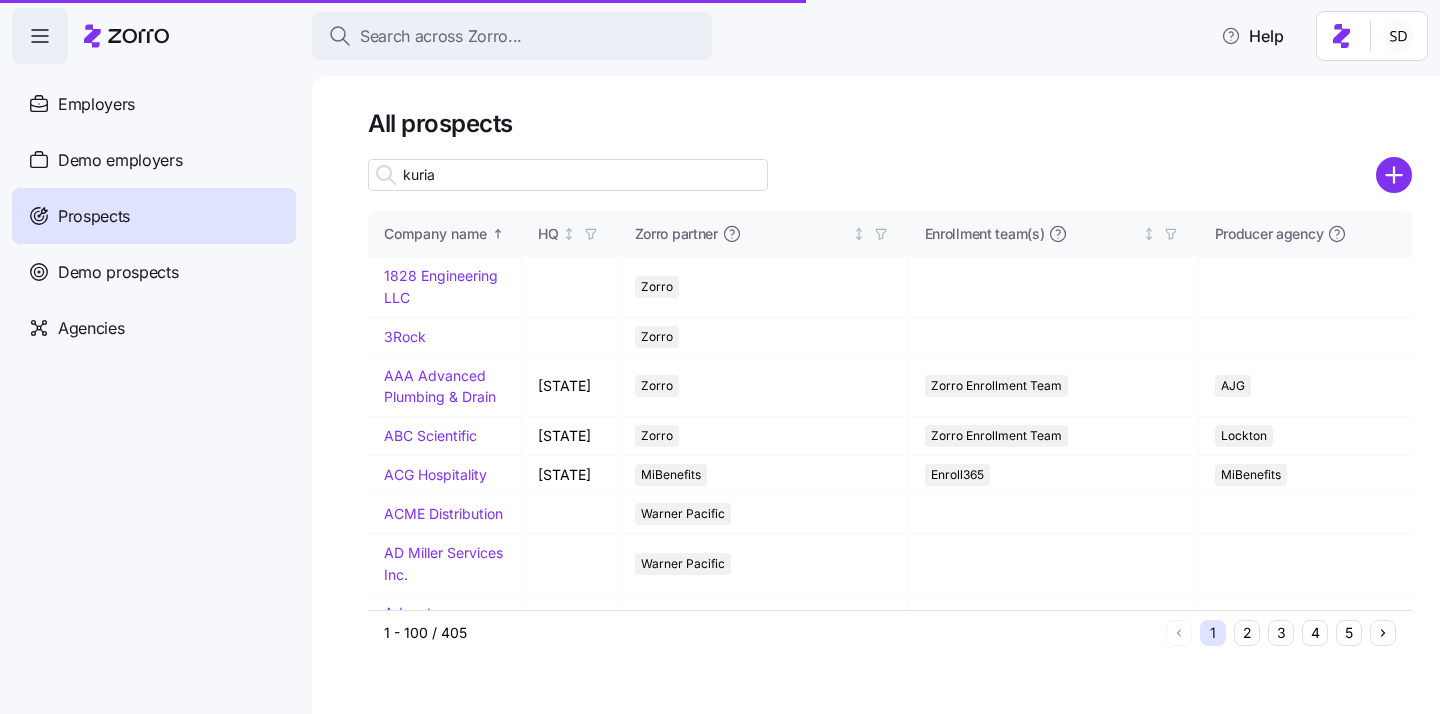 type on "kurian" 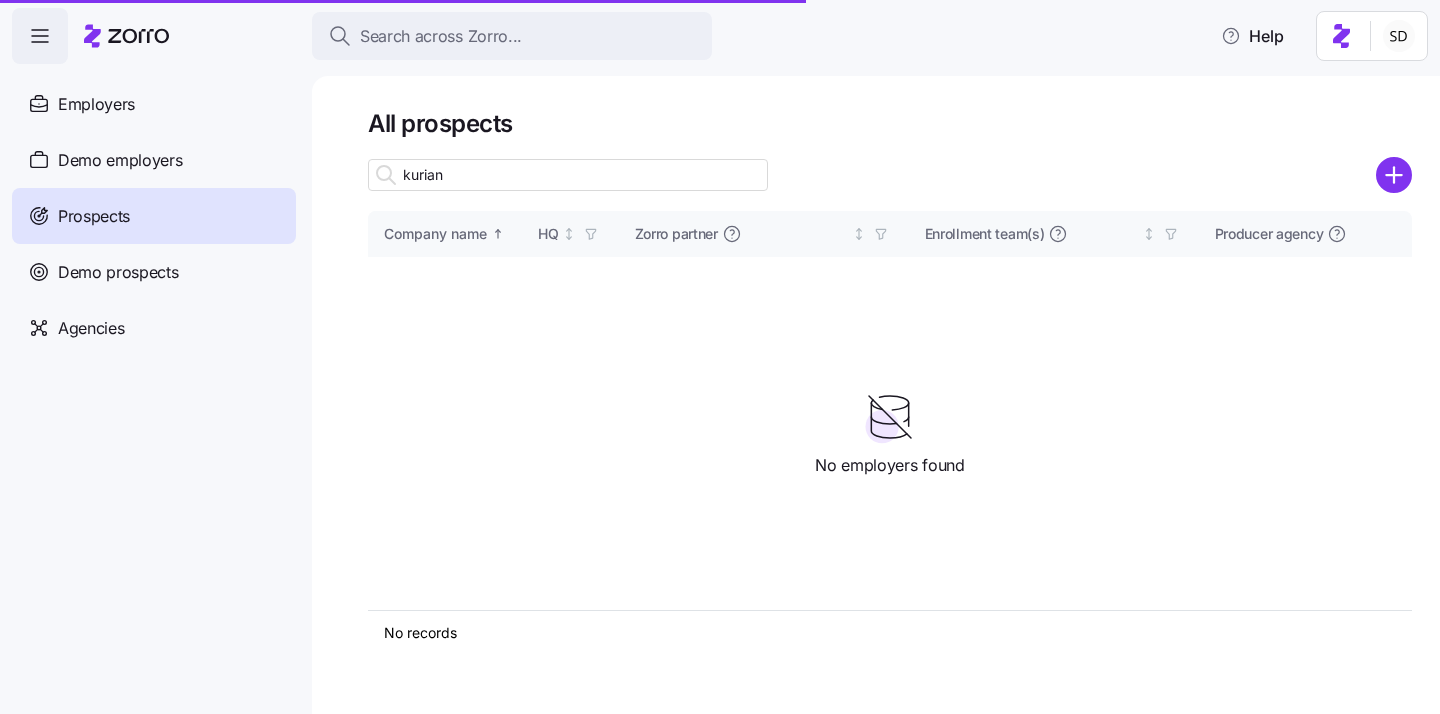 click on "kurian" at bounding box center [568, 175] 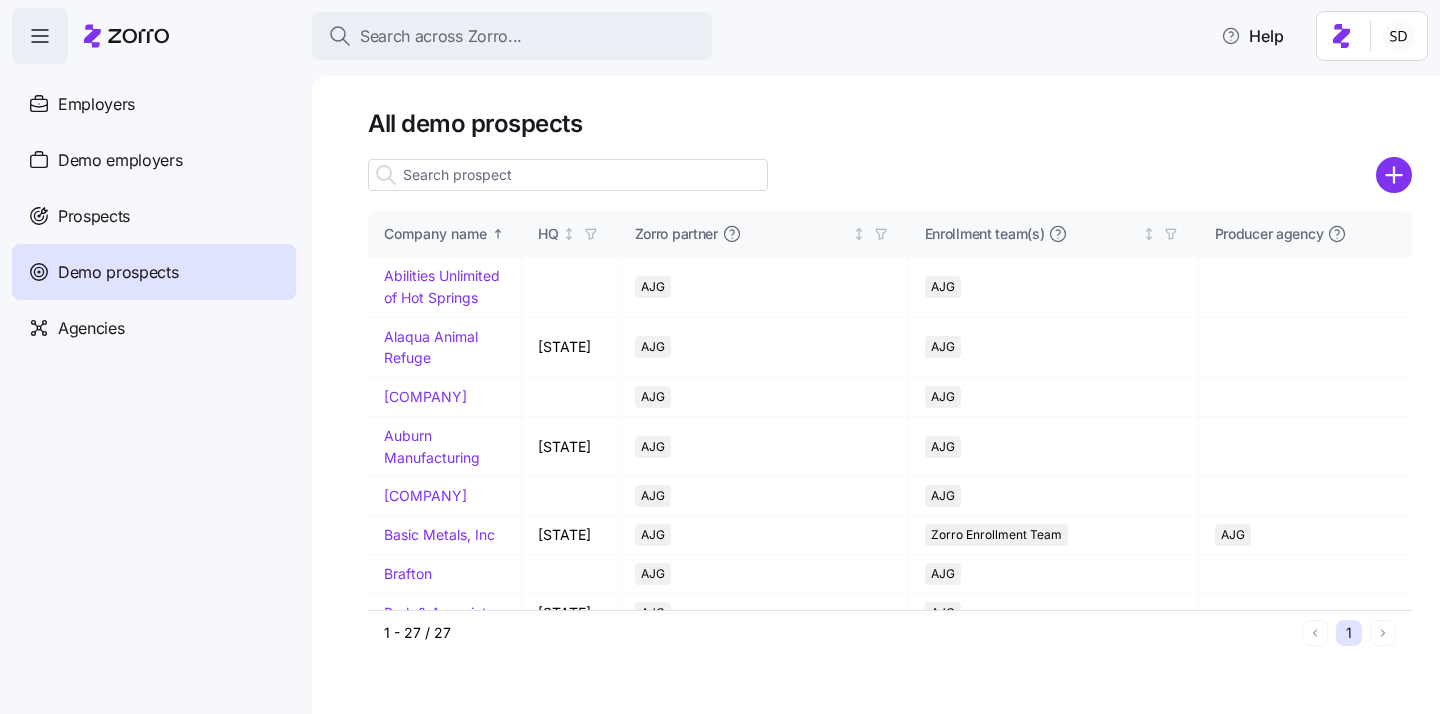 click at bounding box center (568, 175) 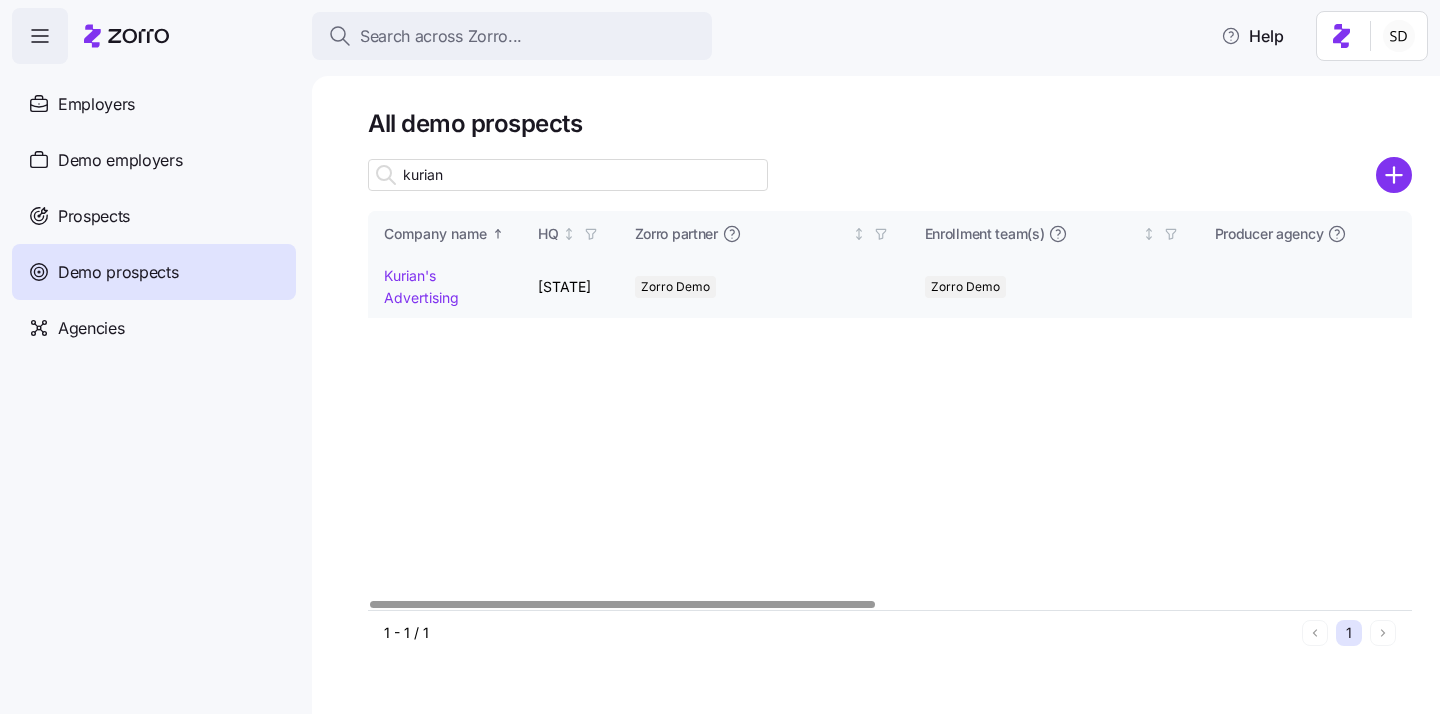 type on "kurian" 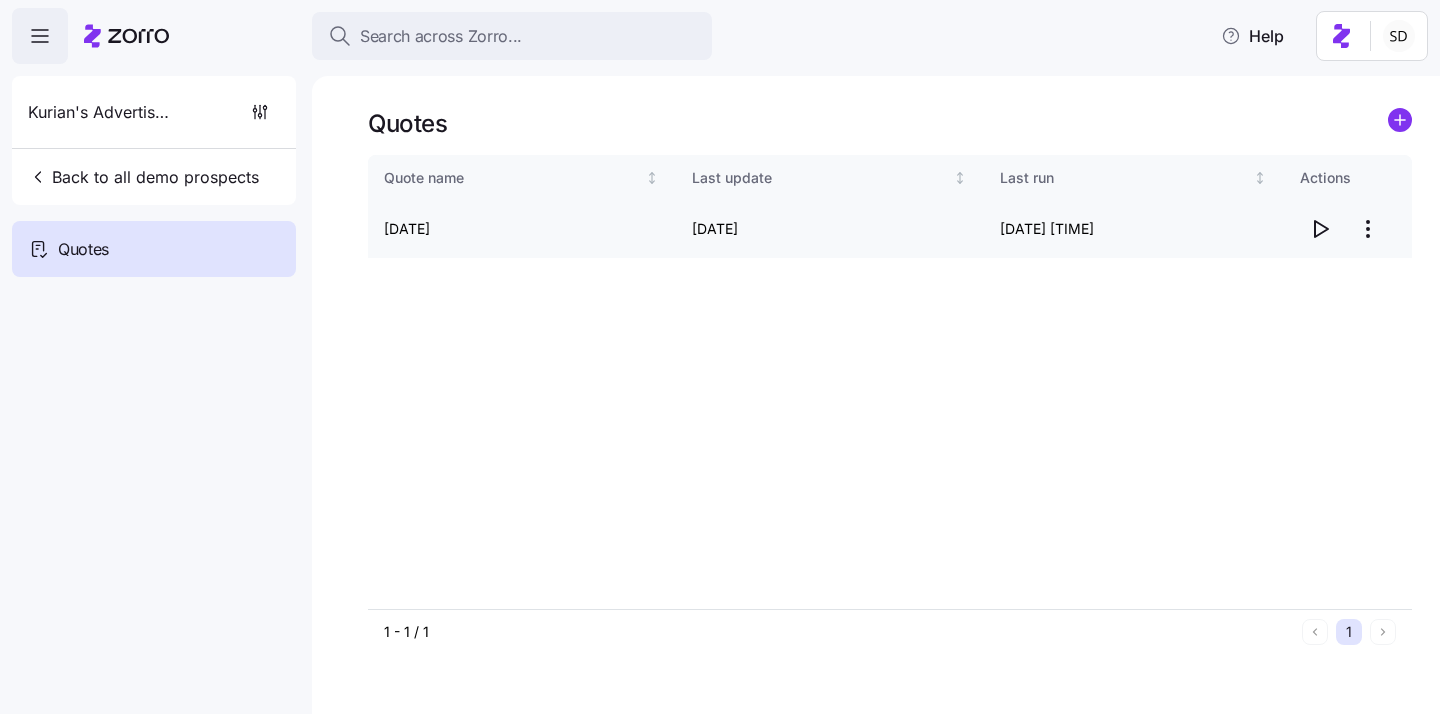 click 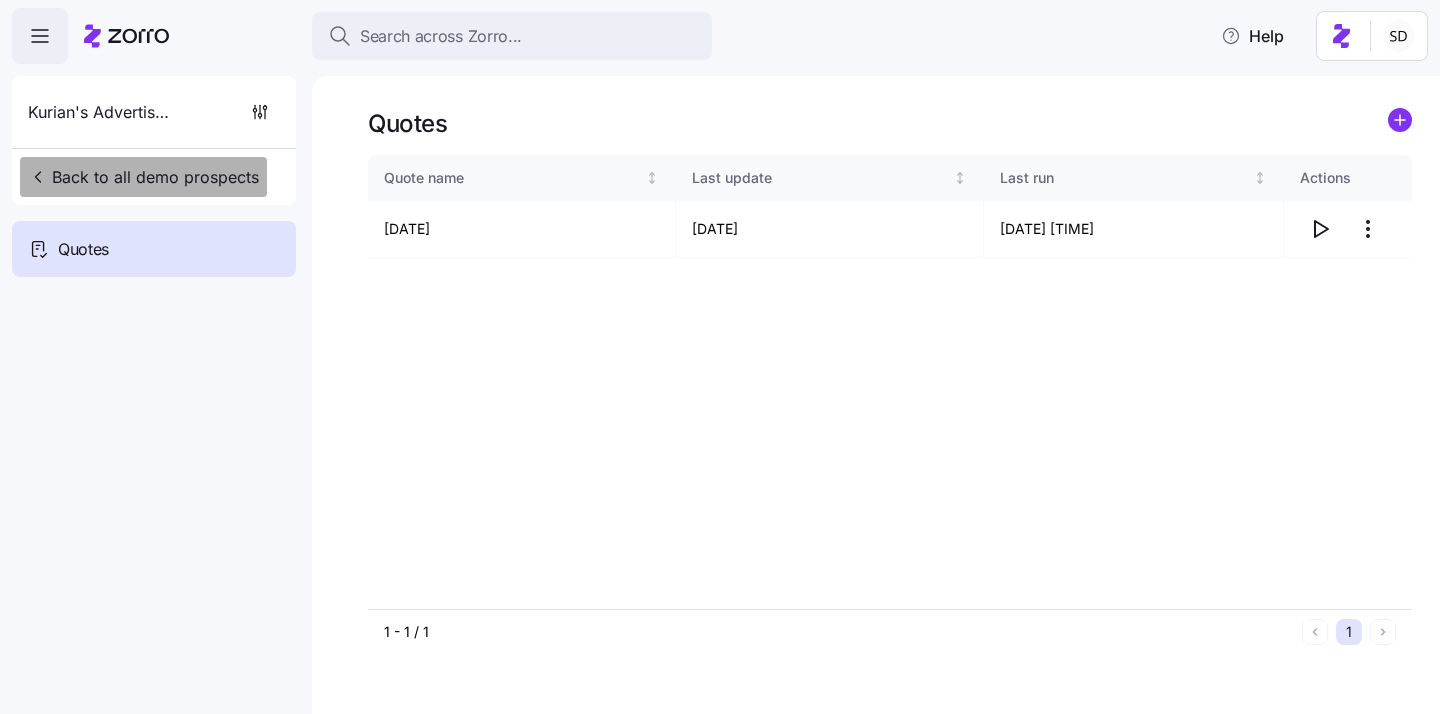click on "Back to all demo prospects" at bounding box center (143, 177) 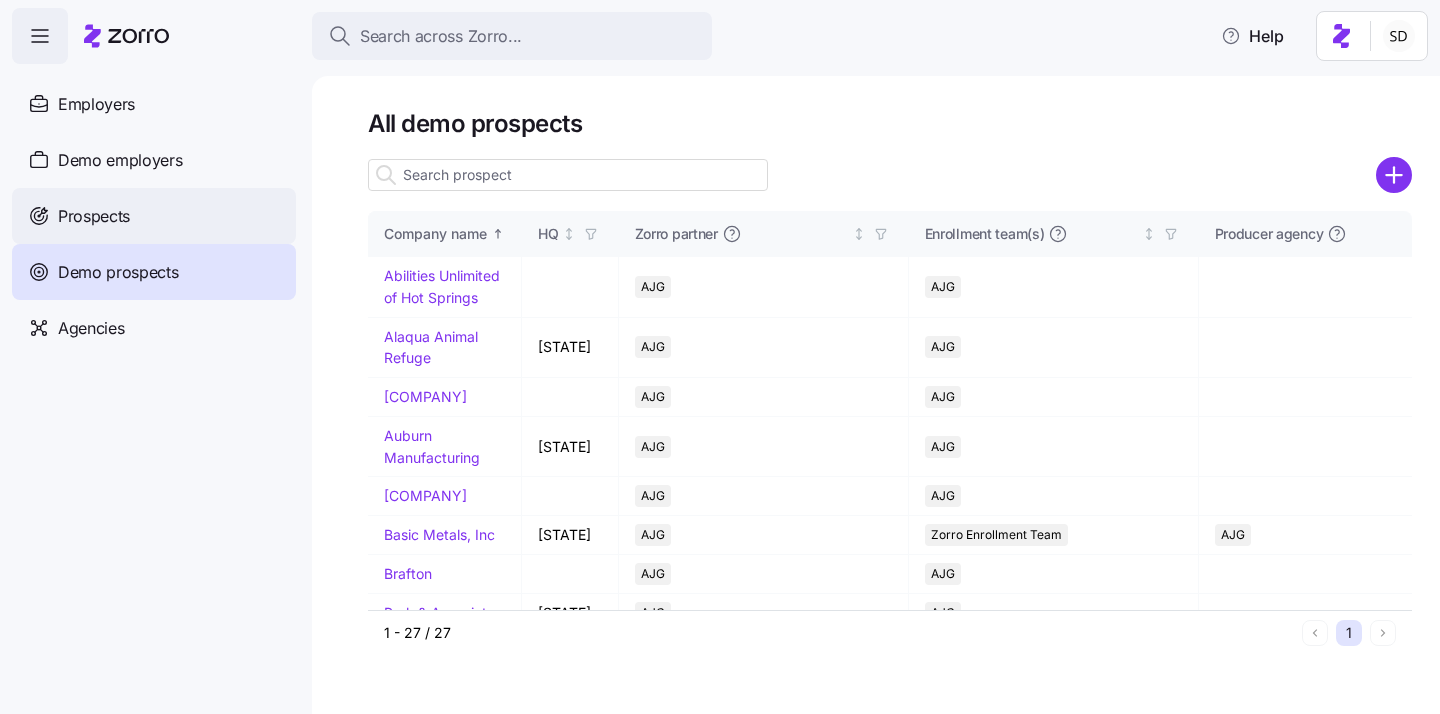 click on "Prospects" at bounding box center [94, 216] 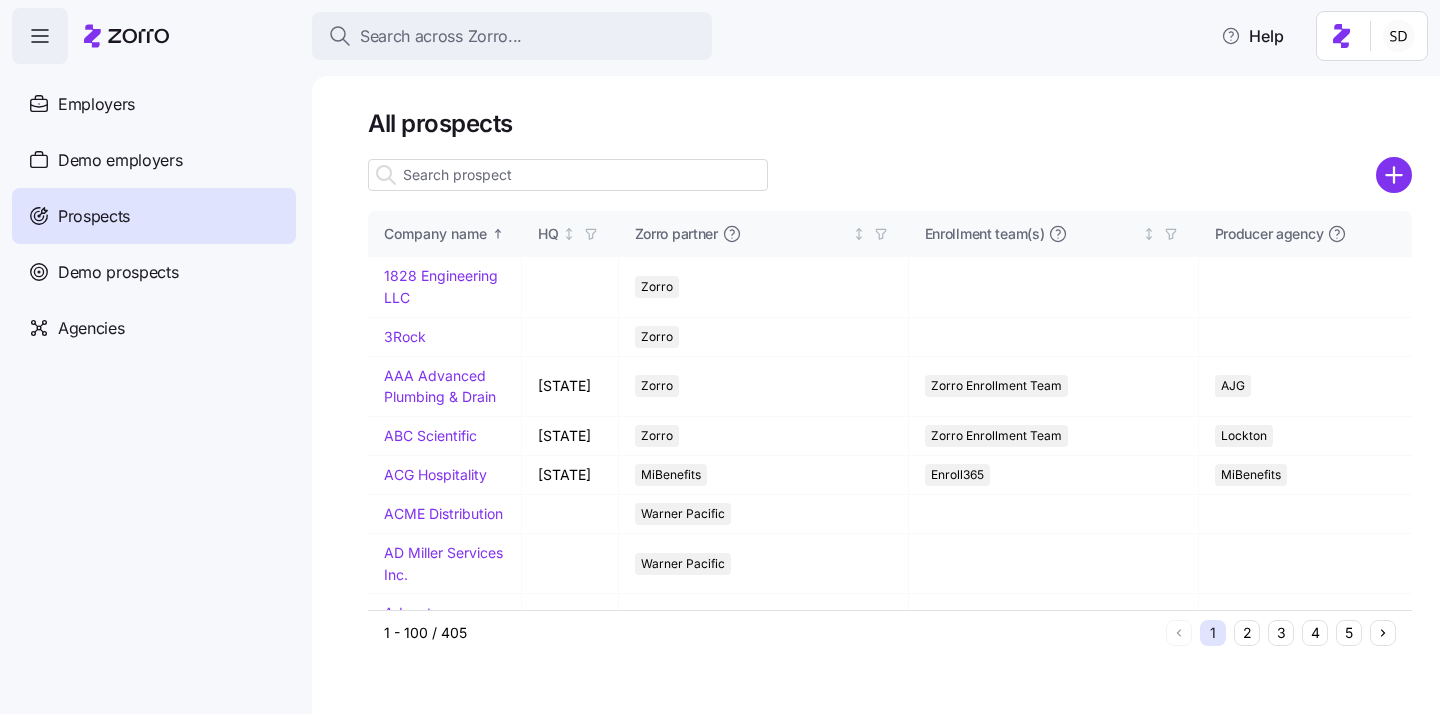 click 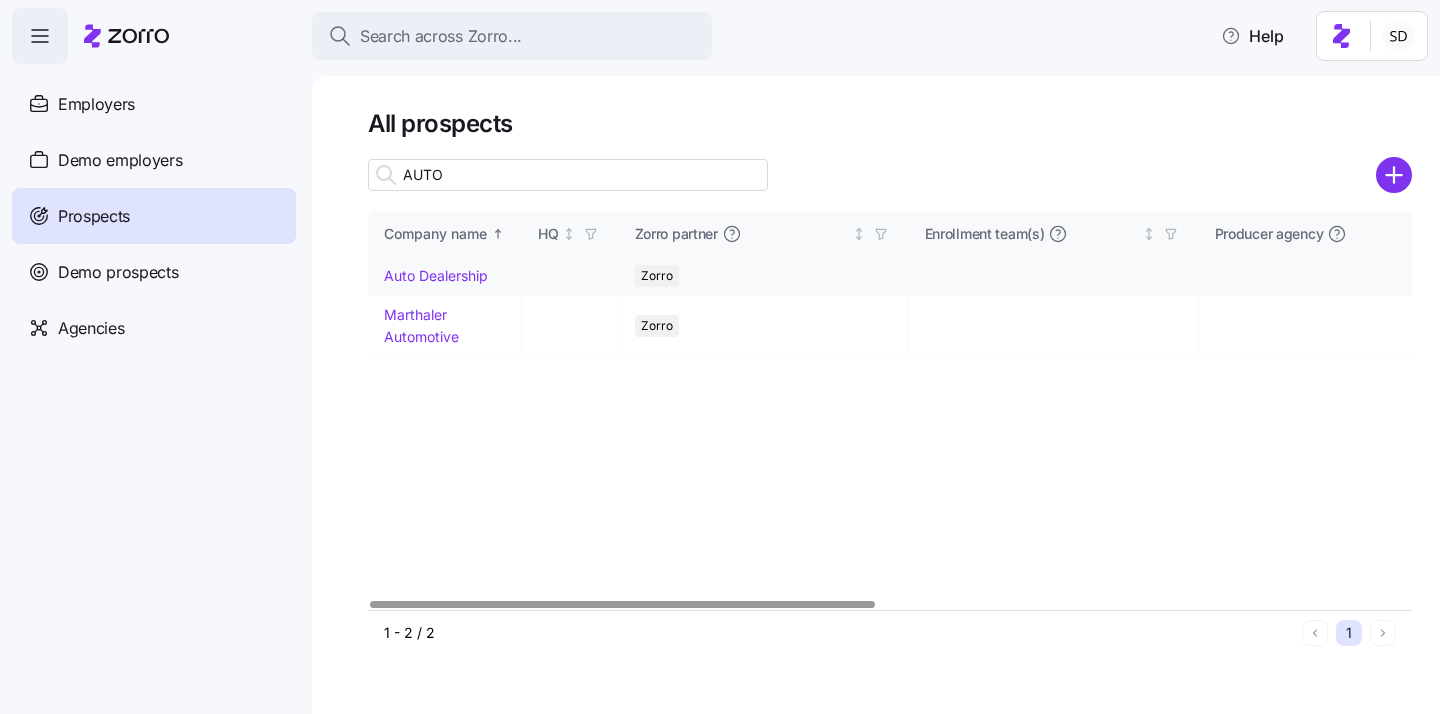 type on "AUTO" 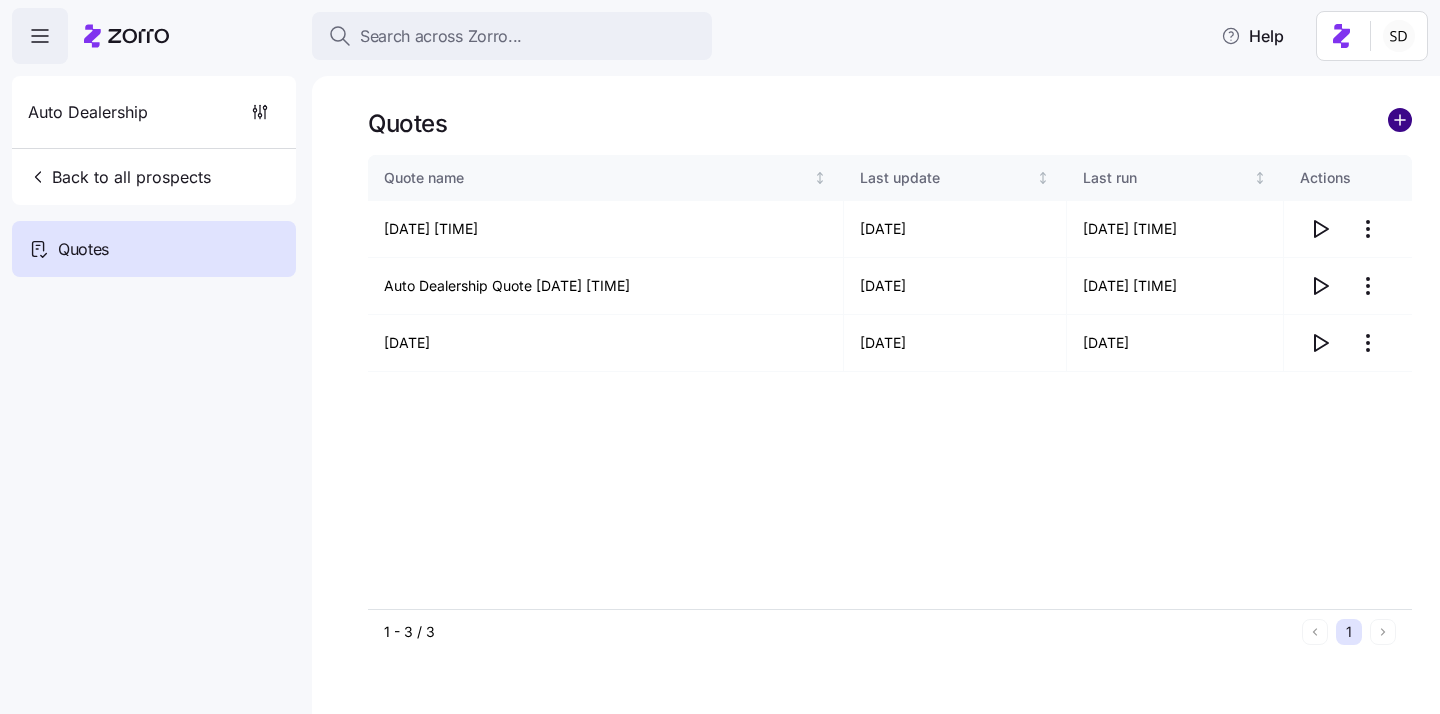 click 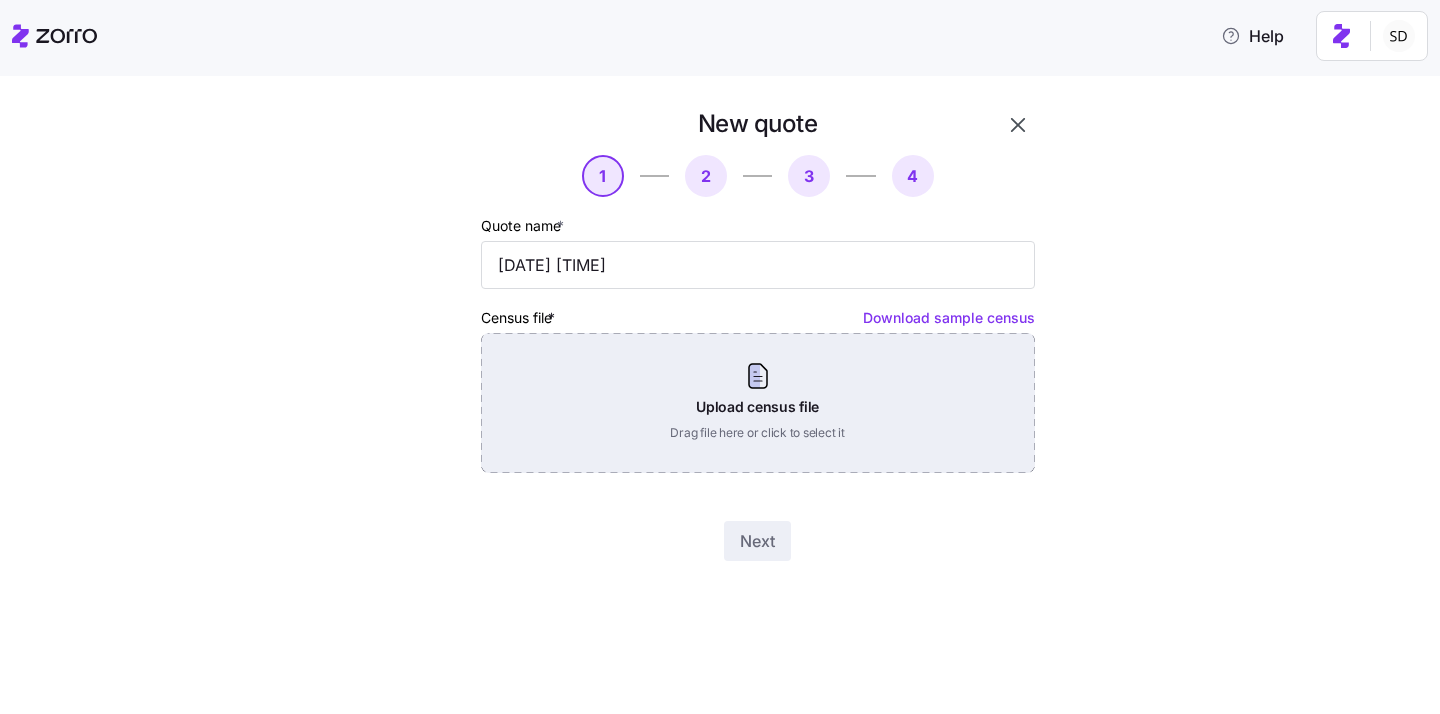 click on "Upload census file Drag file here or click to select it" at bounding box center (758, 403) 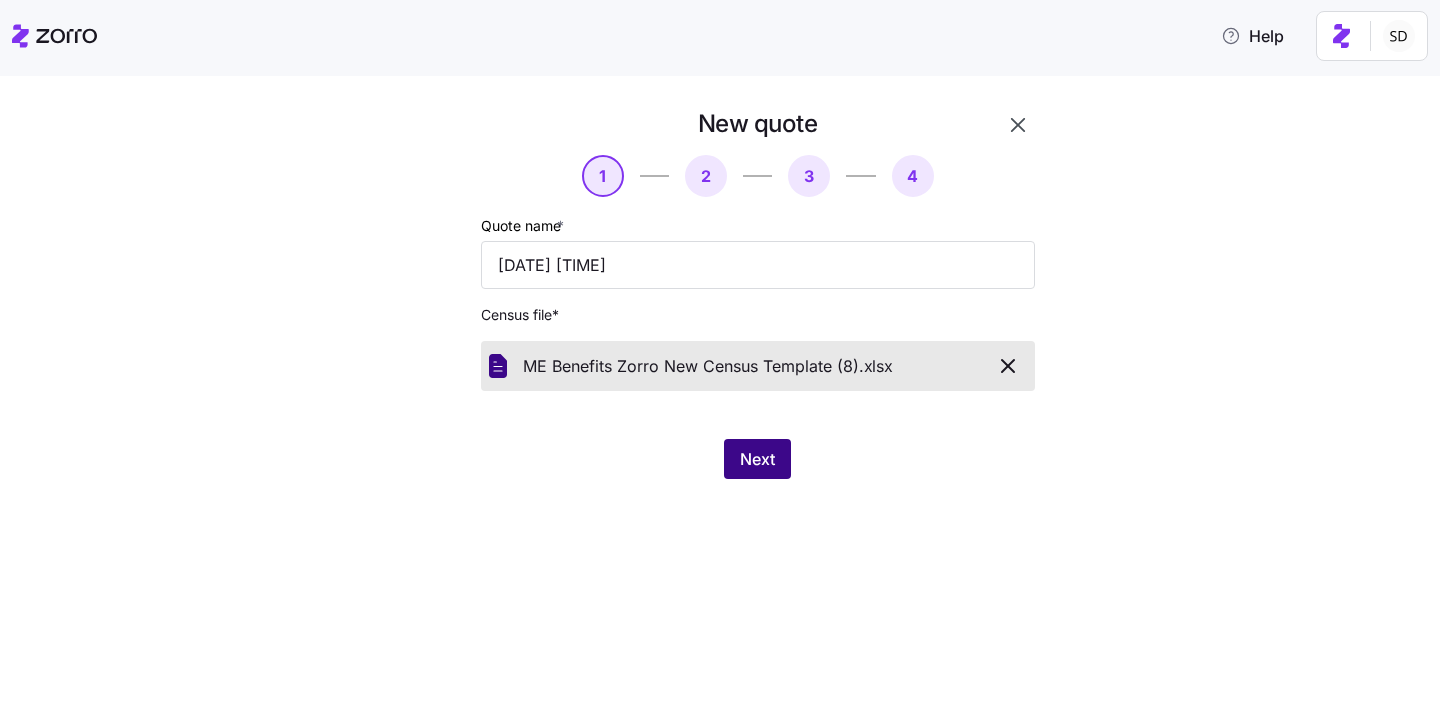click on "Next" at bounding box center (757, 459) 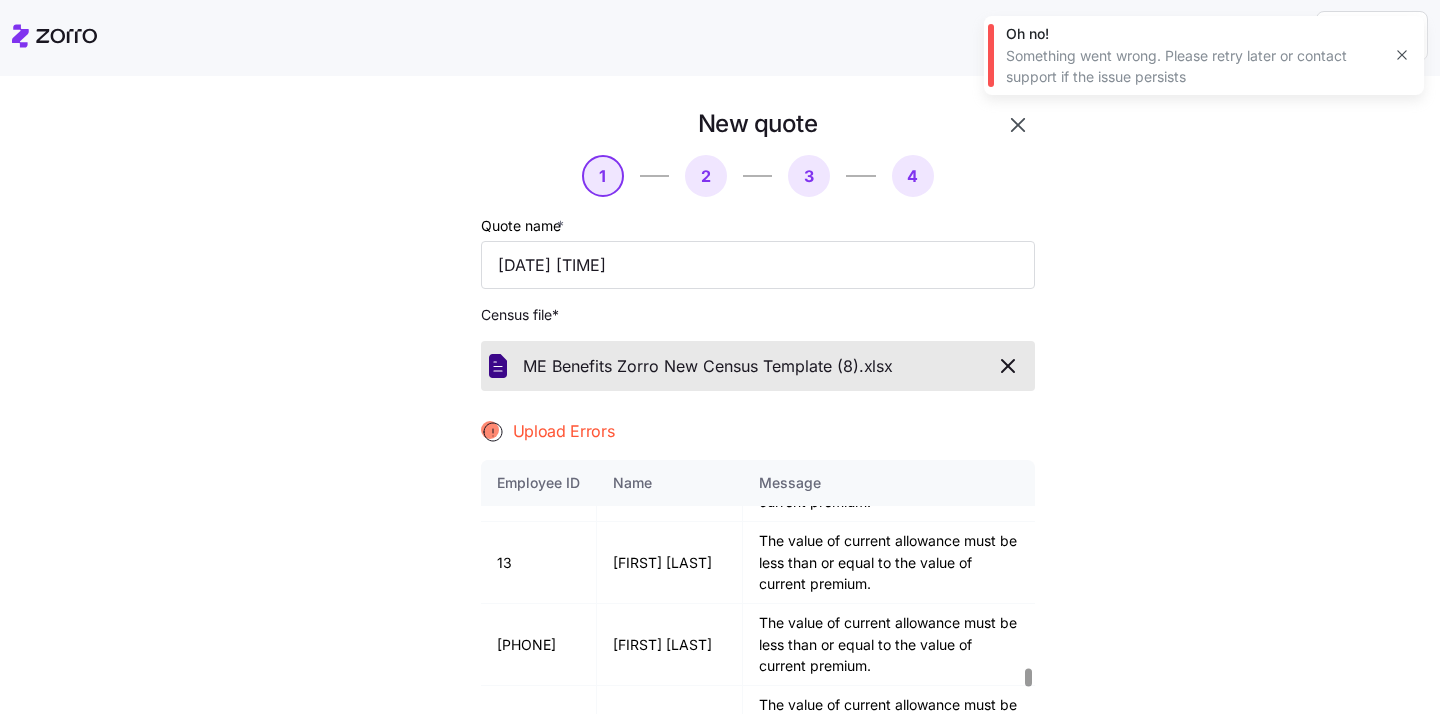 scroll, scrollTop: 15097, scrollLeft: 0, axis: vertical 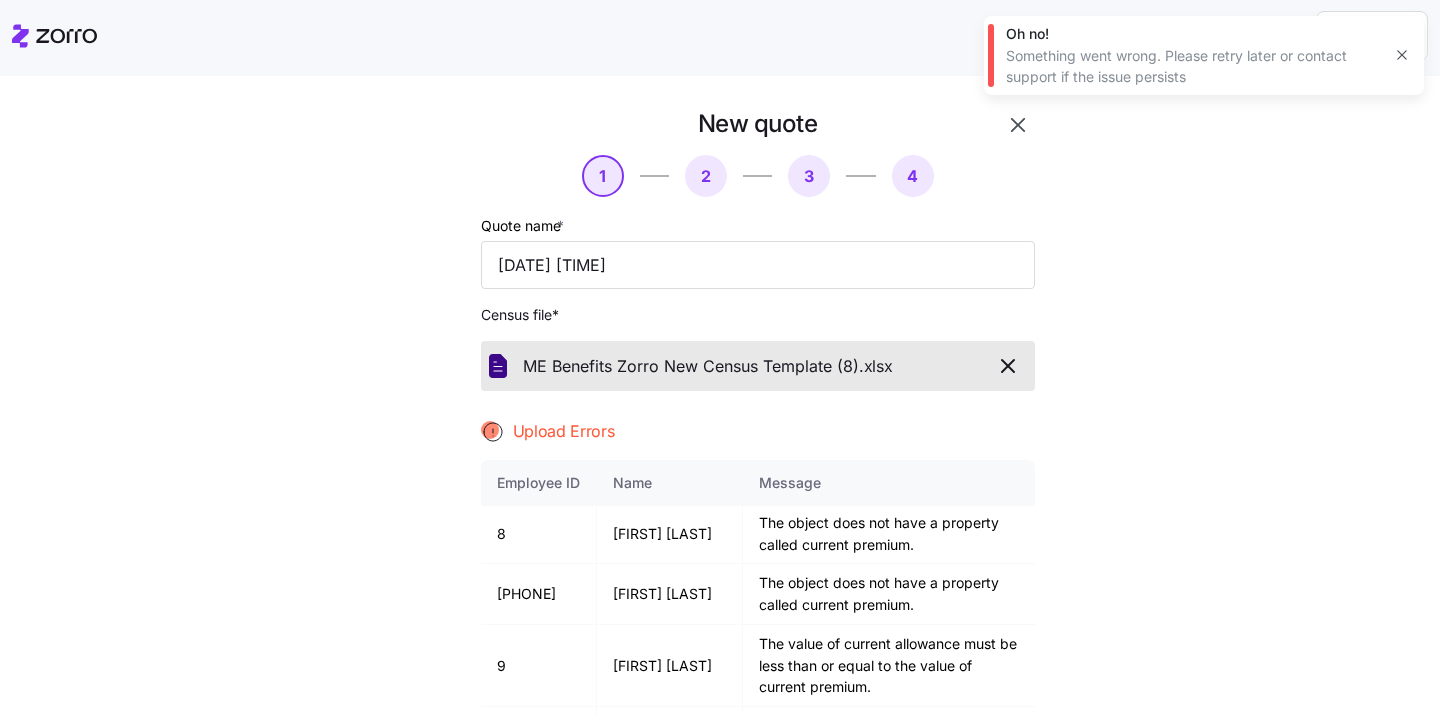 click 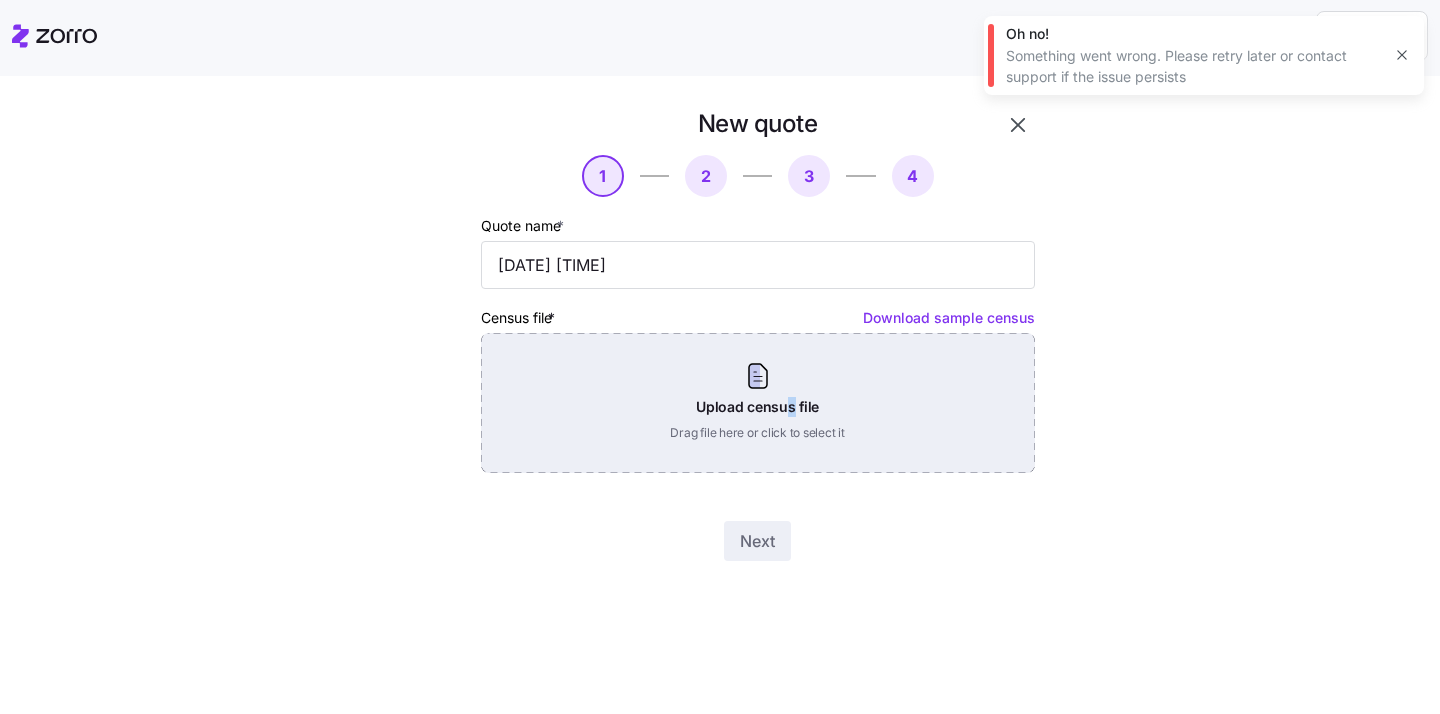 click on "Upload census file Drag file here or click to select it" at bounding box center (758, 403) 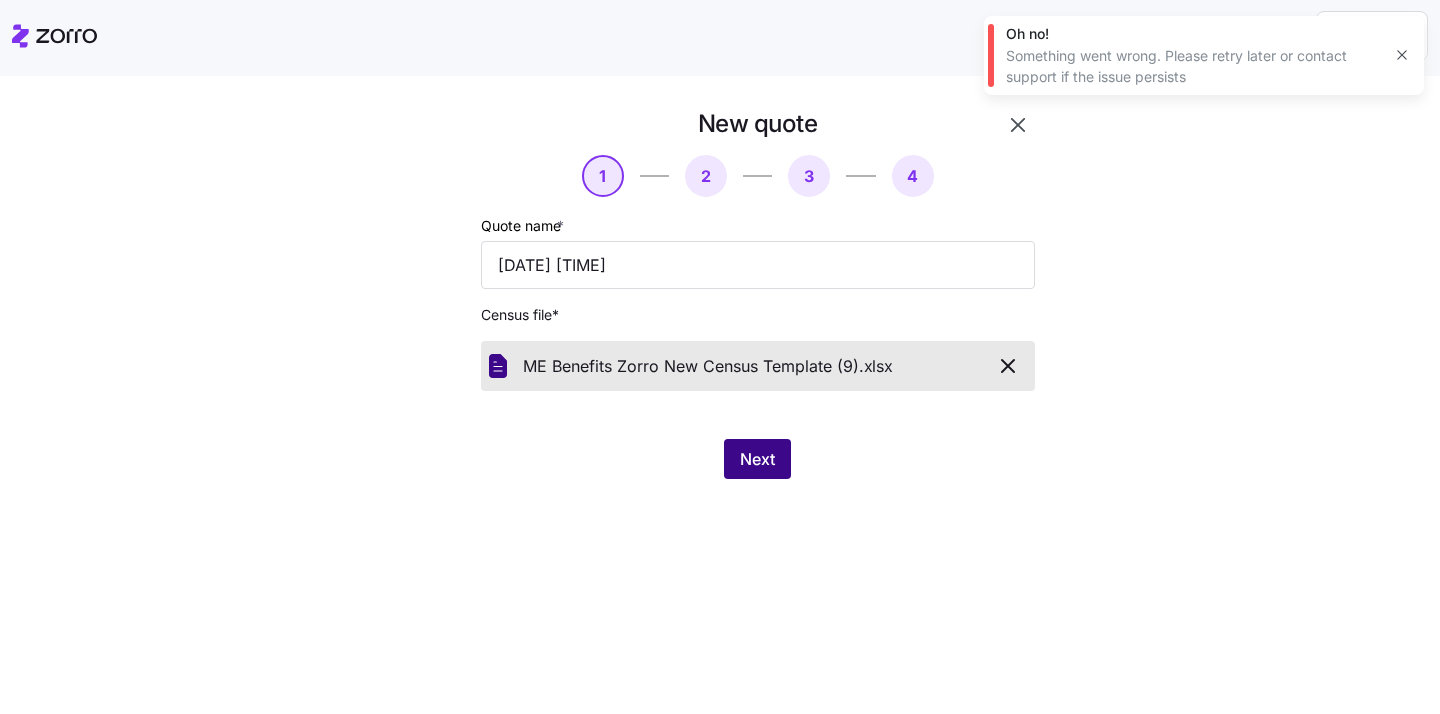 click on "Next" at bounding box center (757, 459) 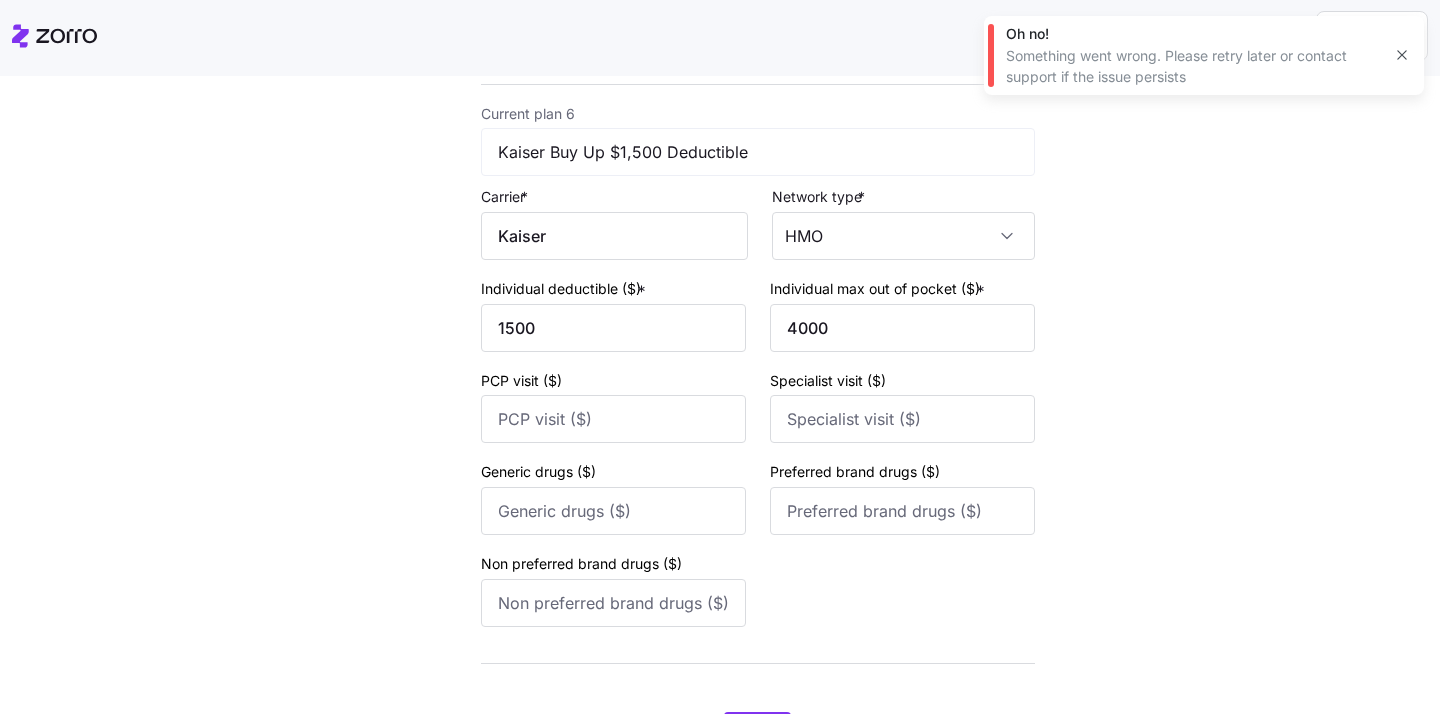 scroll, scrollTop: 3177, scrollLeft: 0, axis: vertical 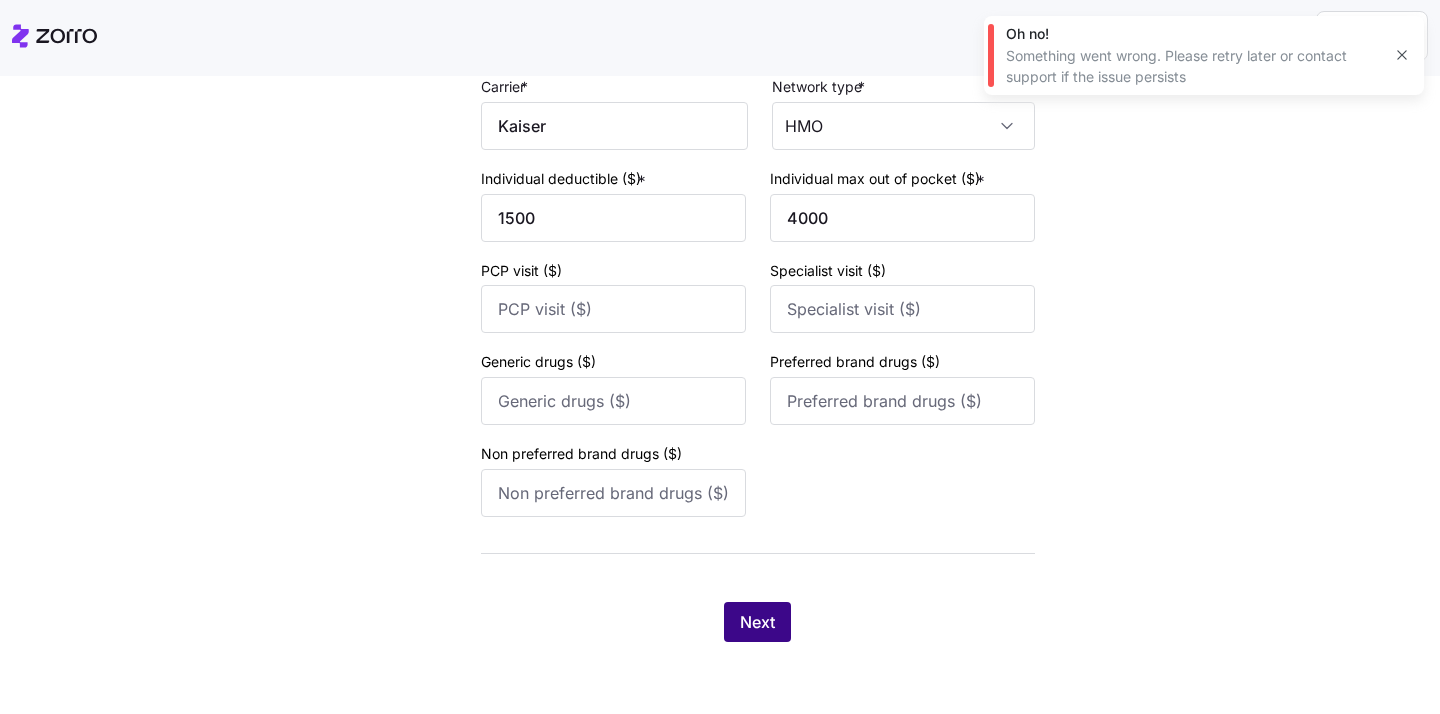 click on "Next" at bounding box center (757, 622) 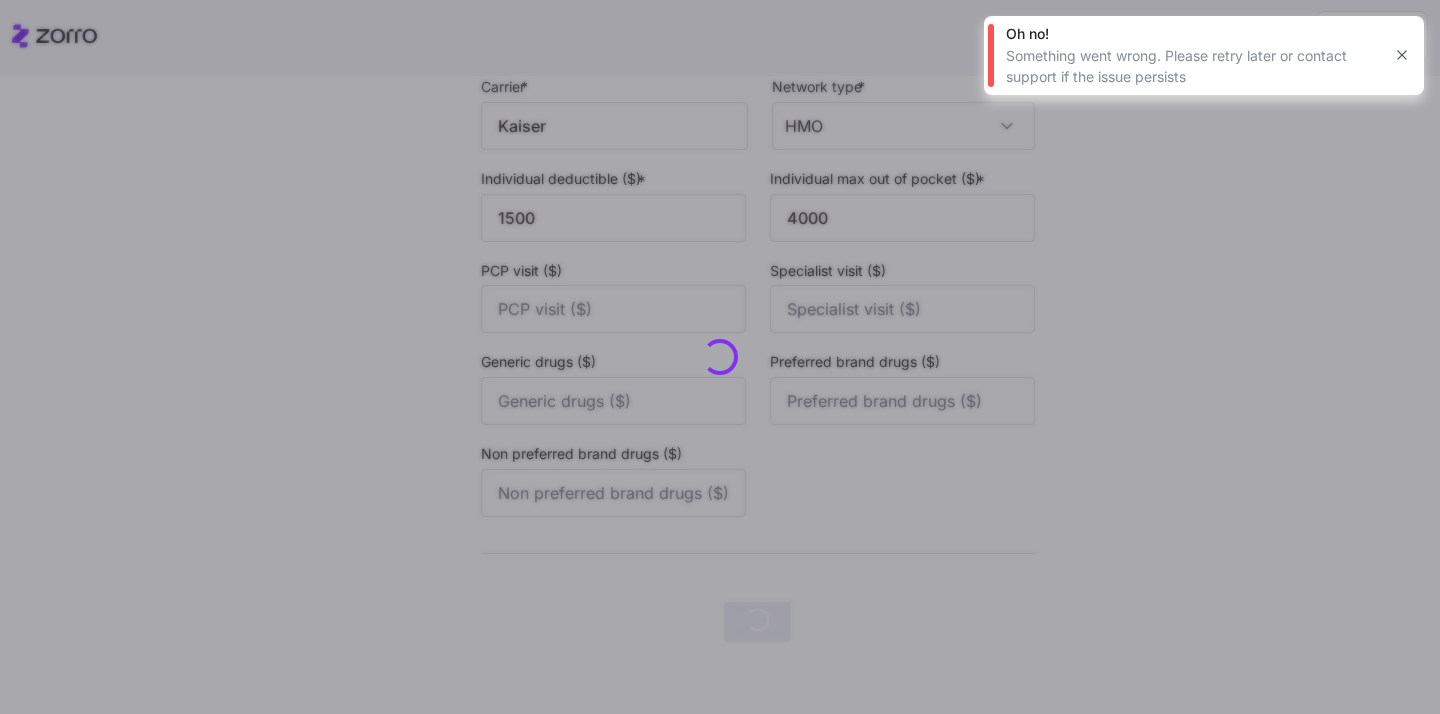 scroll, scrollTop: 0, scrollLeft: 0, axis: both 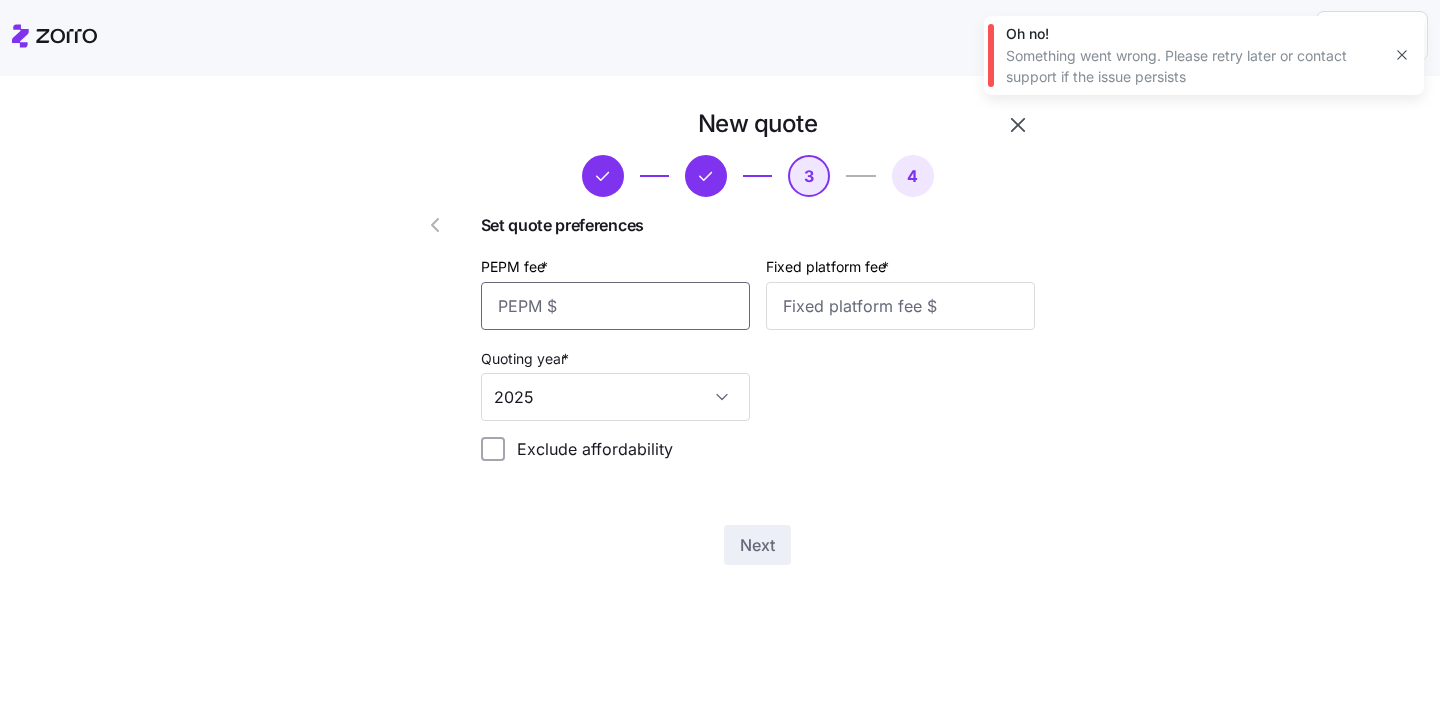click on "PEPM fee  *" at bounding box center [615, 306] 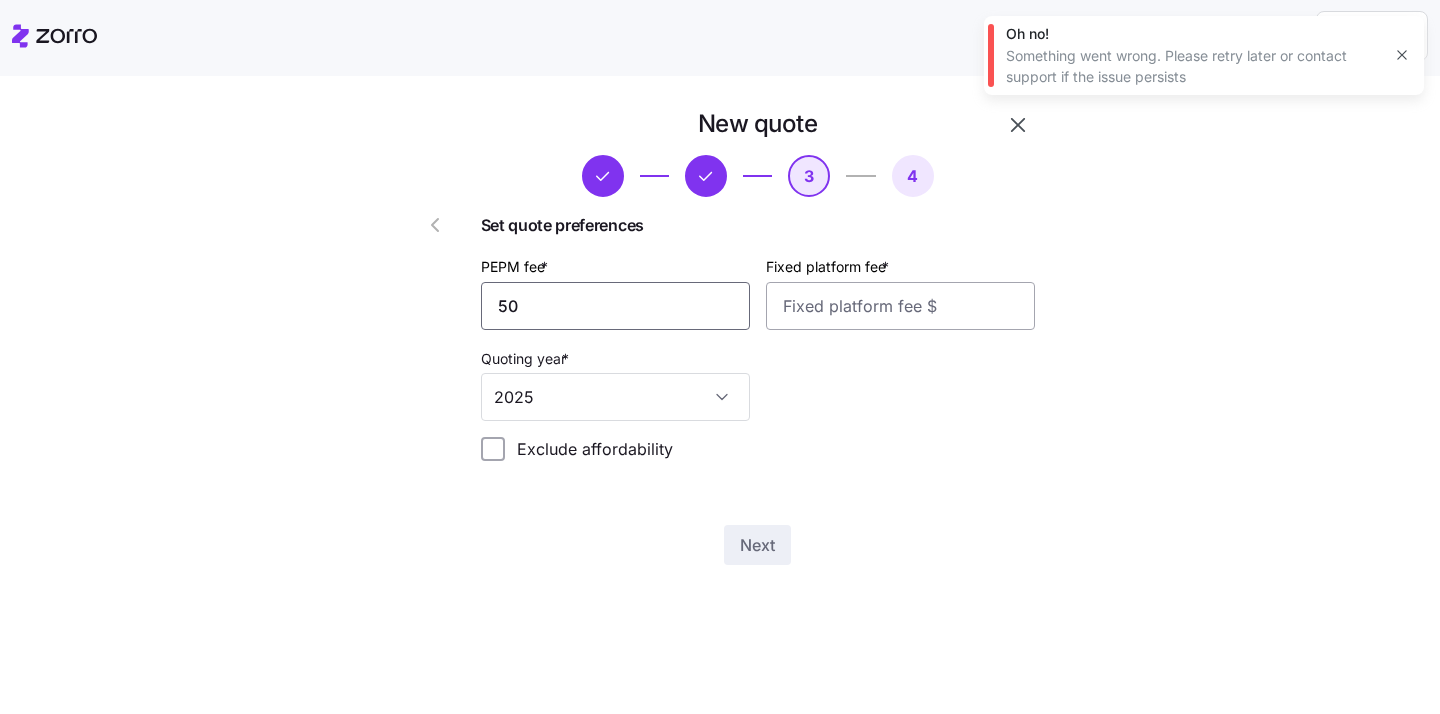 type on "50" 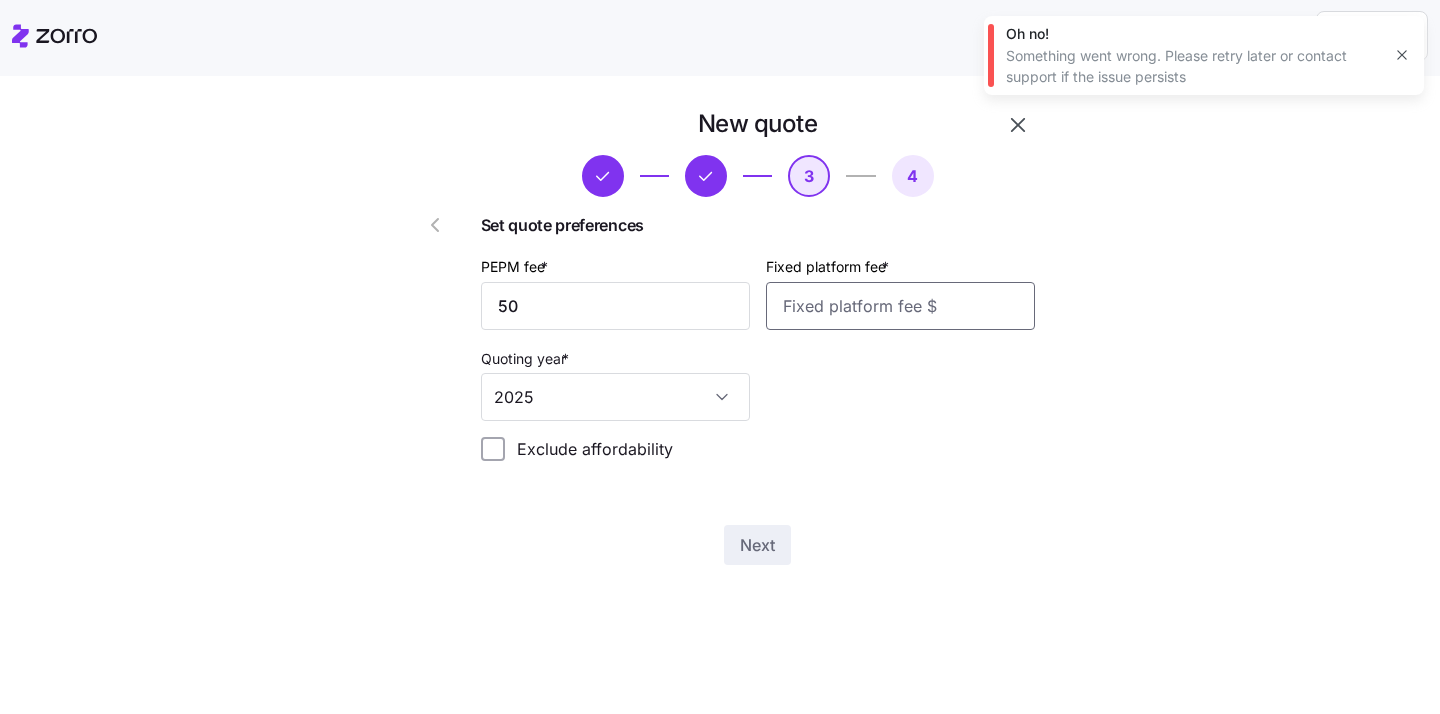 click on "Fixed platform fee  *" at bounding box center [900, 306] 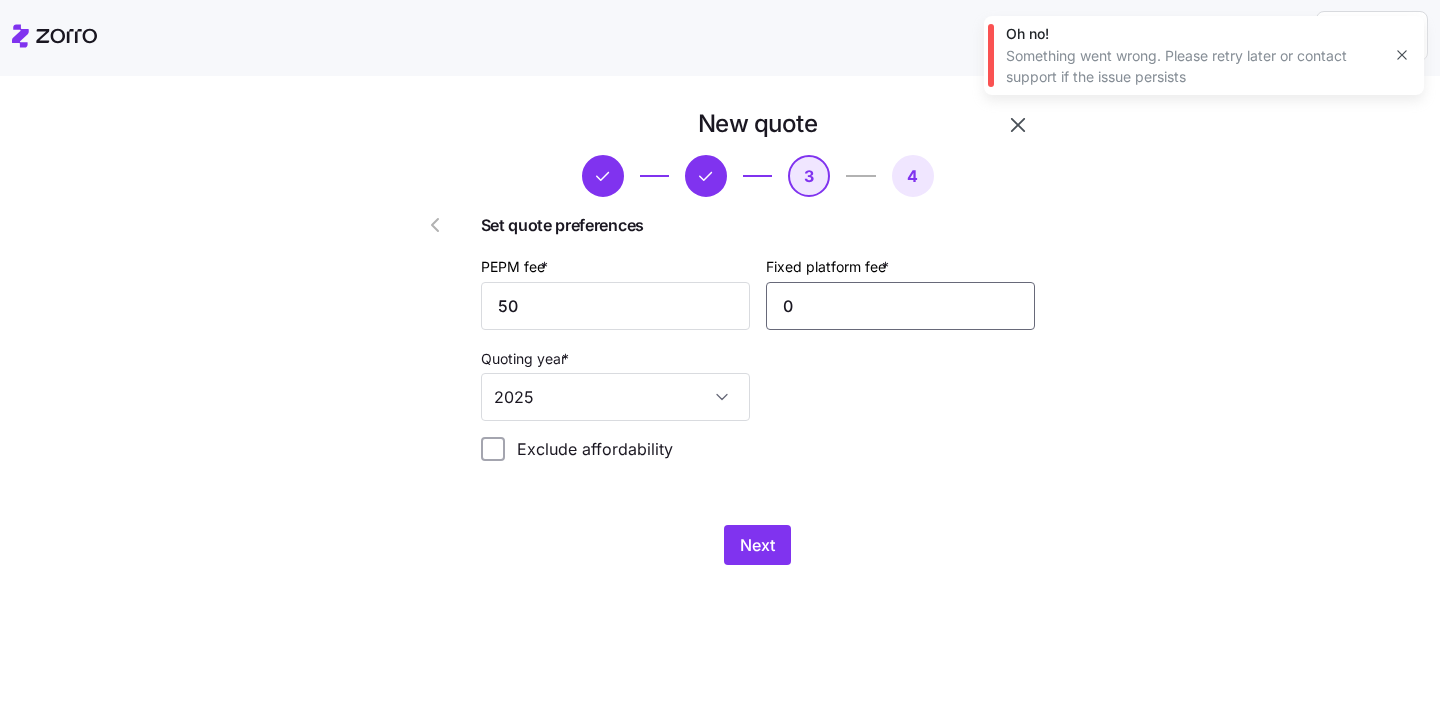 type on "0" 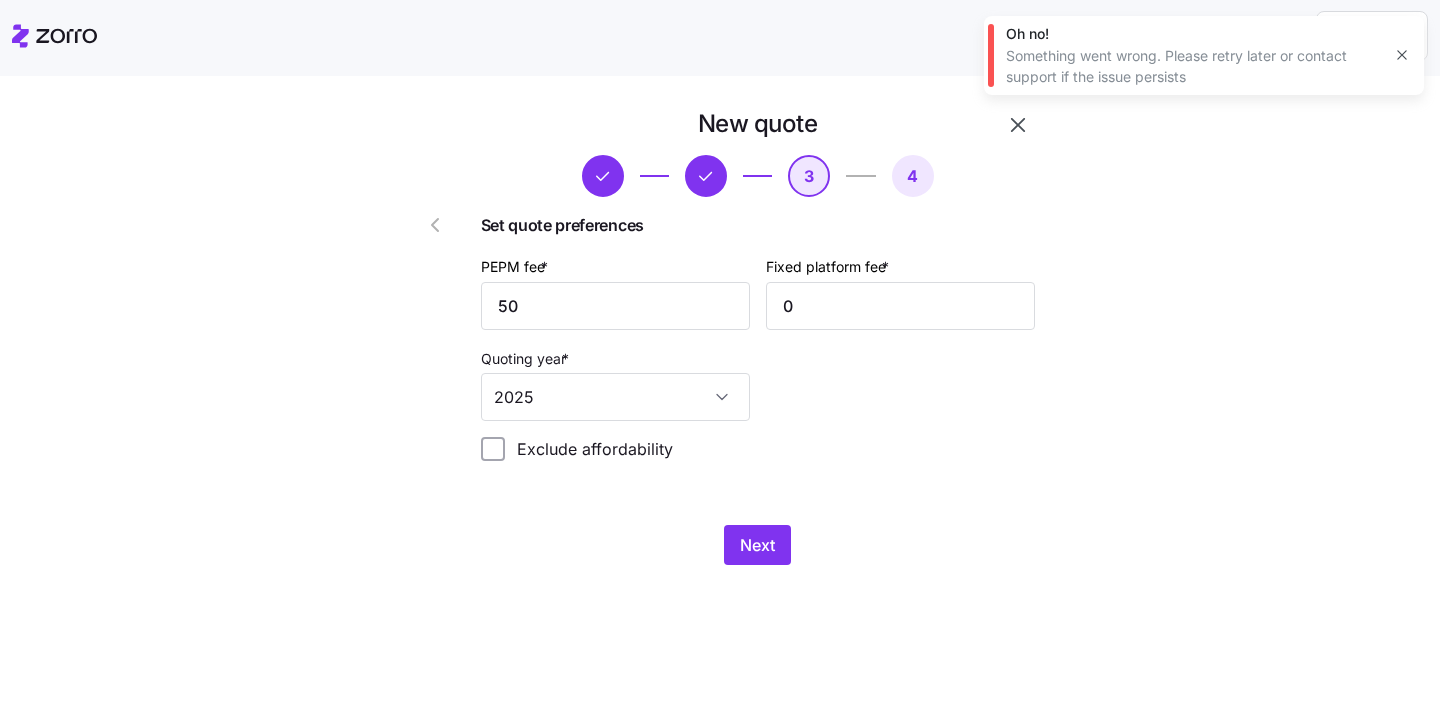 click on "Exclude affordability" at bounding box center (758, 449) 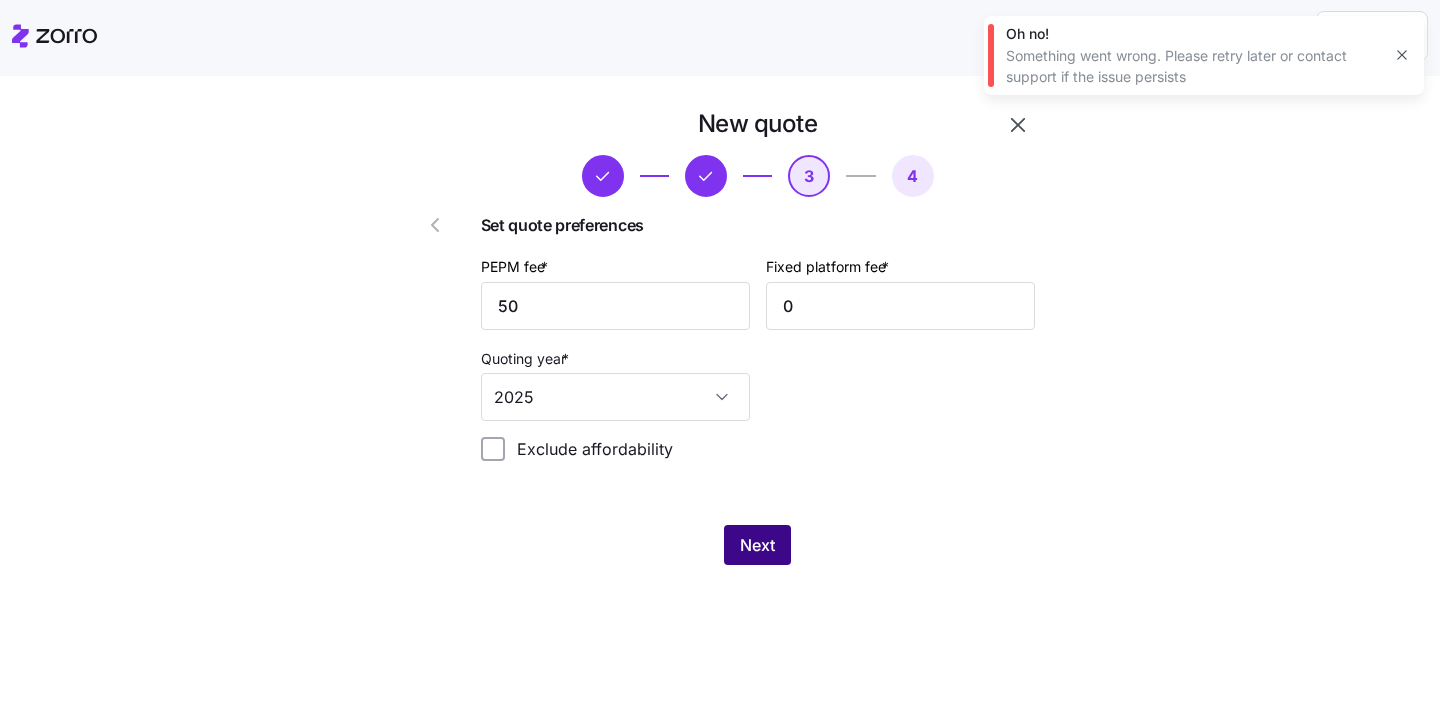 click on "Next" at bounding box center [757, 545] 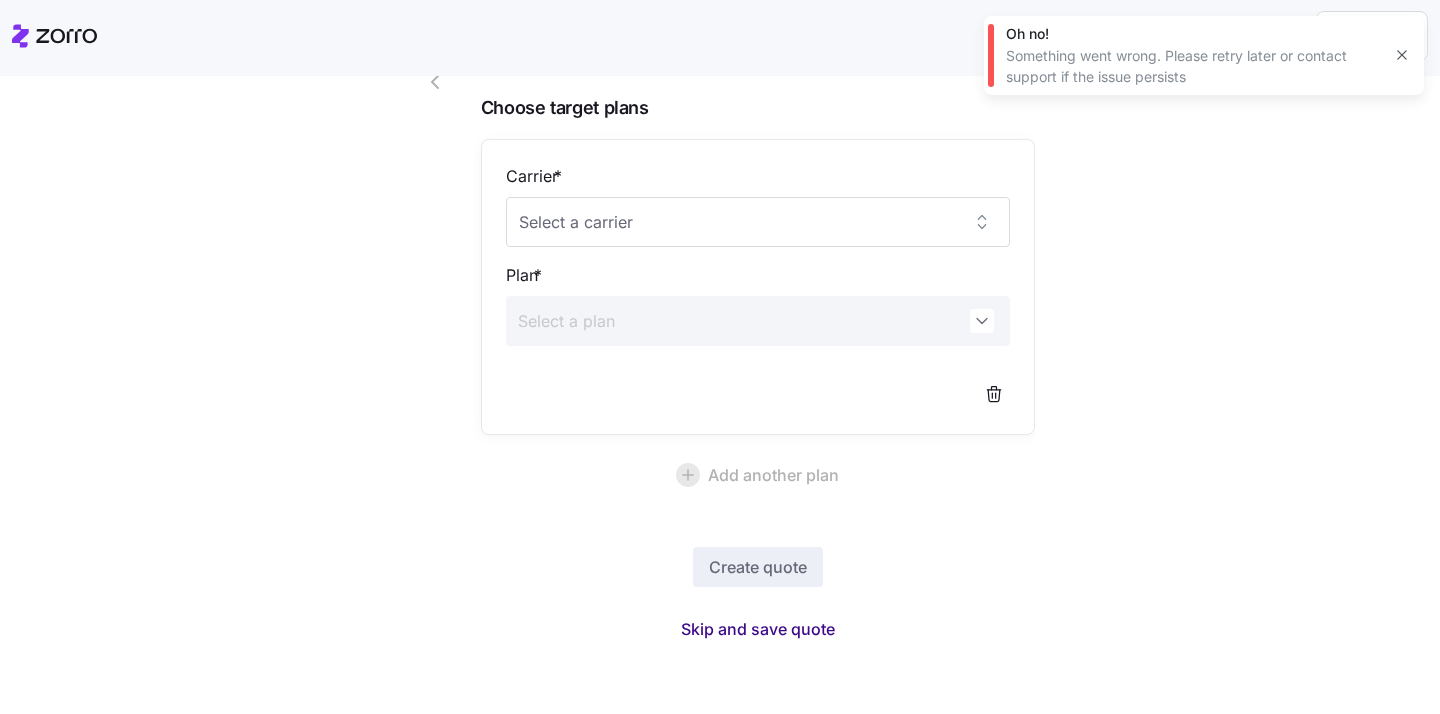 scroll, scrollTop: 142, scrollLeft: 0, axis: vertical 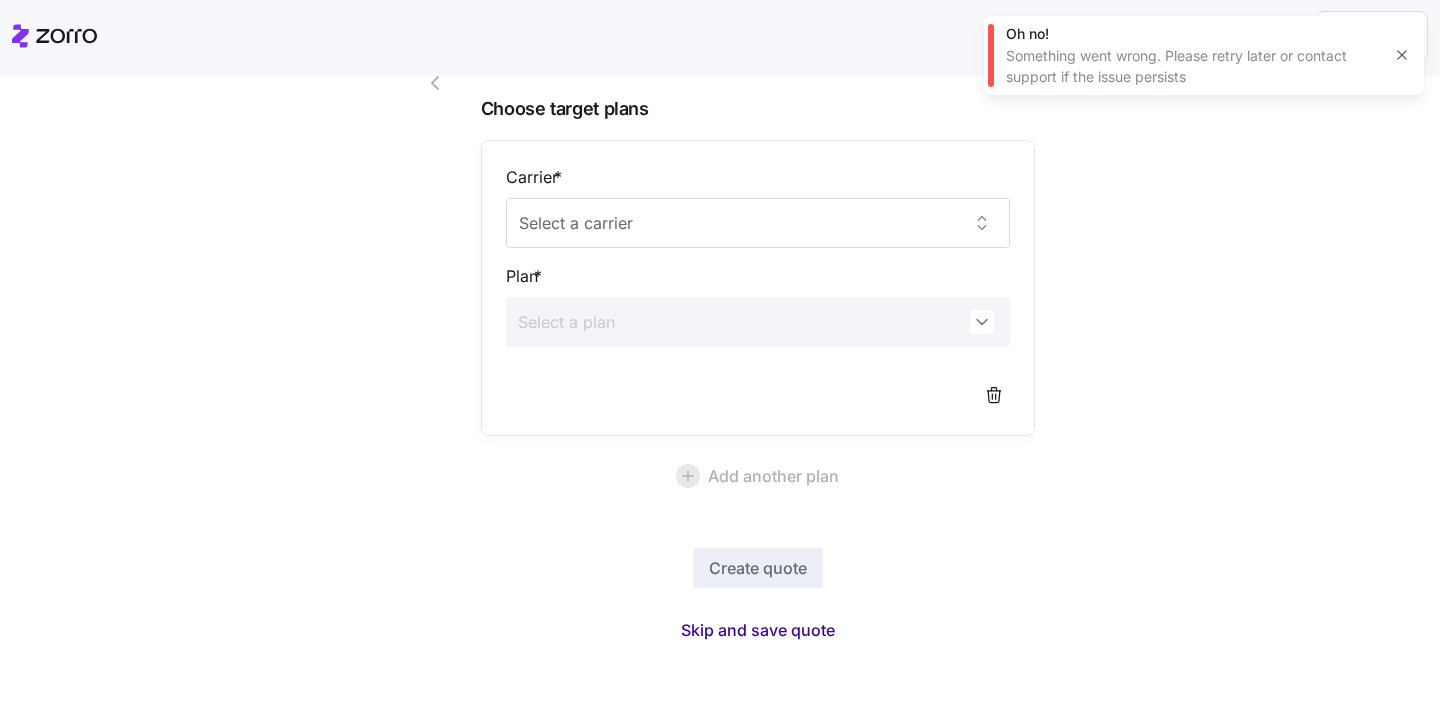 click on "Skip and save quote" at bounding box center [758, 630] 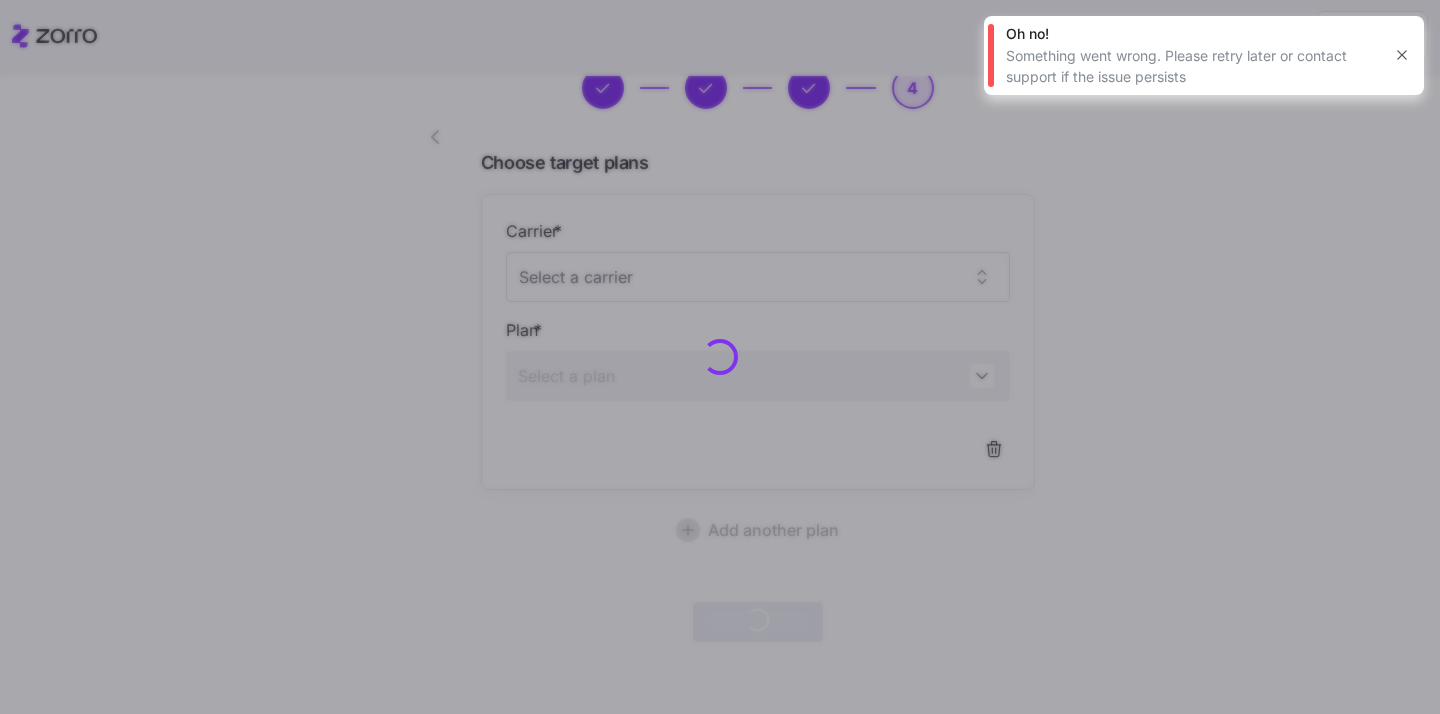 scroll, scrollTop: 87, scrollLeft: 0, axis: vertical 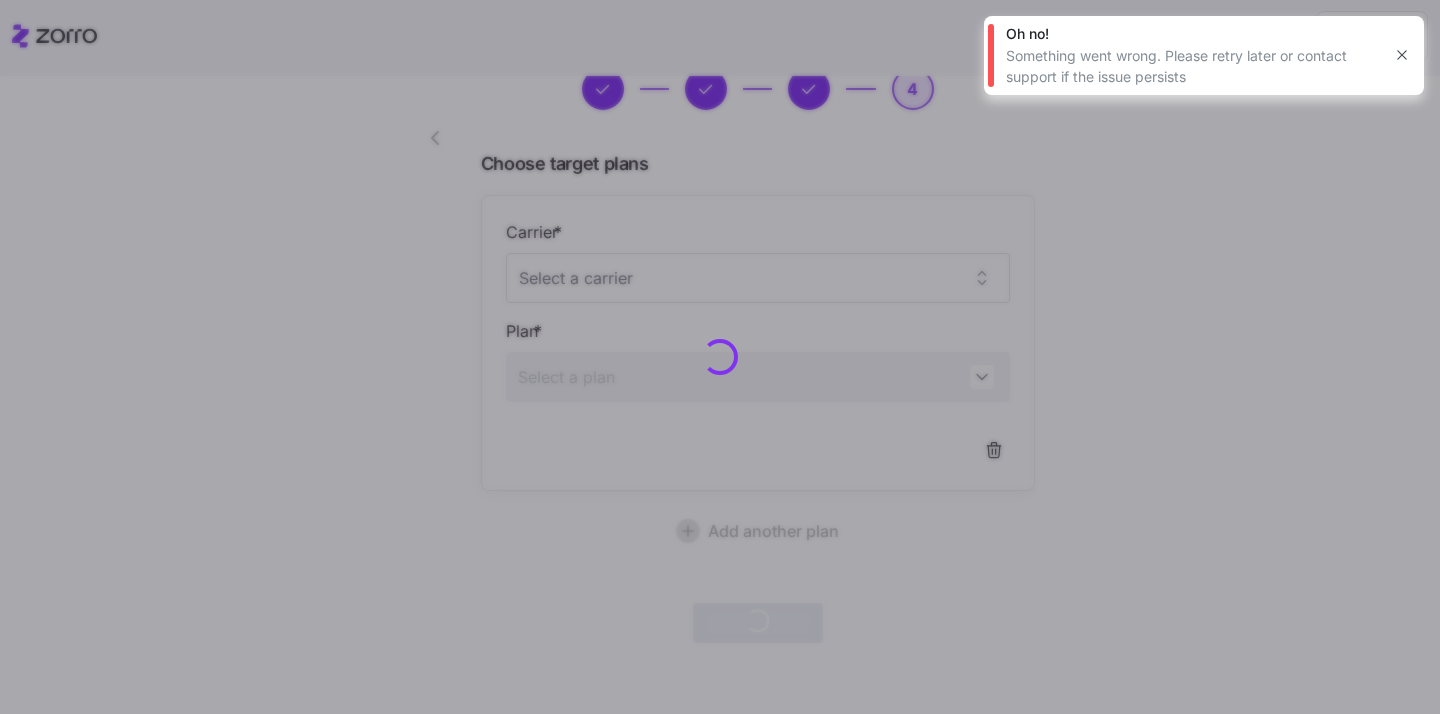 click 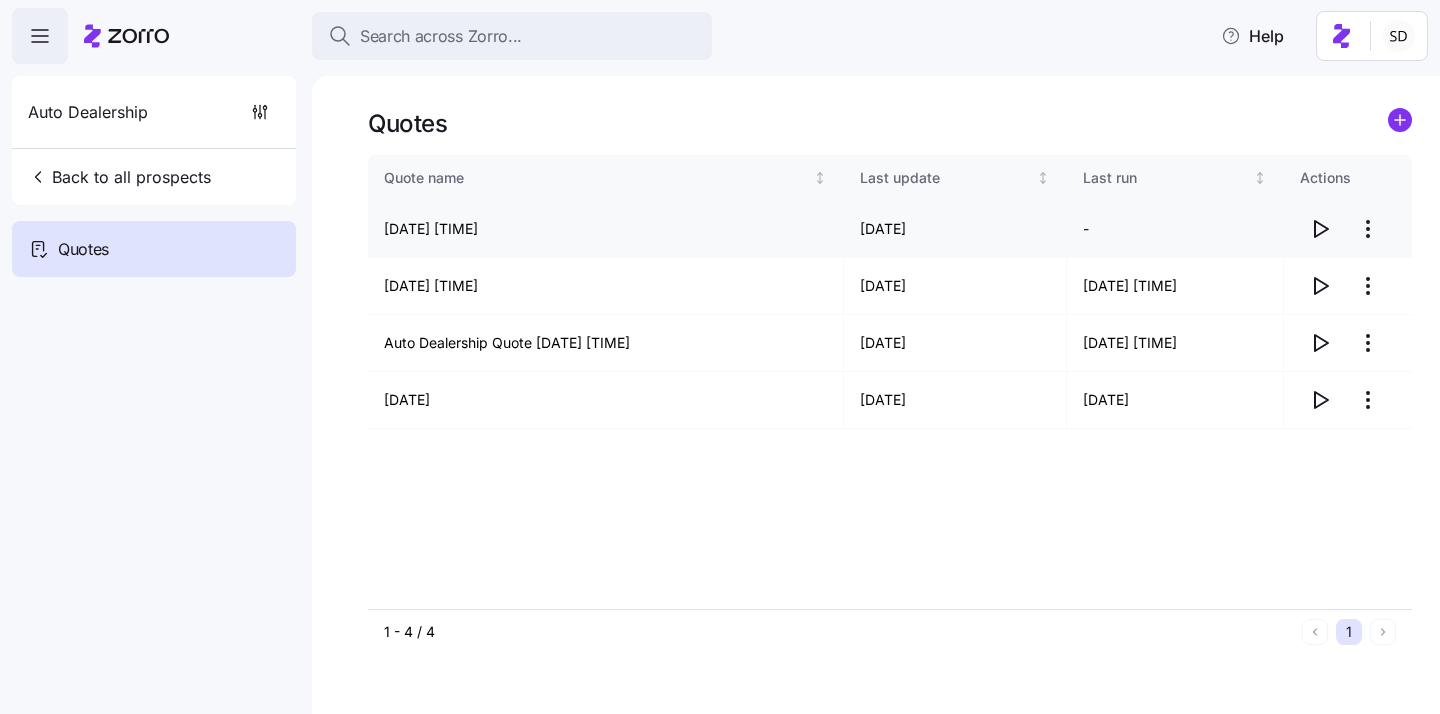 click 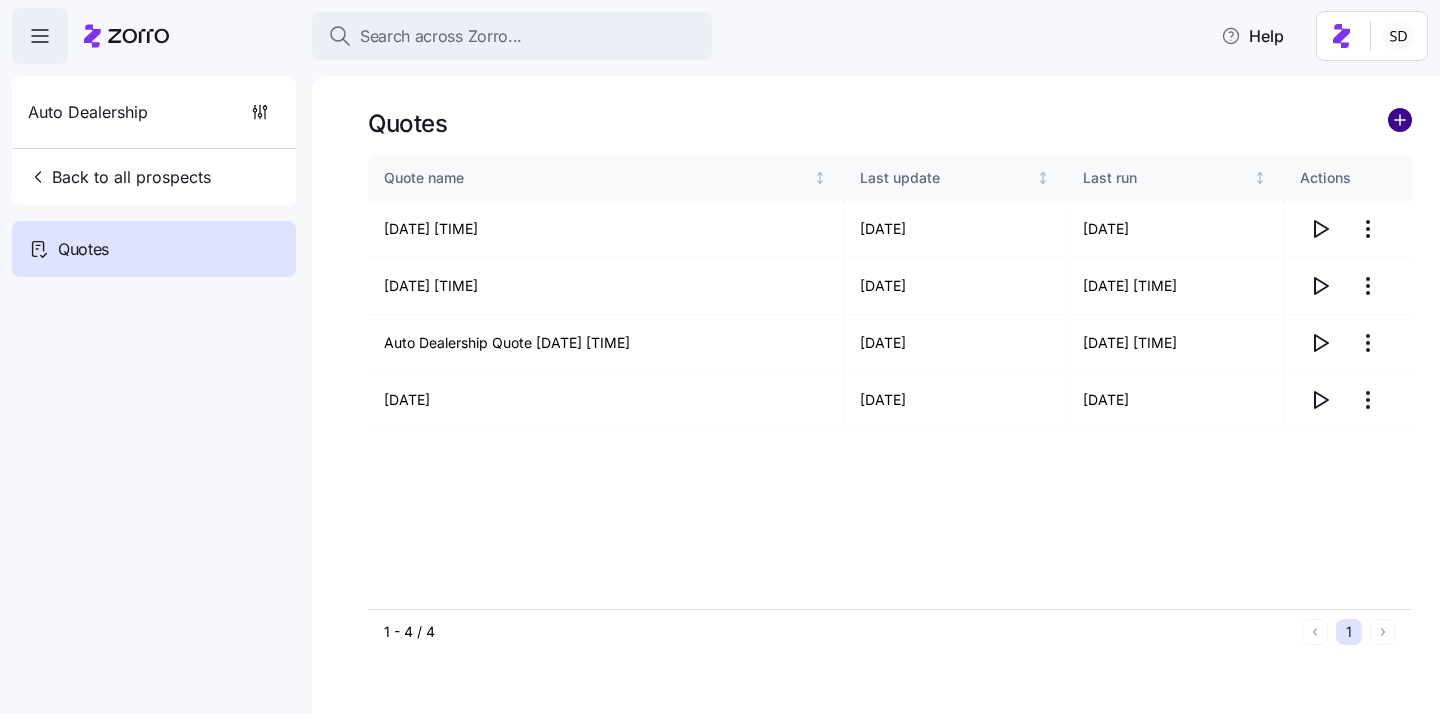 click 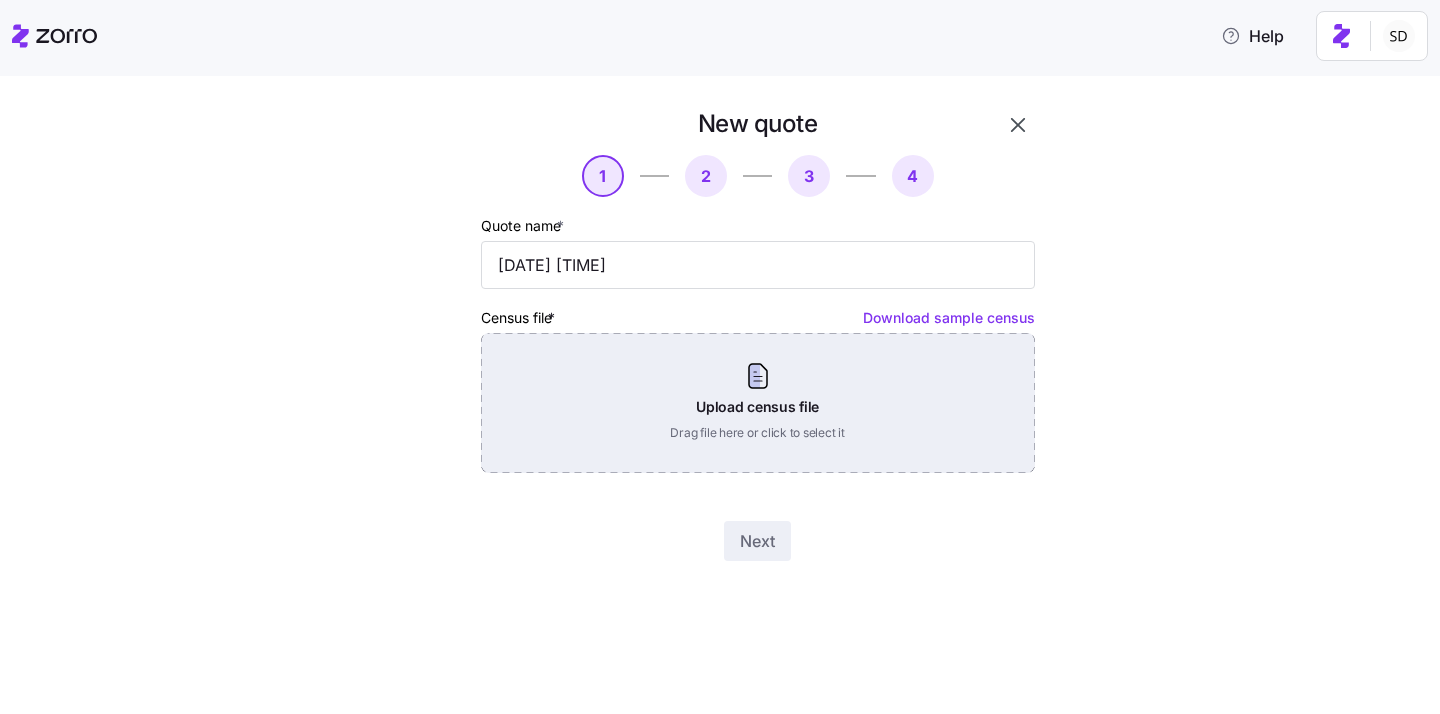 click on "Upload census file Drag file here or click to select it" at bounding box center (758, 403) 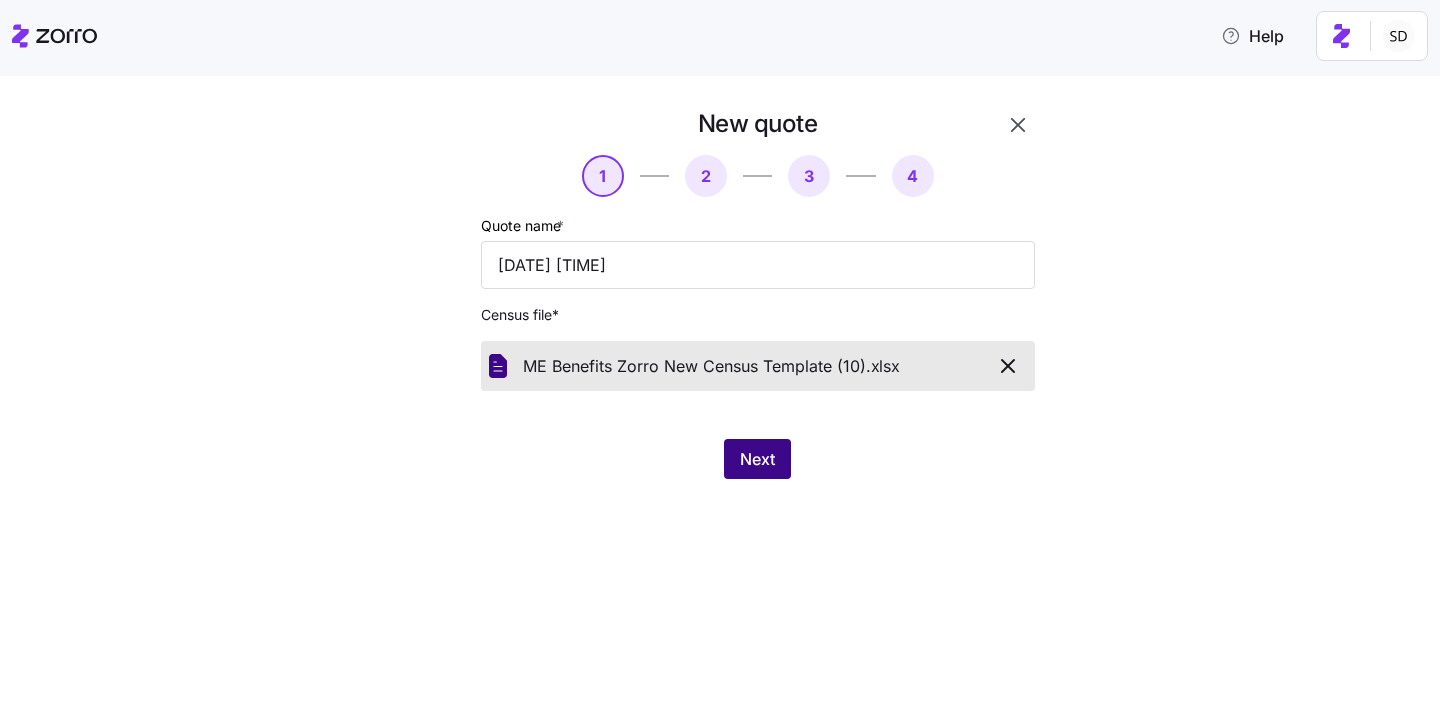 click on "Next" at bounding box center (757, 459) 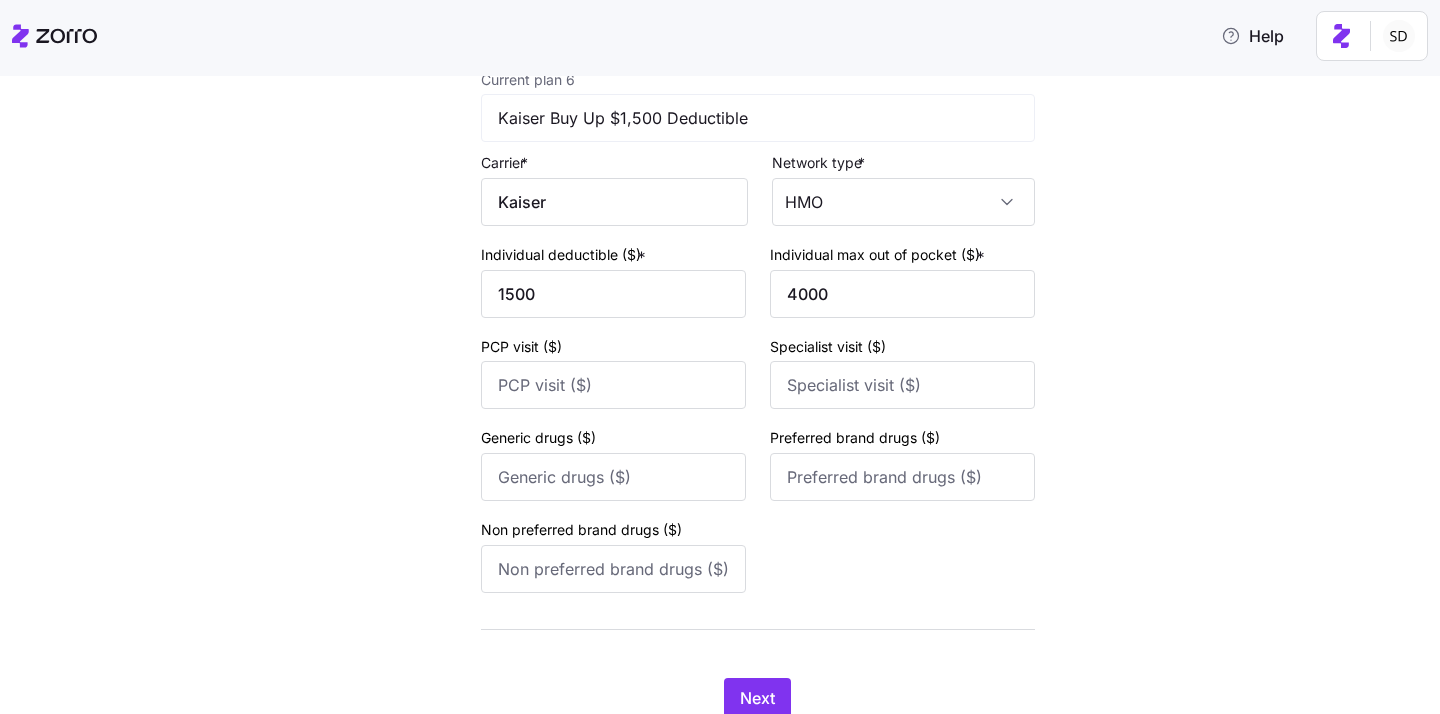 scroll, scrollTop: 3177, scrollLeft: 0, axis: vertical 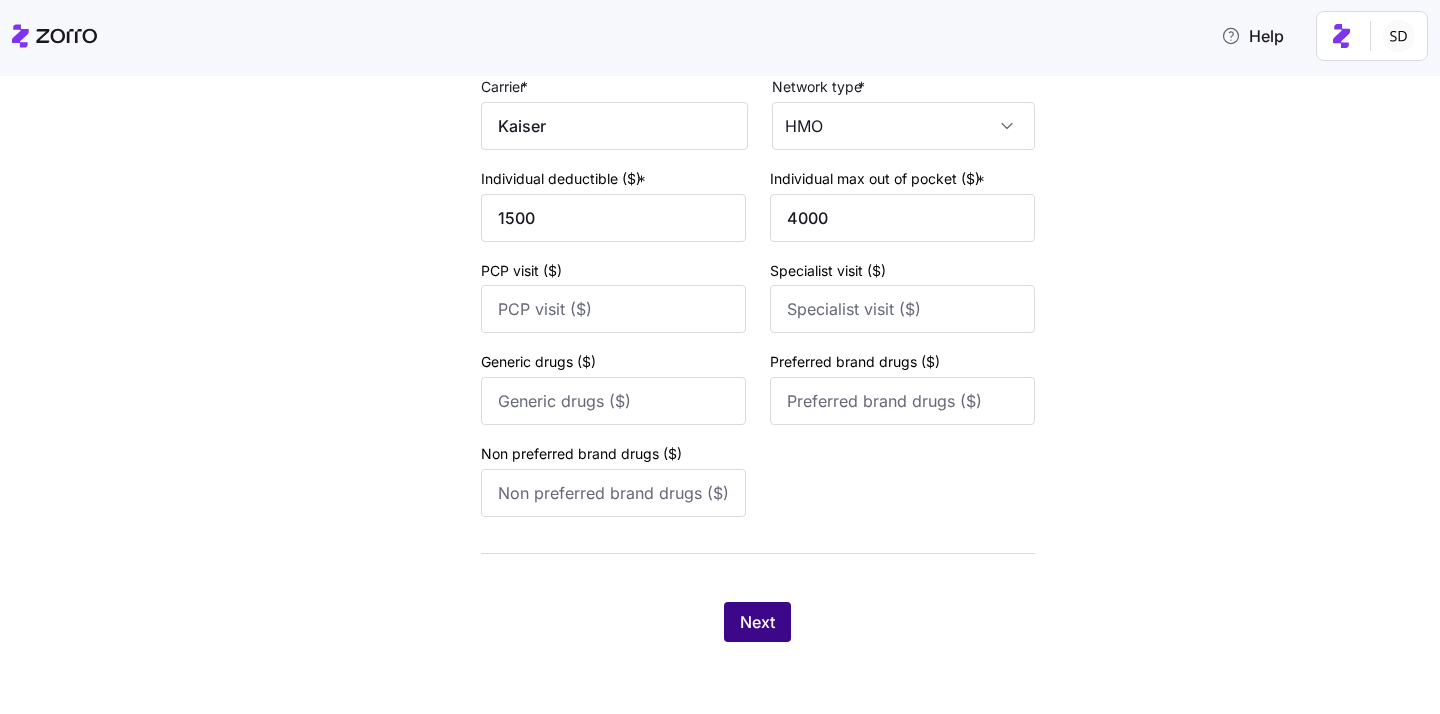 click on "Next" at bounding box center (757, 622) 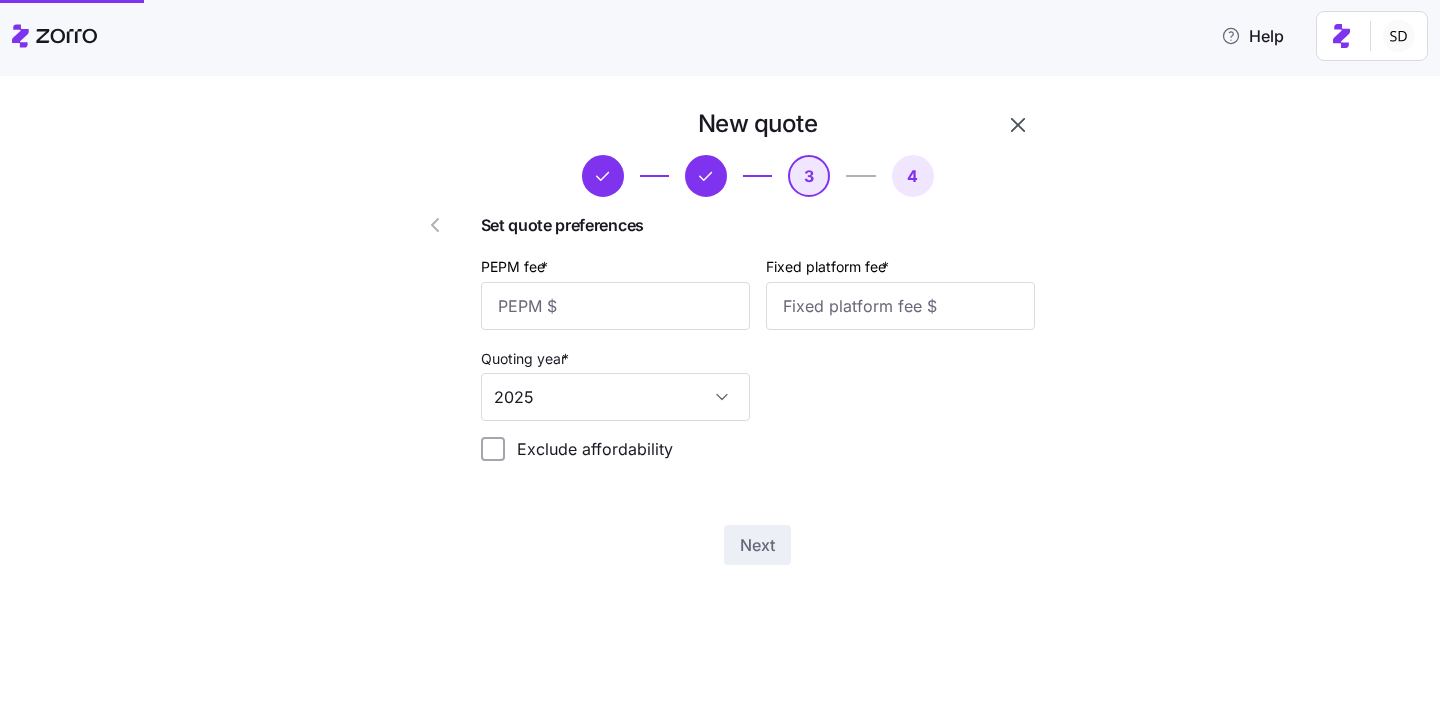 scroll, scrollTop: 0, scrollLeft: 0, axis: both 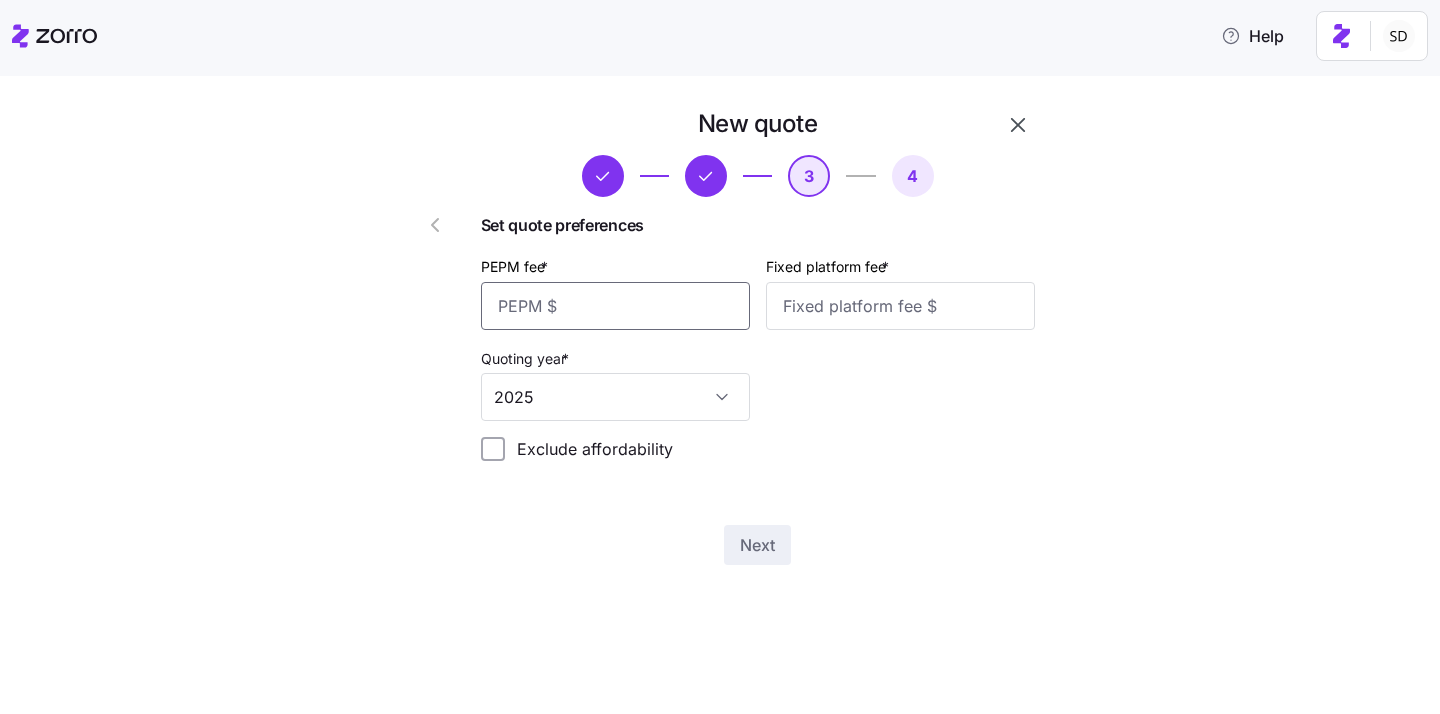 click on "PEPM fee  *" at bounding box center (615, 306) 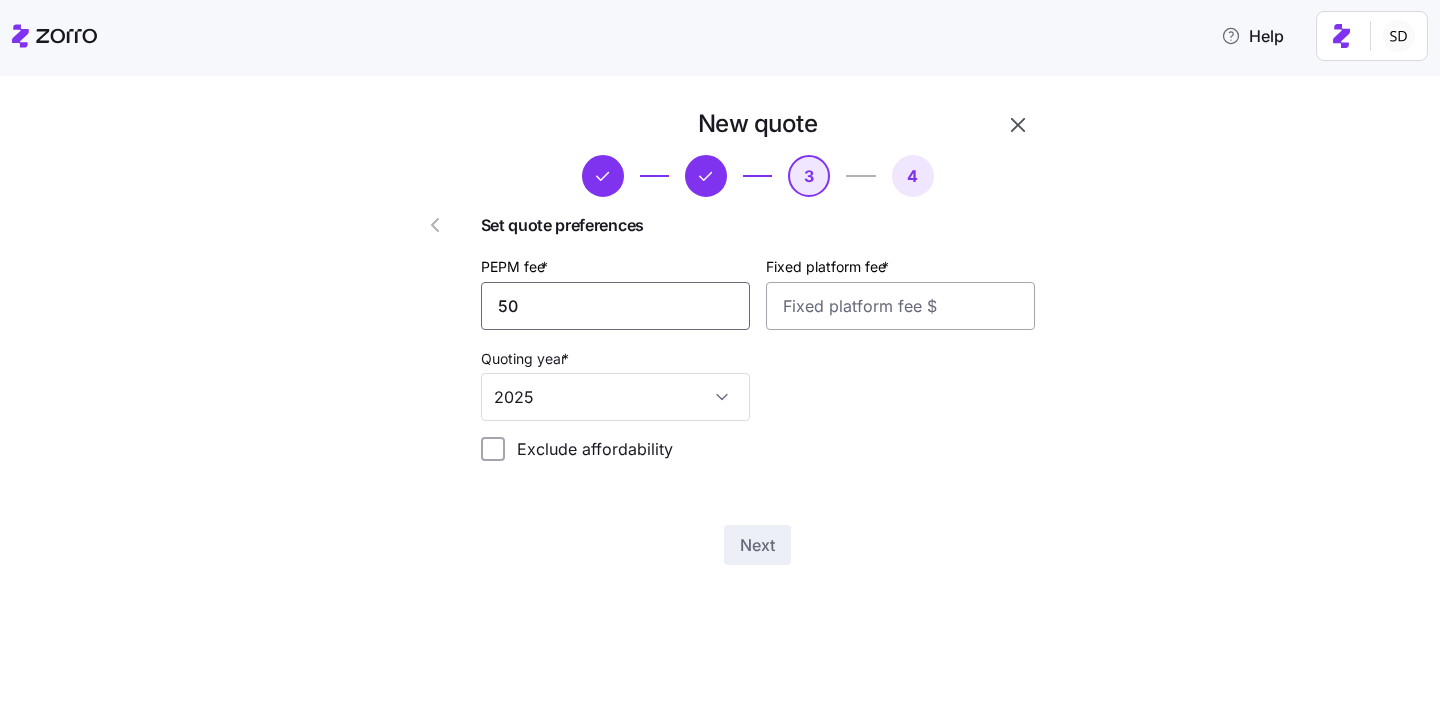 type on "50" 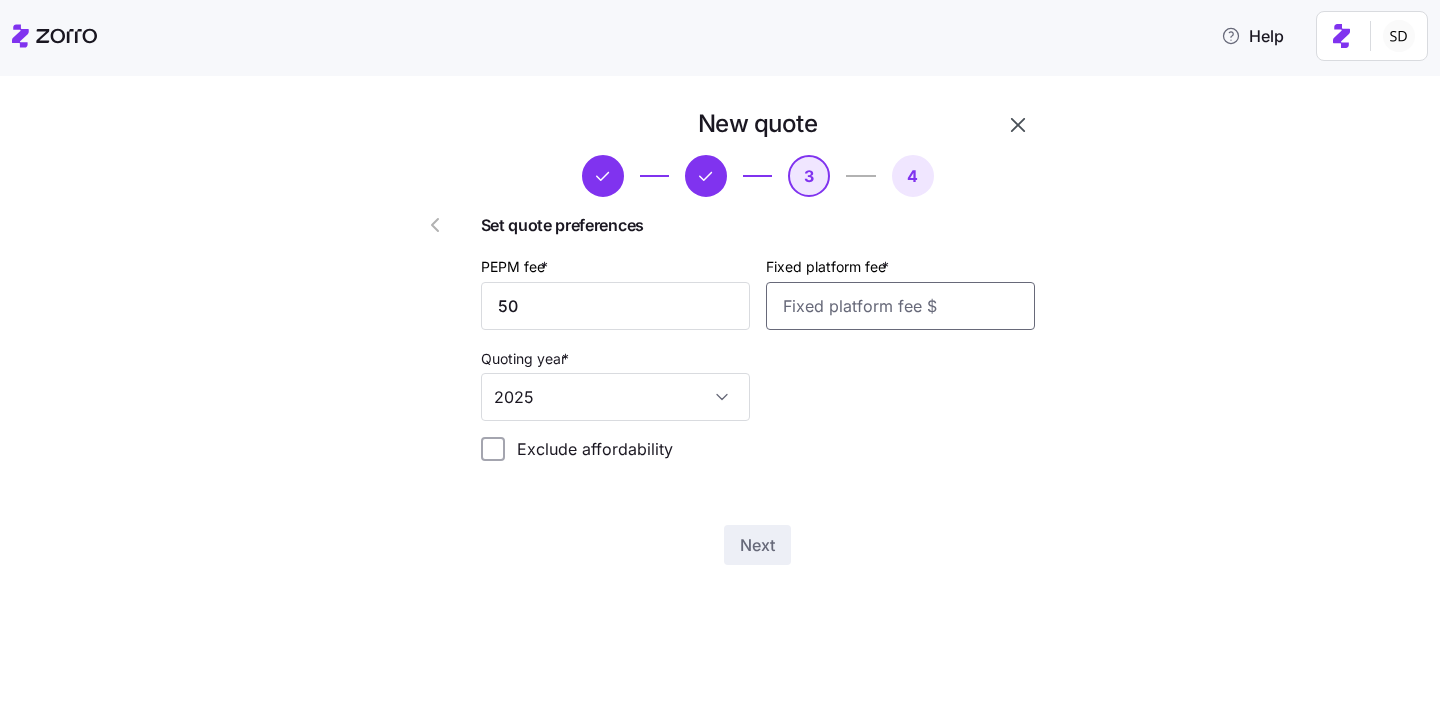 click on "Fixed platform fee  *" at bounding box center (900, 306) 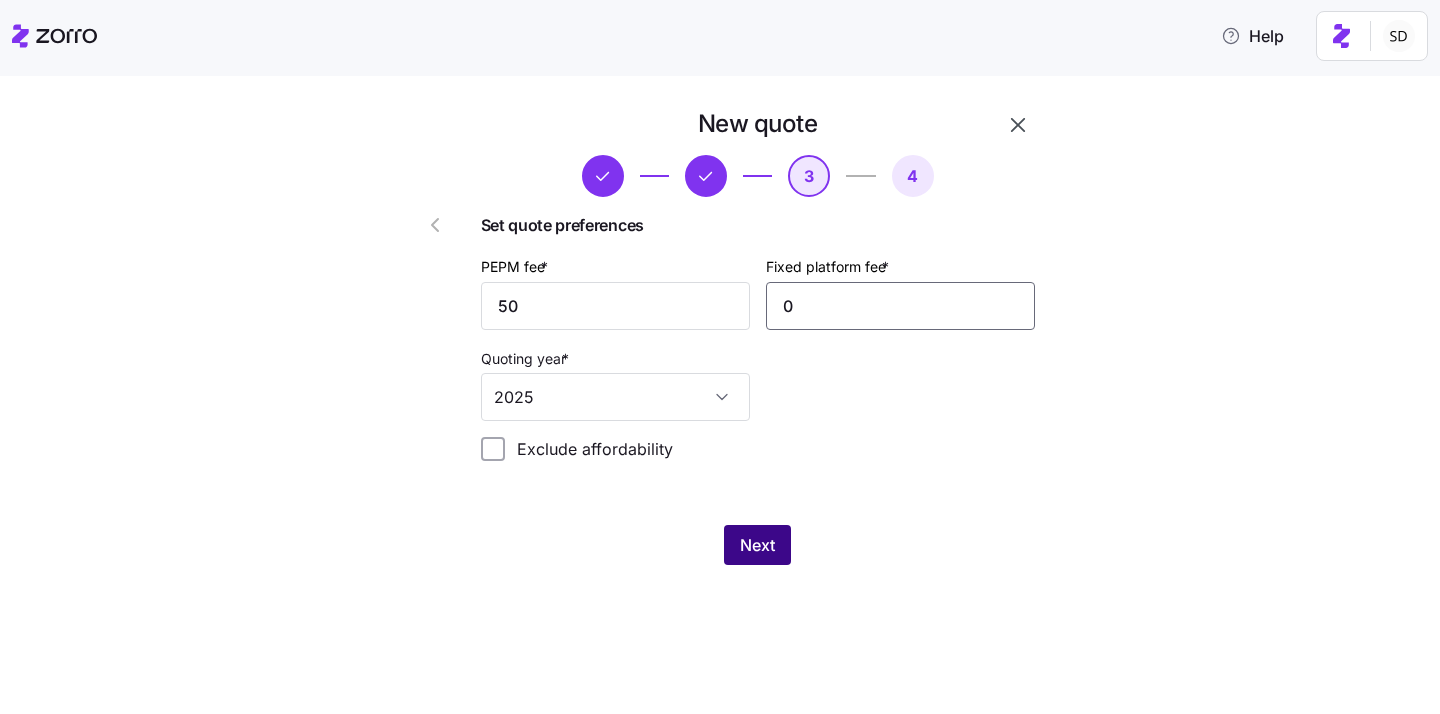 type on "0" 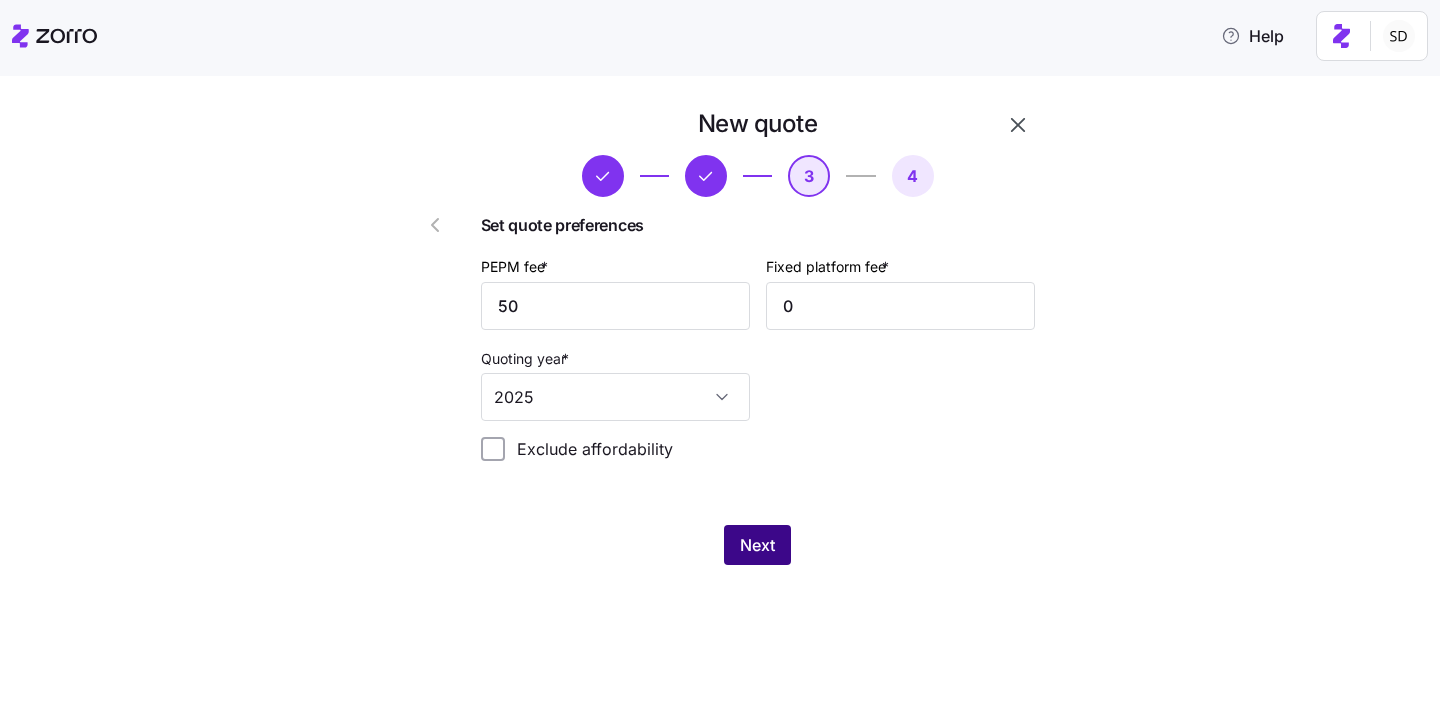 click on "Next" at bounding box center [757, 545] 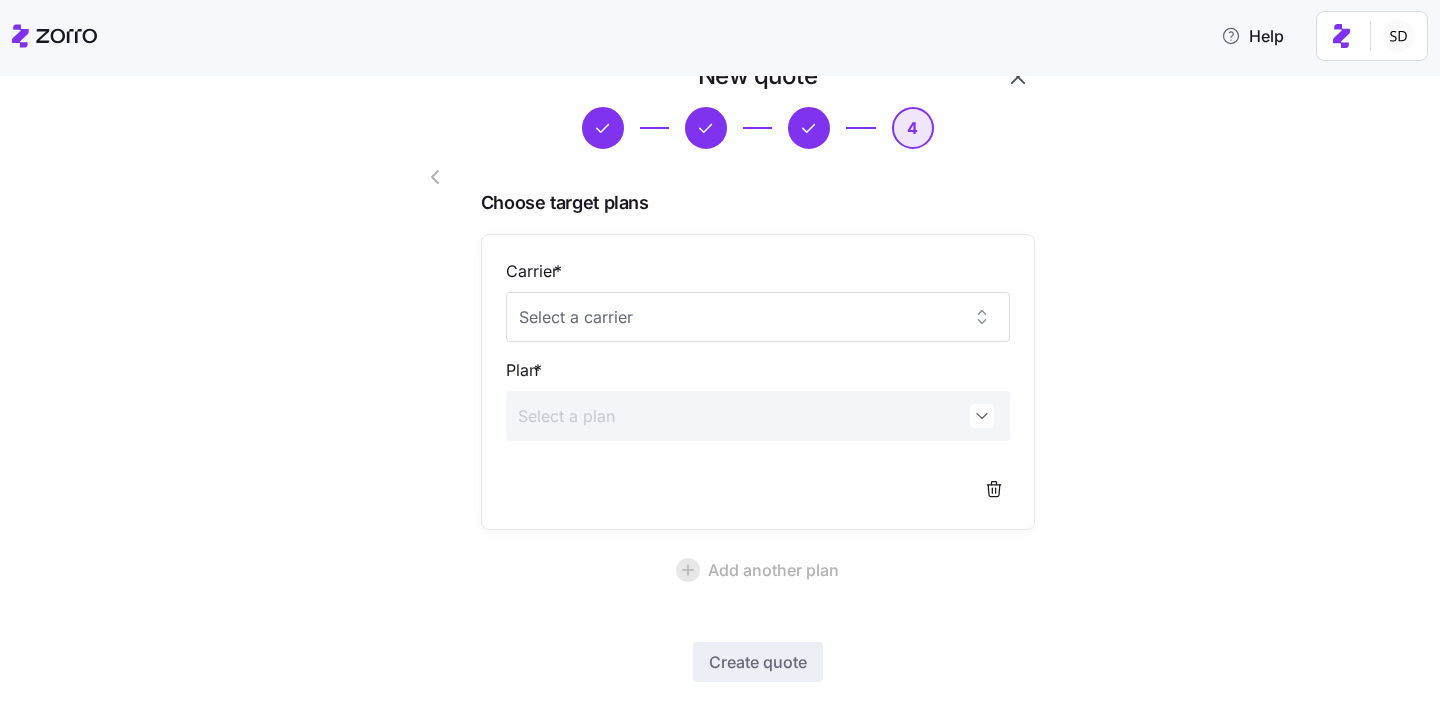 scroll, scrollTop: 147, scrollLeft: 0, axis: vertical 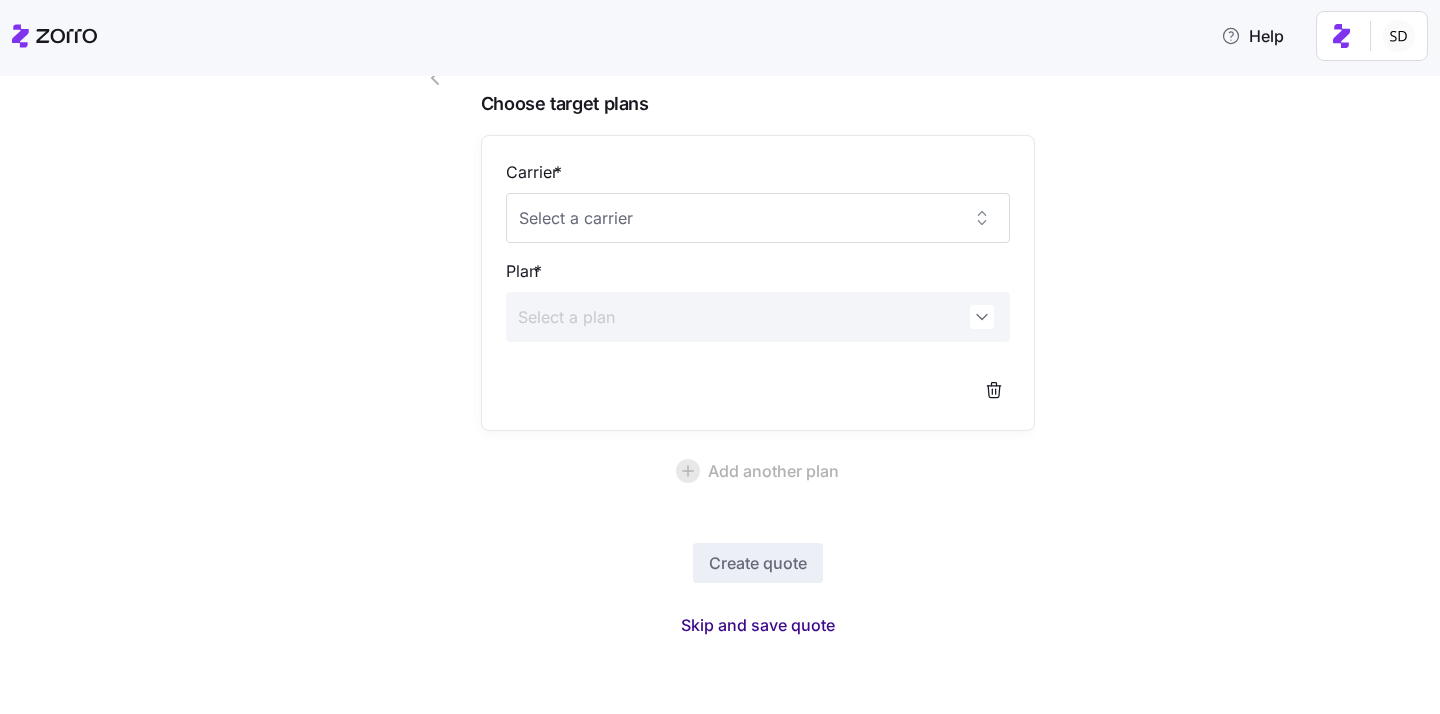 click on "Skip and save quote" at bounding box center (758, 625) 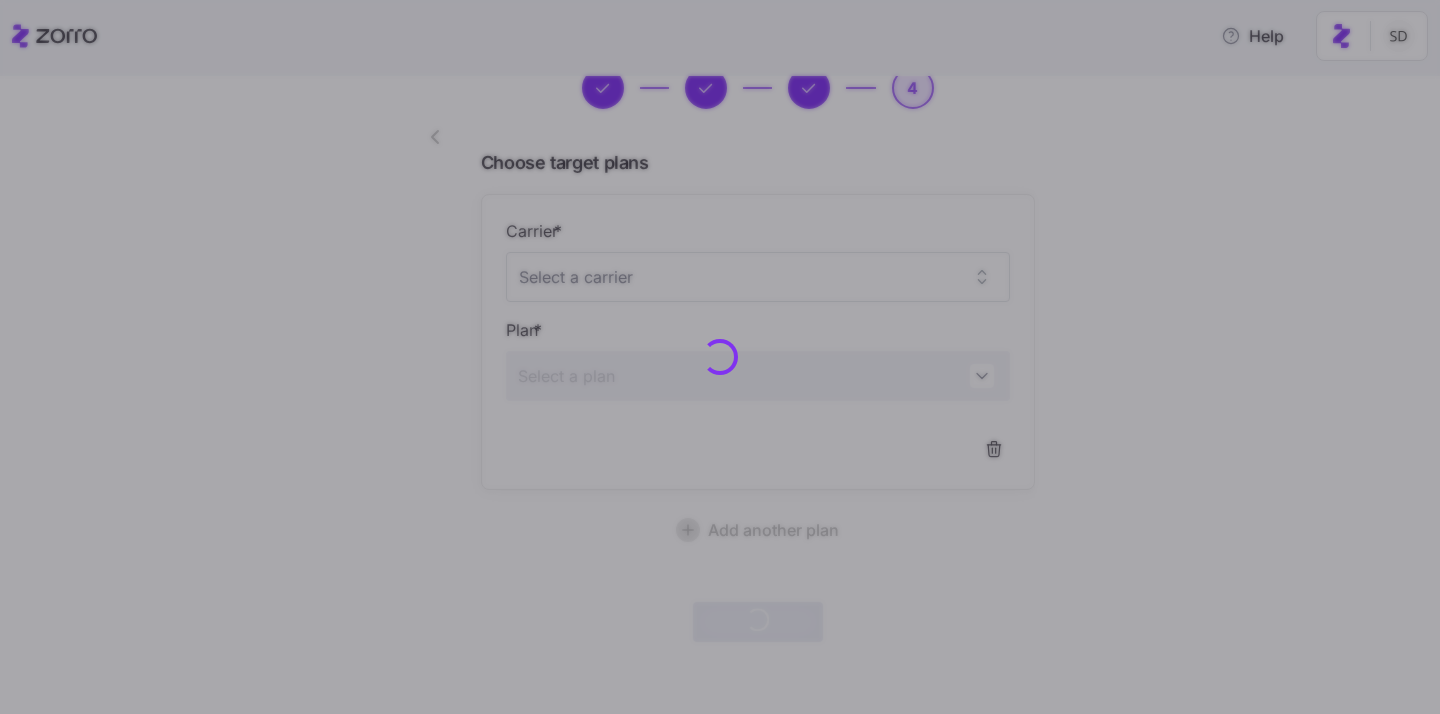 scroll, scrollTop: 87, scrollLeft: 0, axis: vertical 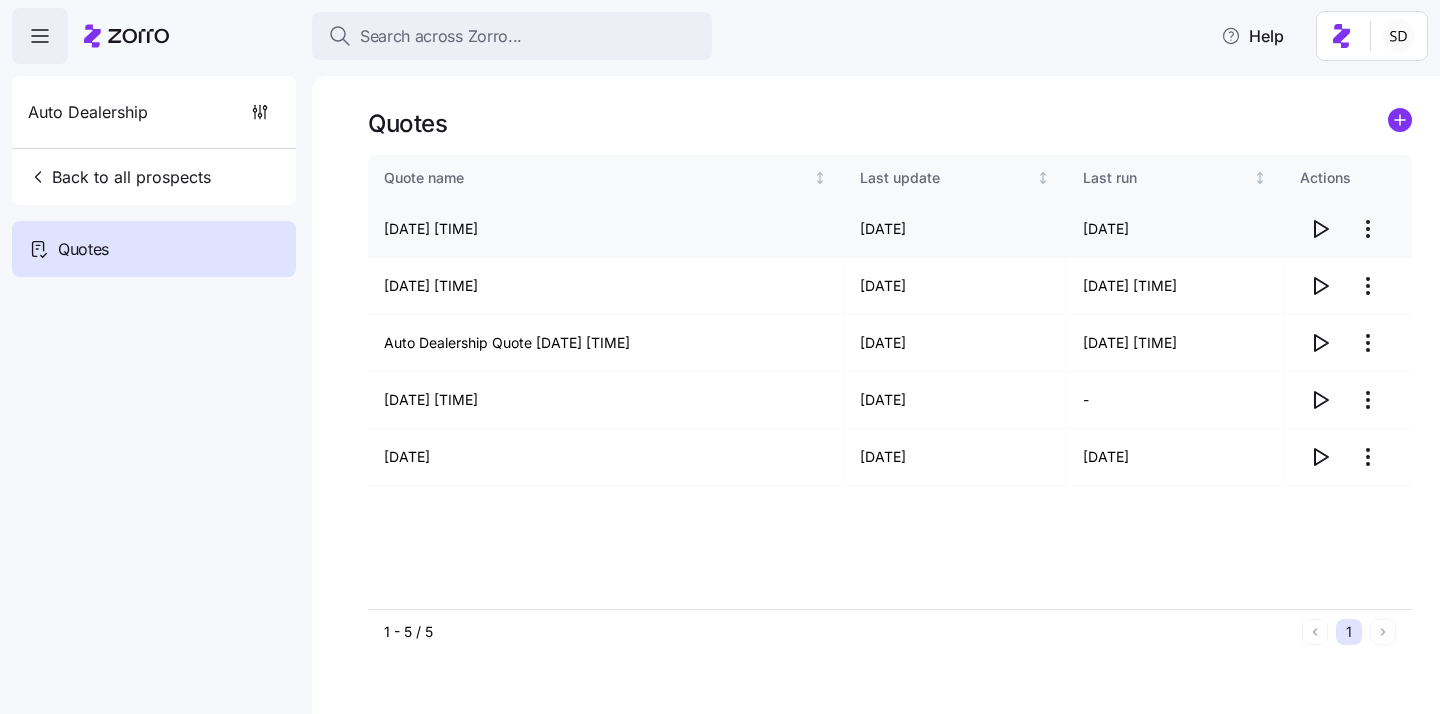 click 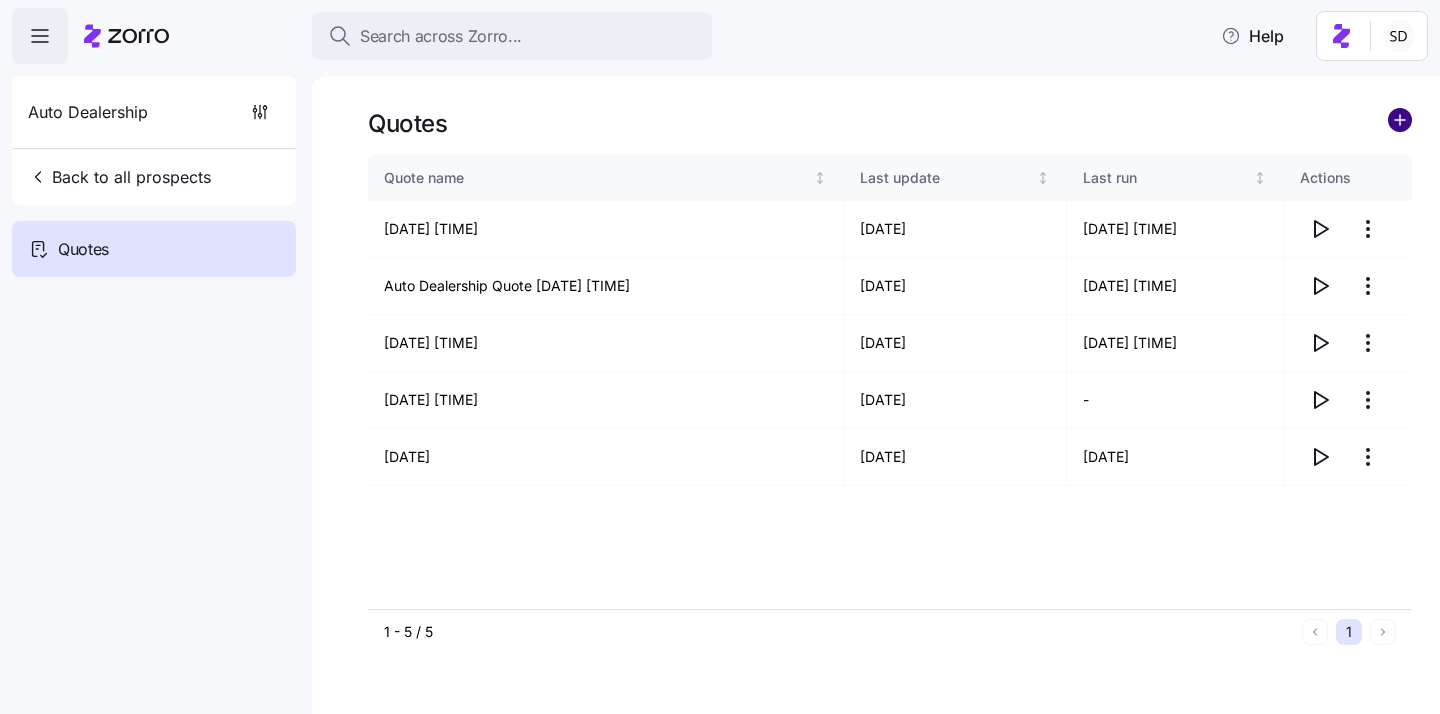 click 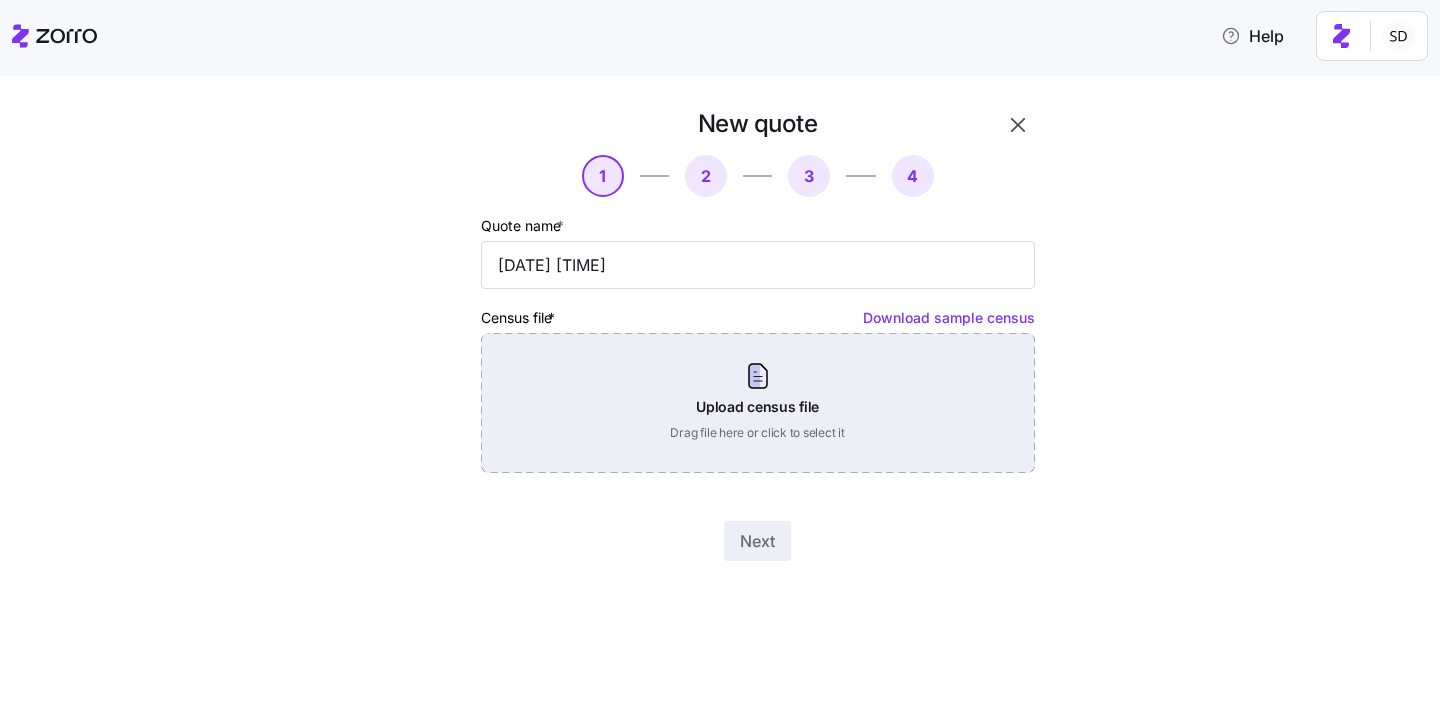 click on "Upload census file Drag file here or click to select it" at bounding box center [758, 403] 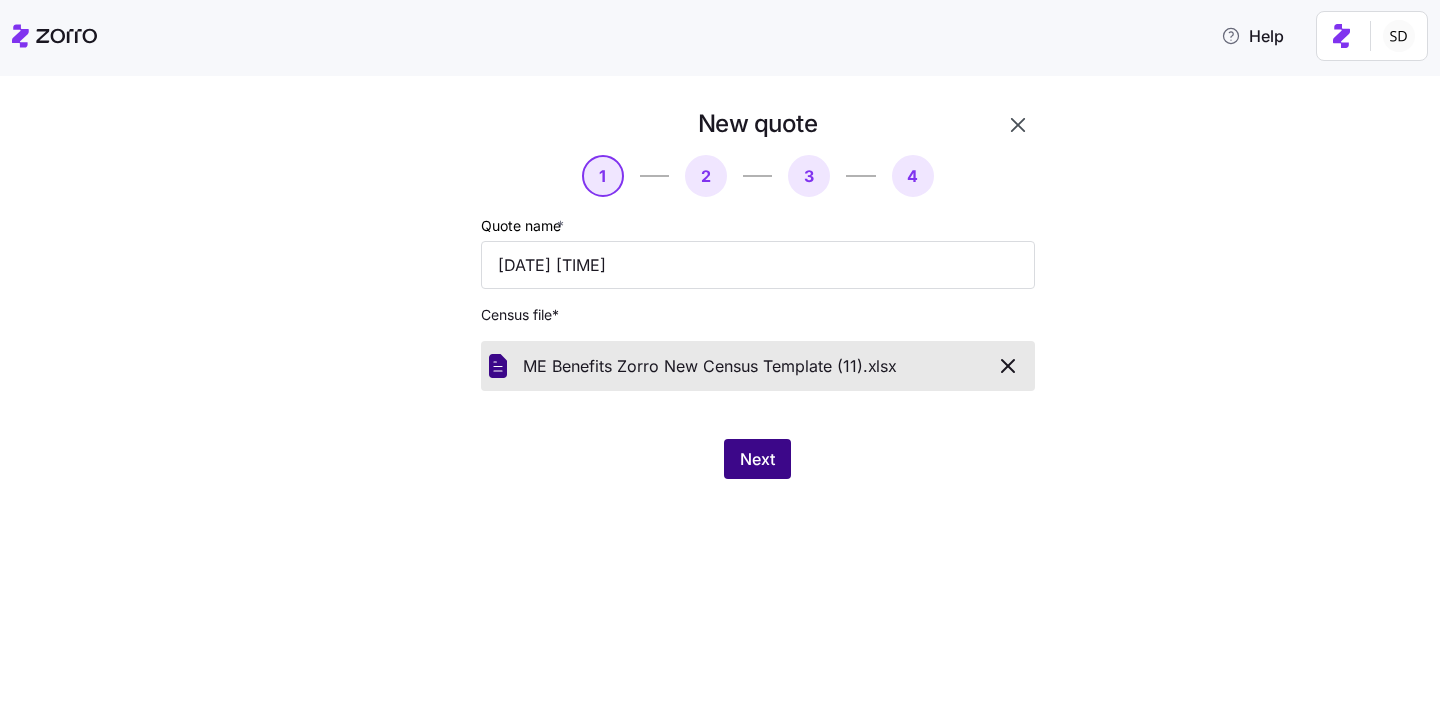 click on "Next" at bounding box center (757, 459) 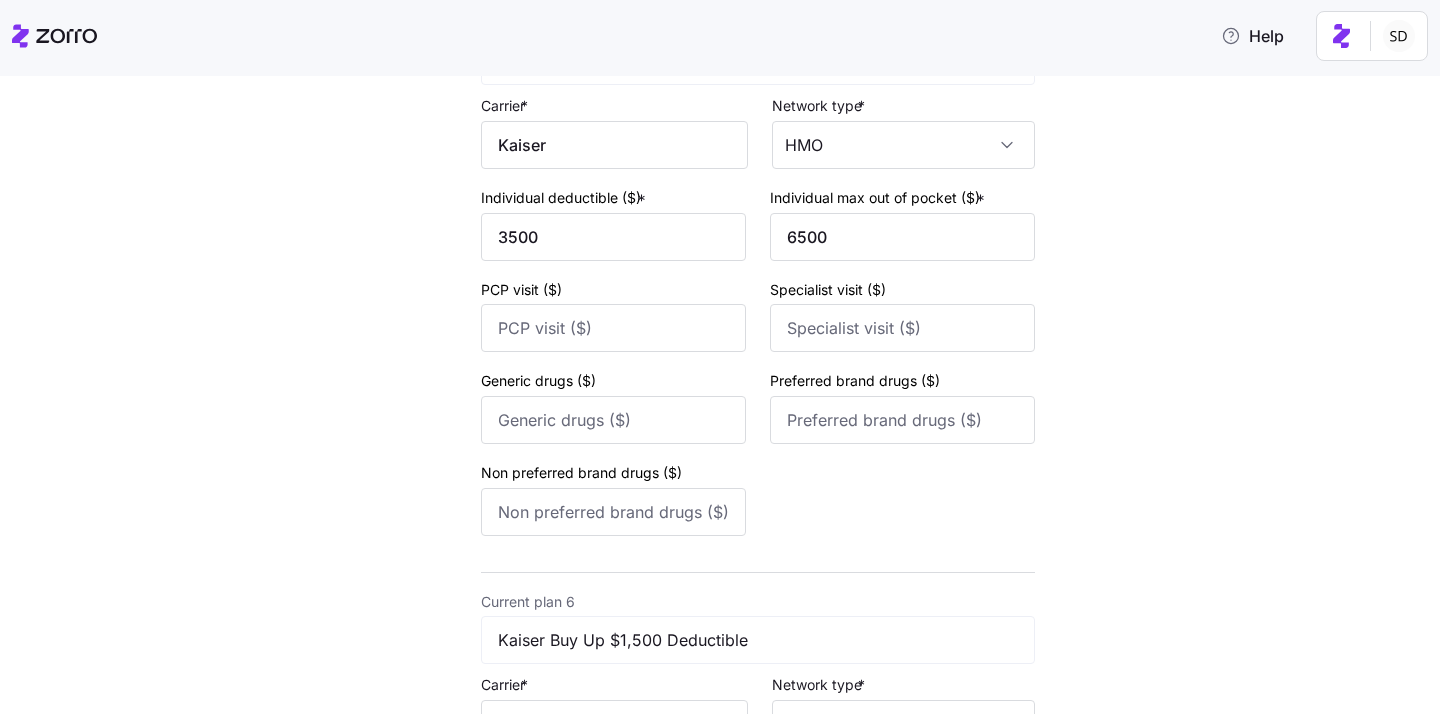scroll, scrollTop: 3177, scrollLeft: 0, axis: vertical 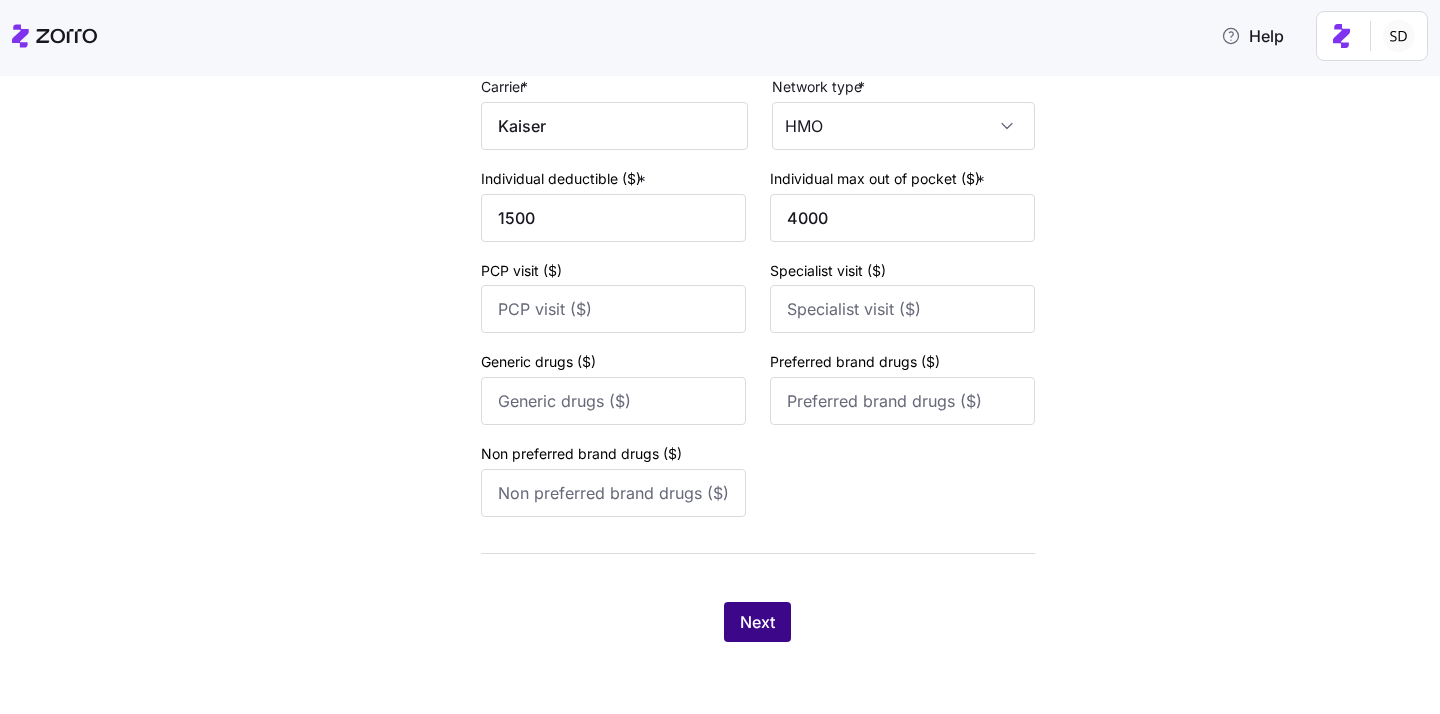 click on "Next" at bounding box center [757, 622] 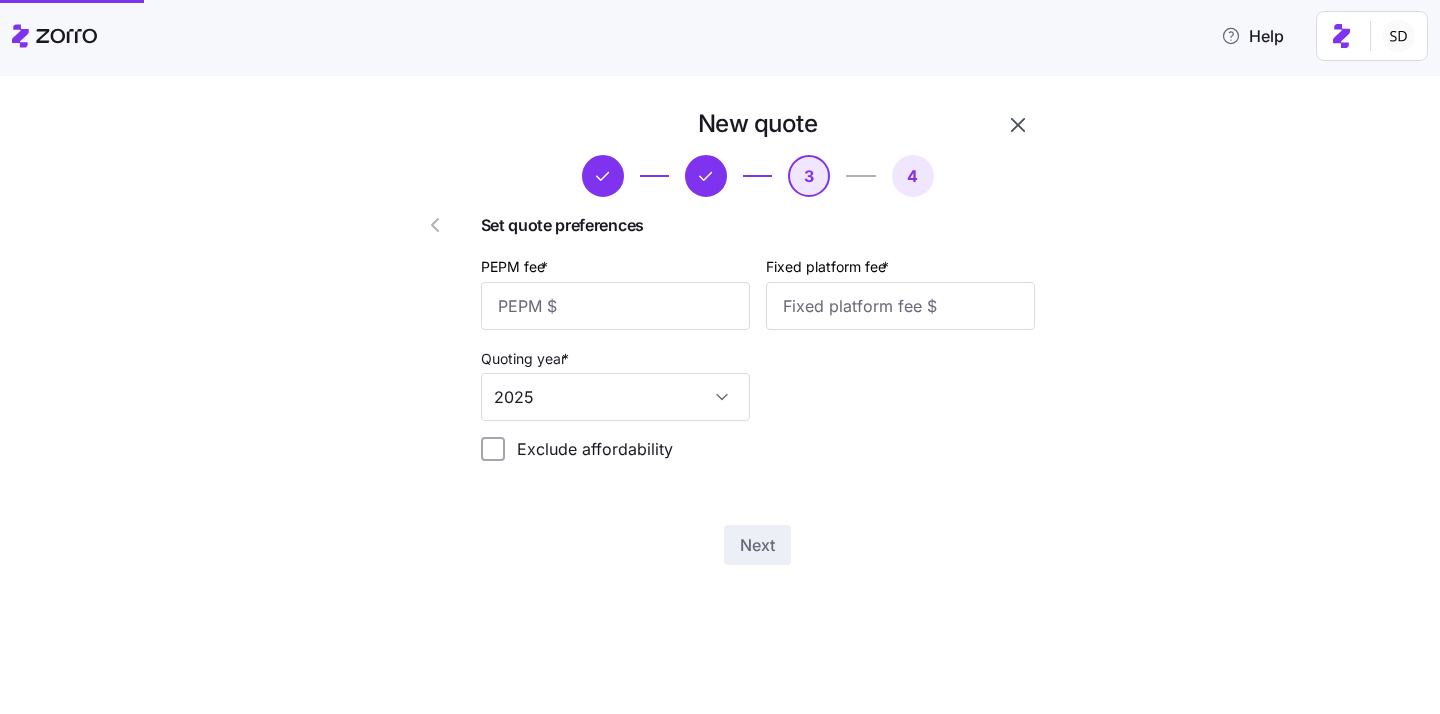 scroll, scrollTop: 0, scrollLeft: 0, axis: both 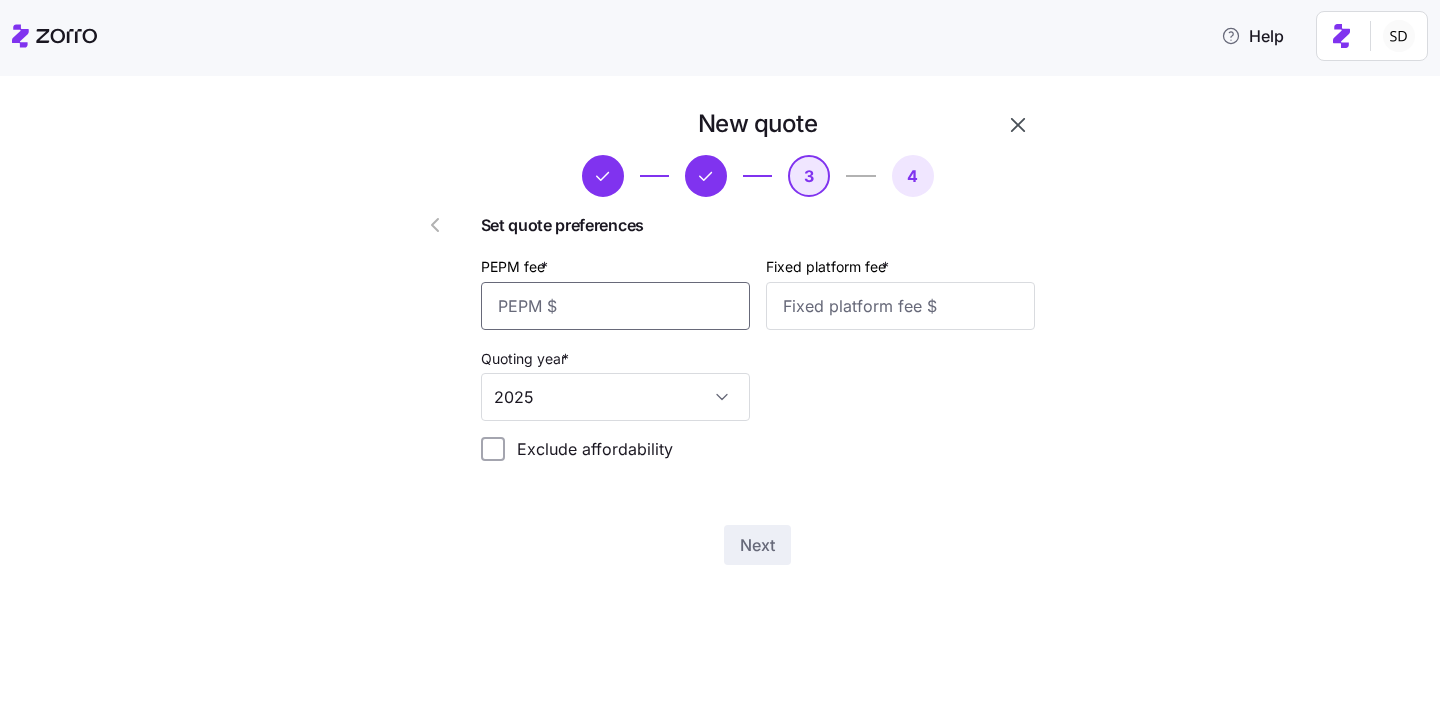 click on "PEPM fee  *" at bounding box center (615, 306) 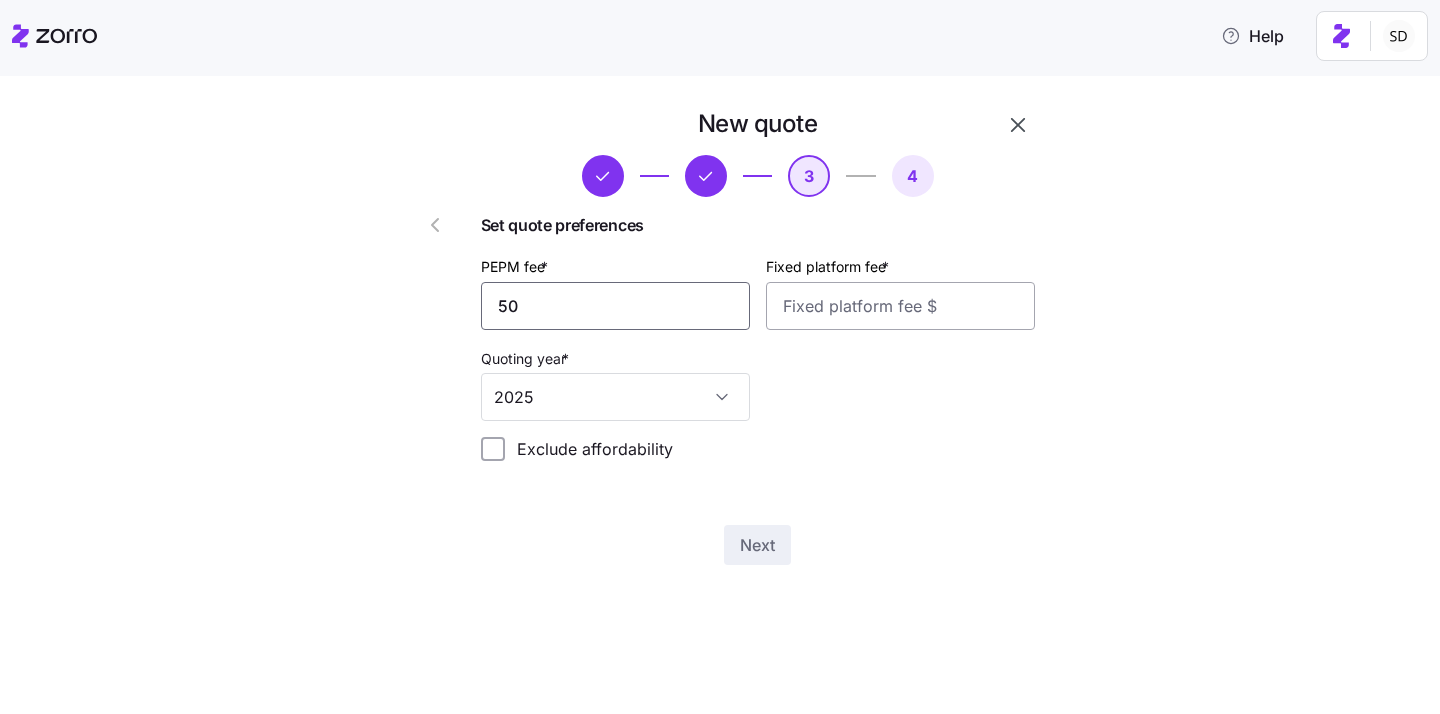 type on "50" 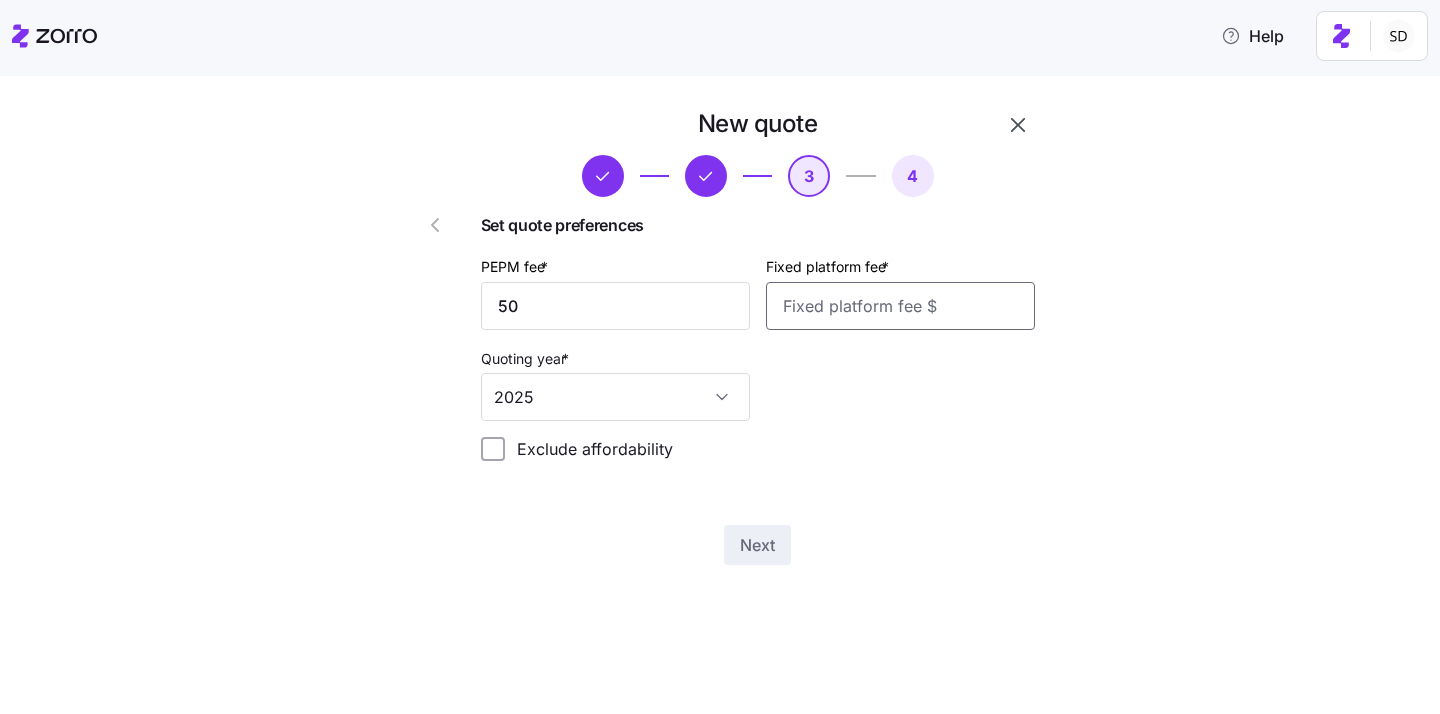 click on "Fixed platform fee  *" at bounding box center [900, 306] 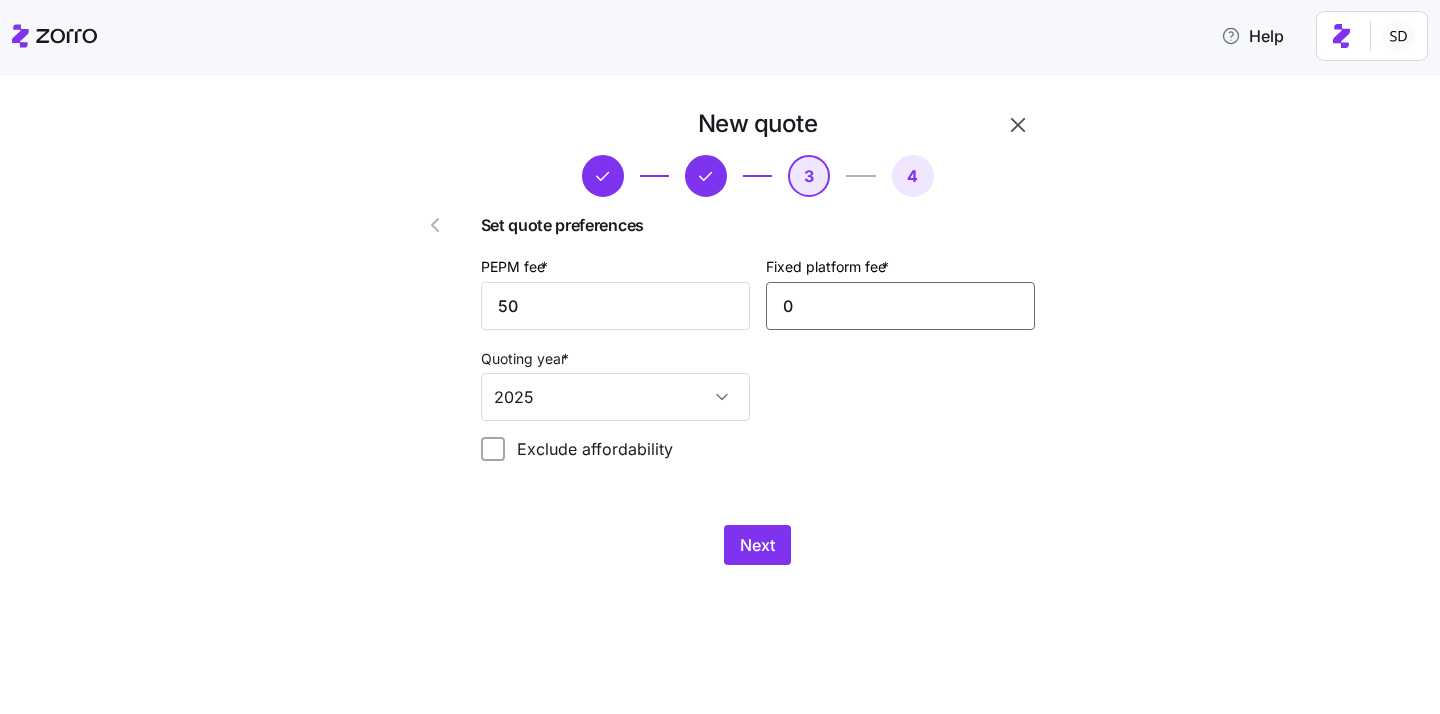 type on "0" 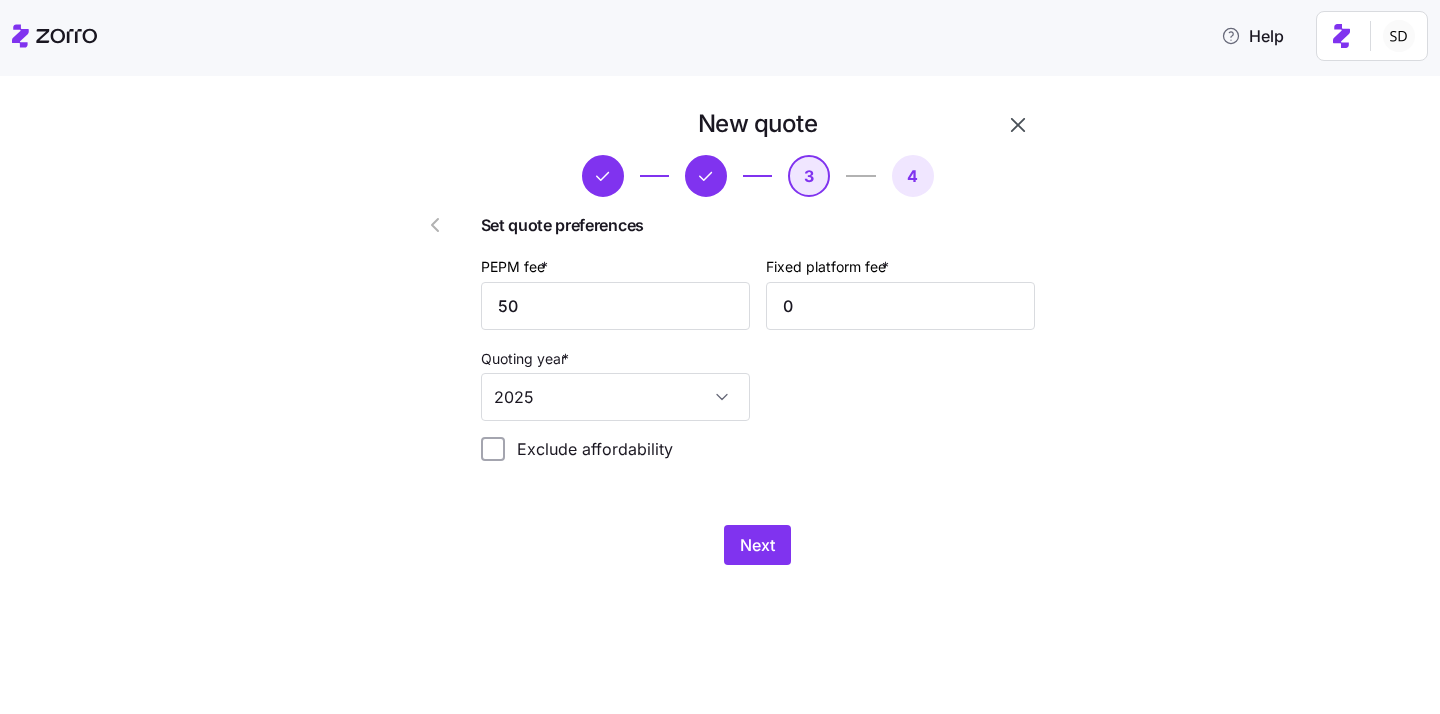 click on "Set quote preferences PEPM fee  * 50 Fixed platform fee  * 0 Quoting year  * 2025 Exclude affordability" at bounding box center (758, 345) 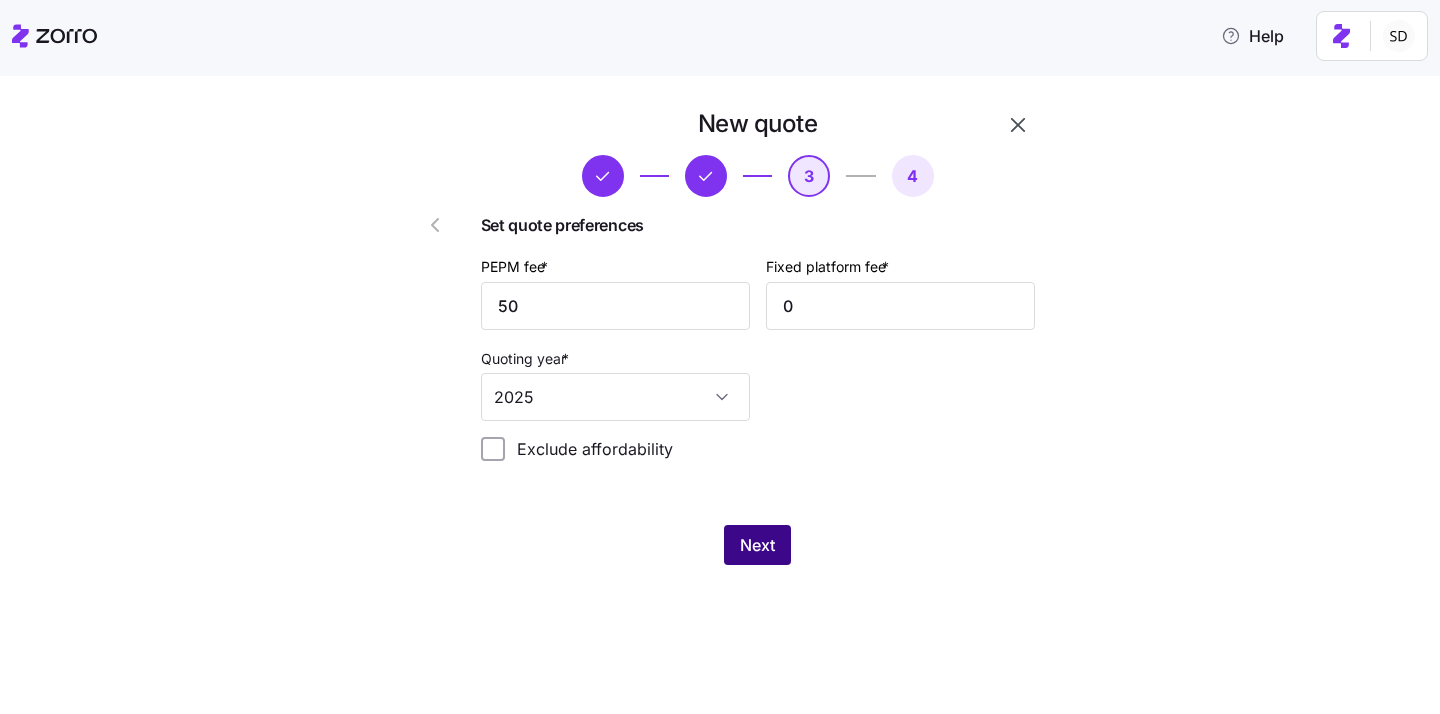 click on "Next" at bounding box center [757, 545] 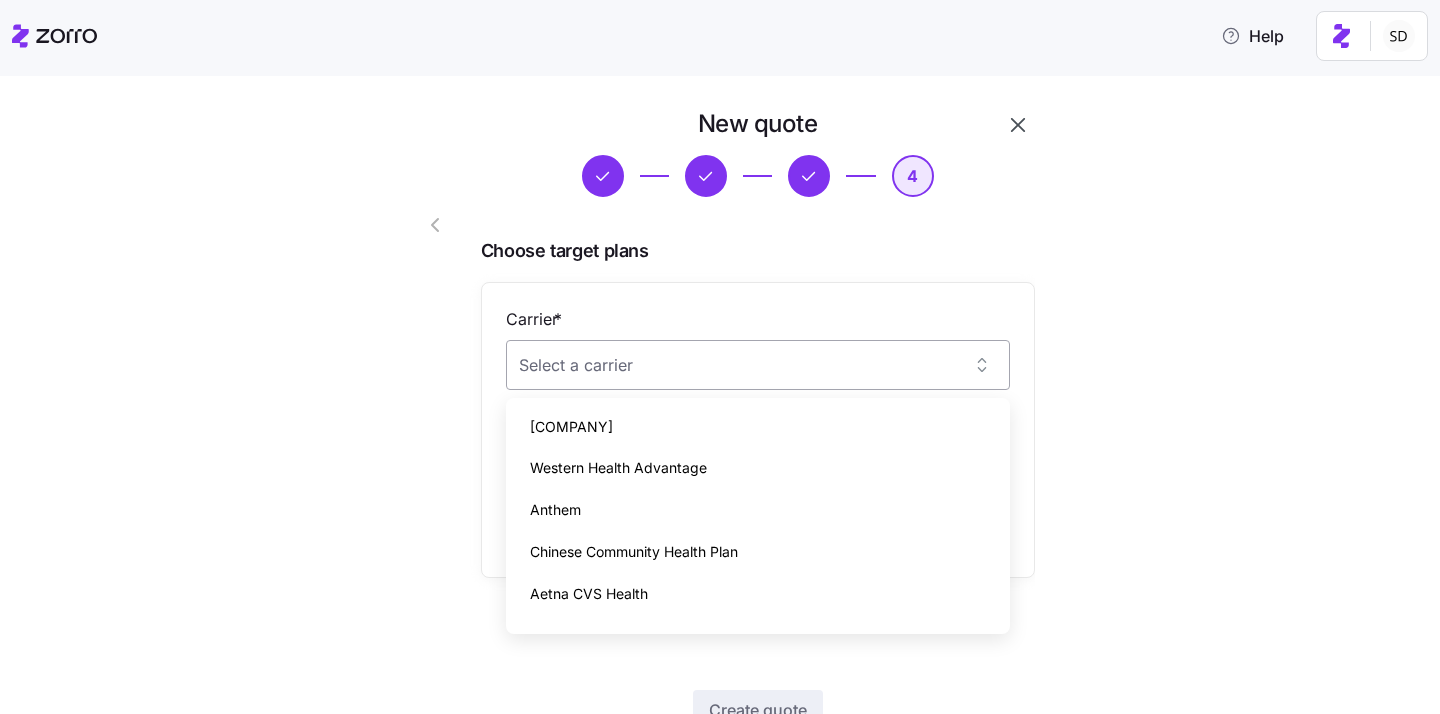 click on "Carrier  *" at bounding box center [758, 365] 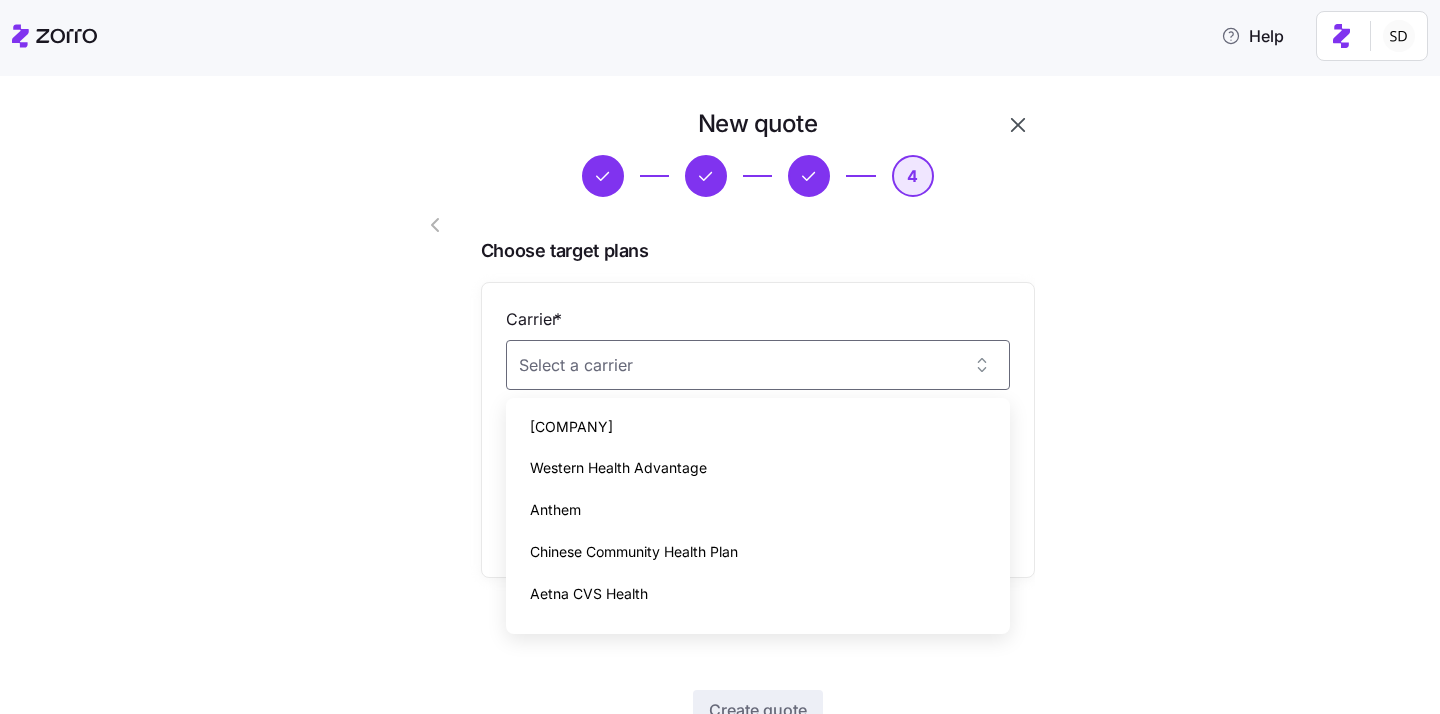 click on "Choose target plans" at bounding box center (758, 251) 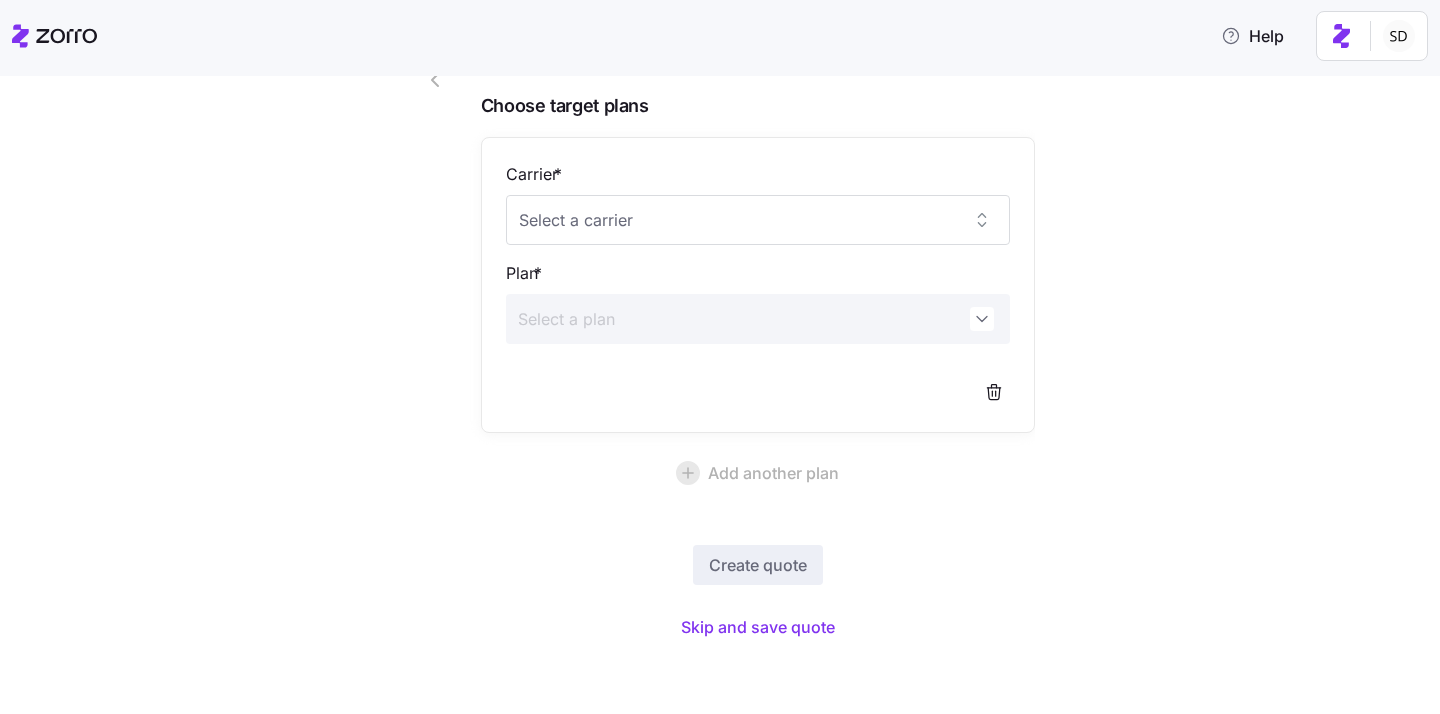 scroll, scrollTop: 147, scrollLeft: 0, axis: vertical 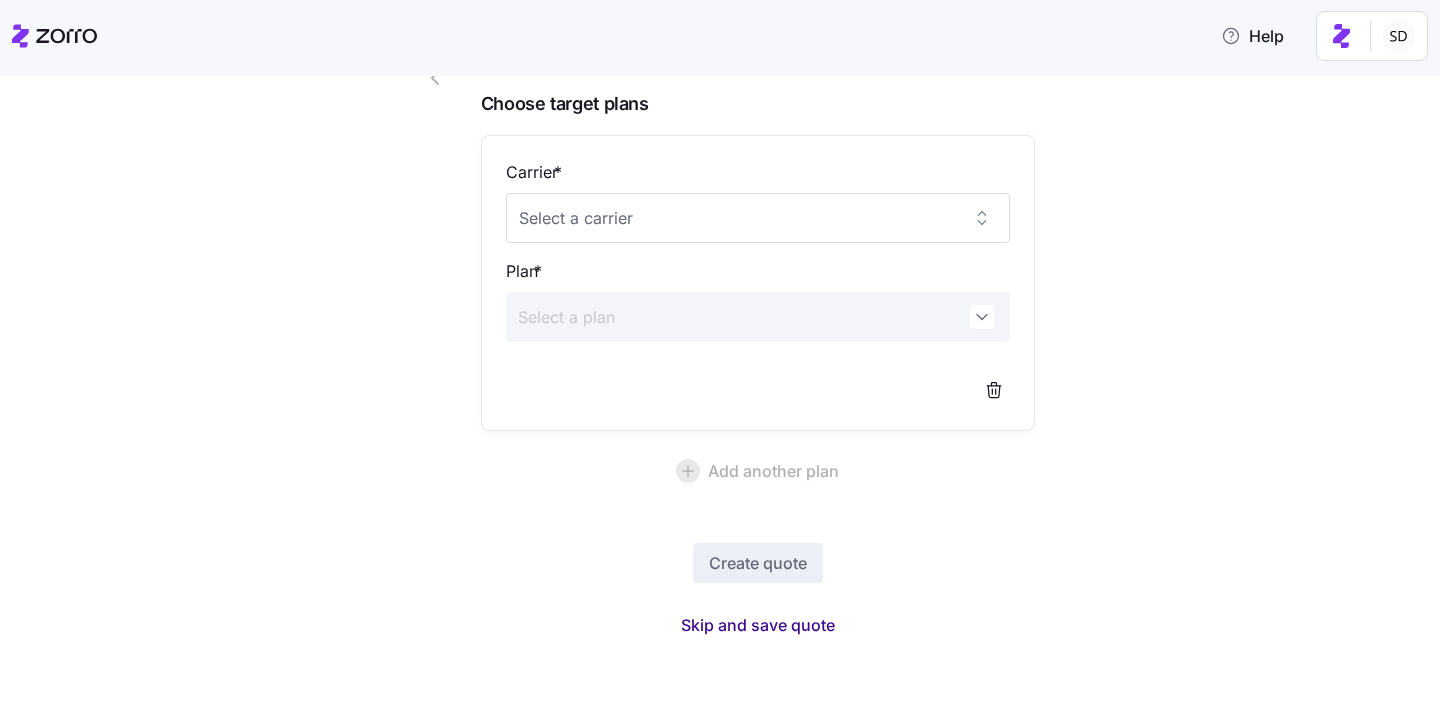click on "Skip and save quote" at bounding box center [758, 625] 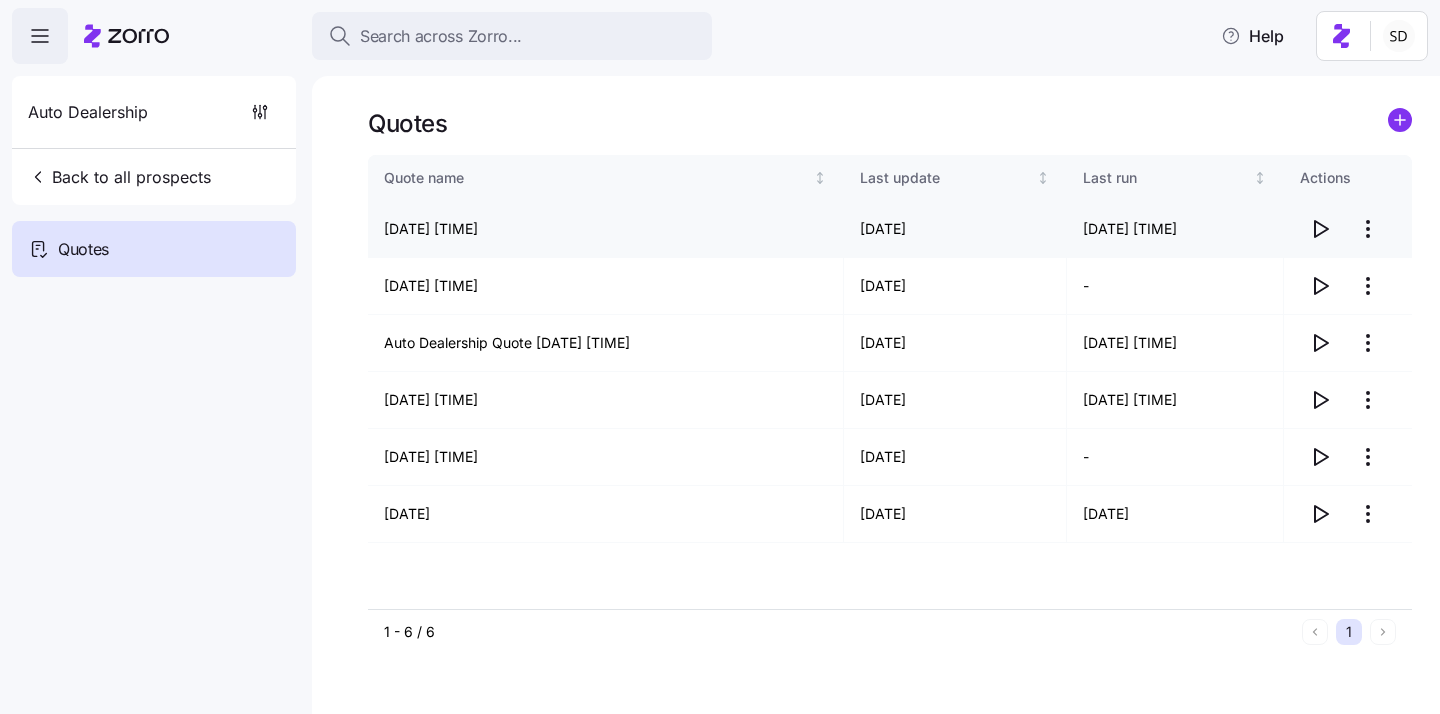 click 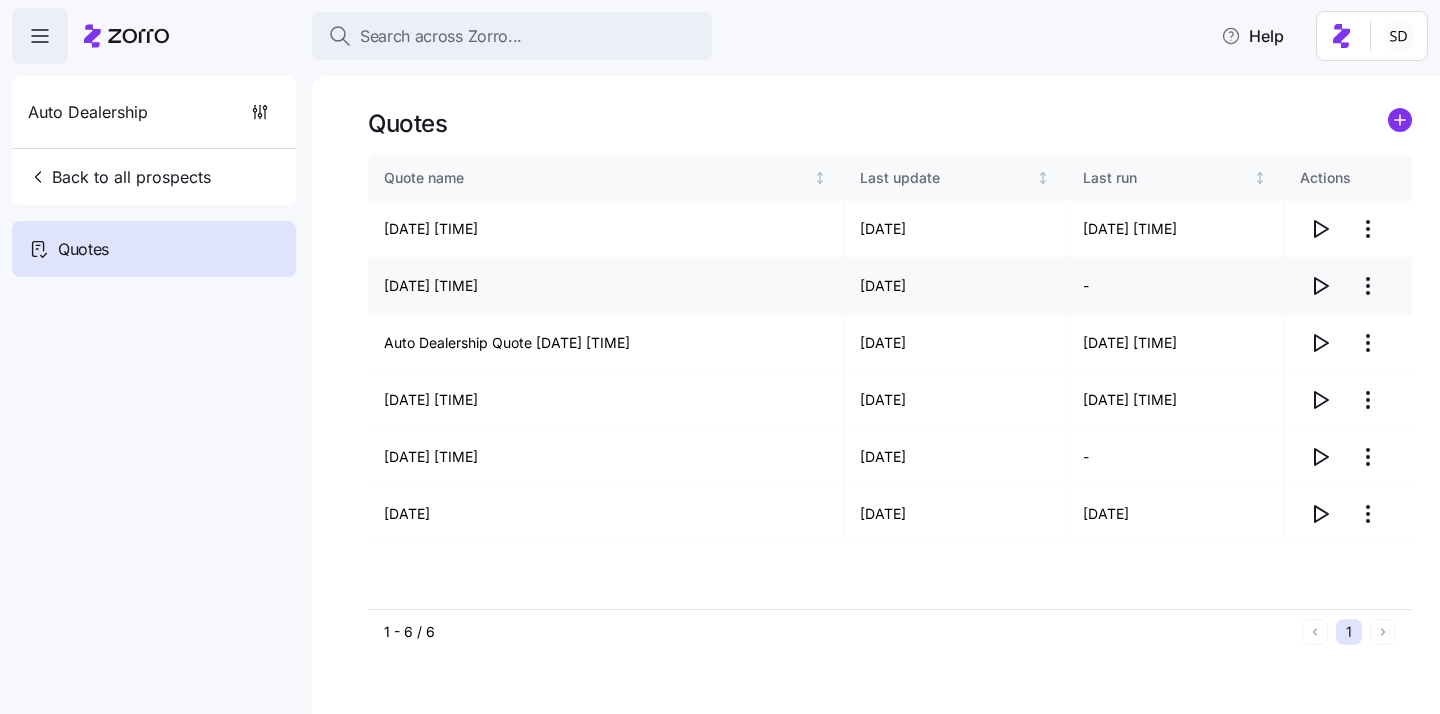type 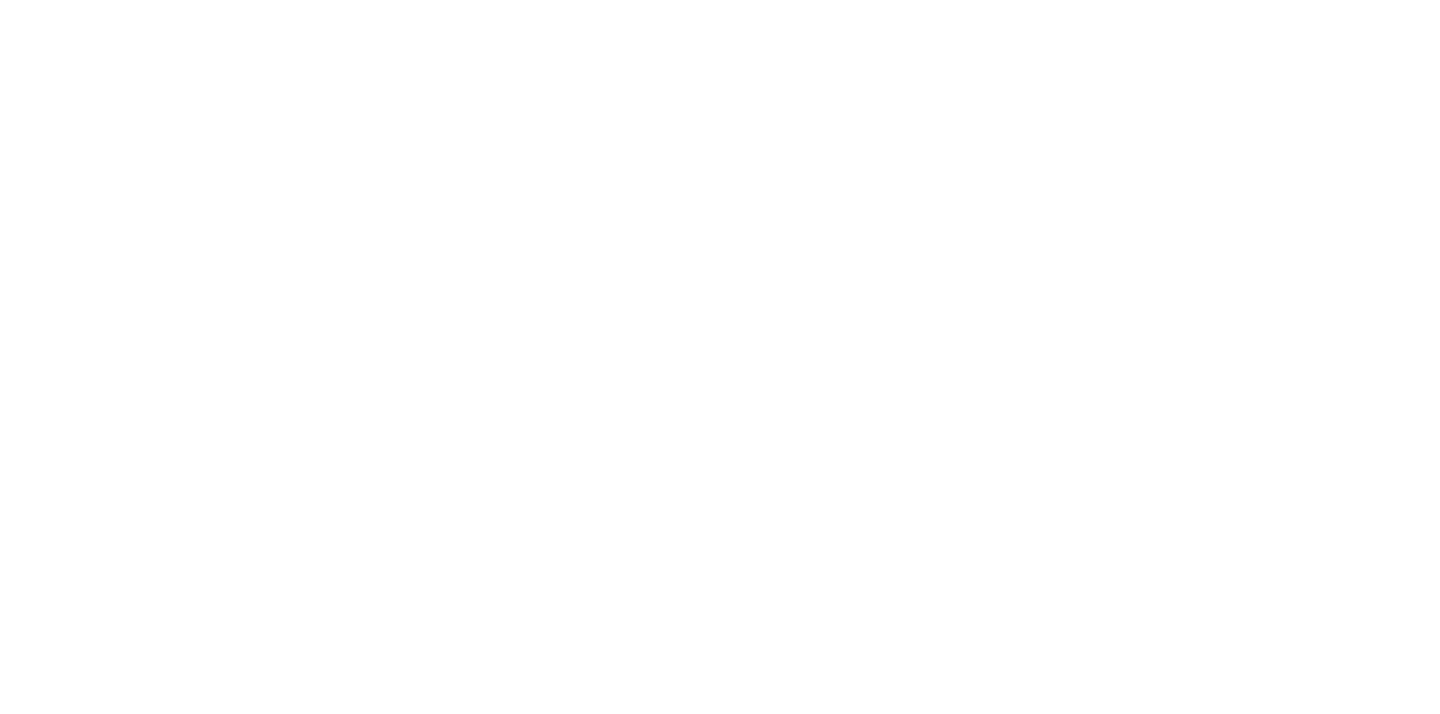 scroll, scrollTop: 0, scrollLeft: 0, axis: both 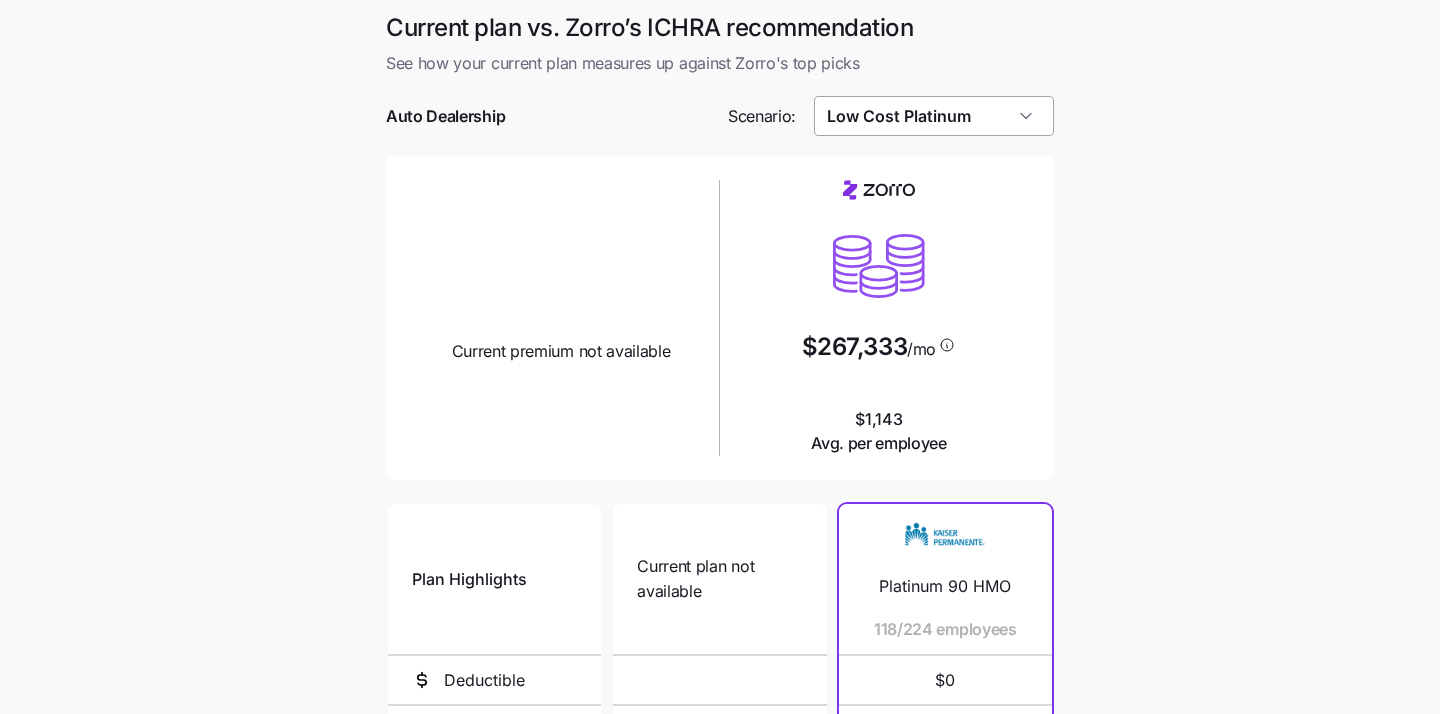 click on "Low Cost Platinum" at bounding box center [934, 116] 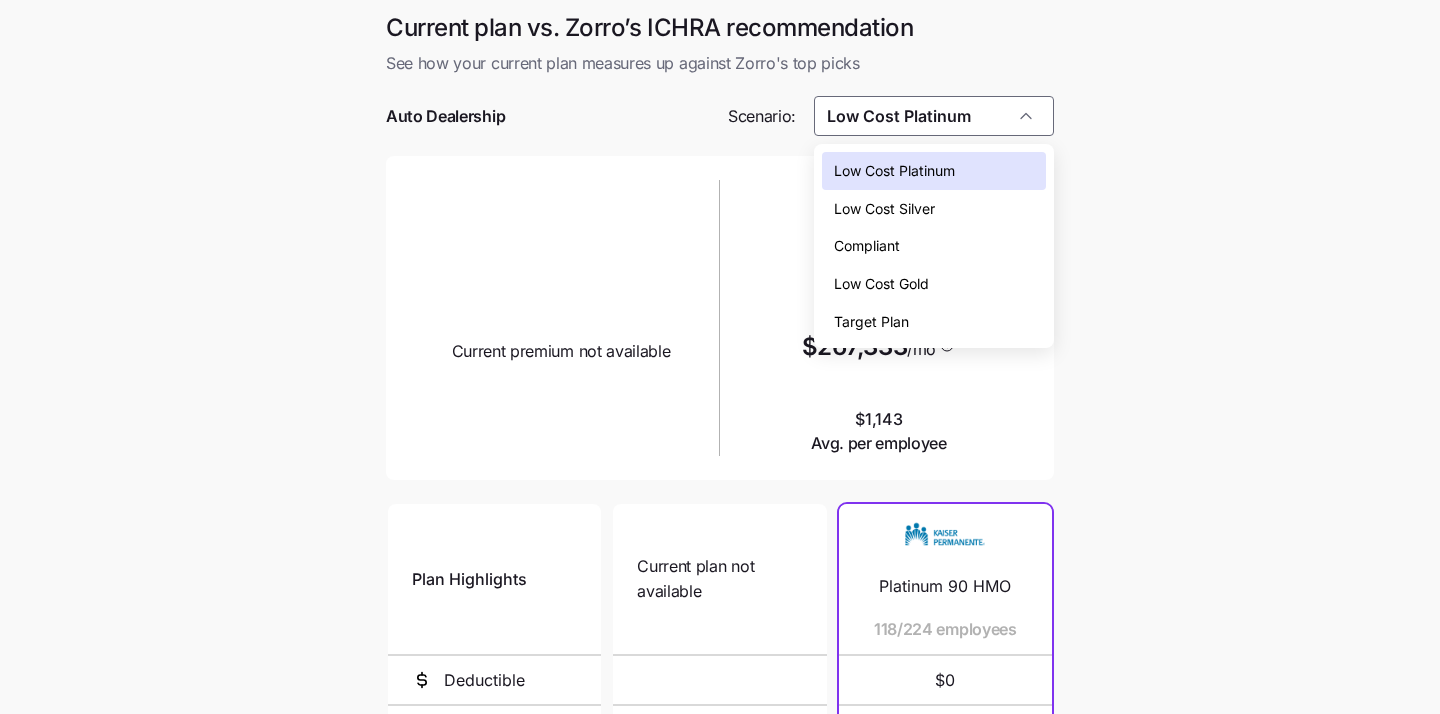 click on "Low Cost Silver" at bounding box center [884, 209] 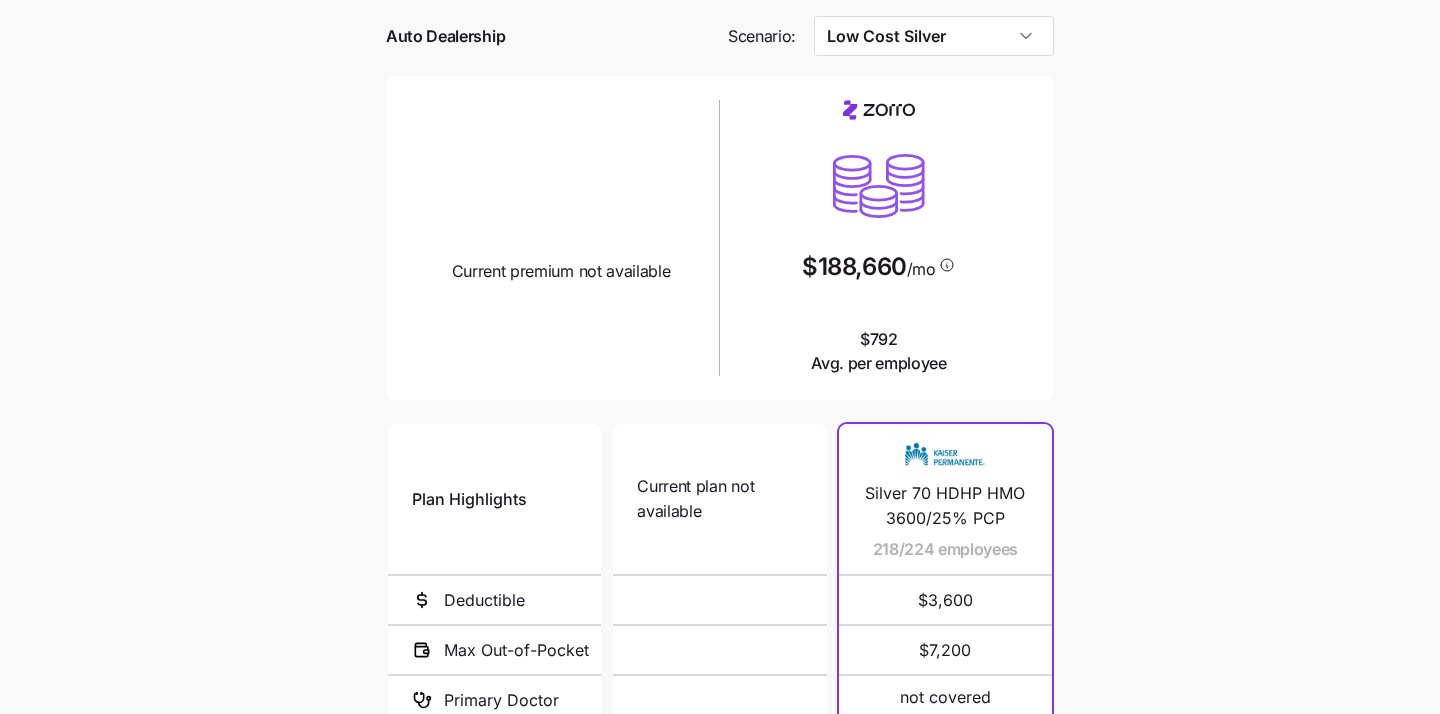 scroll, scrollTop: 0, scrollLeft: 0, axis: both 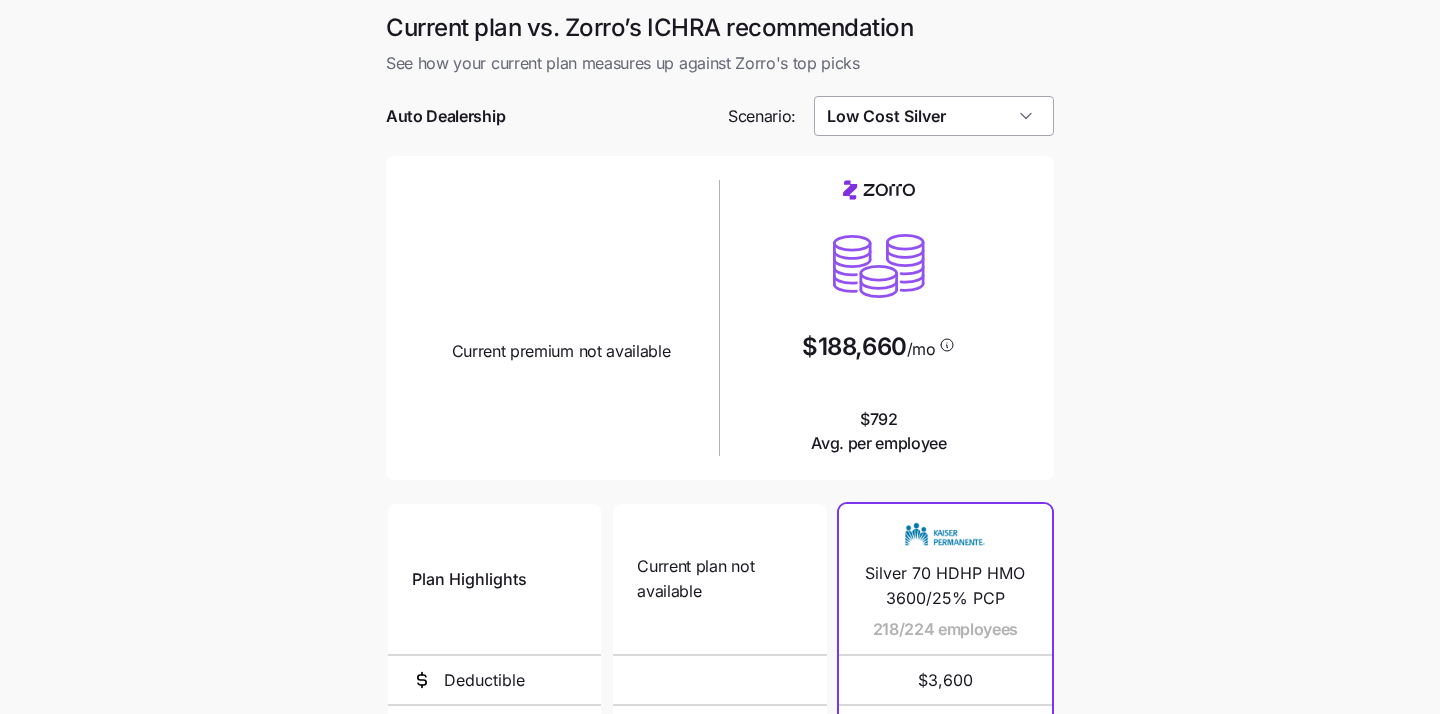 click on "Low Cost Silver" at bounding box center [934, 116] 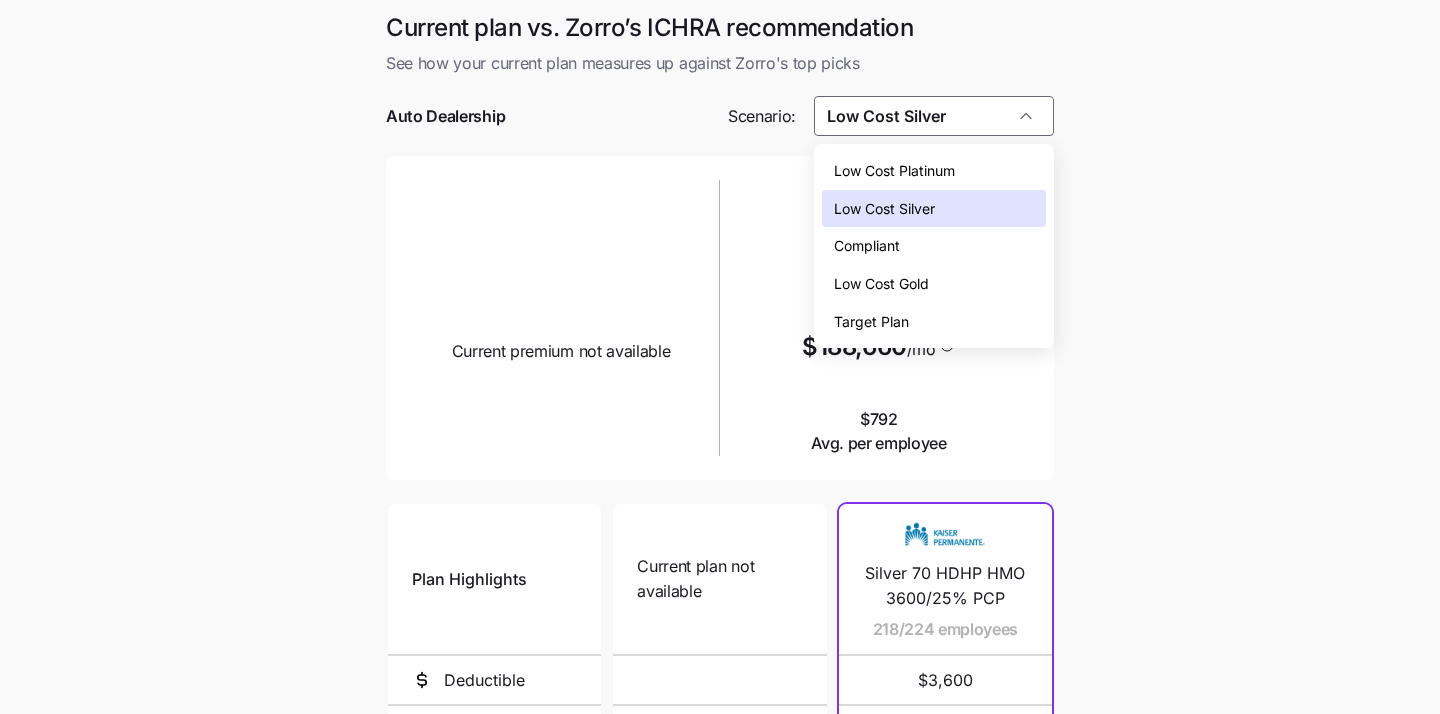 click on "Low Cost Gold" at bounding box center (934, 284) 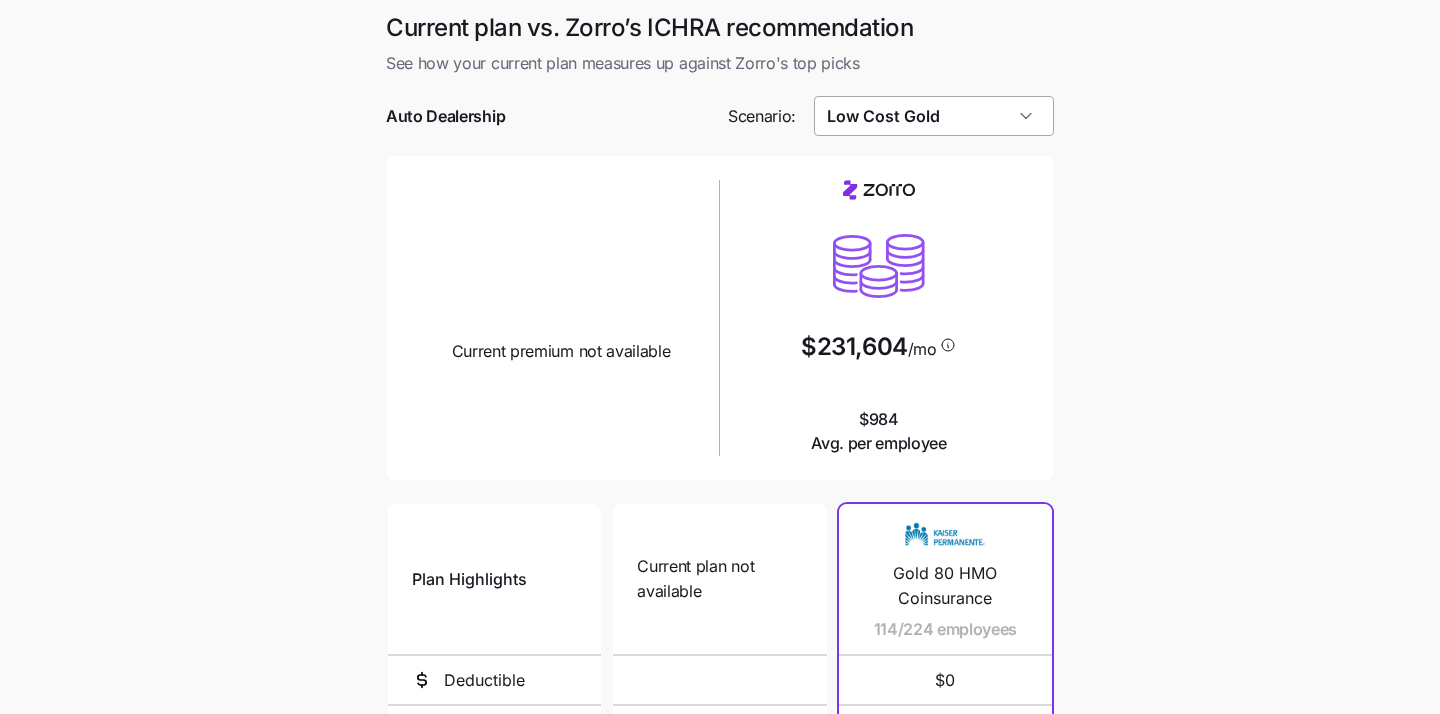 click on "Low Cost Gold" at bounding box center [934, 116] 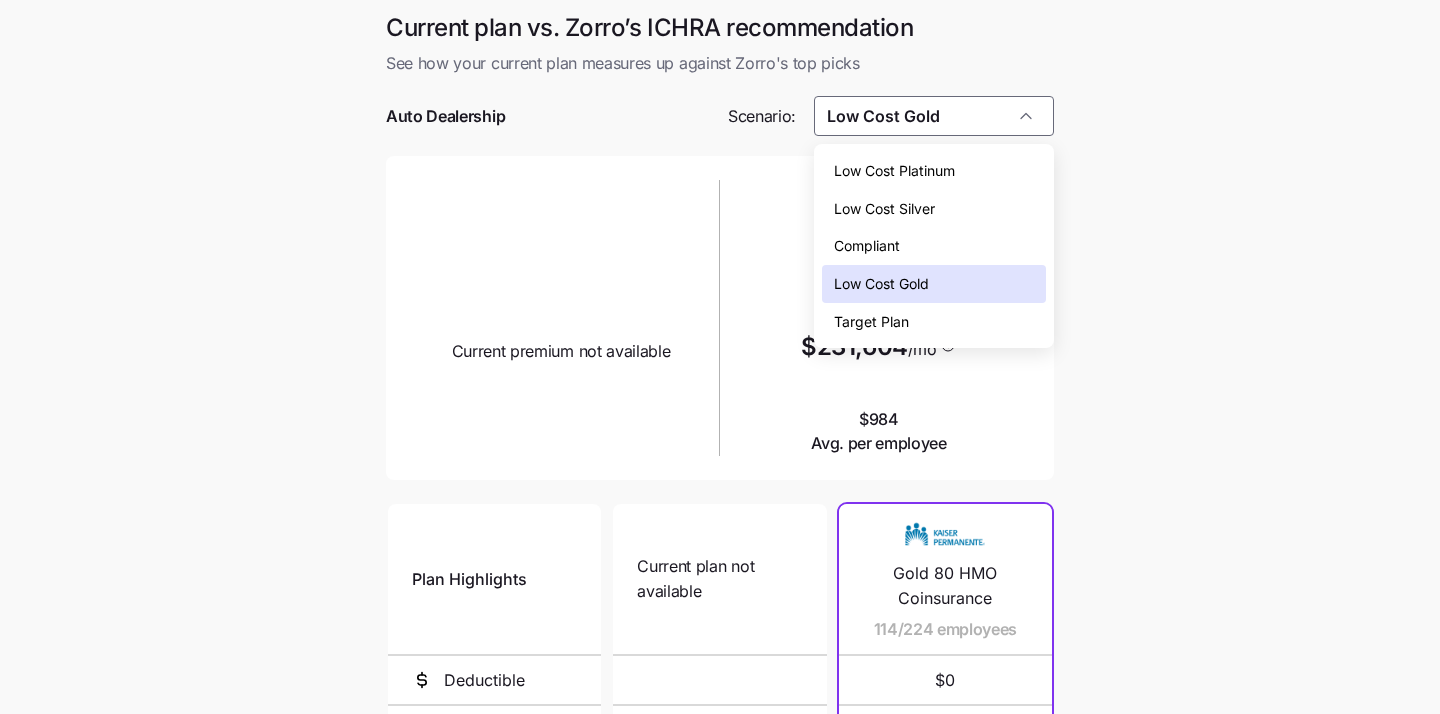 click on "Current plan vs. Zorro’s ICHRA recommendation See how your current plan measures up against Zorro's top picks Auto Dealership Scenario: Low Cost Gold Current plan design Current premium not available $[AMOUNT] /mo $[AMOUNT] Avg. per employee Plan Highlights Deductible Max Out-of-Pocket Primary Doctor Generic Drugs Specialist Visit Current plan not available N/A N/A Gold 80 HMO Coinsurance [PERCENTAGE] employees $[AMOUNT] $[AMOUNT] $[AMOUNT] $[AMOUNT] $[AMOUNT] Gold 80 HMO Coinsurance [PERCENTAGE] employees $[AMOUNT] $[AMOUNT] $[AMOUNT] $[AMOUNT] $[AMOUNT] Gold 80 HMO [PERCENTAGE] employees $[AMOUNT] $[AMOUNT] $[AMOUNT] $[AMOUNT] $[AMOUNT] Gold 80 HMO [PERCENTAGE] employees $[AMOUNT] $[AMOUNT] $[AMOUNT] $[AMOUNT] $[AMOUNT] Gold 80 HMO [PERCENTAGE] employees $[AMOUNT] $[AMOUNT] $[AMOUNT] $[AMOUNT] $[AMOUNT] Gold 80 EPO [PERCENTAGE] employees $[AMOUNT] $[AMOUNT] $[AMOUNT] $[AMOUNT] $[AMOUNT] Next" at bounding box center [720, 545] 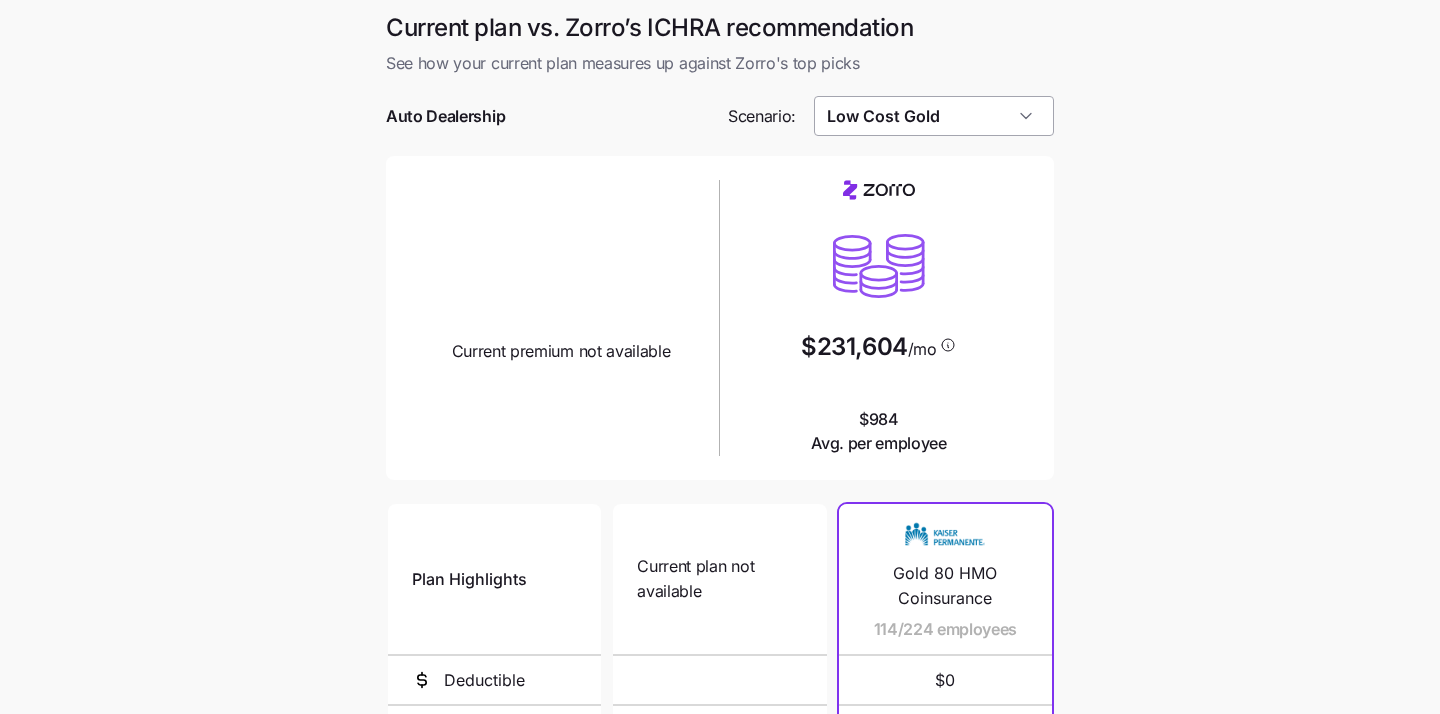 click on "Low Cost Gold" at bounding box center (934, 116) 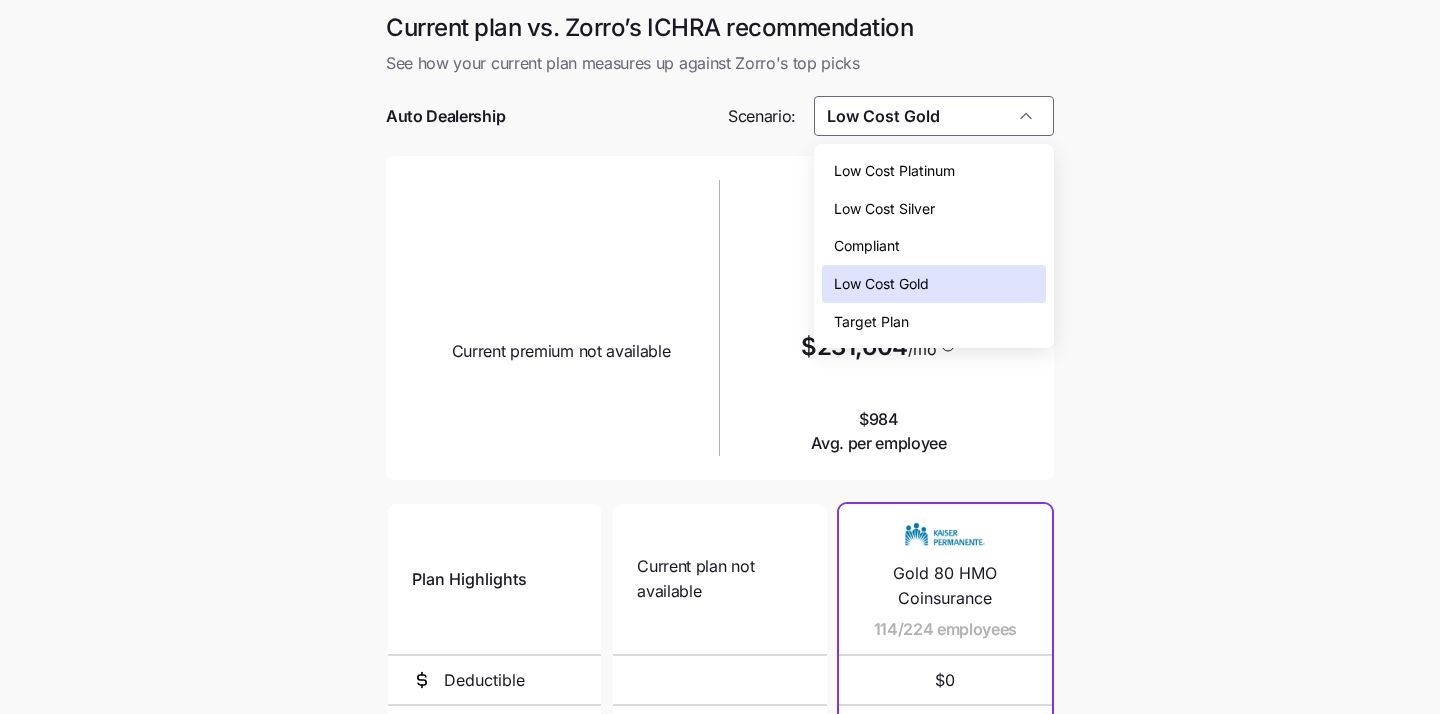click on "Low Cost Silver" at bounding box center [934, 209] 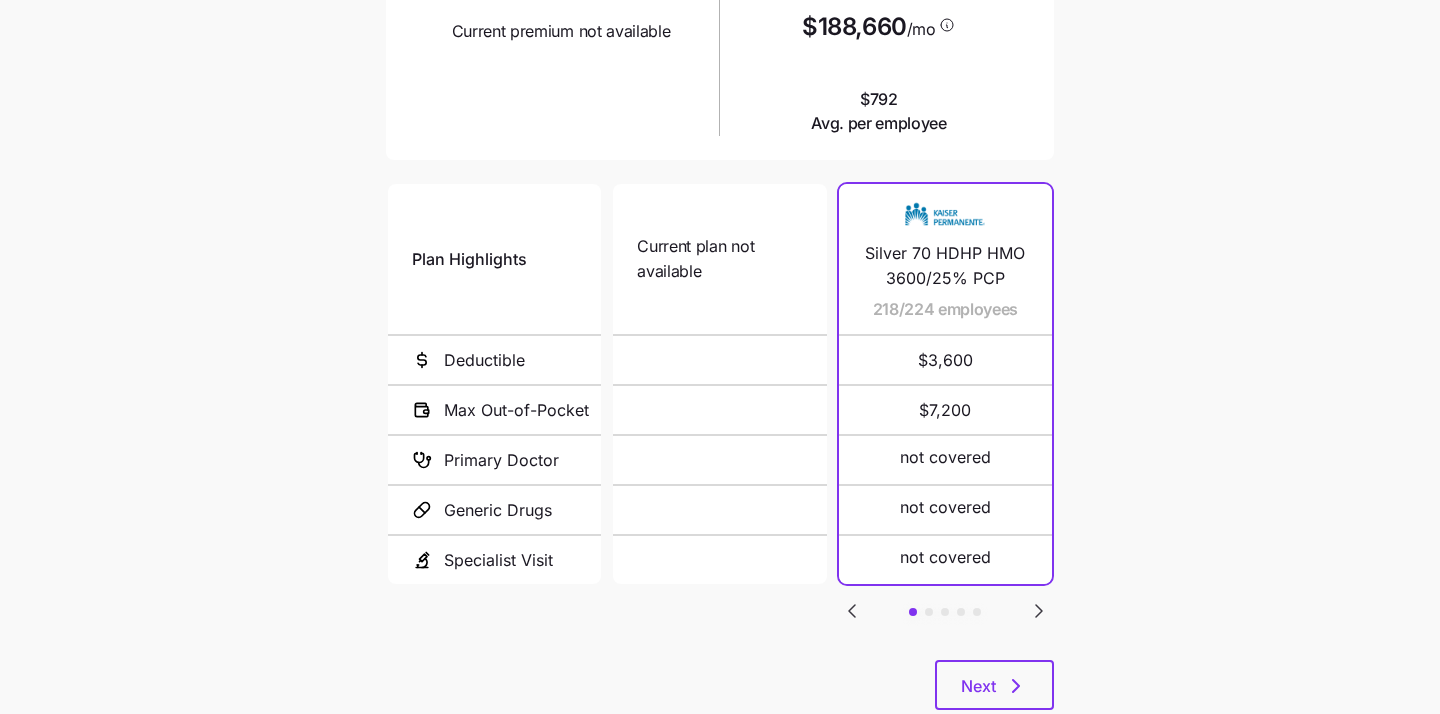 scroll, scrollTop: 376, scrollLeft: 0, axis: vertical 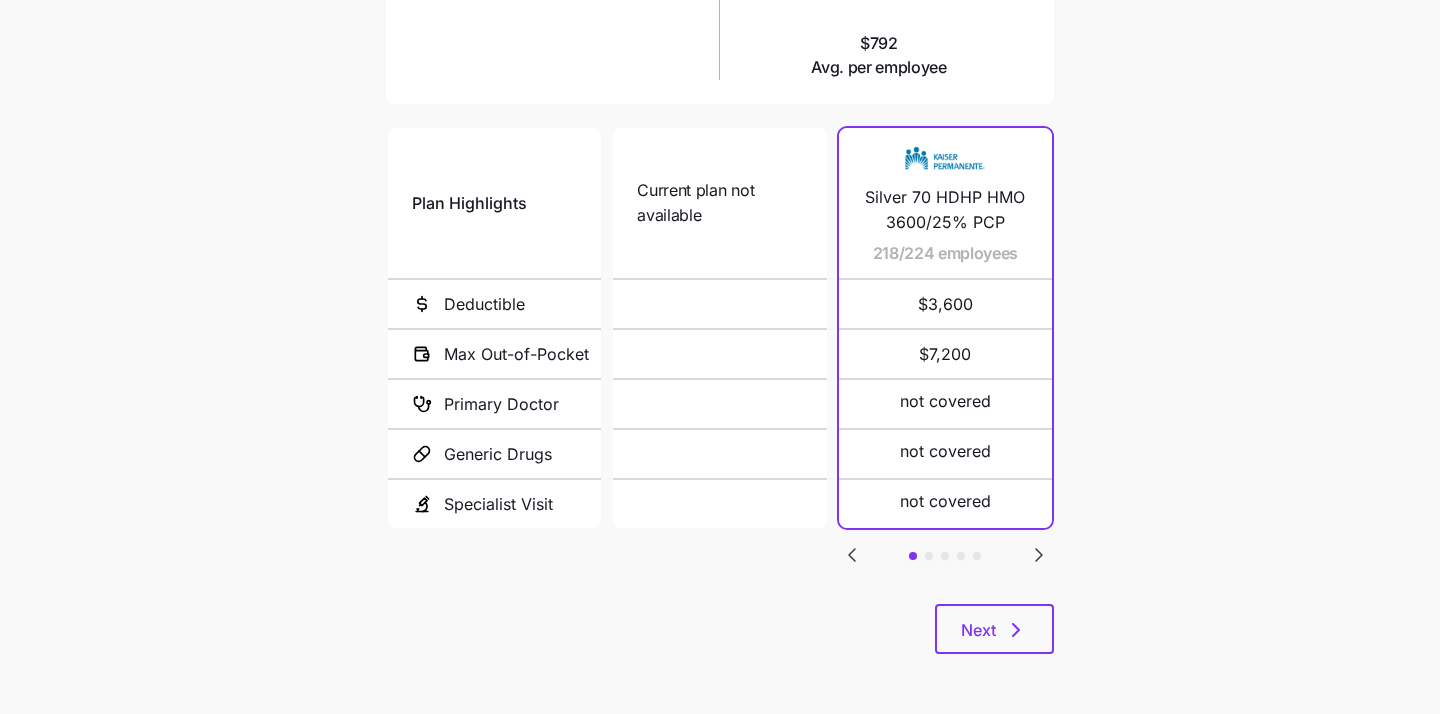 click 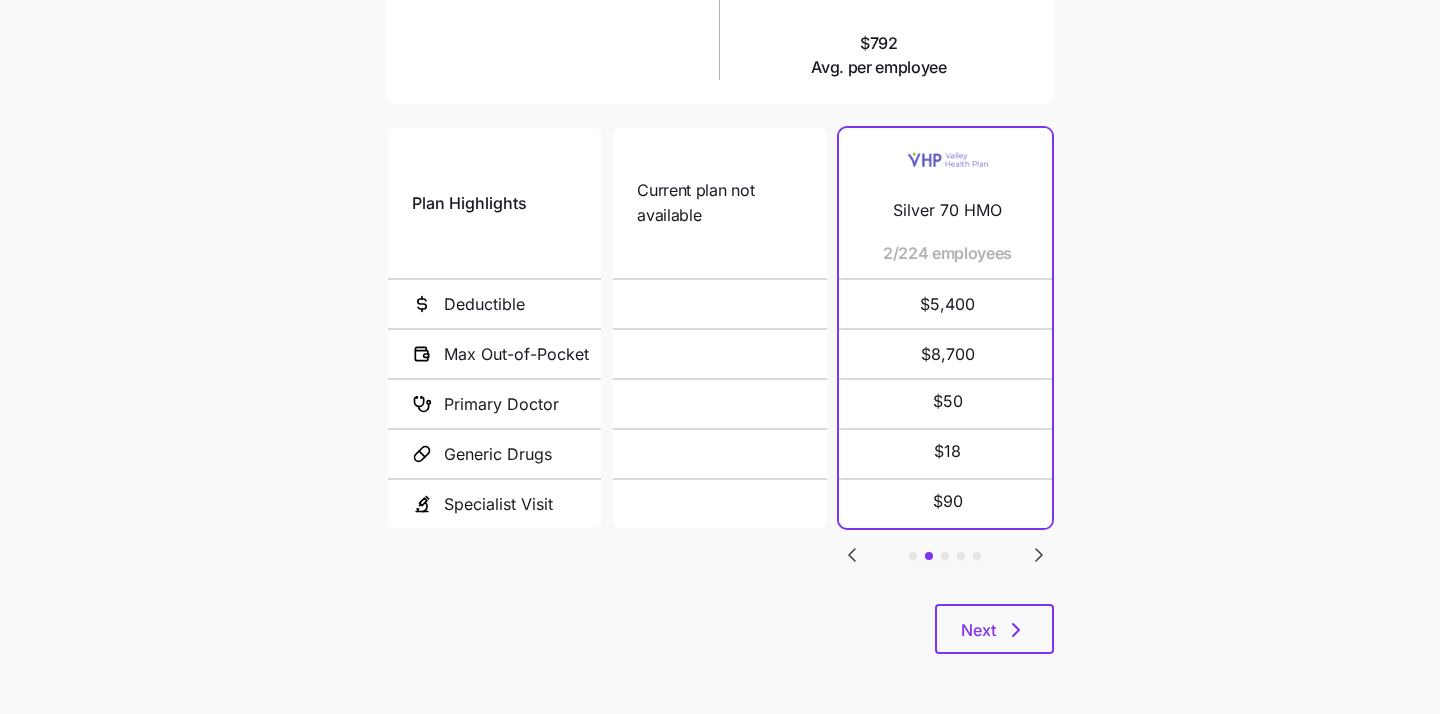click 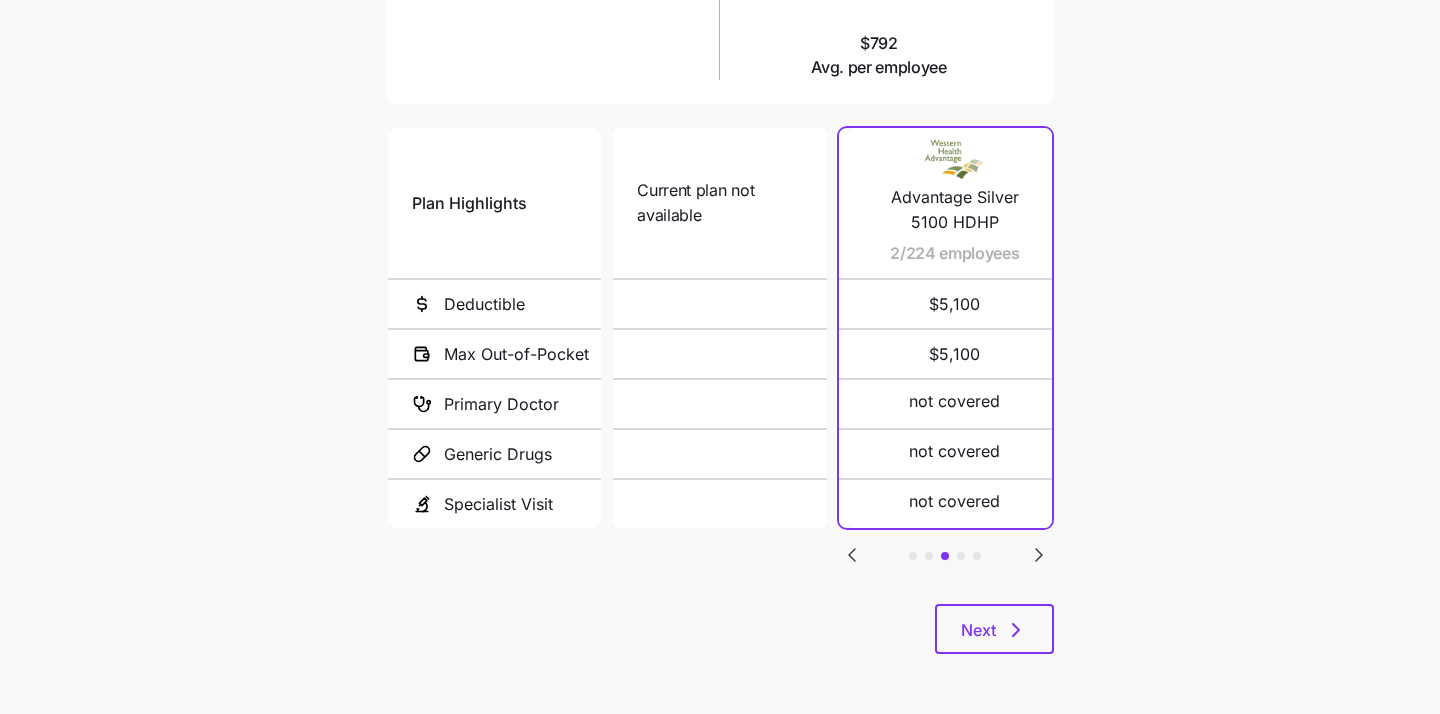 click 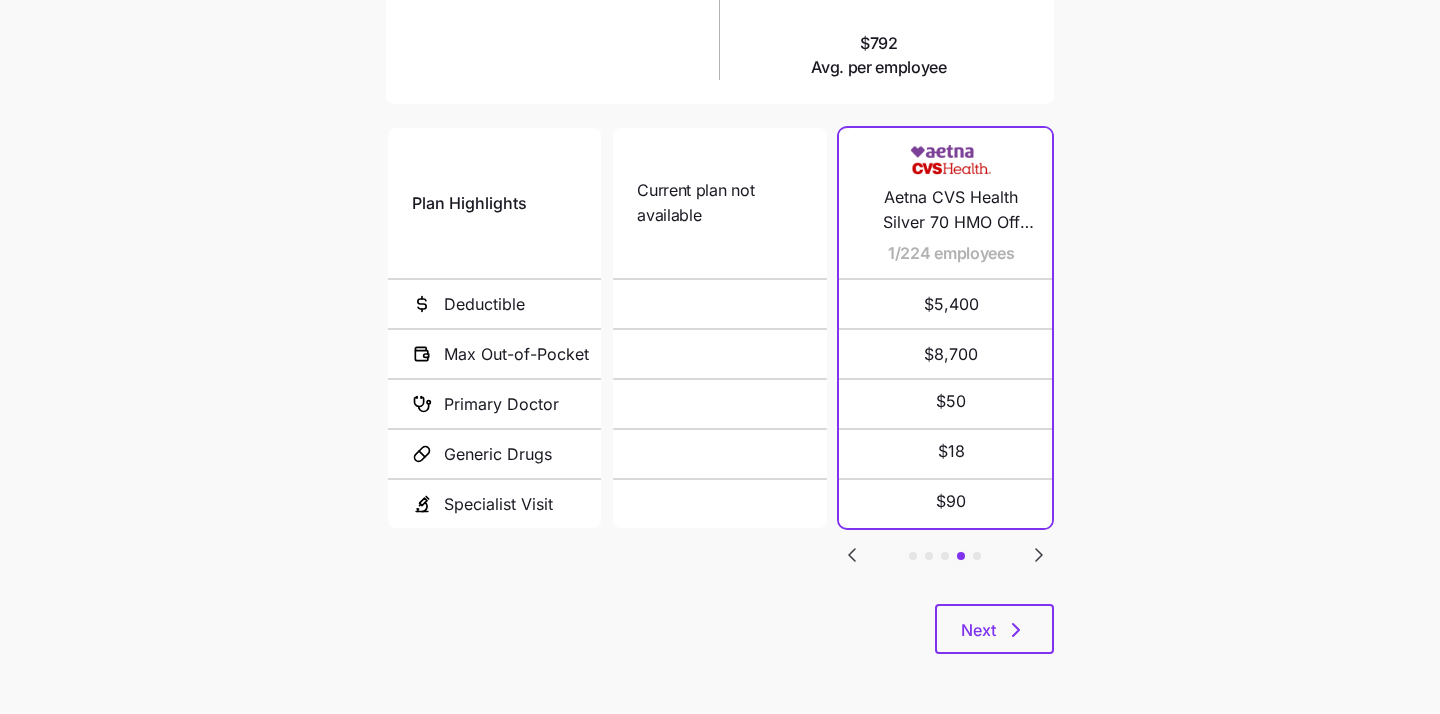 click 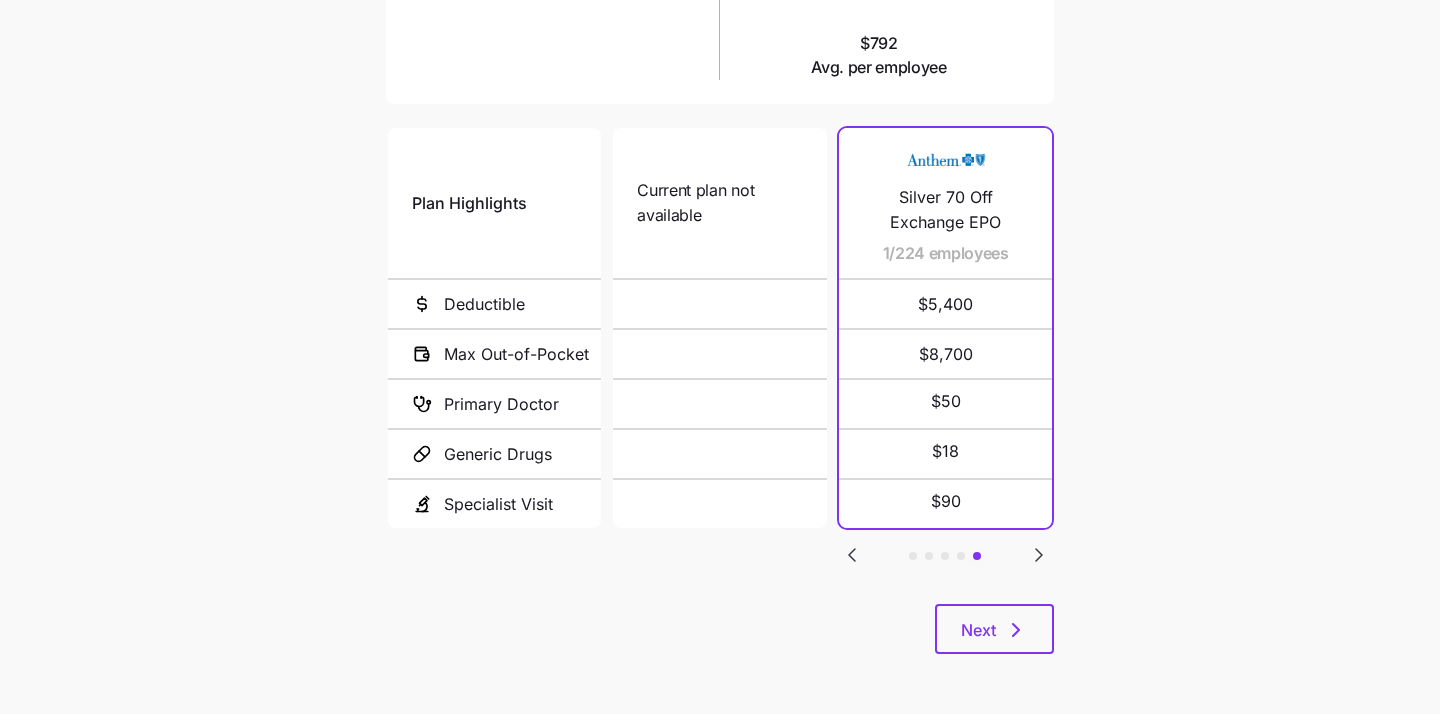 click 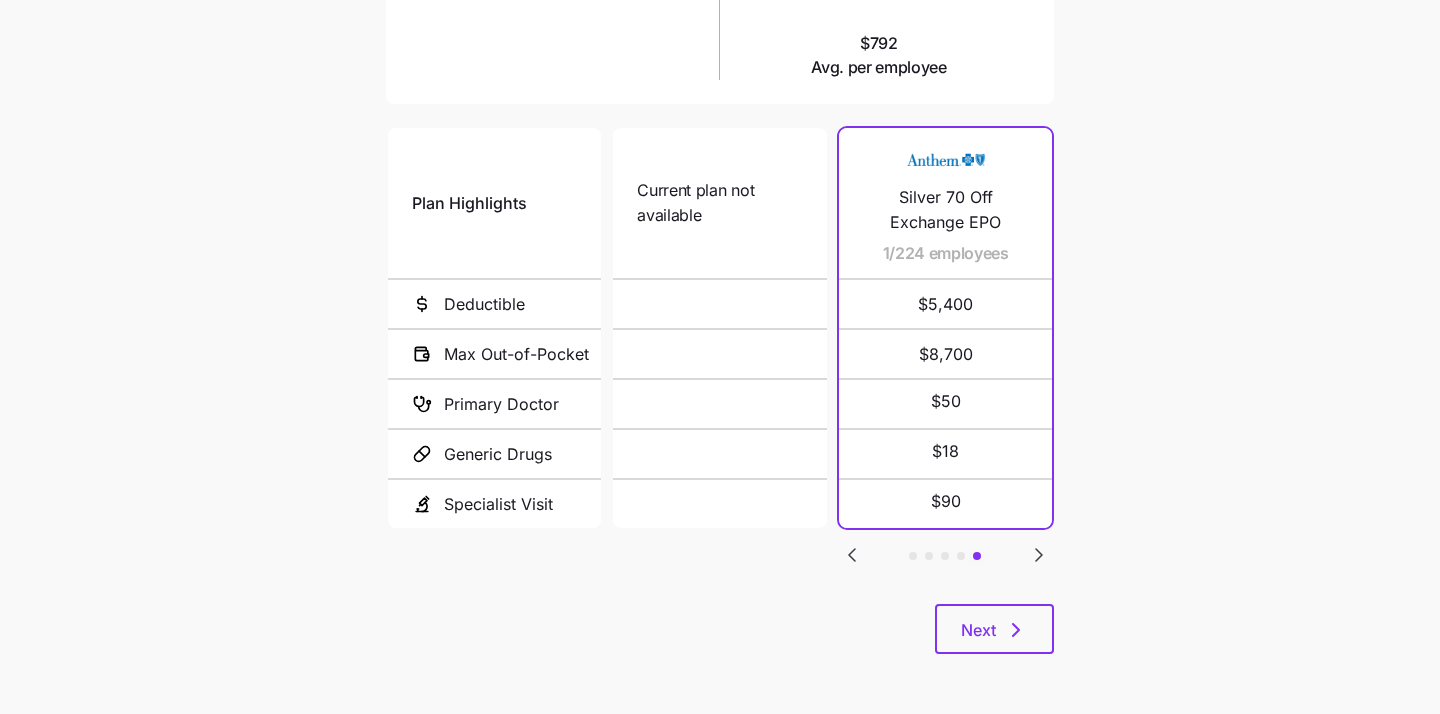 click 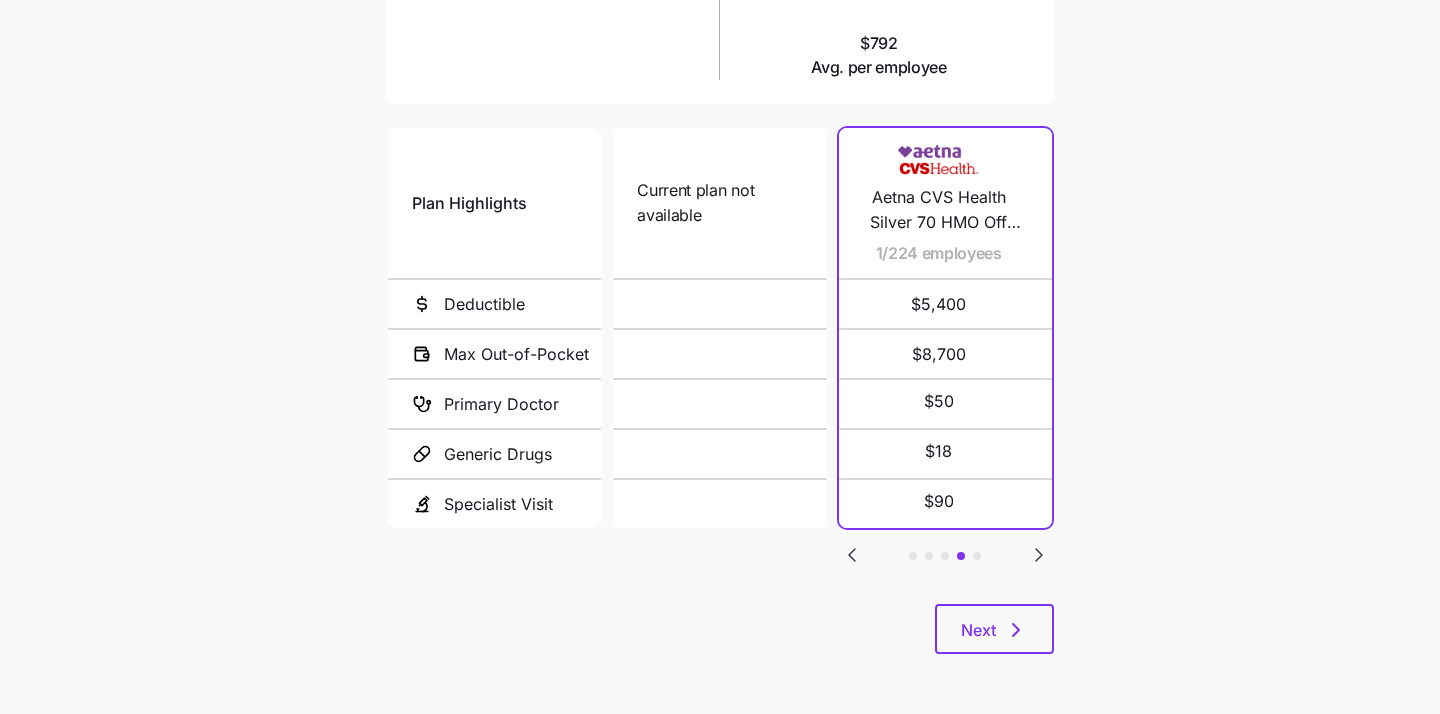 click 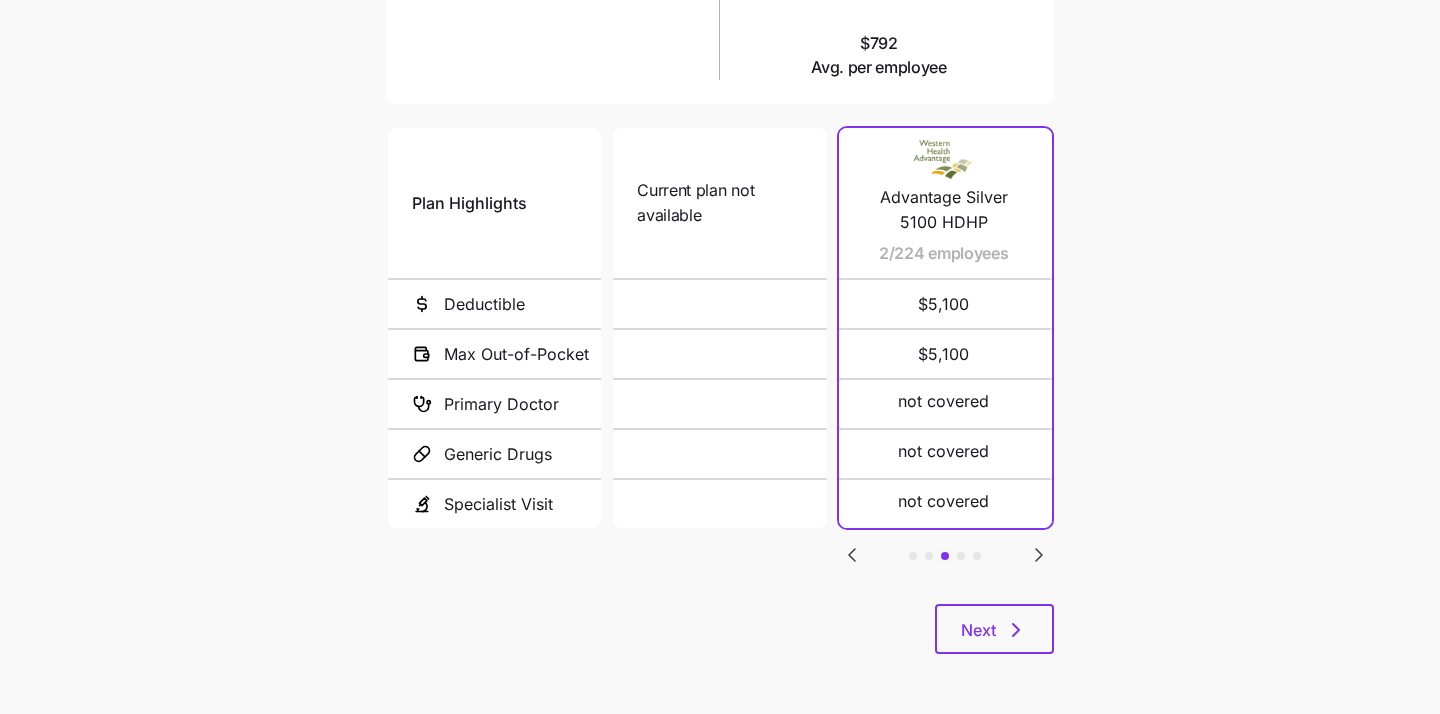 click 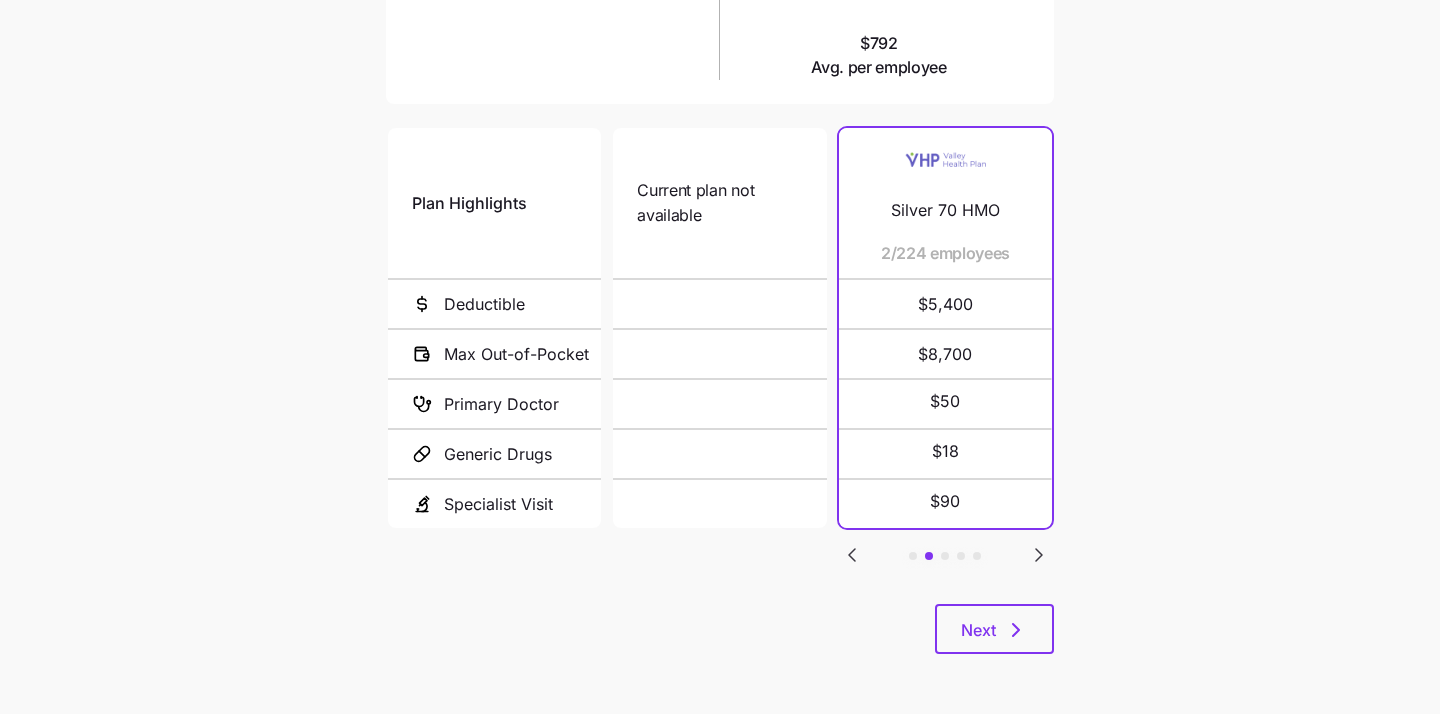 click 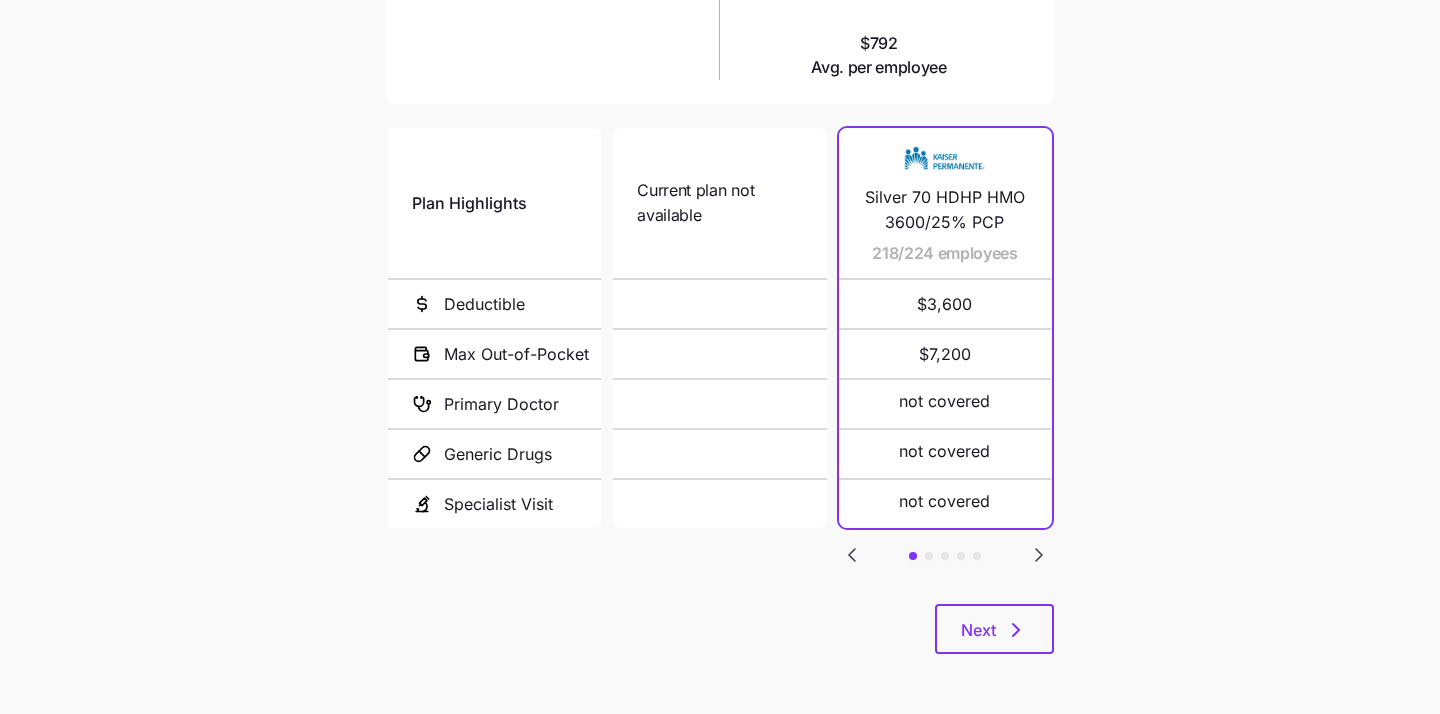 click 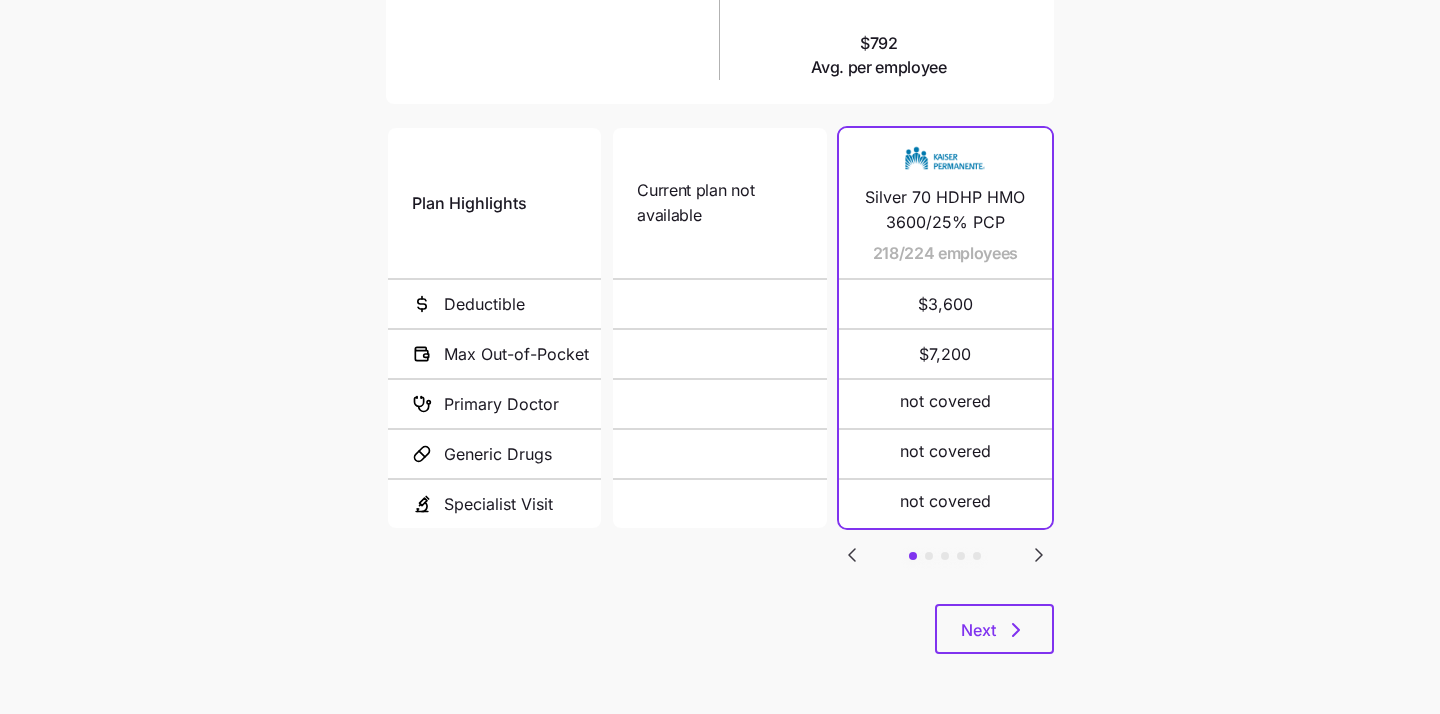 click 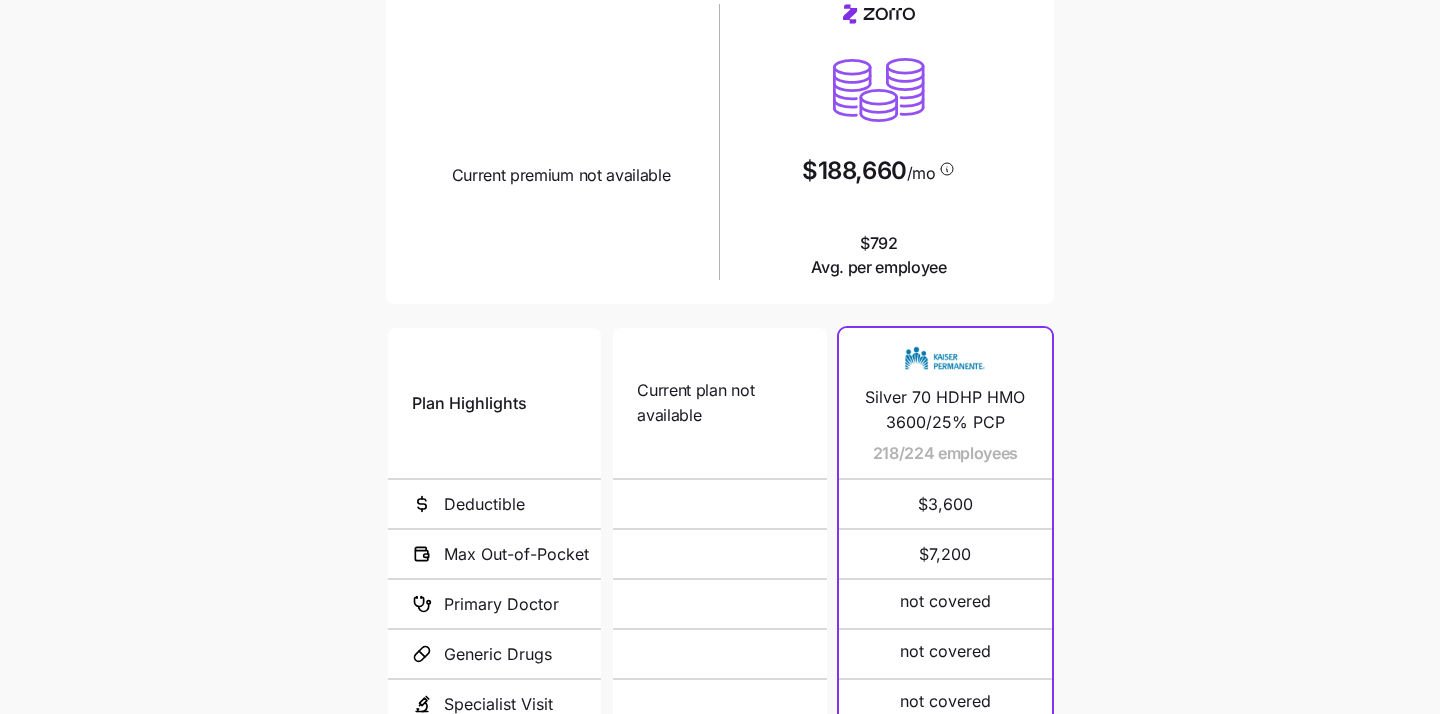 scroll, scrollTop: 0, scrollLeft: 0, axis: both 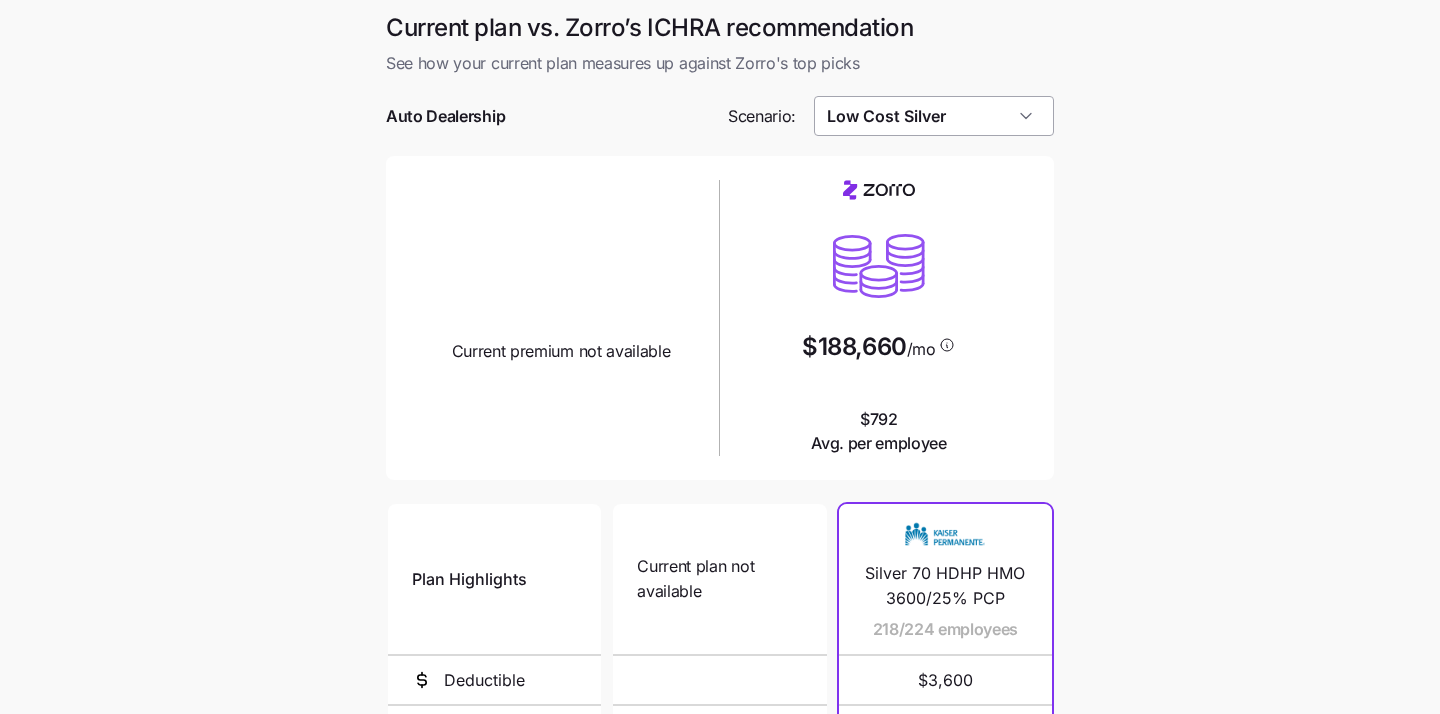 click on "Low Cost Silver" at bounding box center [934, 116] 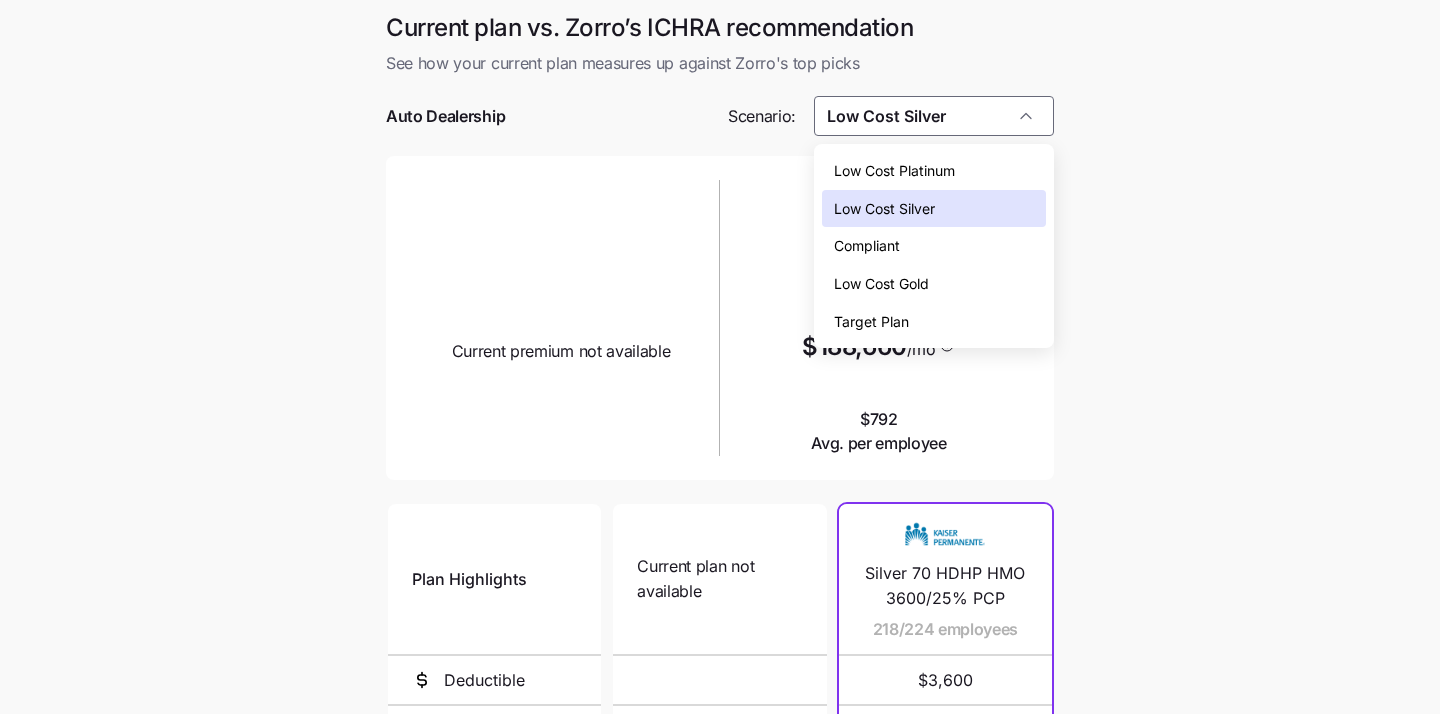 click on "Low Cost Platinum" at bounding box center (934, 171) 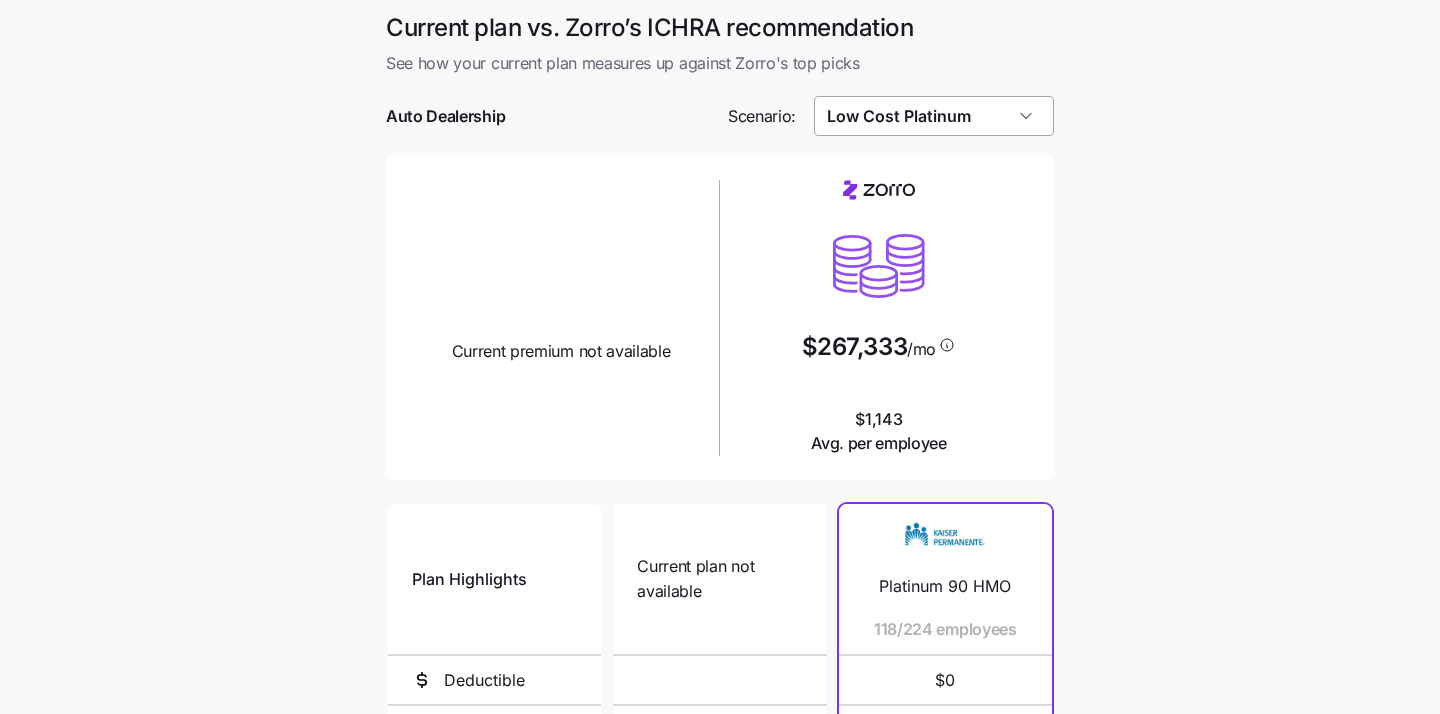 click on "Low Cost Platinum" at bounding box center [934, 116] 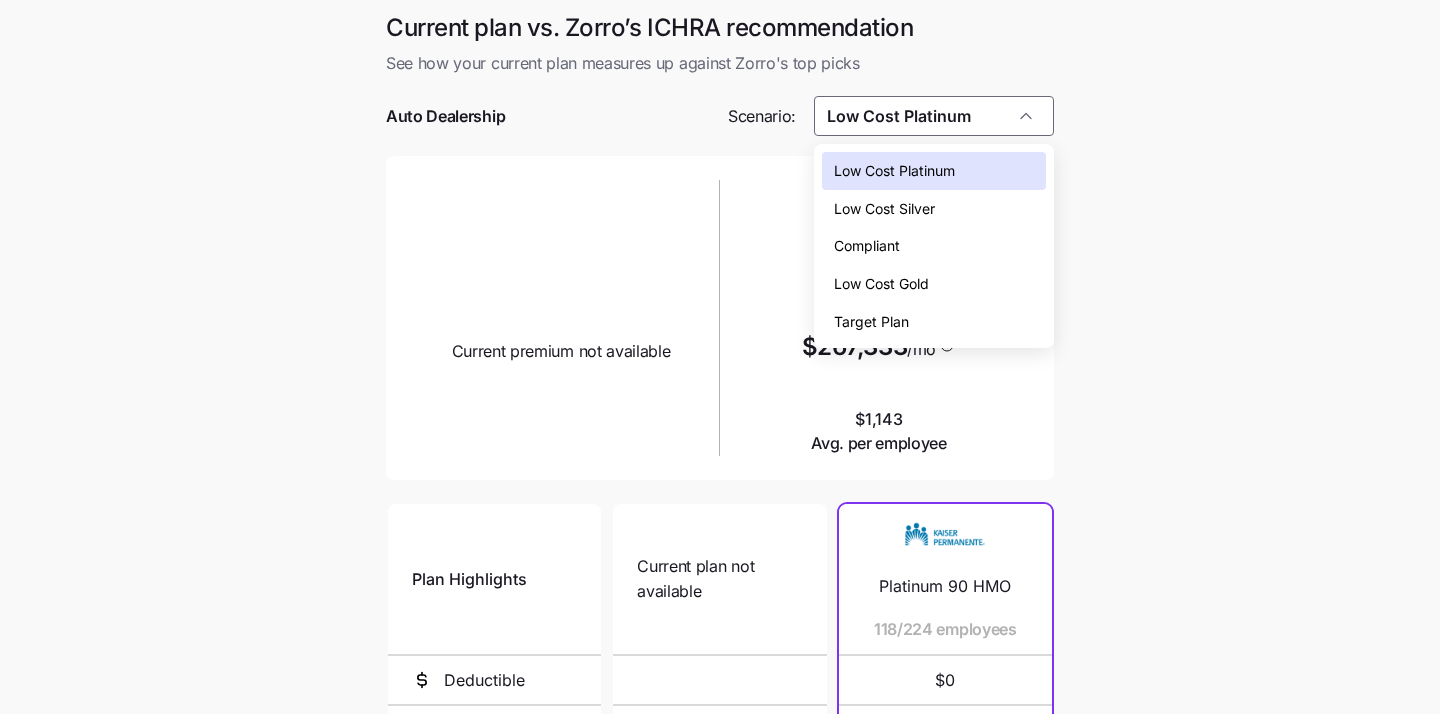 click on "Target Plan" at bounding box center (934, 322) 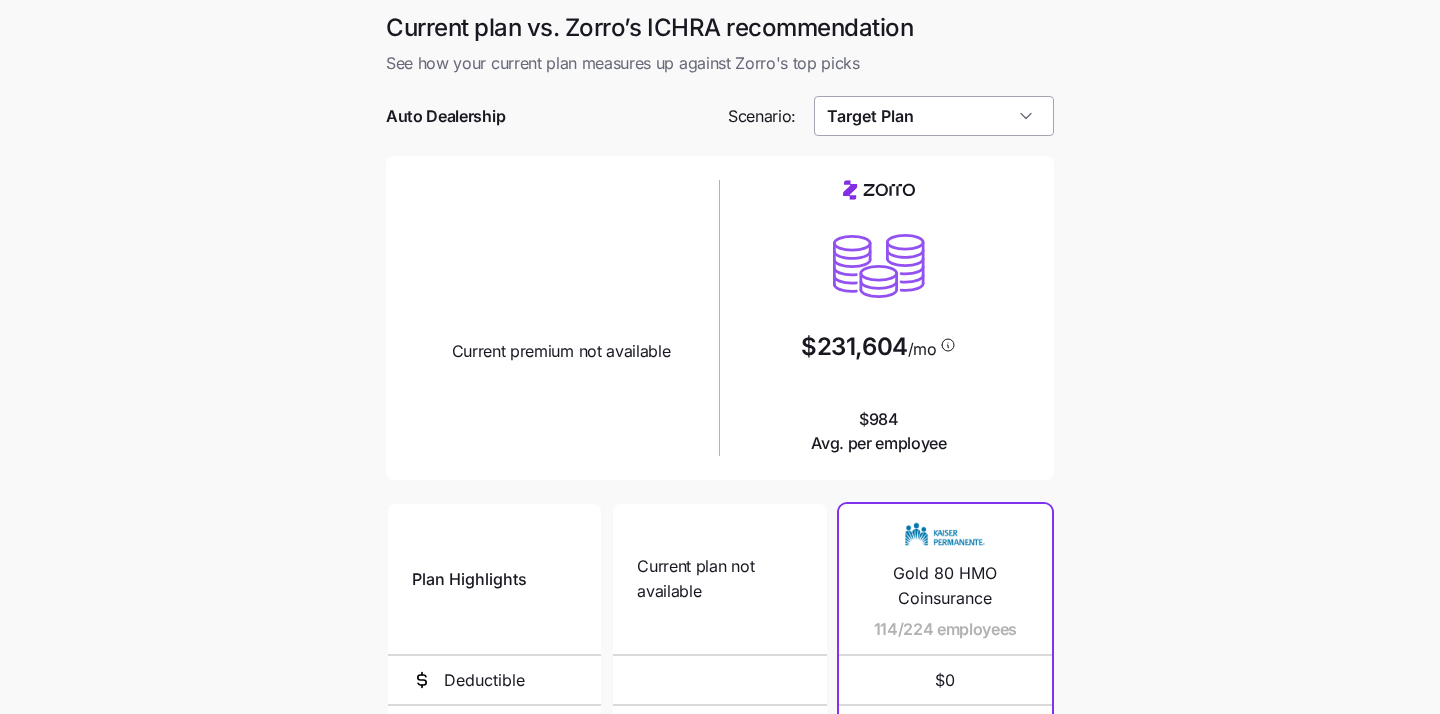 click on "Target Plan" at bounding box center (934, 116) 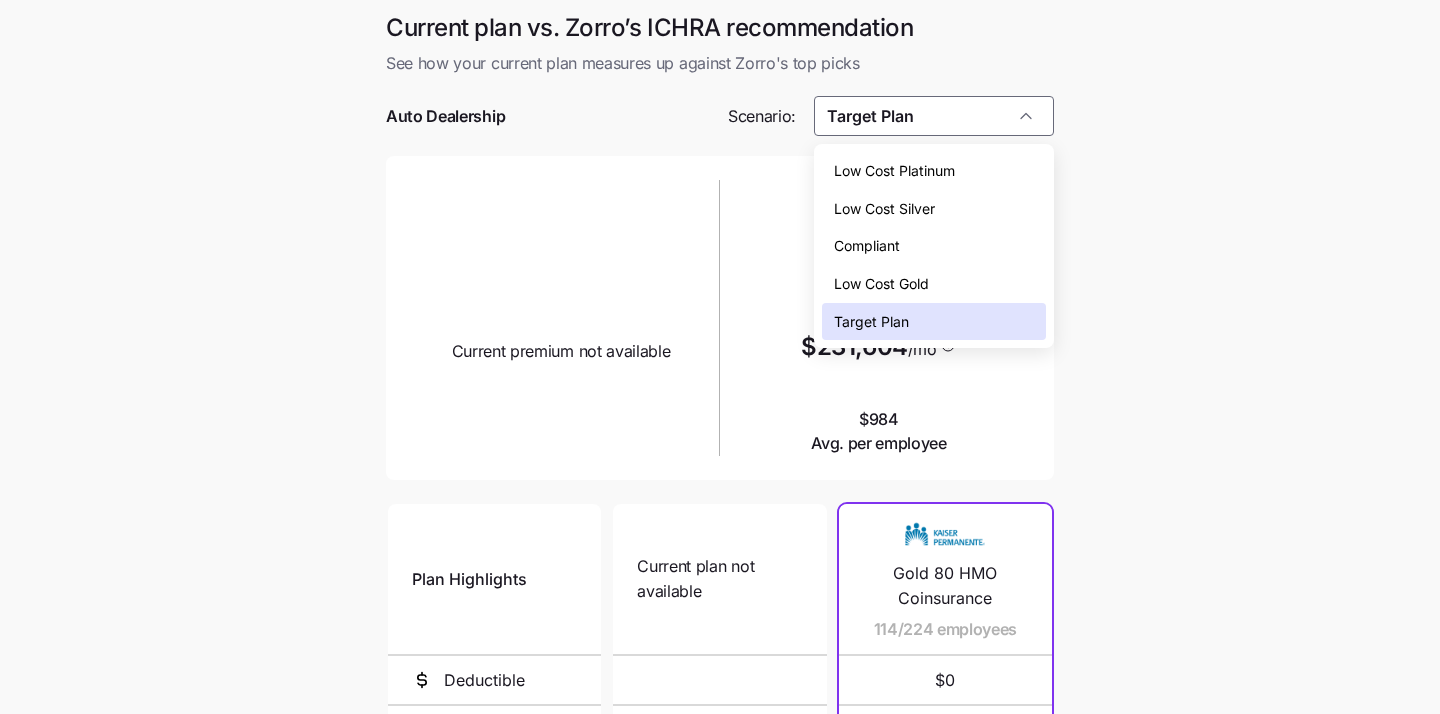 click on "Compliant" at bounding box center [934, 246] 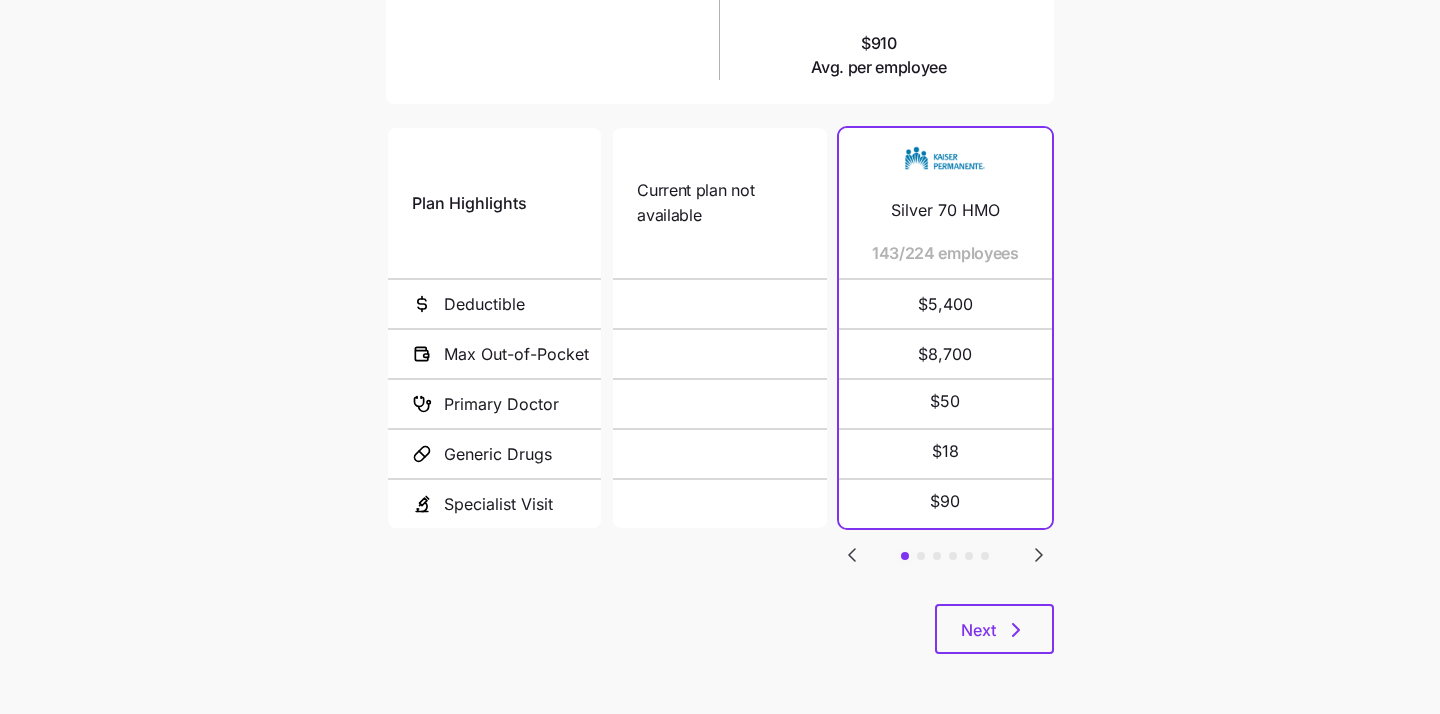 scroll, scrollTop: 0, scrollLeft: 0, axis: both 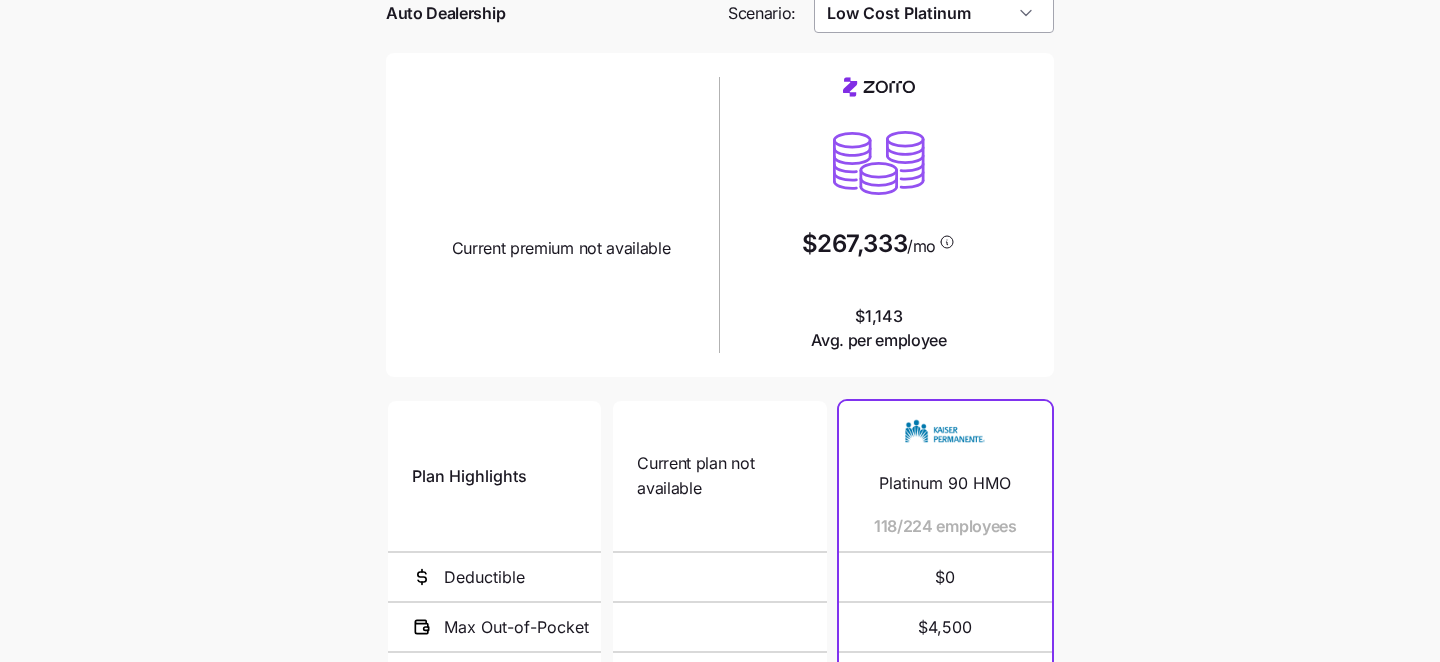 click on "Low Cost Platinum" at bounding box center (934, 13) 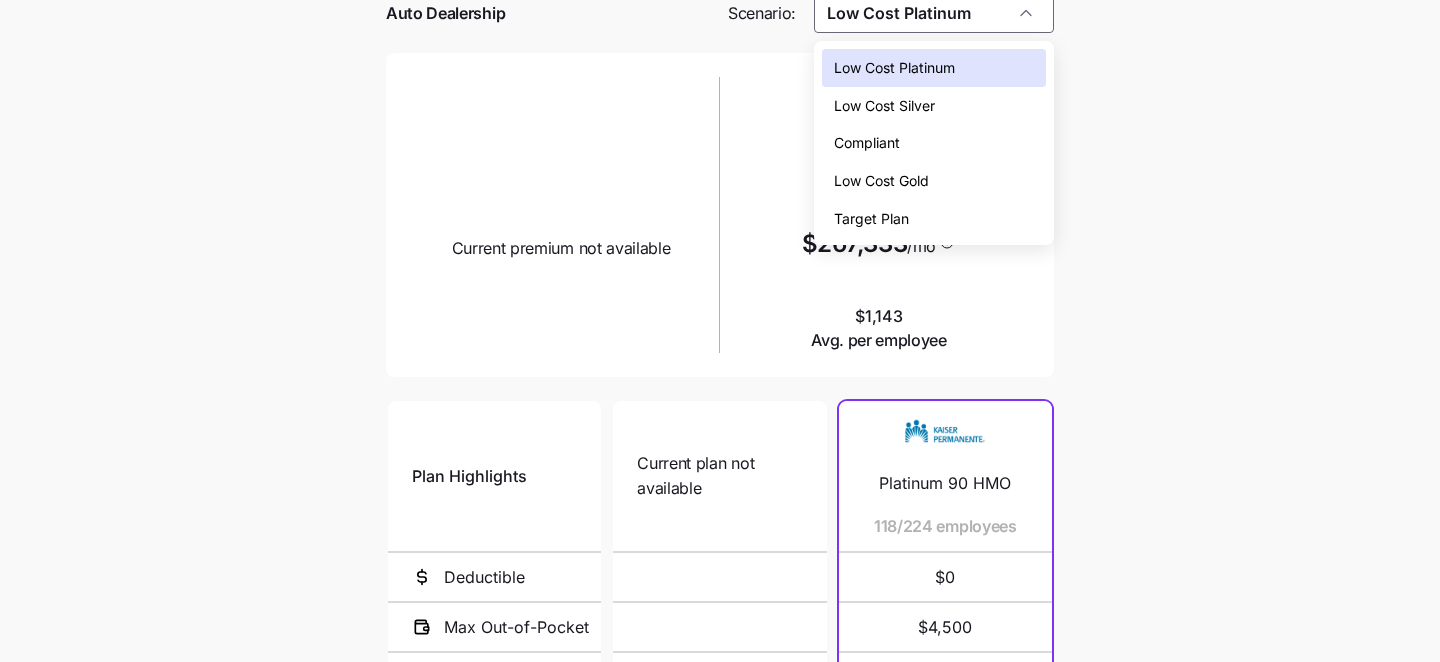 click on "Low Cost Silver" at bounding box center [934, 106] 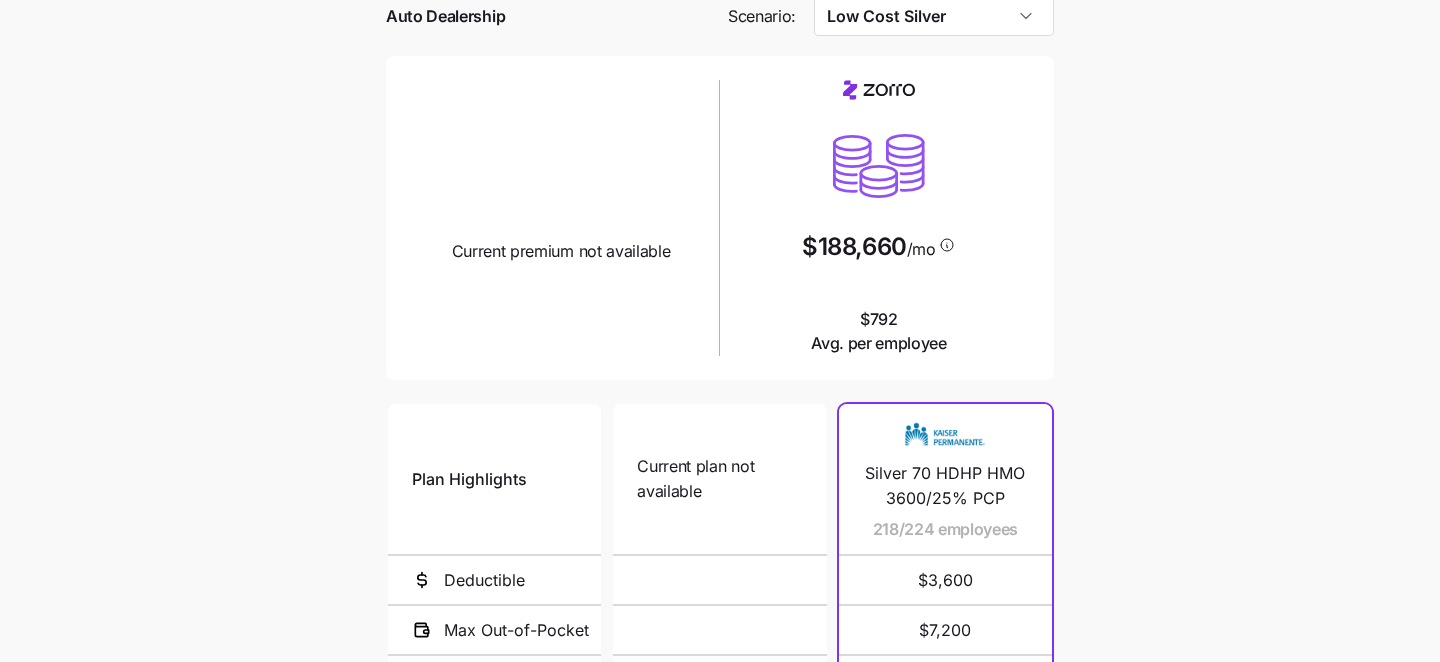 scroll, scrollTop: 0, scrollLeft: 0, axis: both 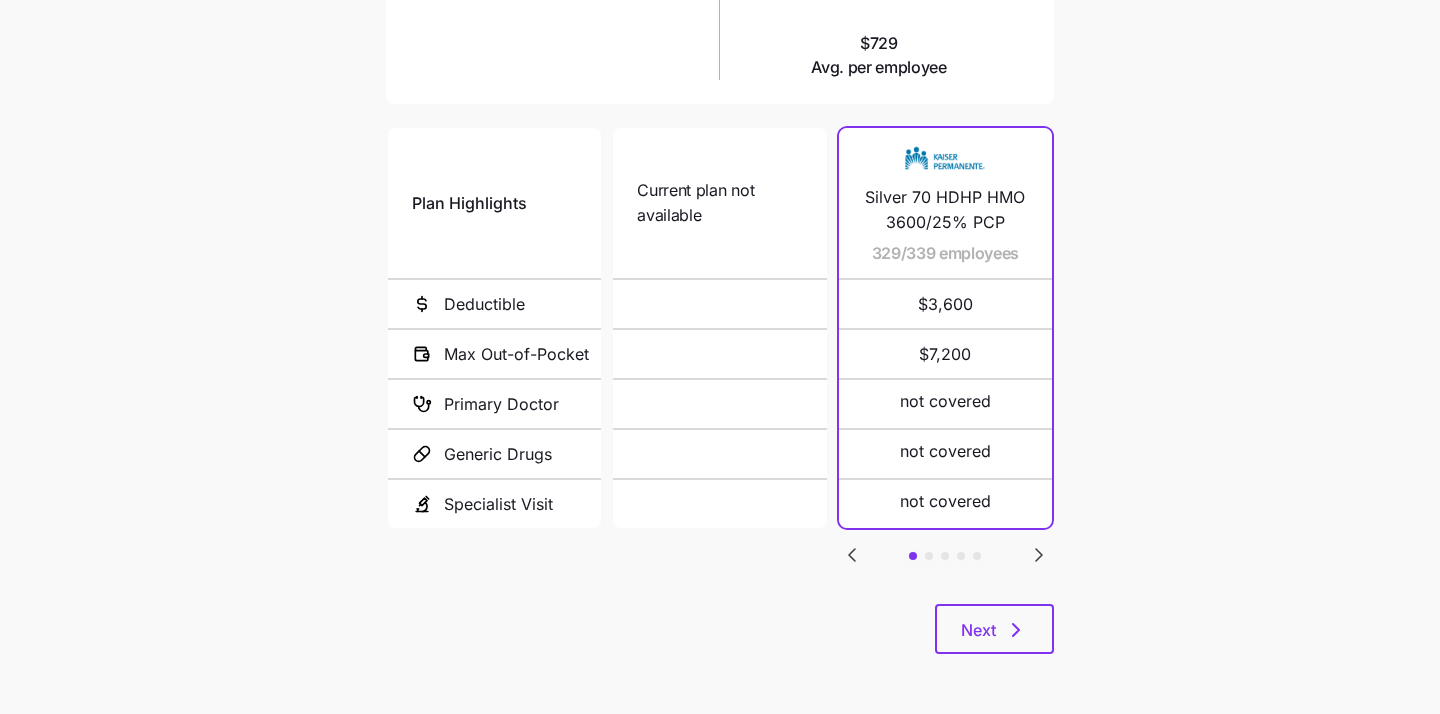 click 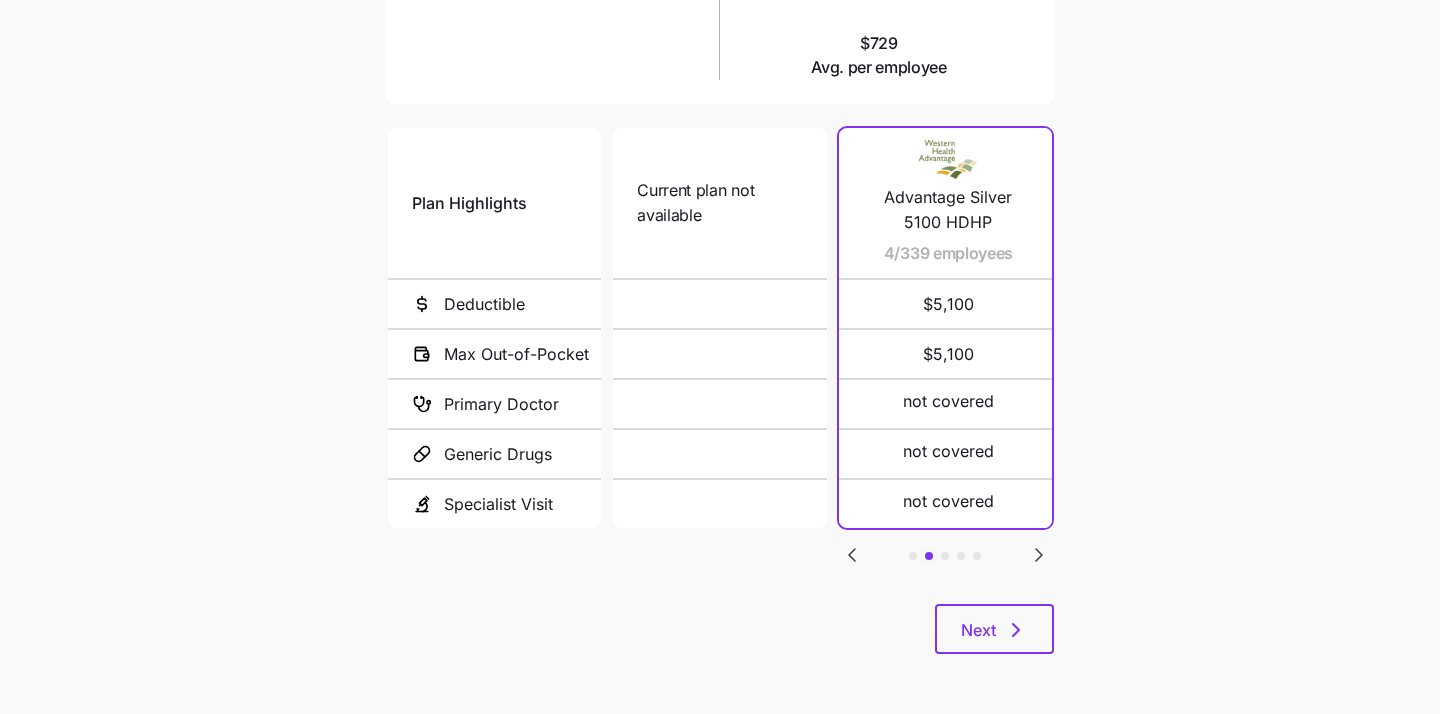 click 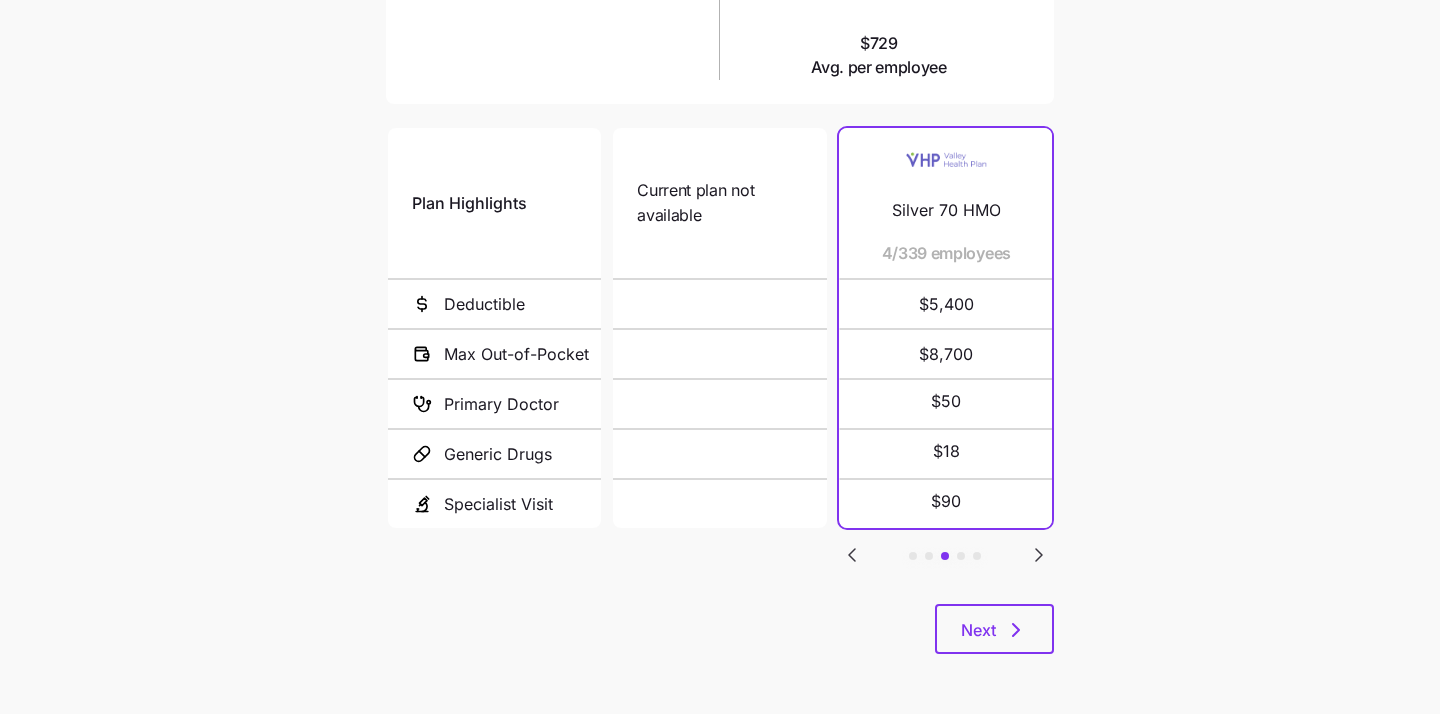click 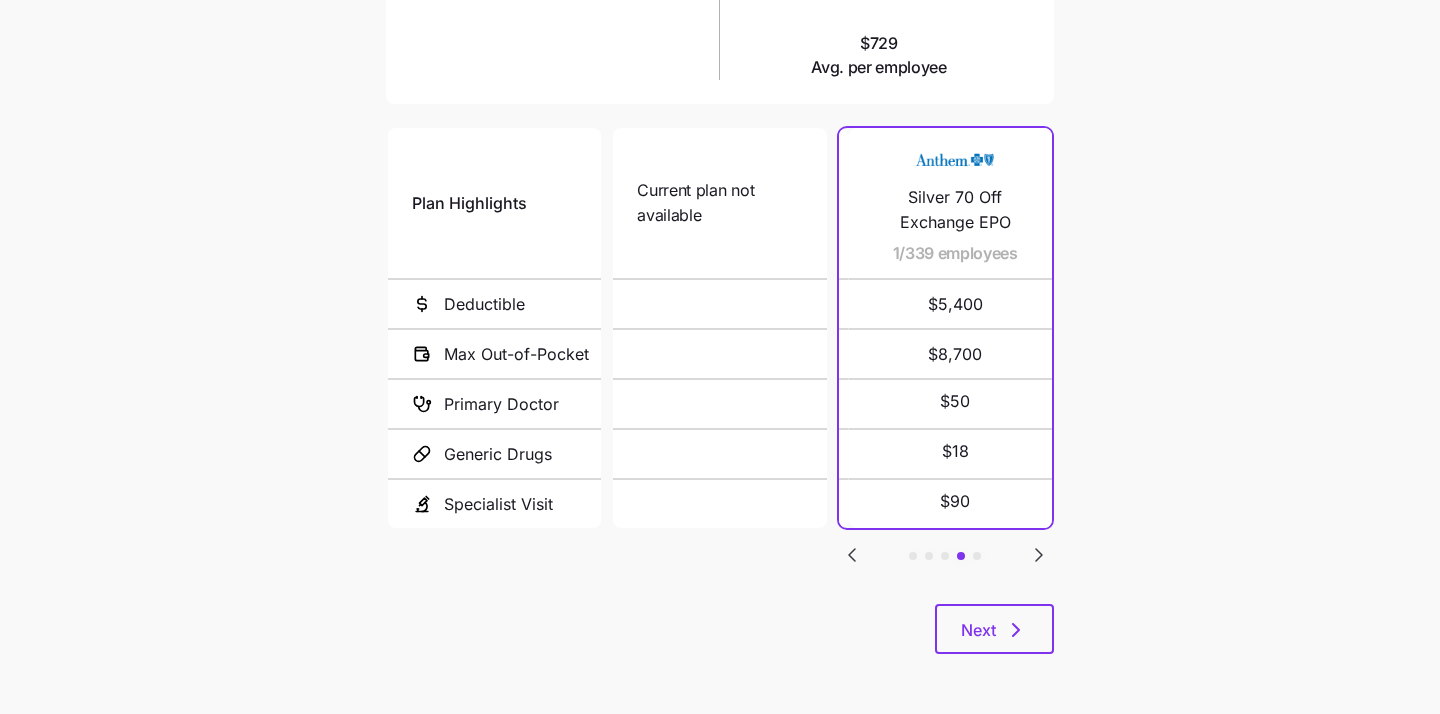 click 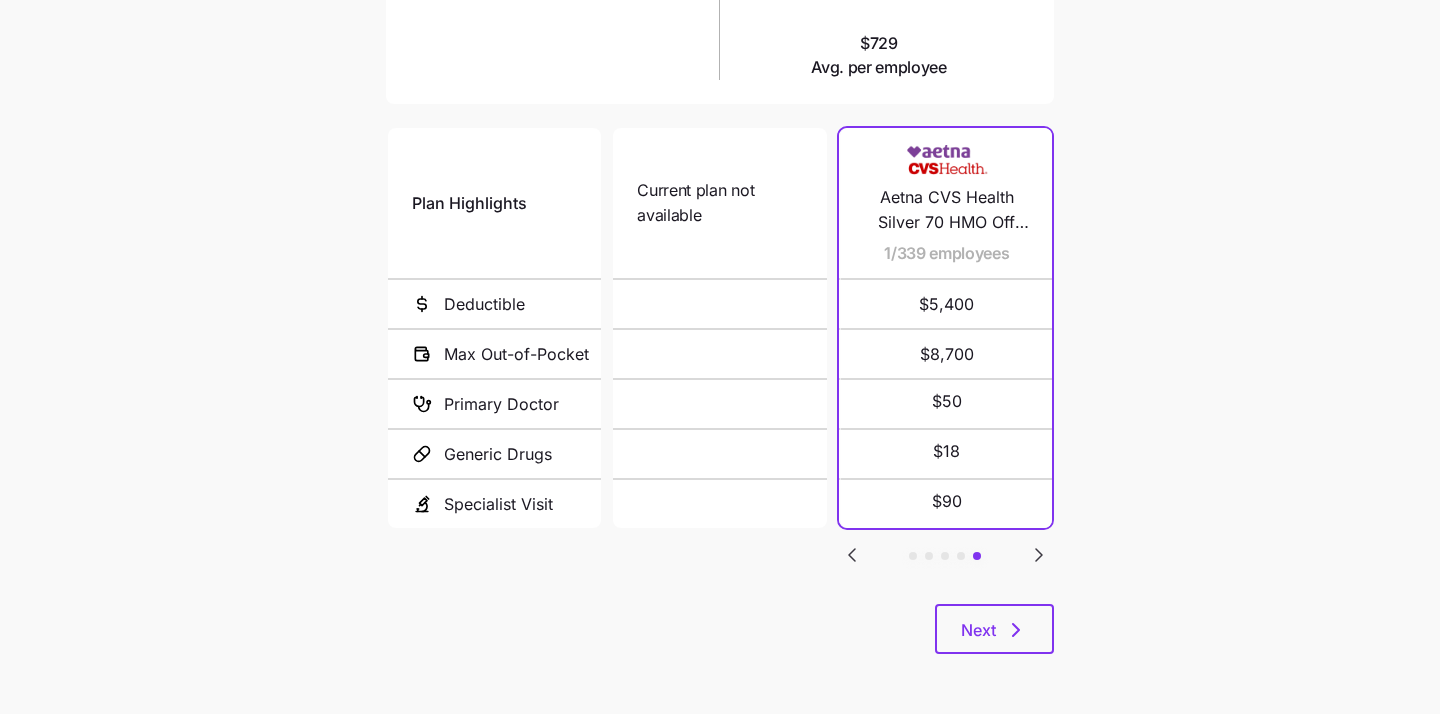 click 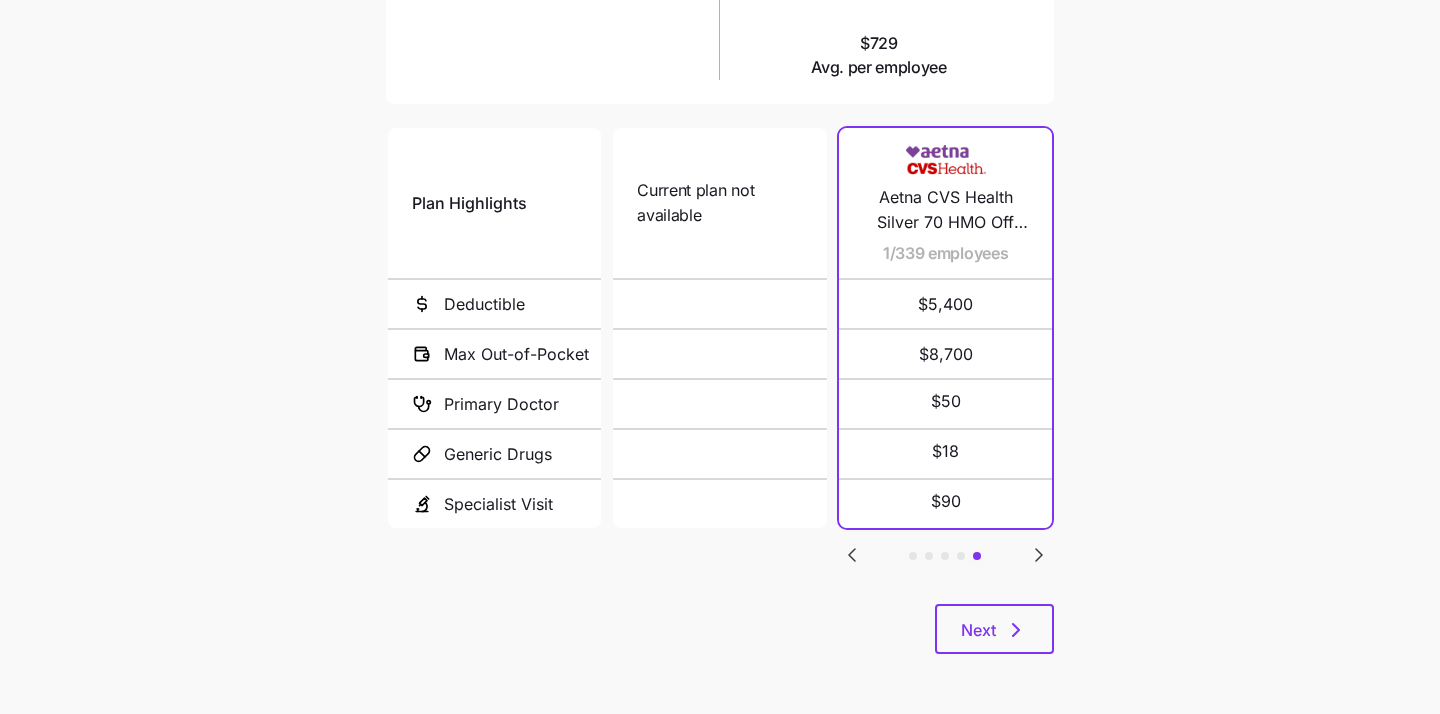 click 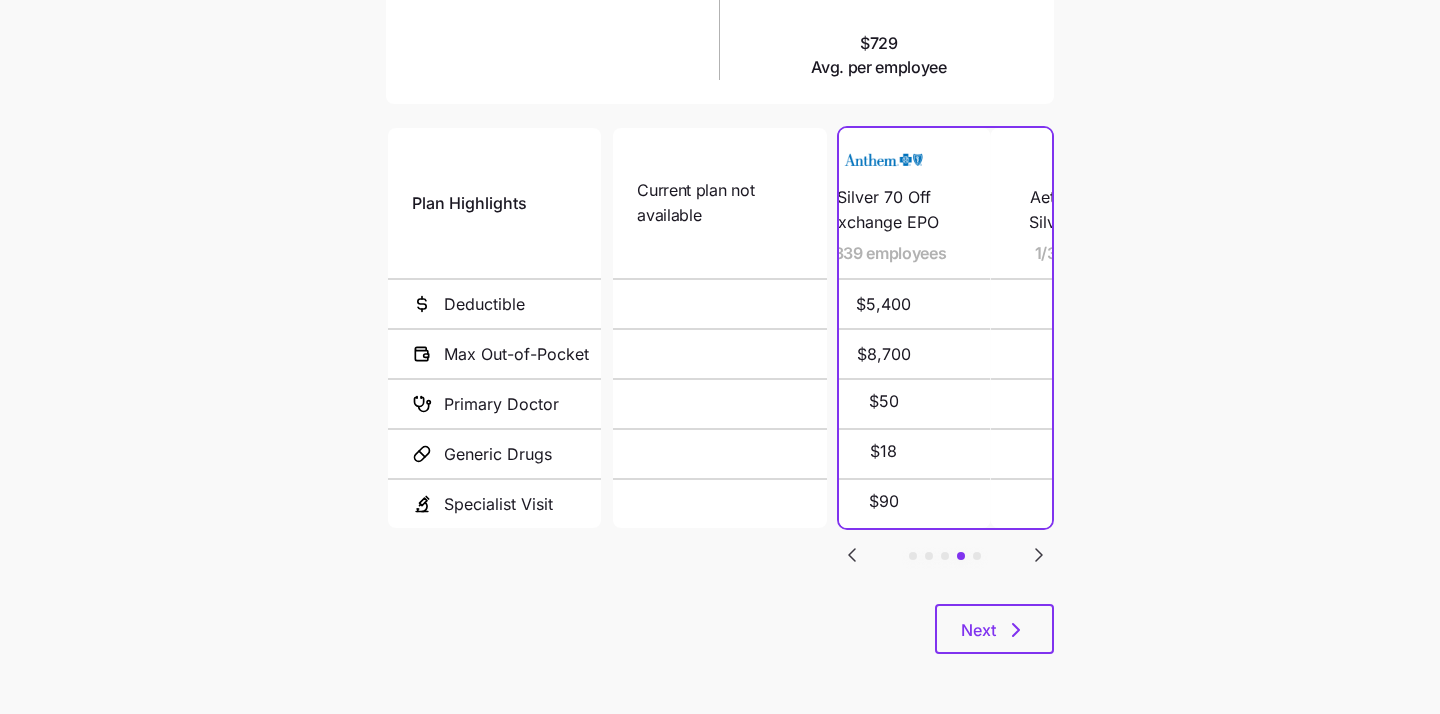 click 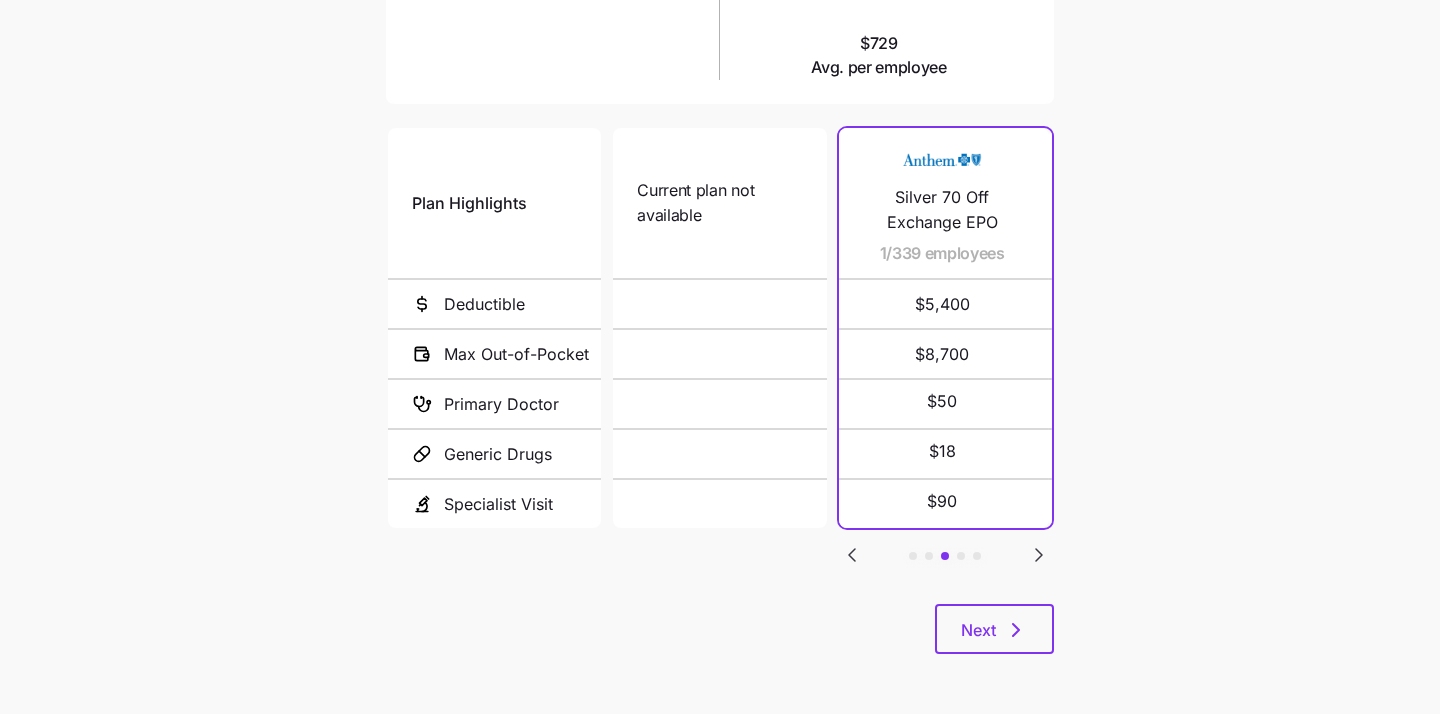 click 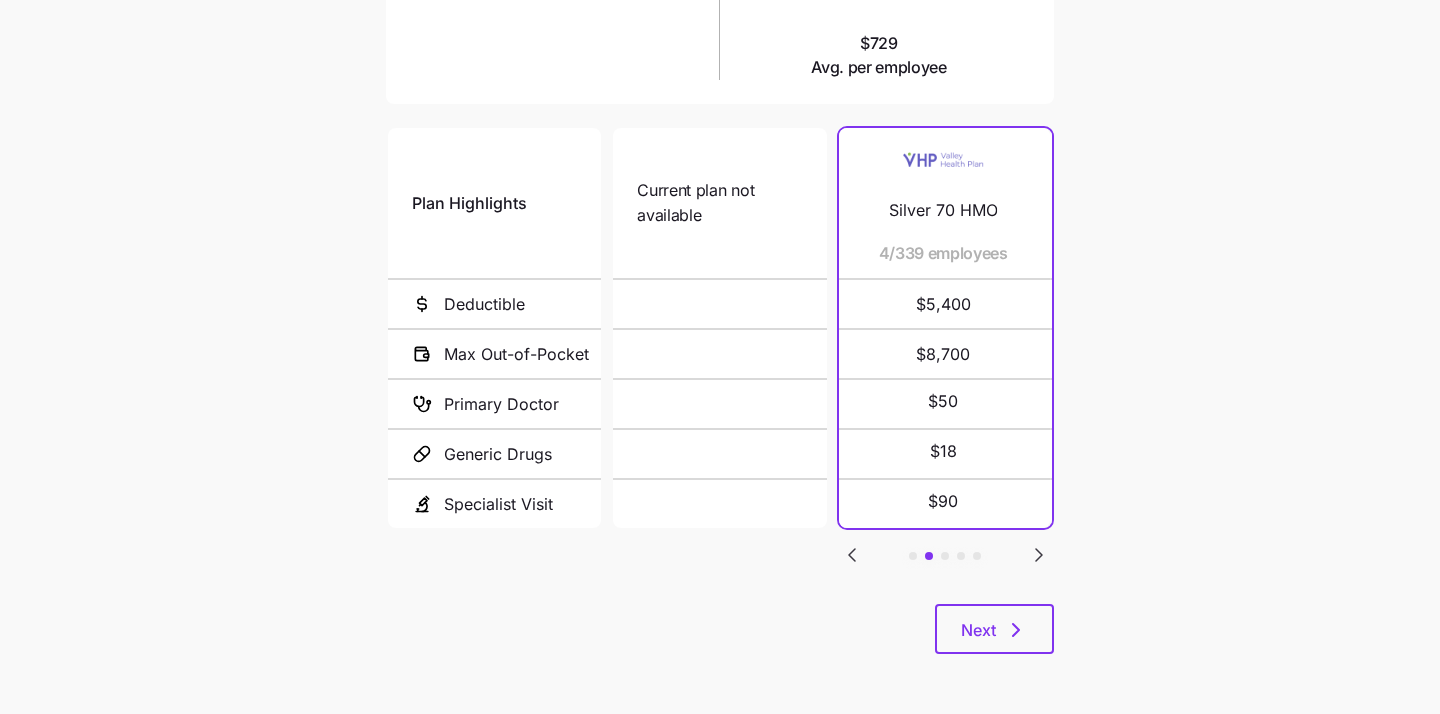 click 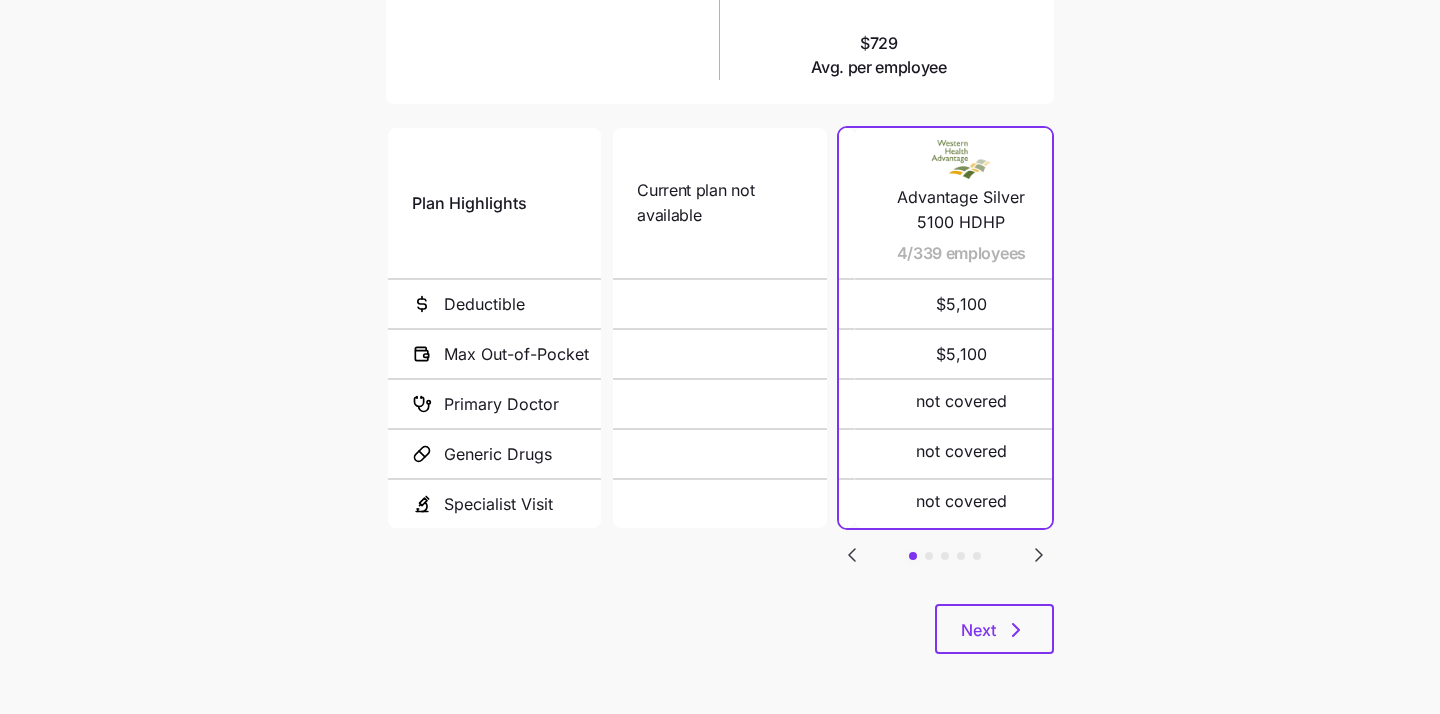 click 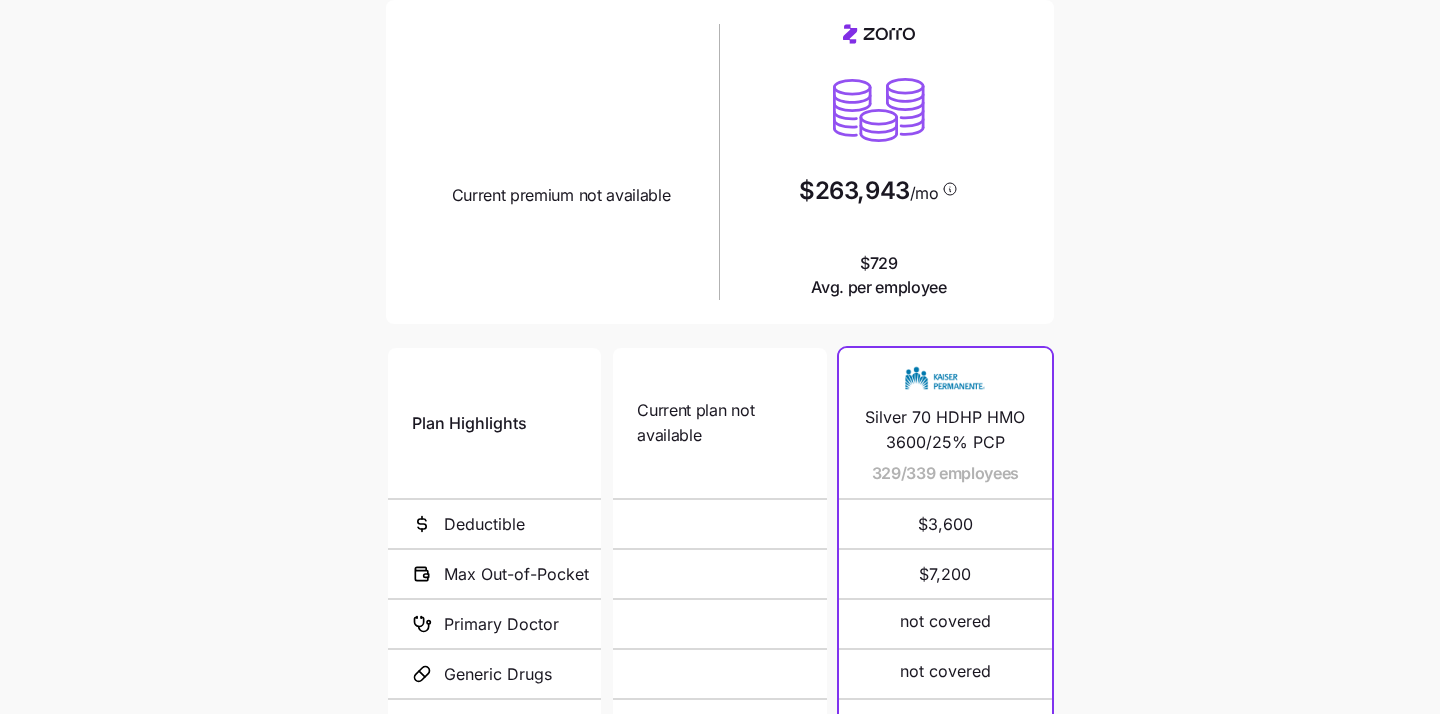 scroll, scrollTop: 16, scrollLeft: 0, axis: vertical 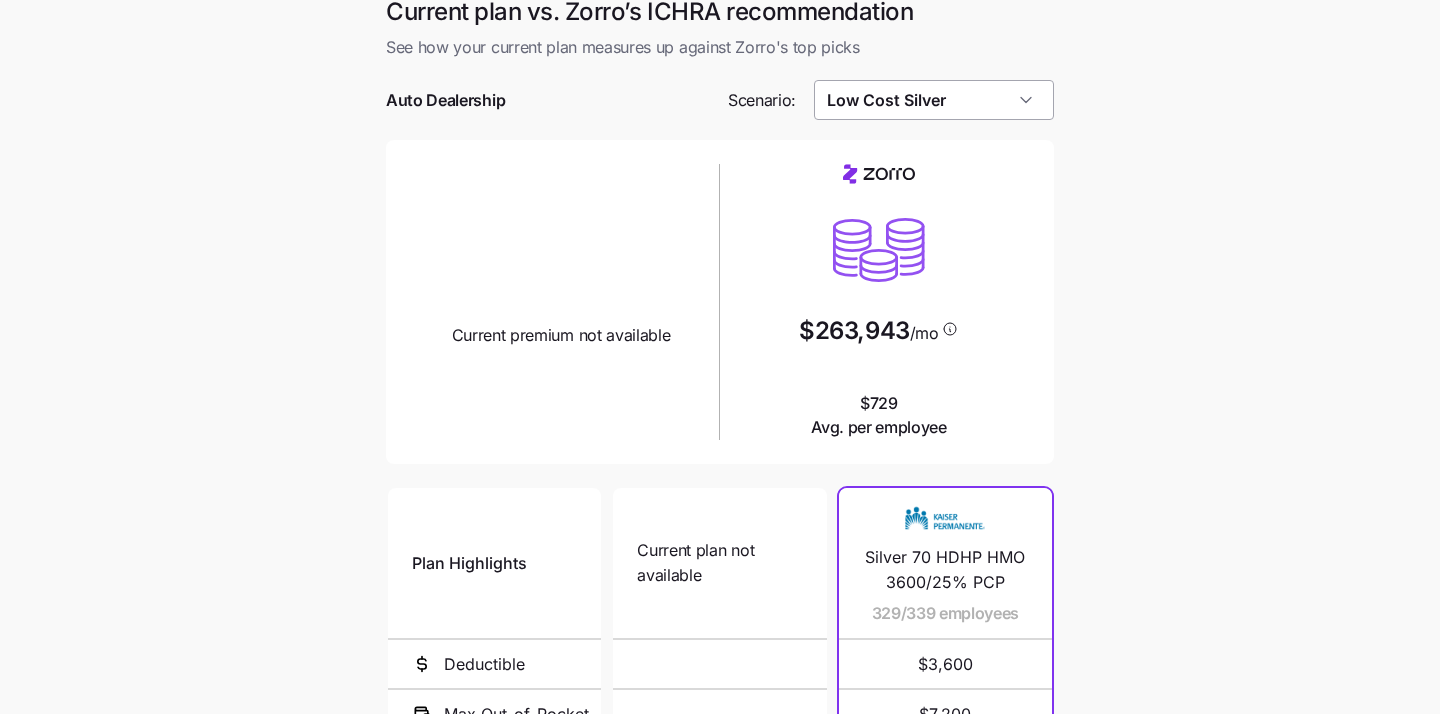 click on "Low Cost Silver" at bounding box center [934, 100] 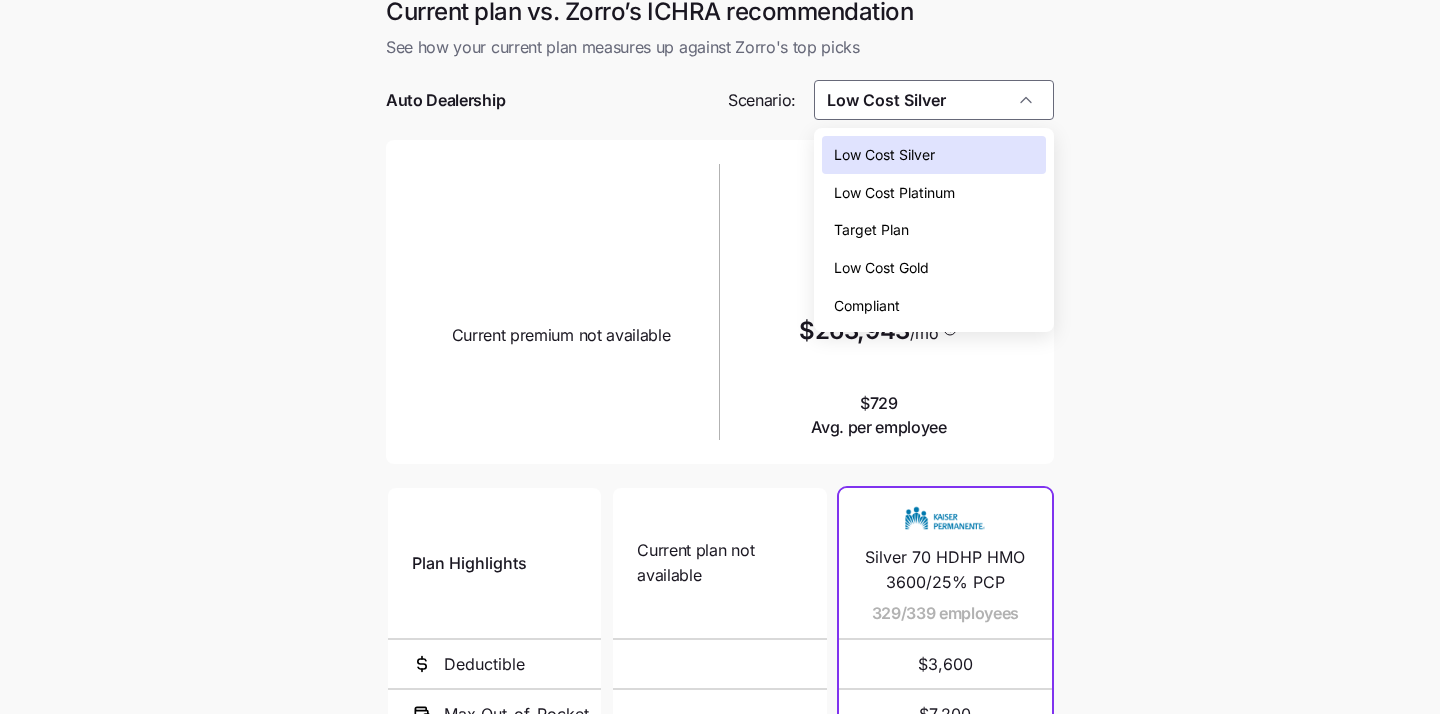 click on "Compliant" at bounding box center (934, 306) 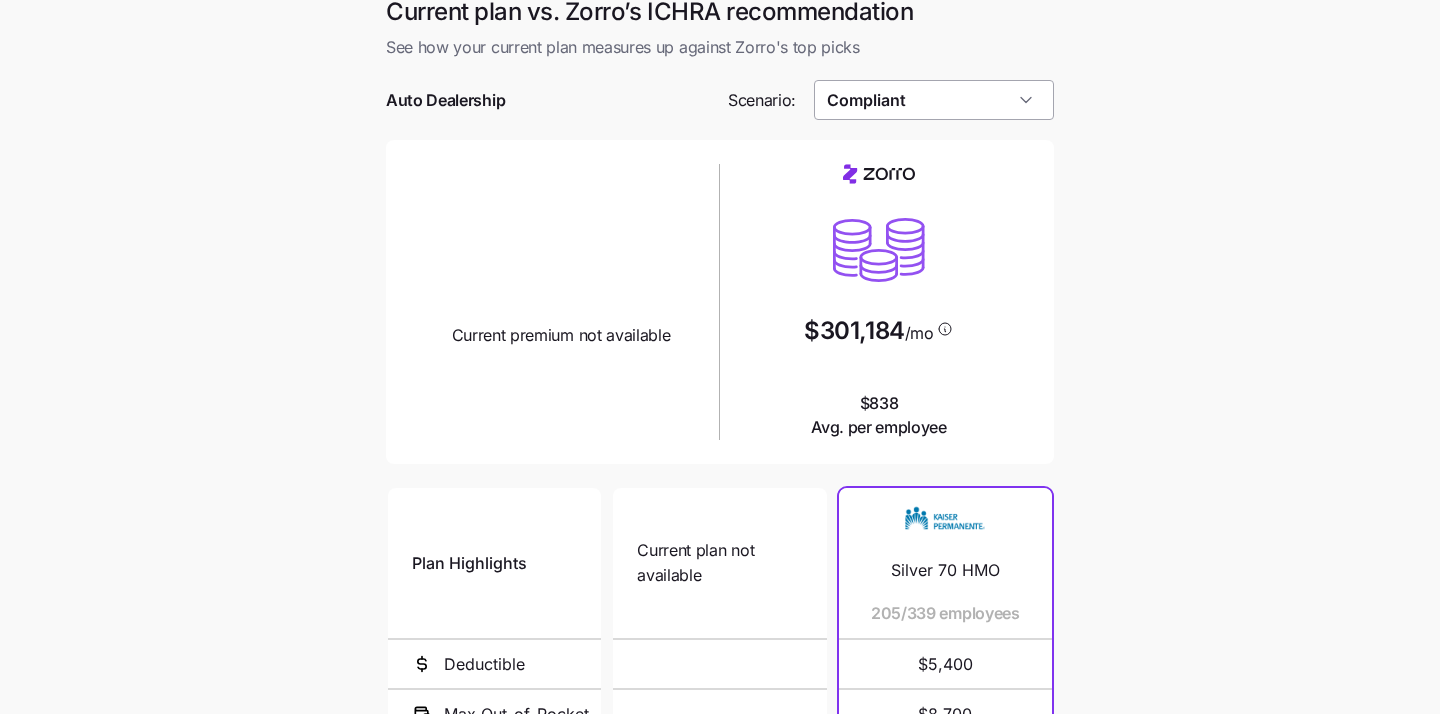 click on "Compliant" at bounding box center (934, 100) 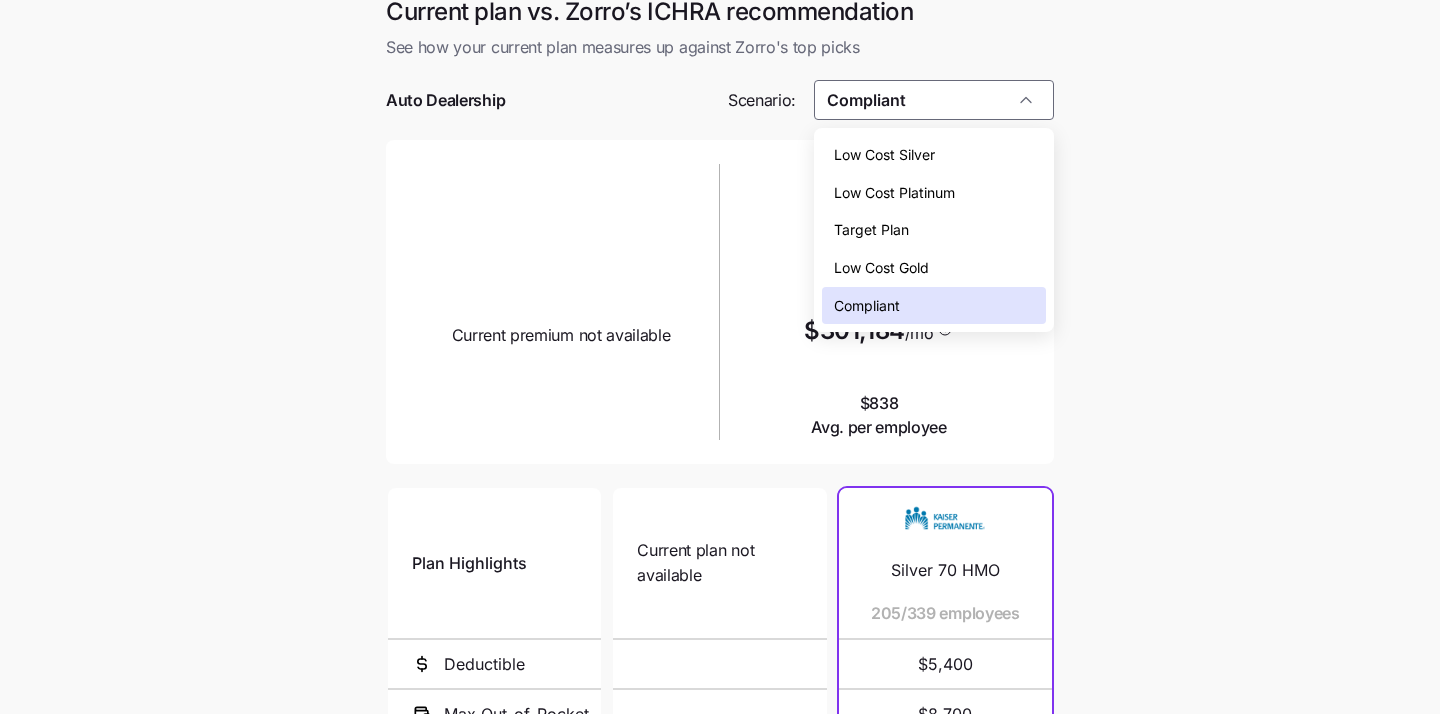 click on "Target Plan" at bounding box center [934, 230] 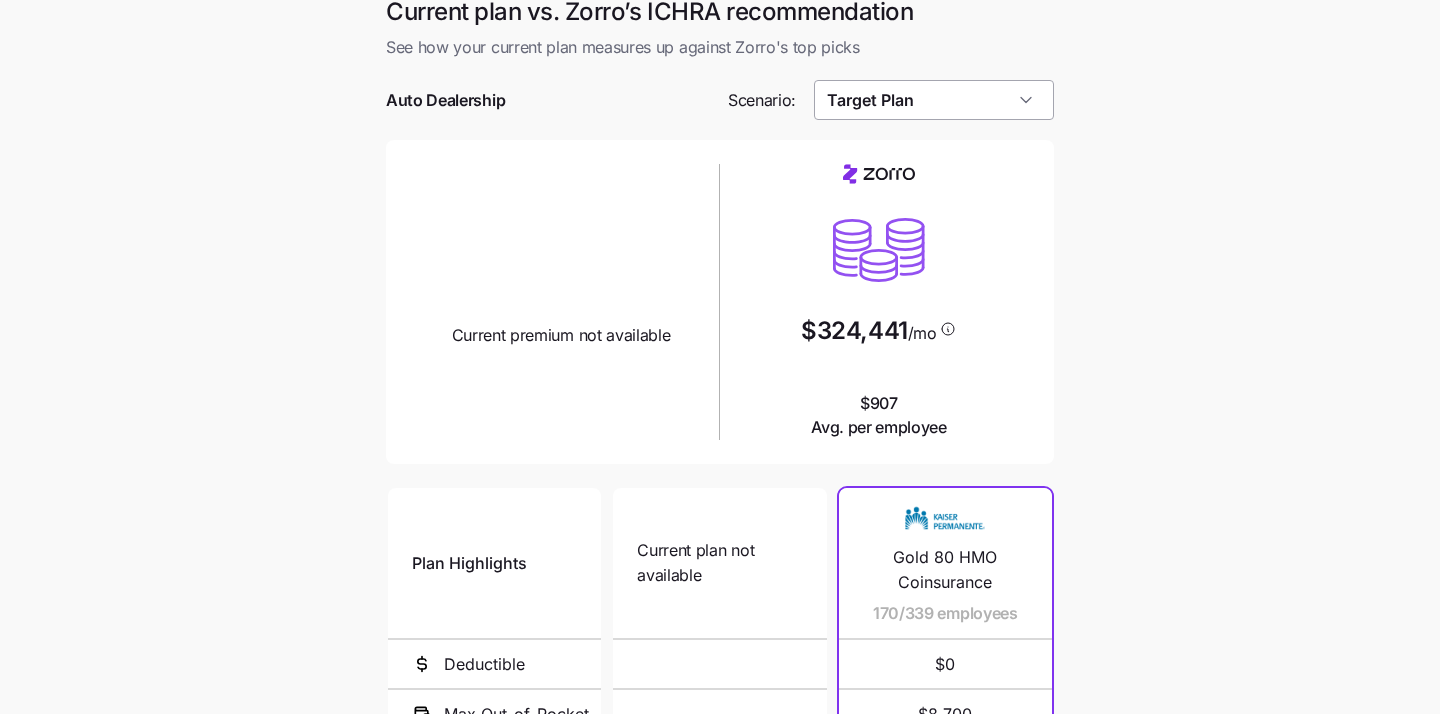 click on "Target Plan" at bounding box center (934, 100) 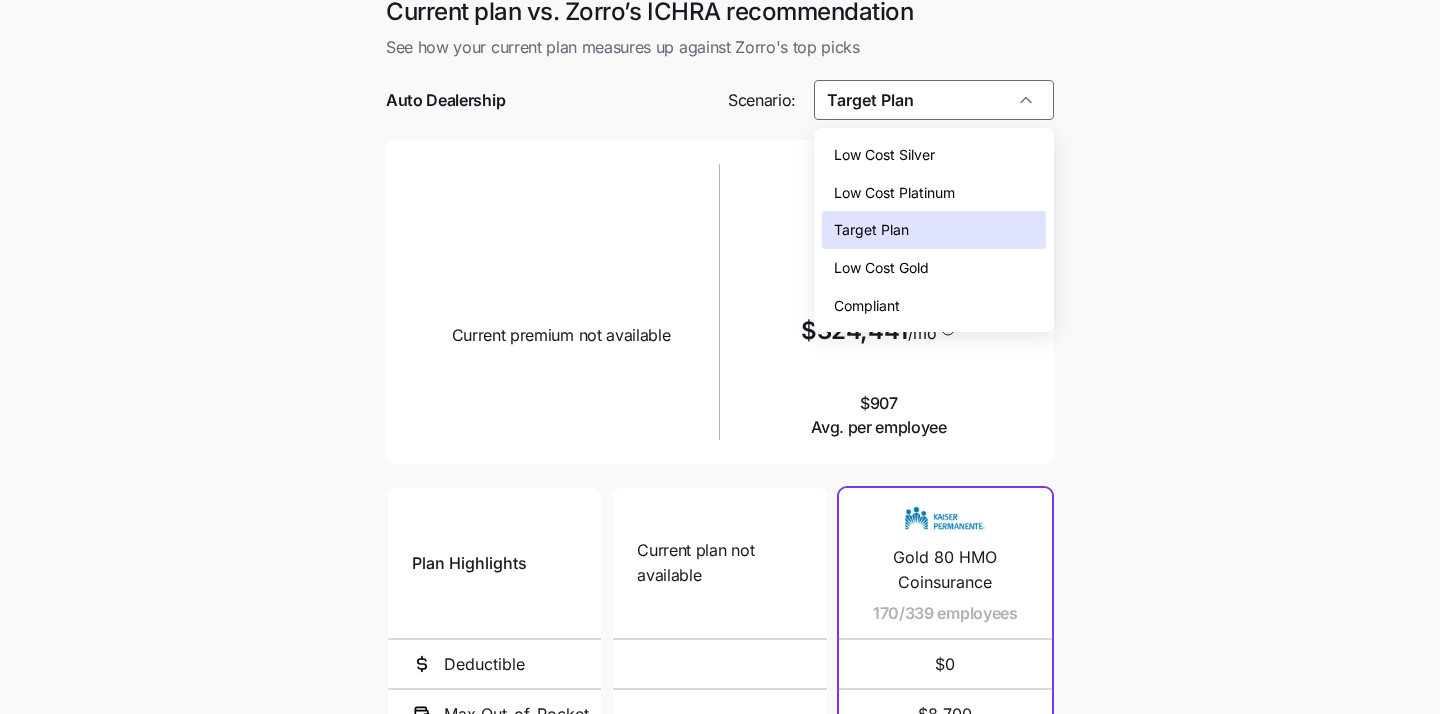 click on "Low Cost Silver" at bounding box center (884, 155) 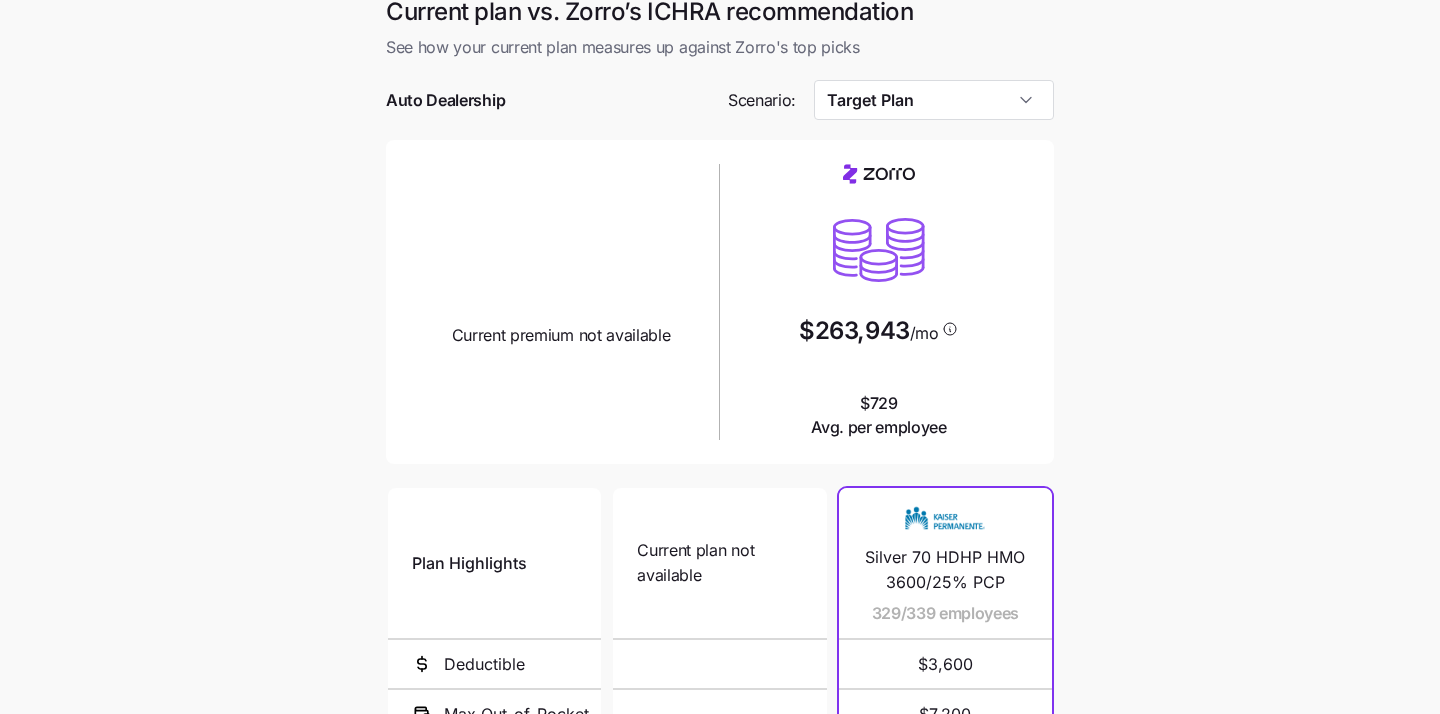 type on "Low Cost Silver" 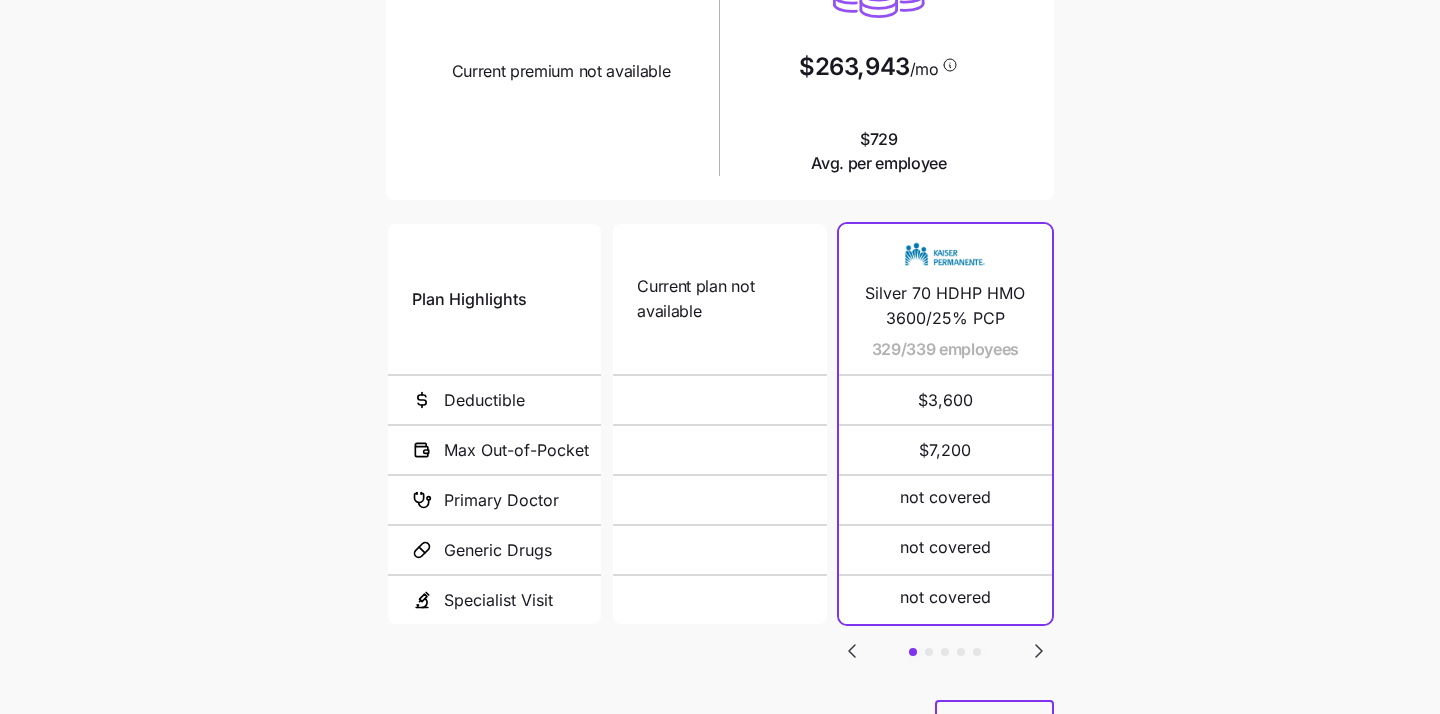 scroll, scrollTop: 376, scrollLeft: 0, axis: vertical 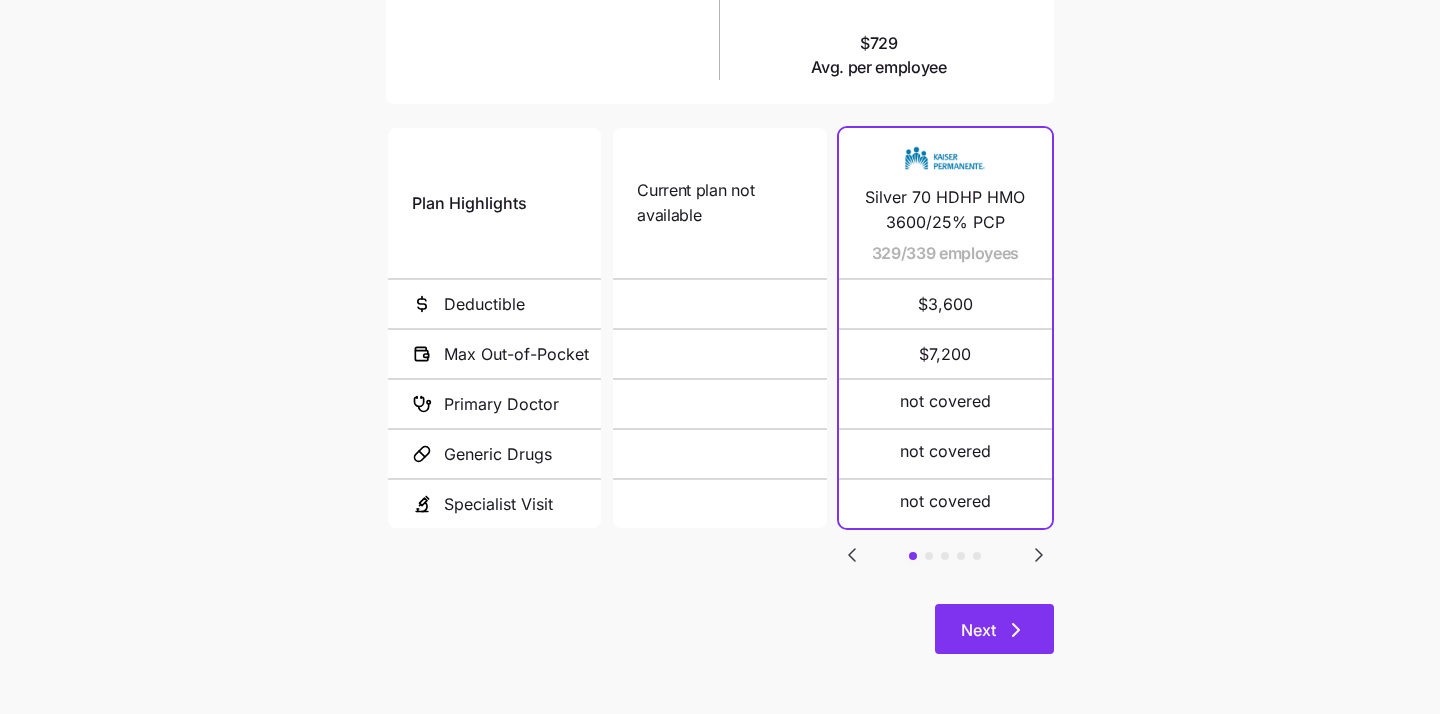 click 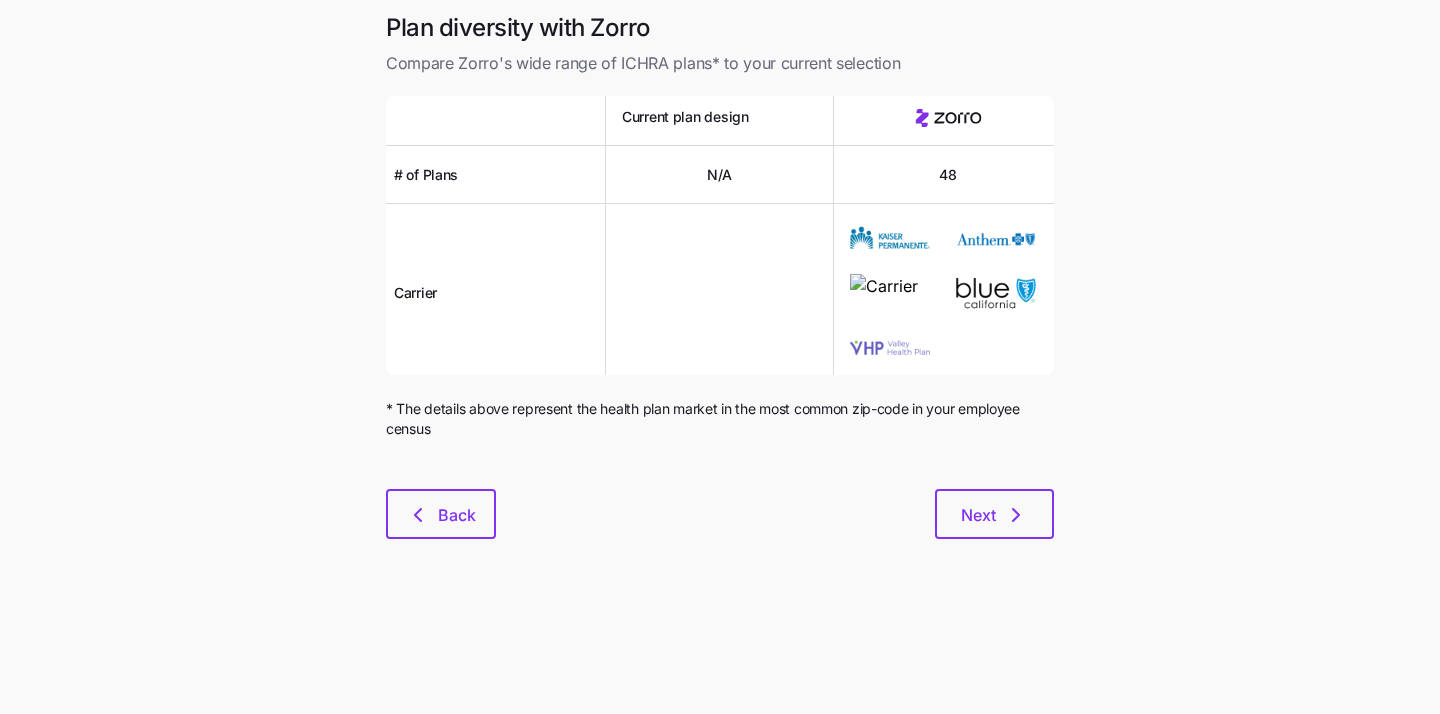 scroll, scrollTop: 0, scrollLeft: 0, axis: both 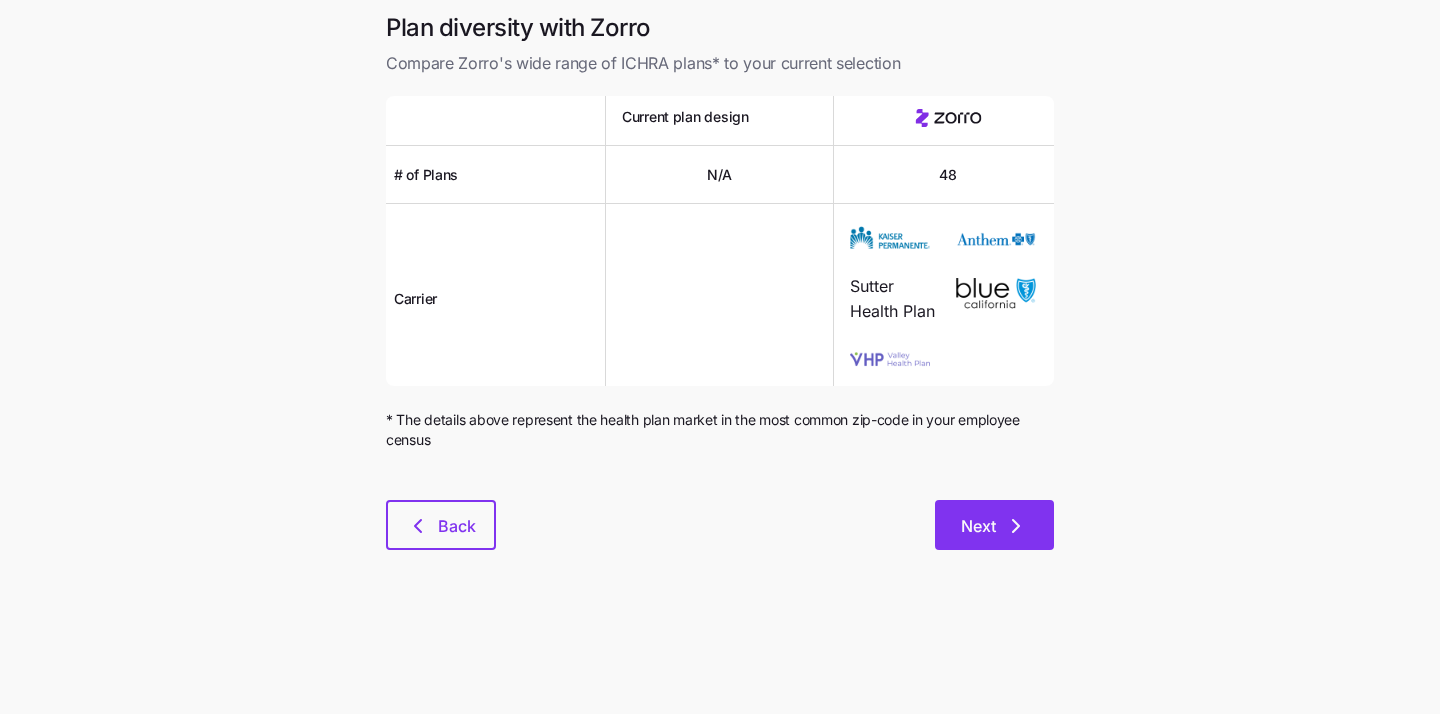 click on "Next" at bounding box center (994, 525) 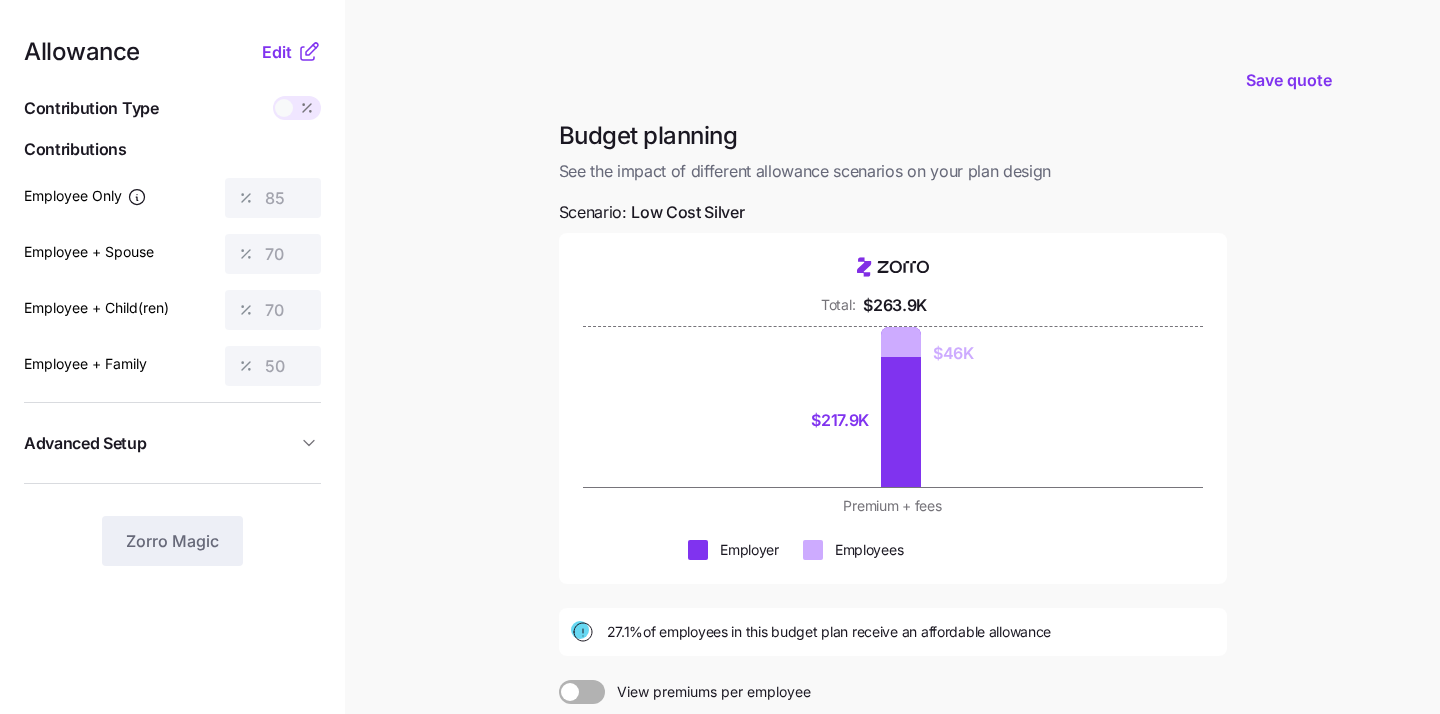 click at bounding box center (901, 407) 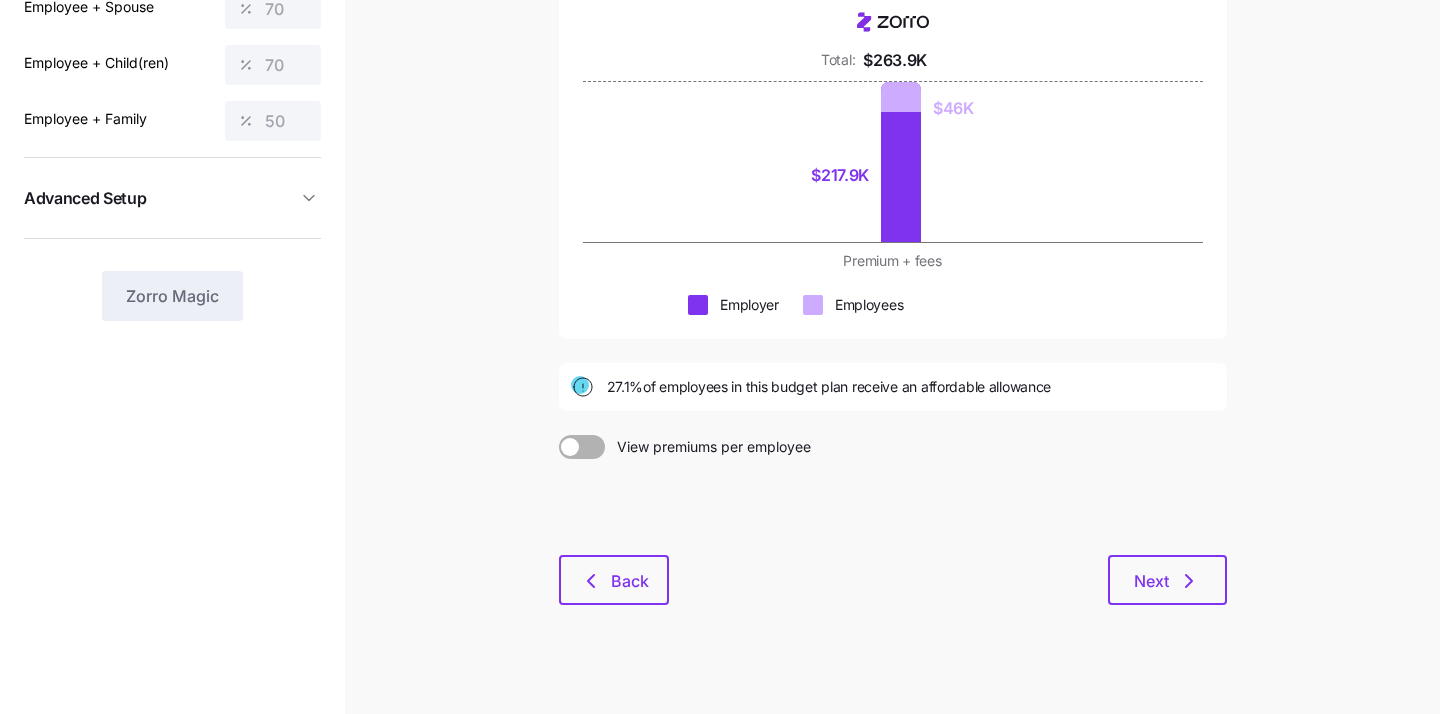 scroll, scrollTop: 264, scrollLeft: 0, axis: vertical 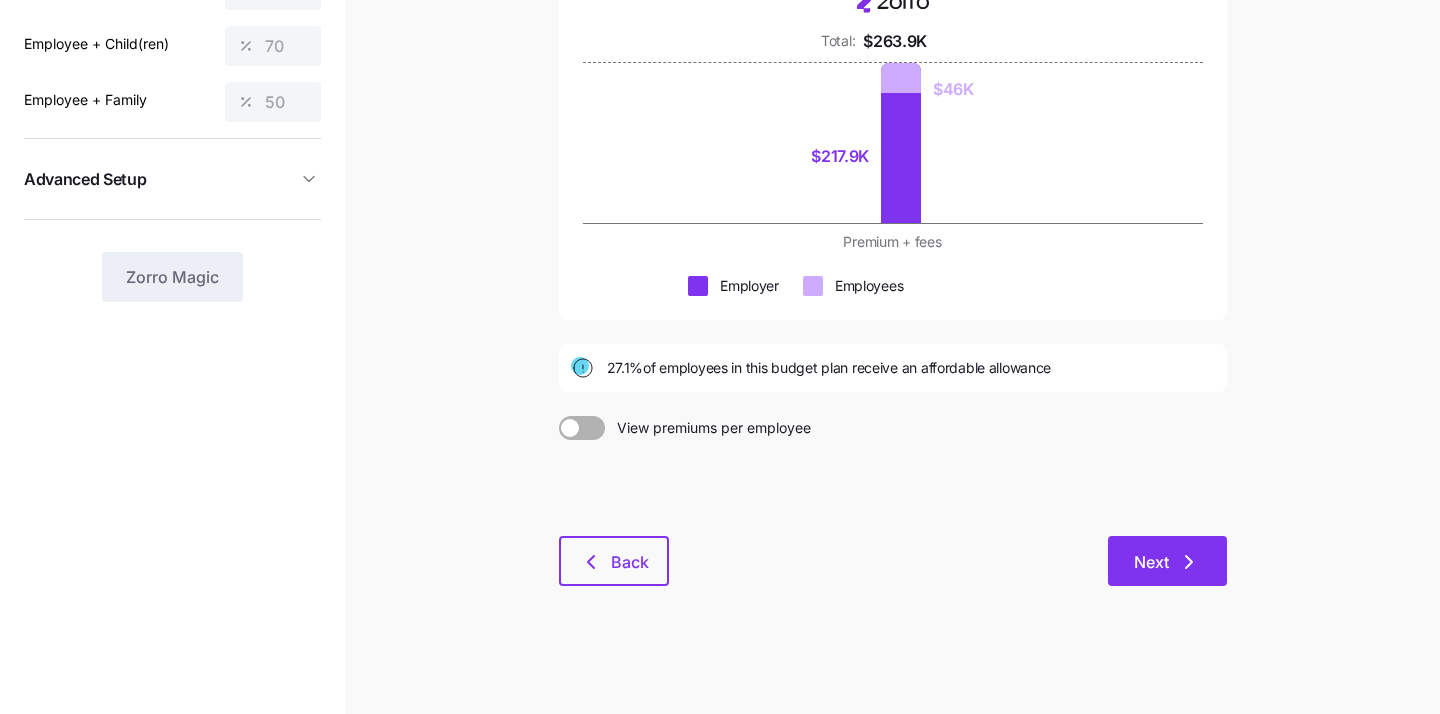 click on "Next" at bounding box center (1151, 562) 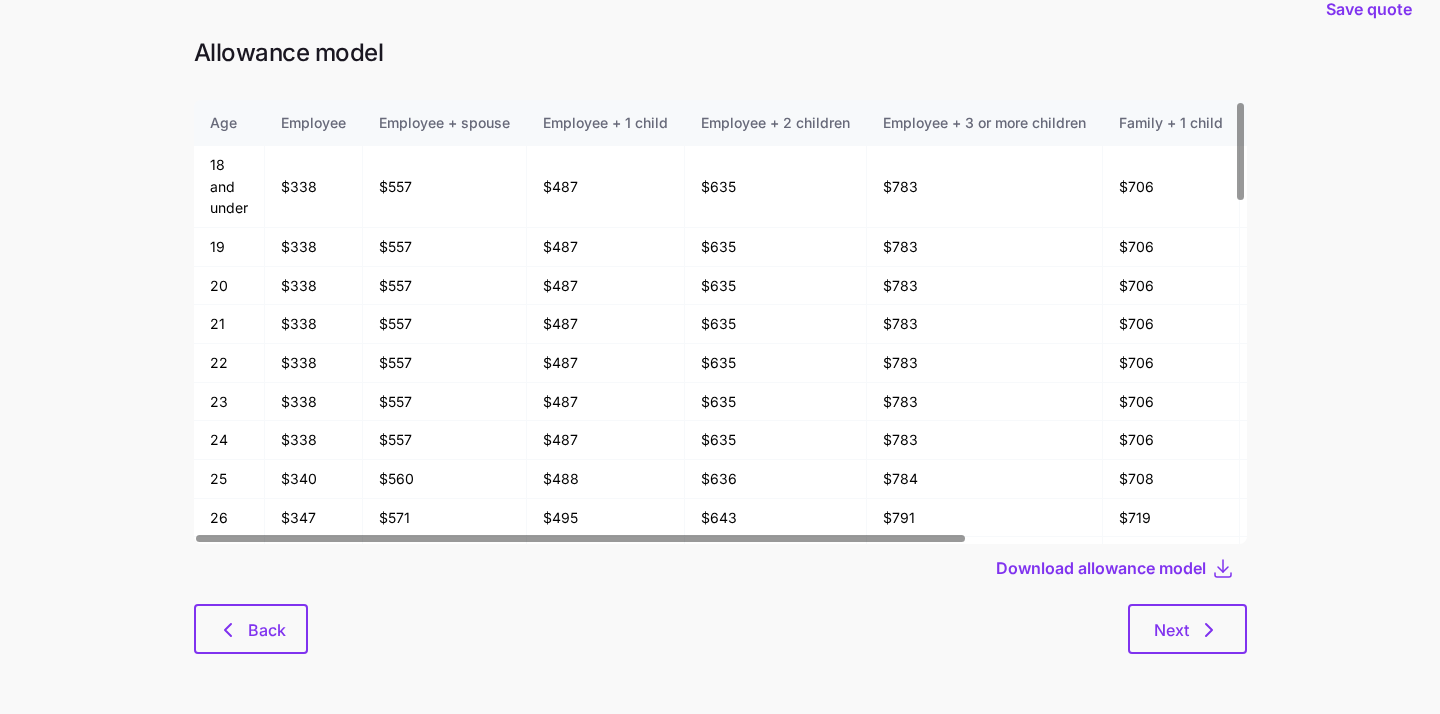 scroll, scrollTop: 0, scrollLeft: 0, axis: both 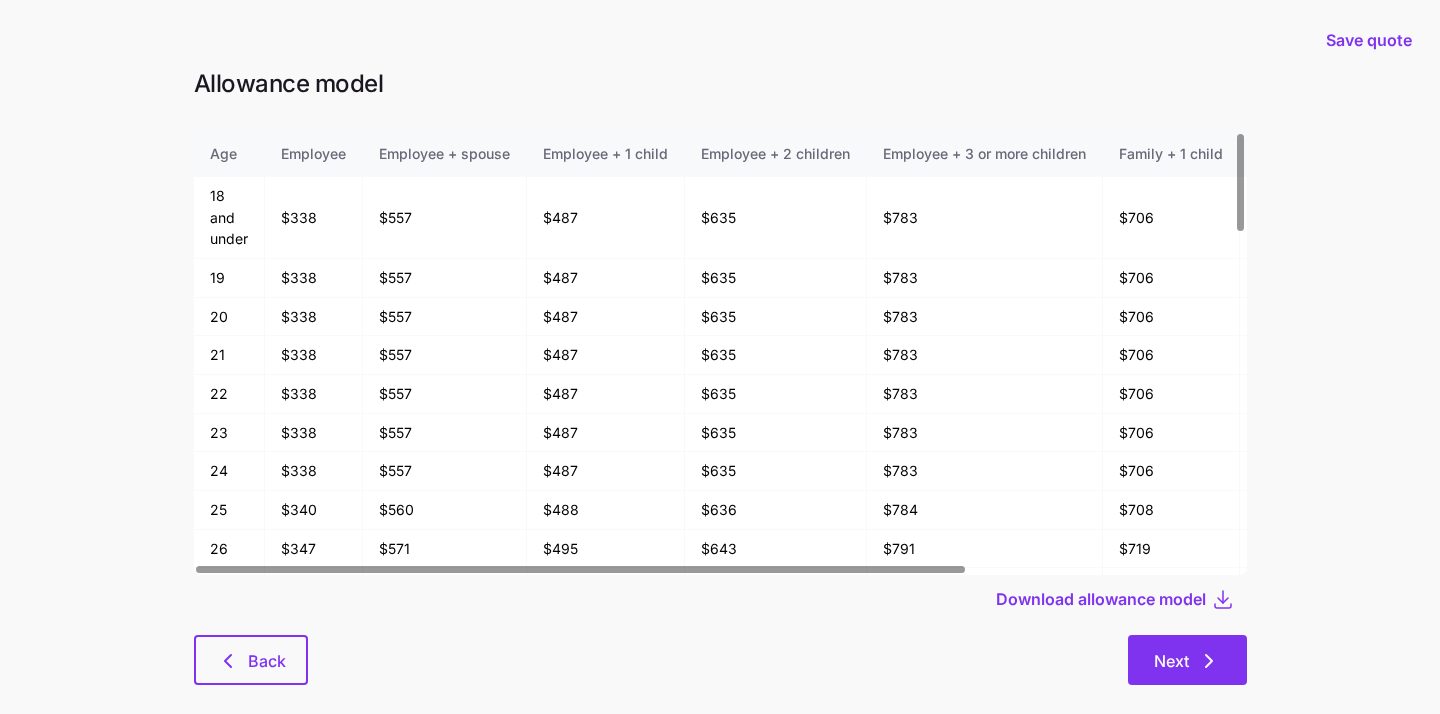 click 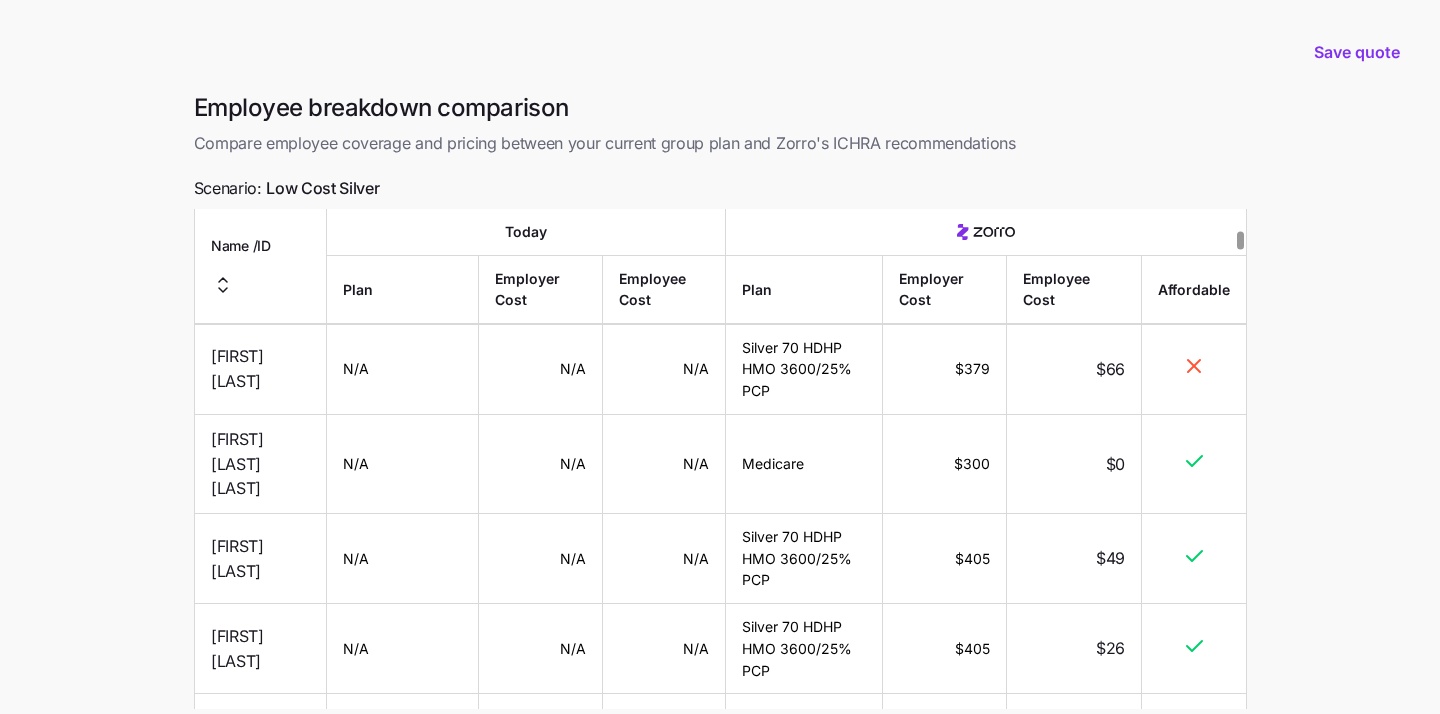 scroll, scrollTop: 1256, scrollLeft: 0, axis: vertical 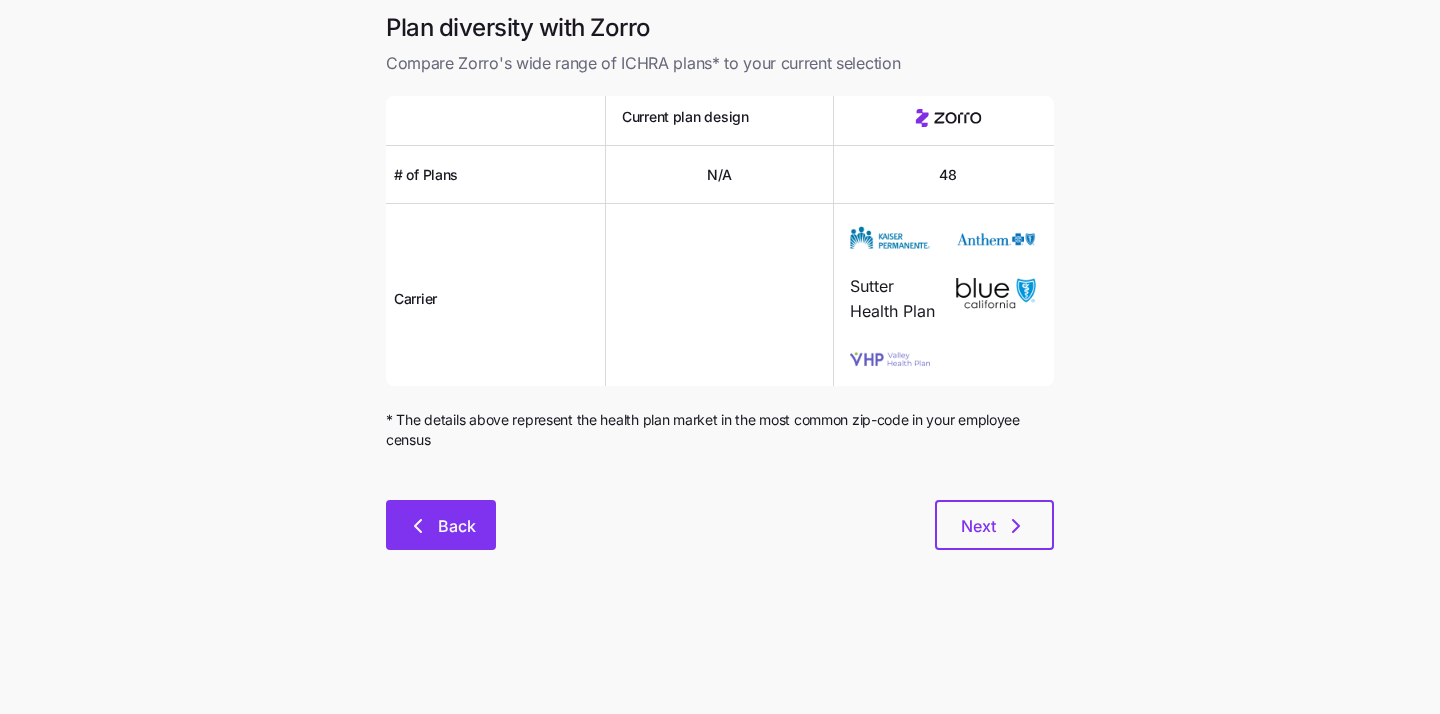 click on "Back" at bounding box center [441, 525] 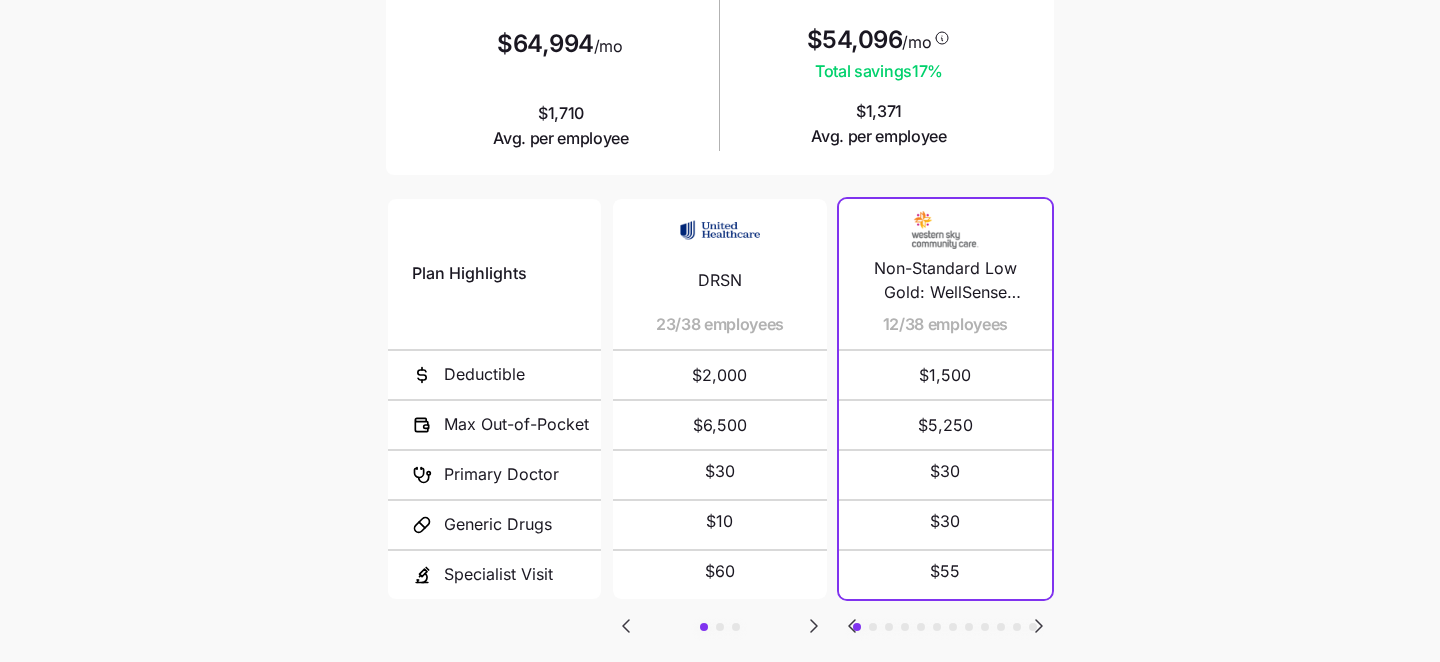 scroll, scrollTop: 306, scrollLeft: 0, axis: vertical 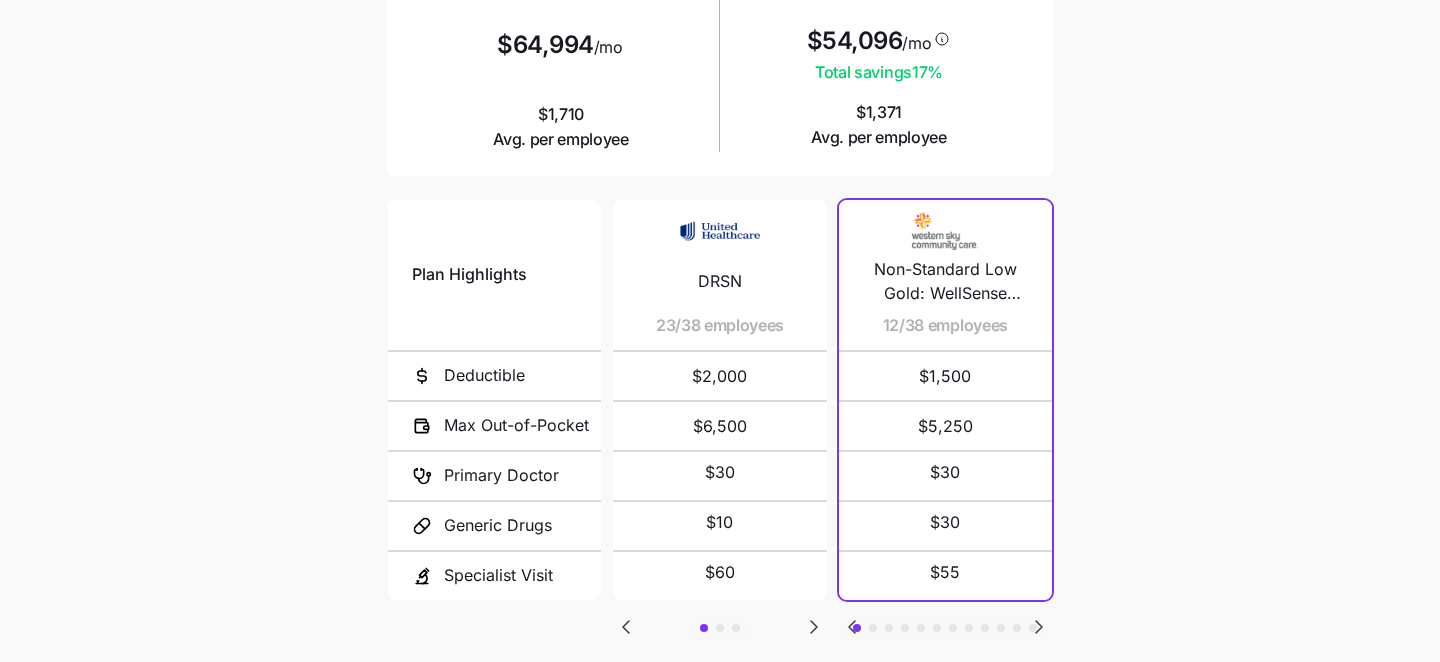 click 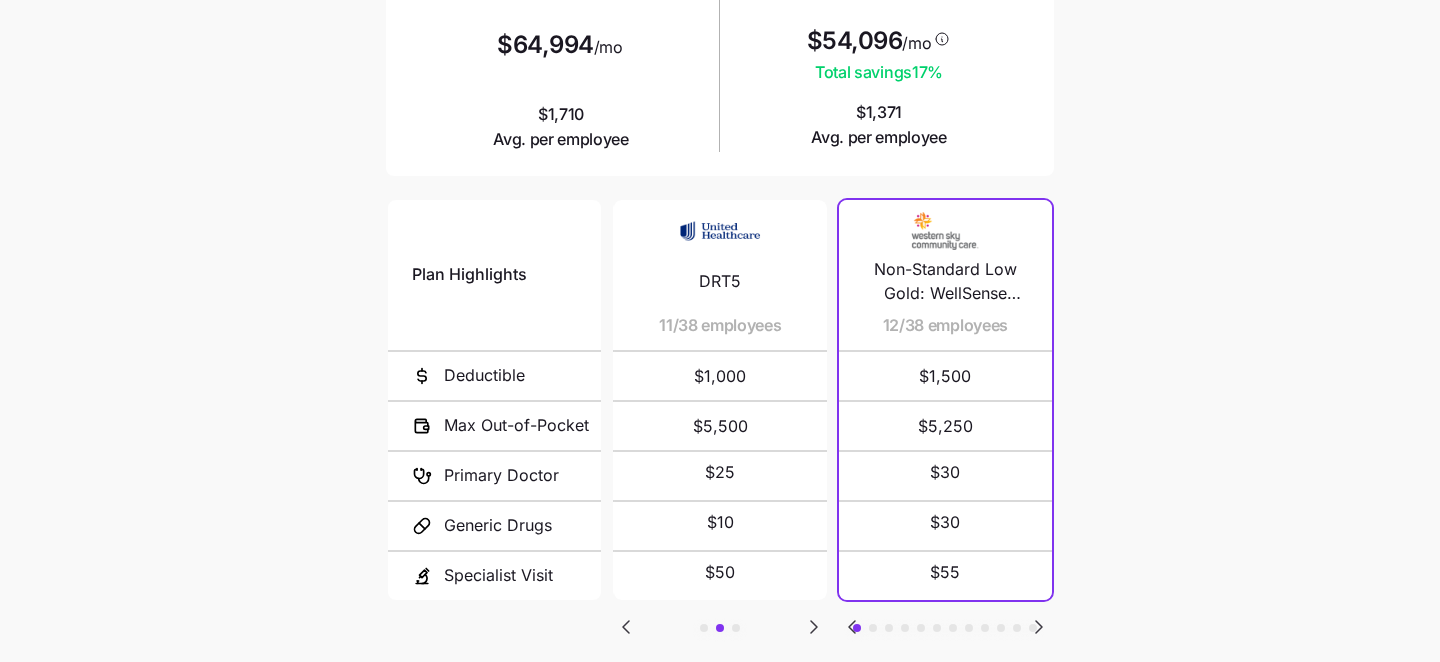 click 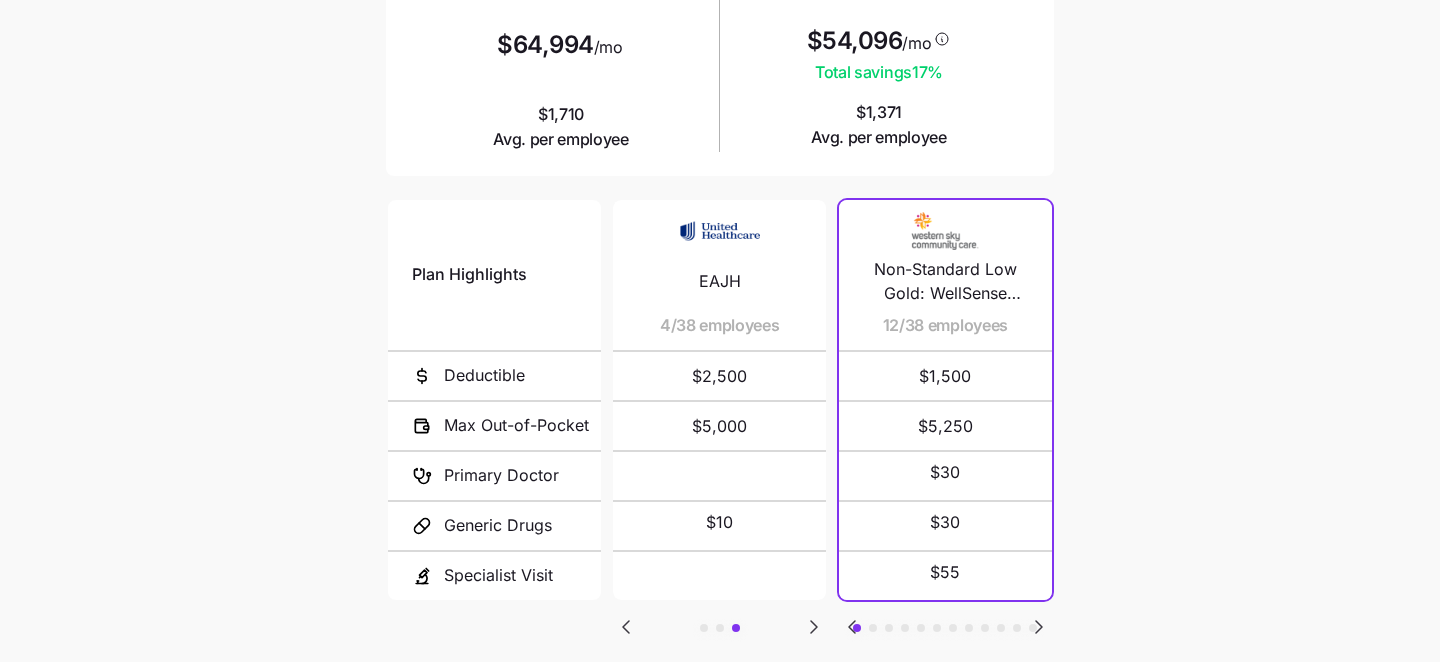 click 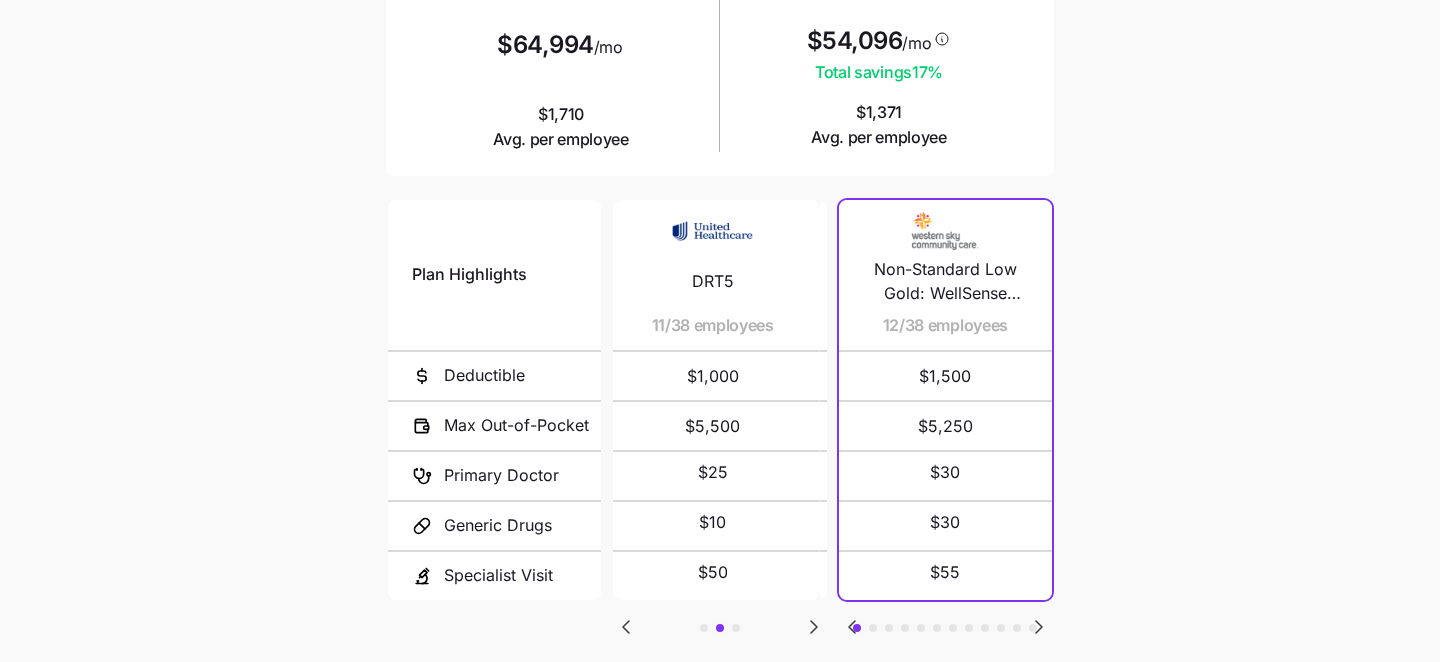 click 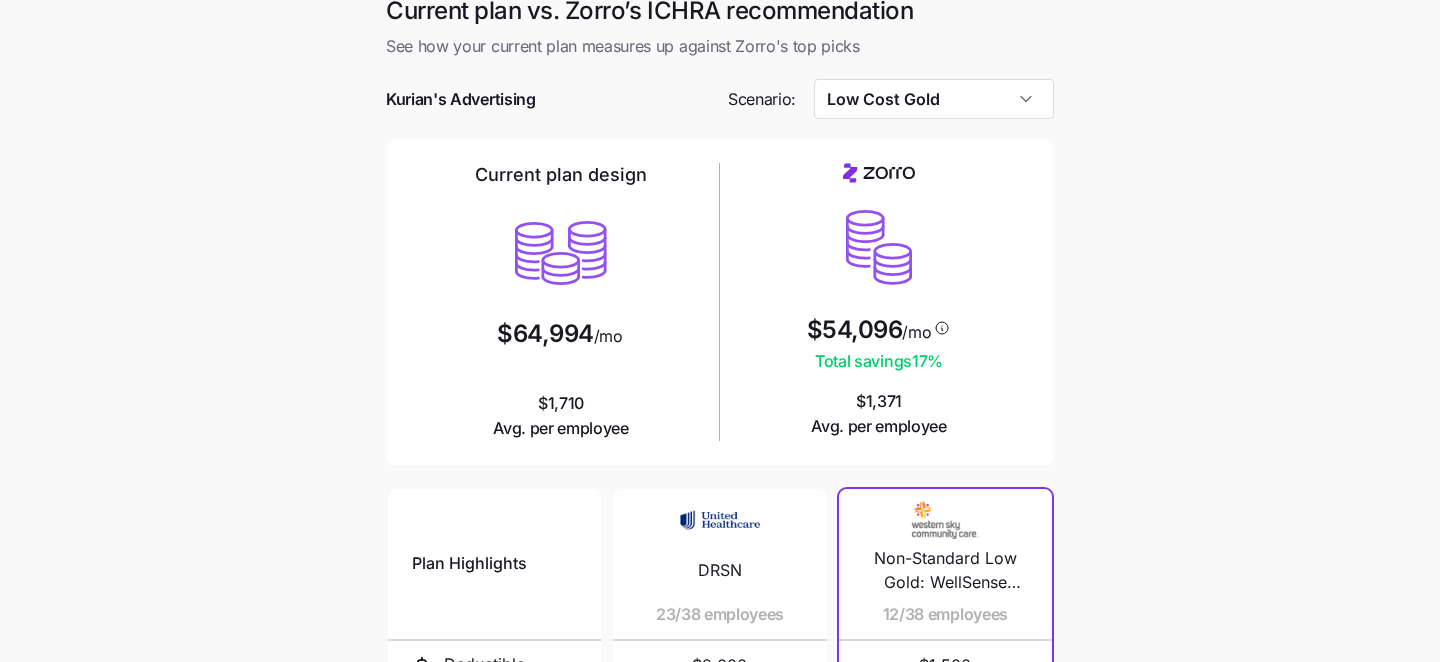 scroll, scrollTop: 0, scrollLeft: 0, axis: both 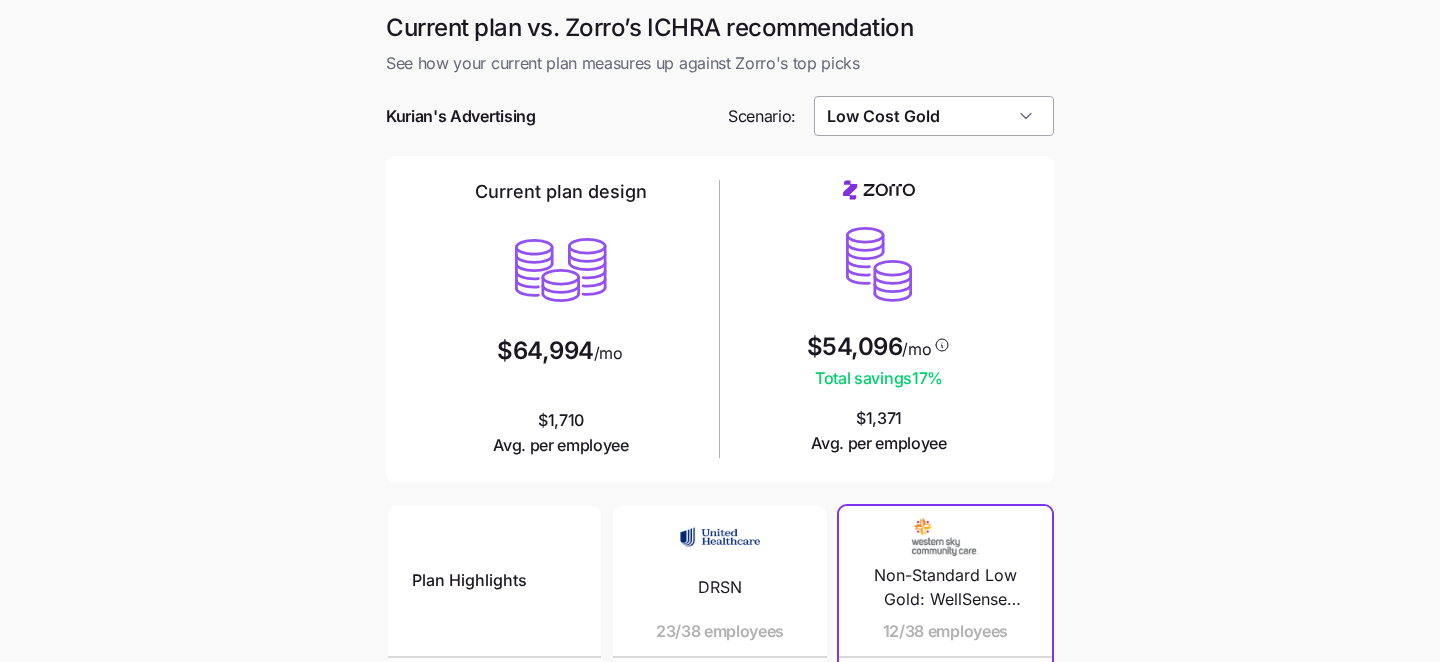 click on "Low Cost Gold" at bounding box center (934, 116) 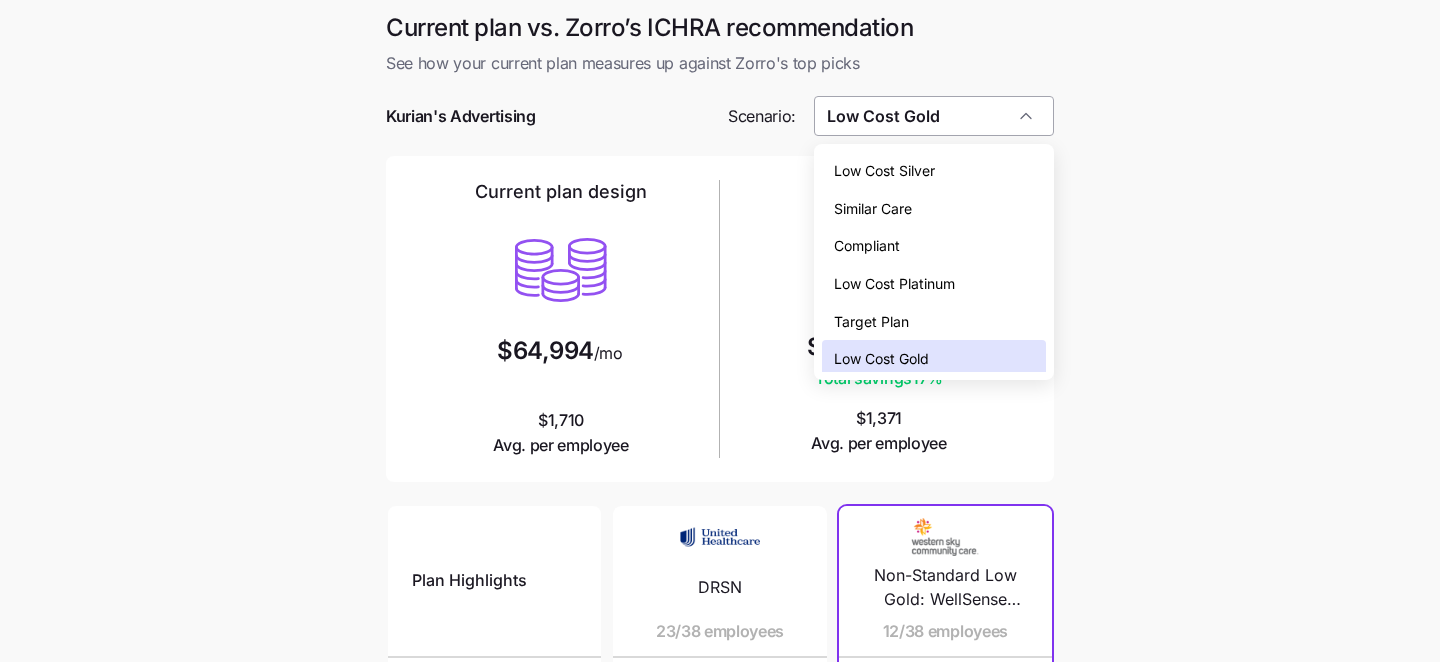 scroll, scrollTop: 6, scrollLeft: 0, axis: vertical 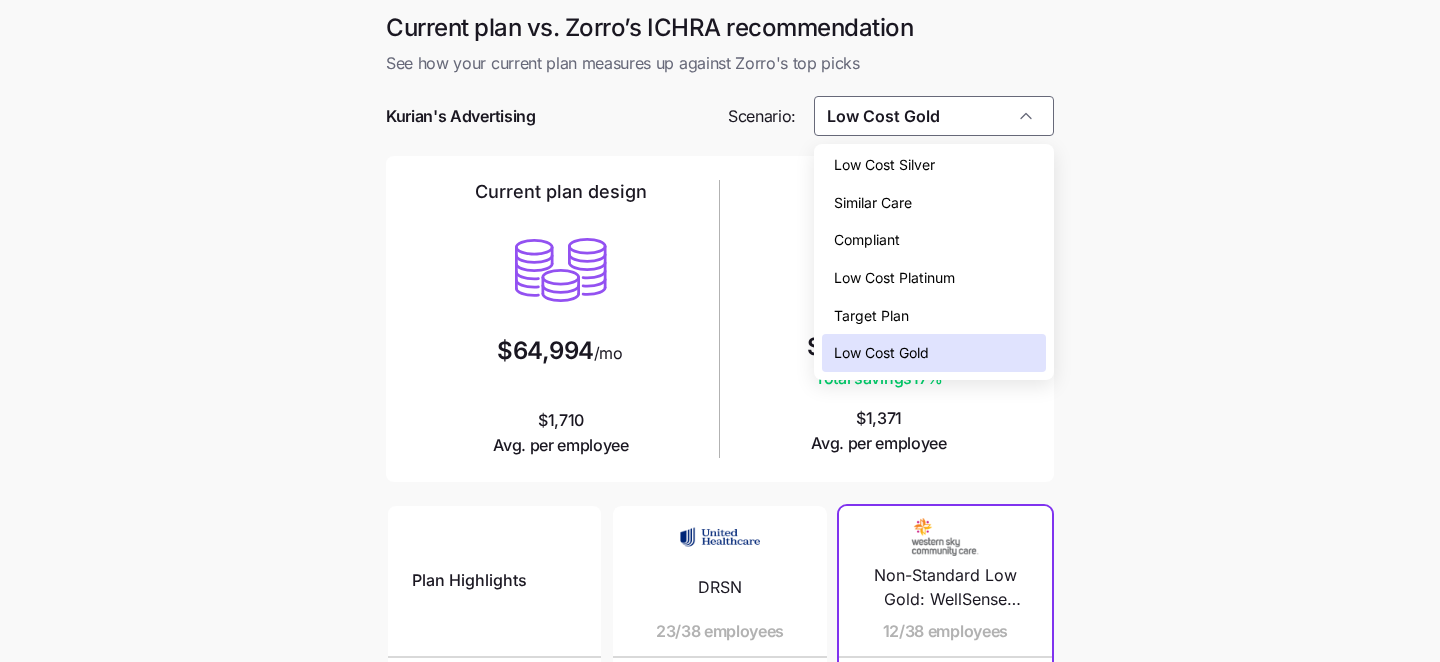 click on "Compliant" at bounding box center (934, 240) 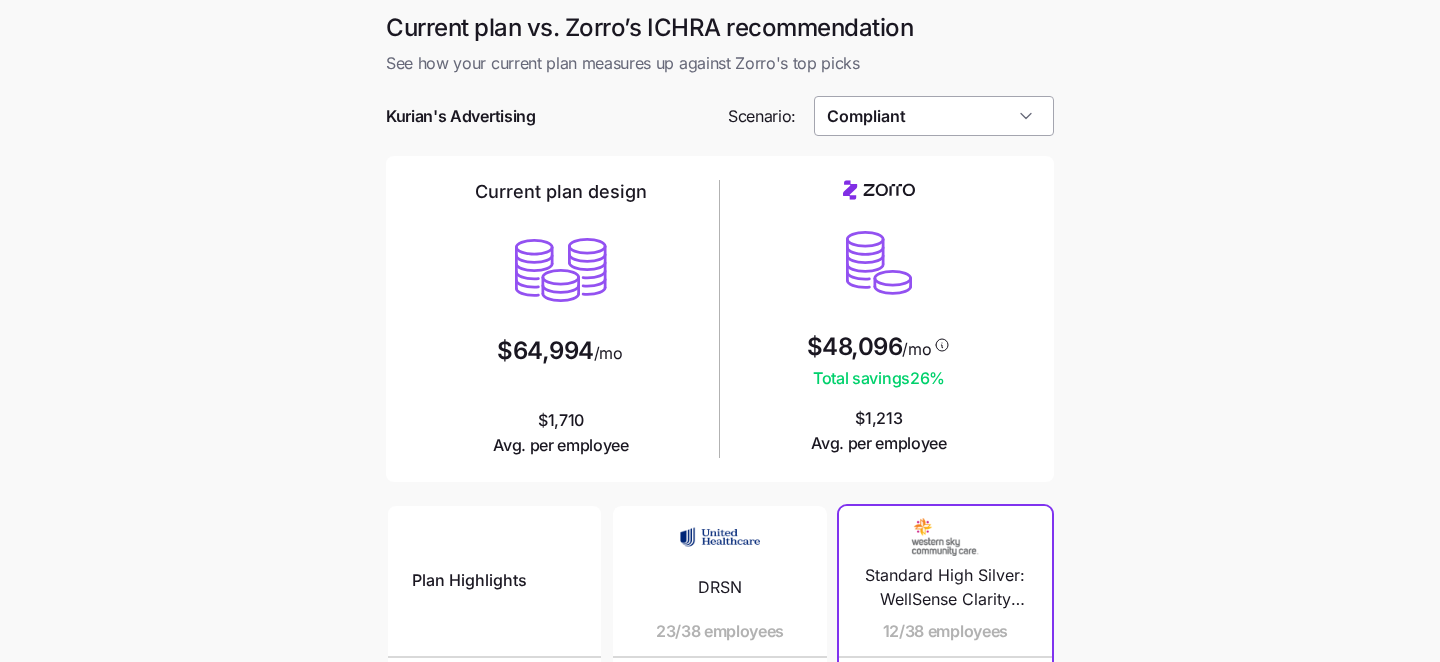 click on "Compliant" at bounding box center [934, 116] 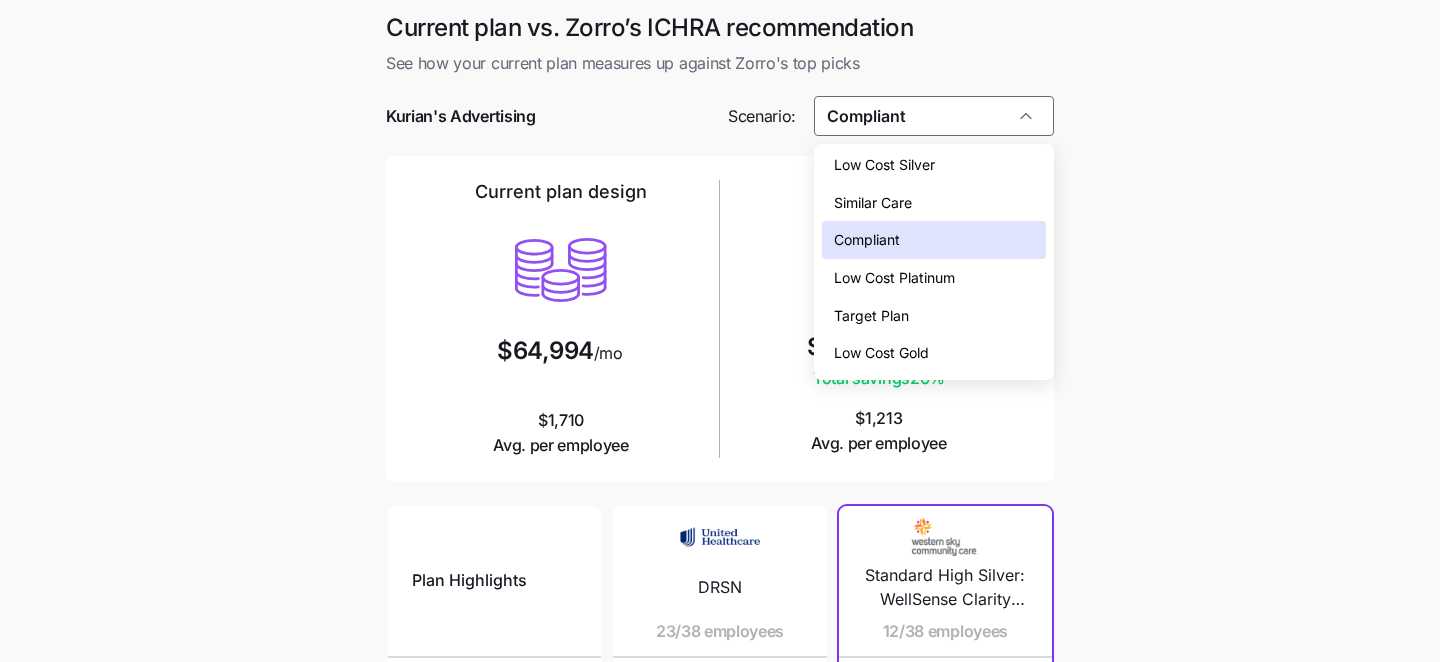 click on "Low Cost Platinum" at bounding box center (934, 278) 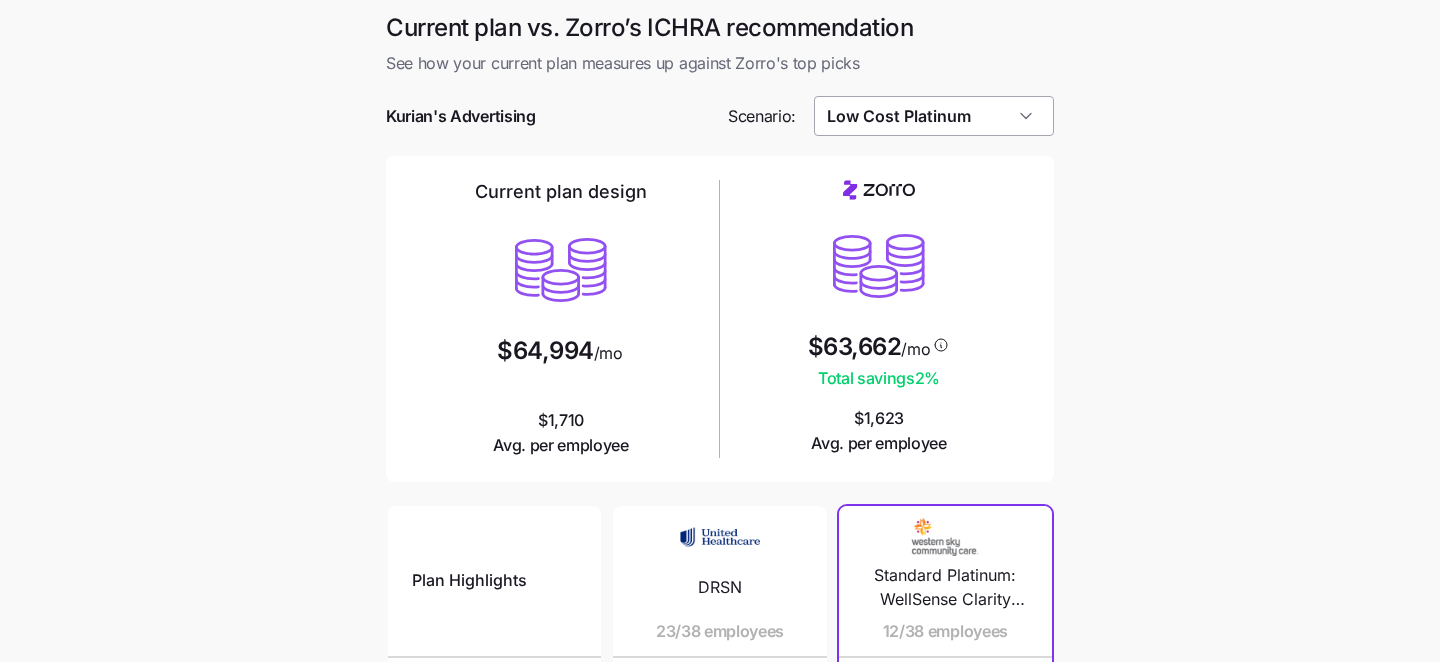 click on "Low Cost Platinum" at bounding box center [934, 116] 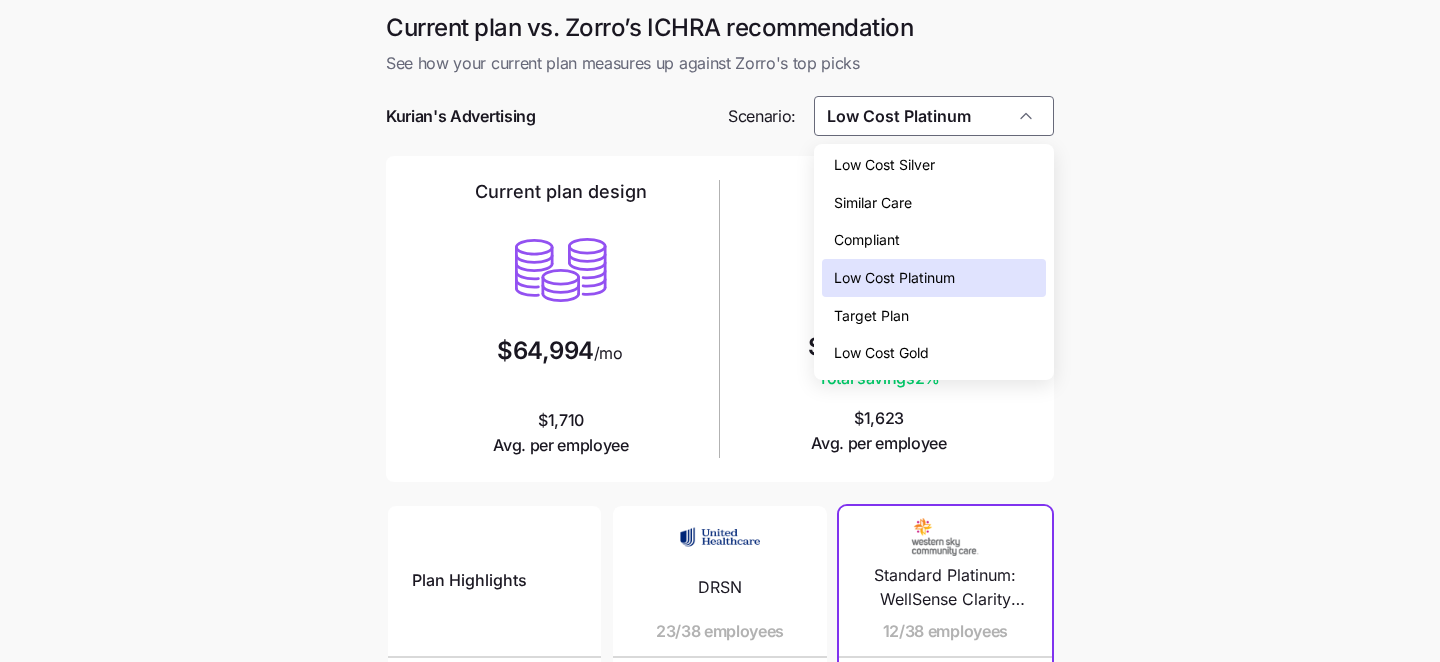 click on "Low Cost Silver" at bounding box center (934, 165) 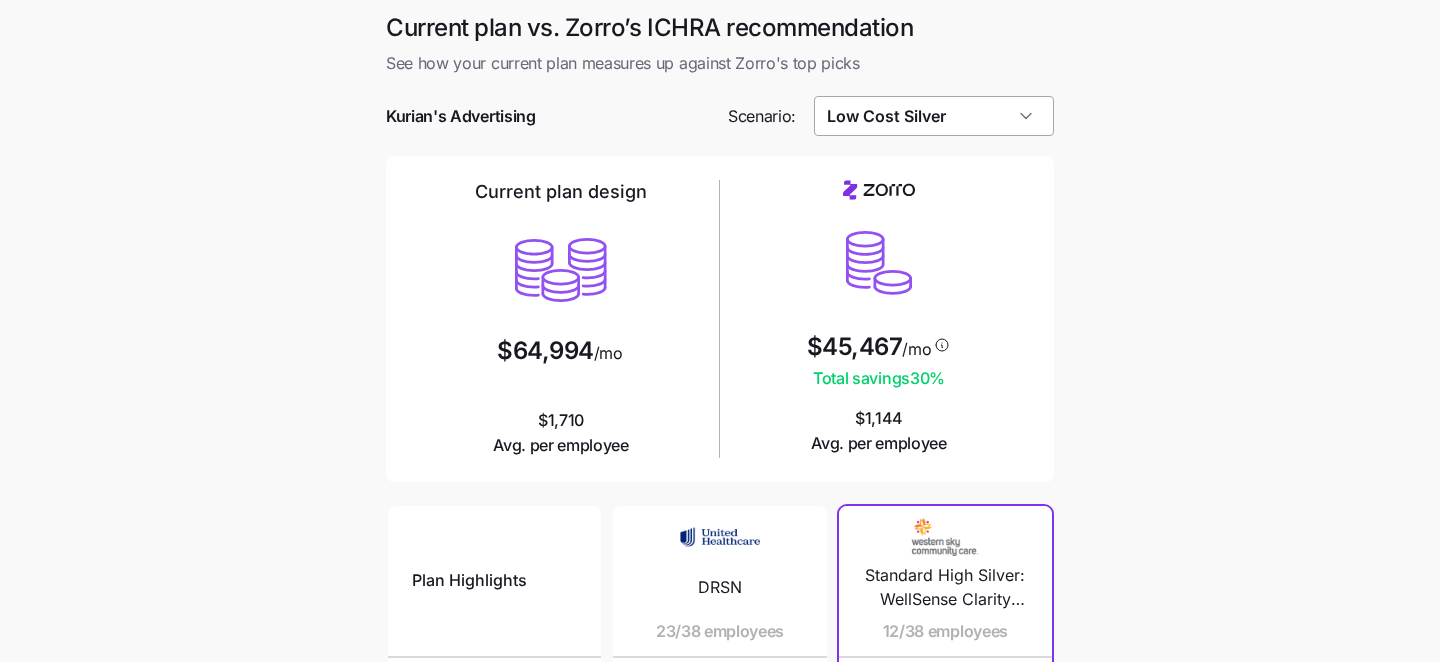 click on "Low Cost Silver" at bounding box center (934, 116) 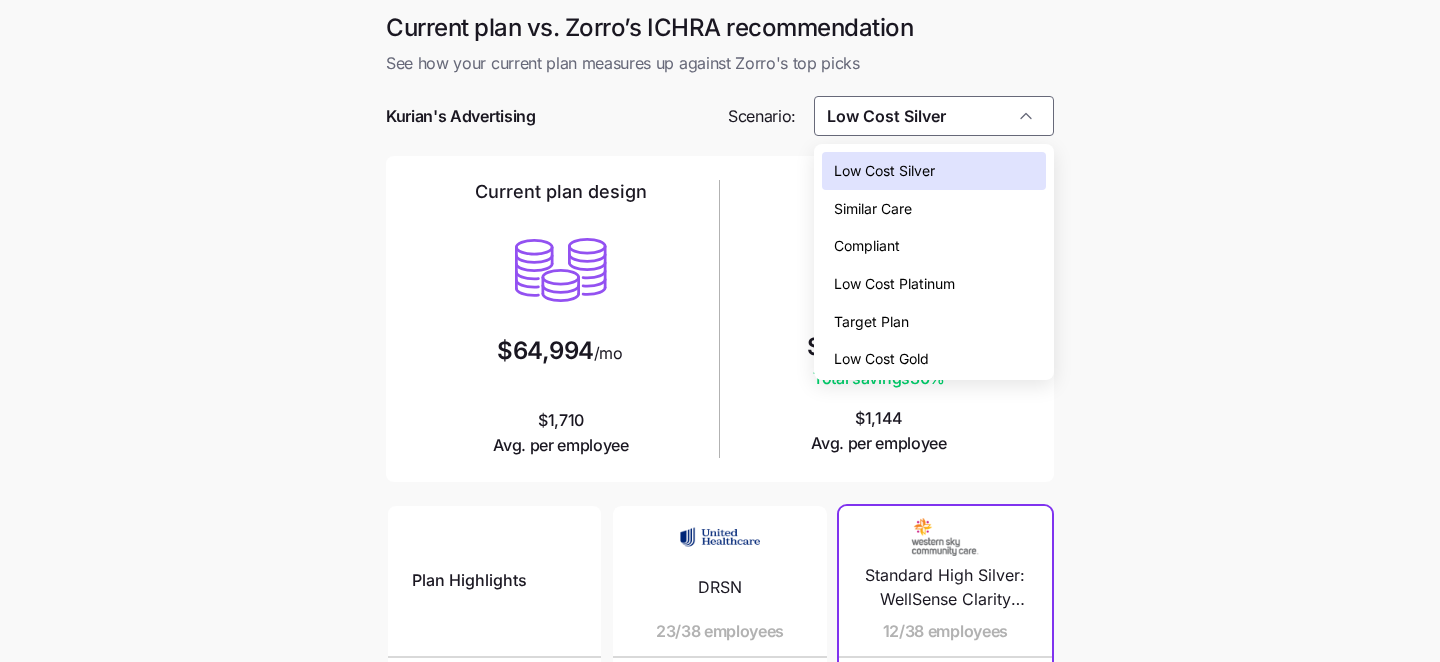 click on "Low Cost Gold" at bounding box center [934, 359] 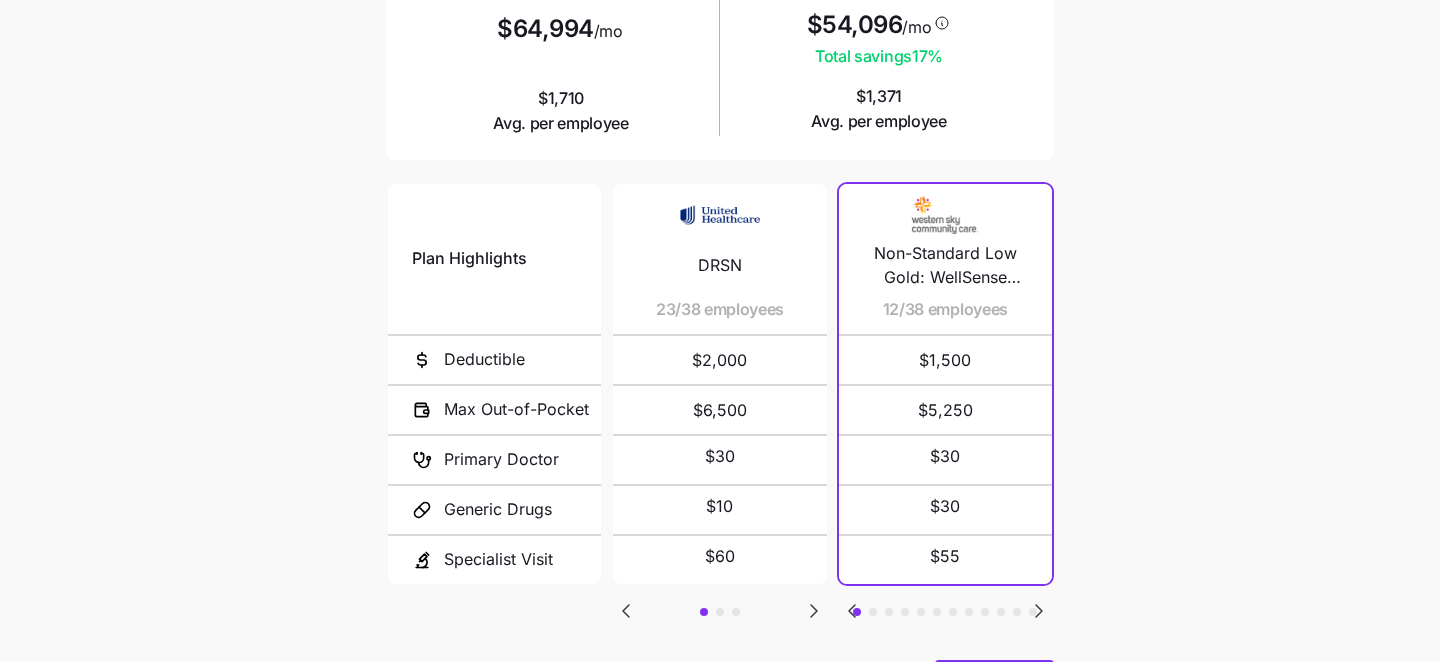 scroll, scrollTop: 323, scrollLeft: 0, axis: vertical 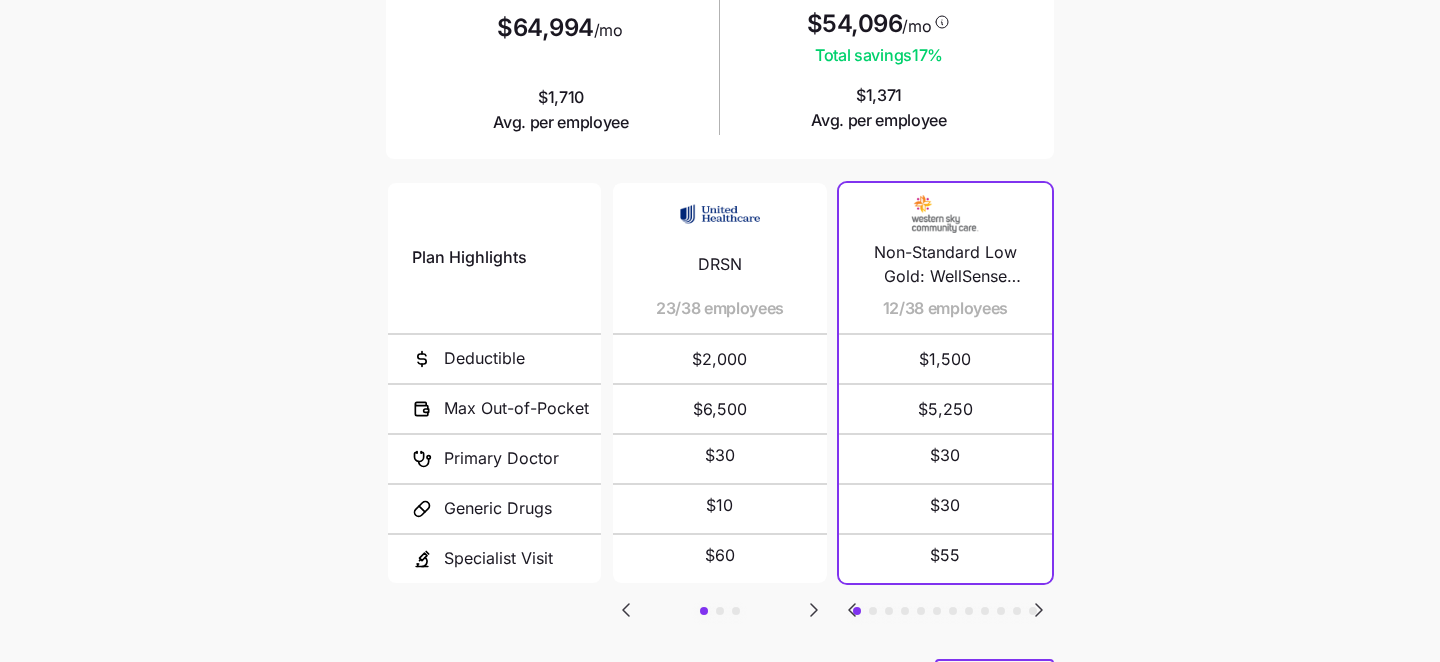 click 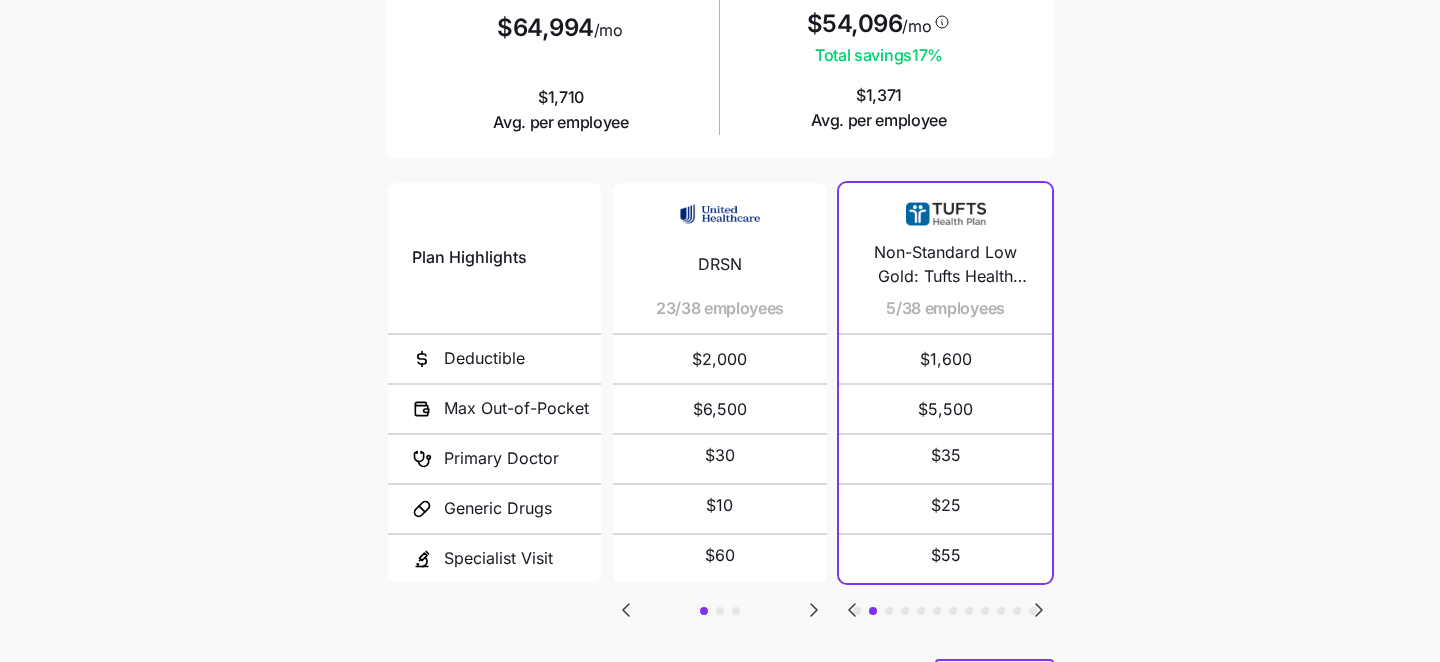 click 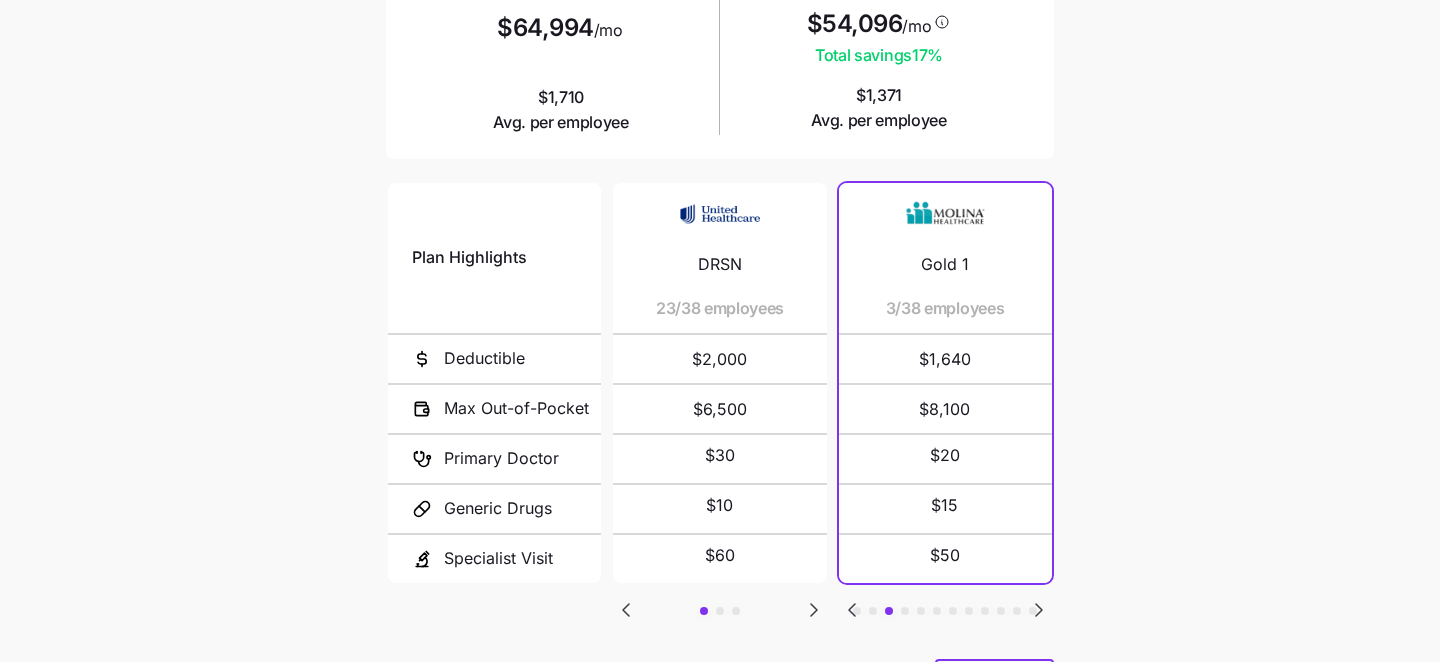 click 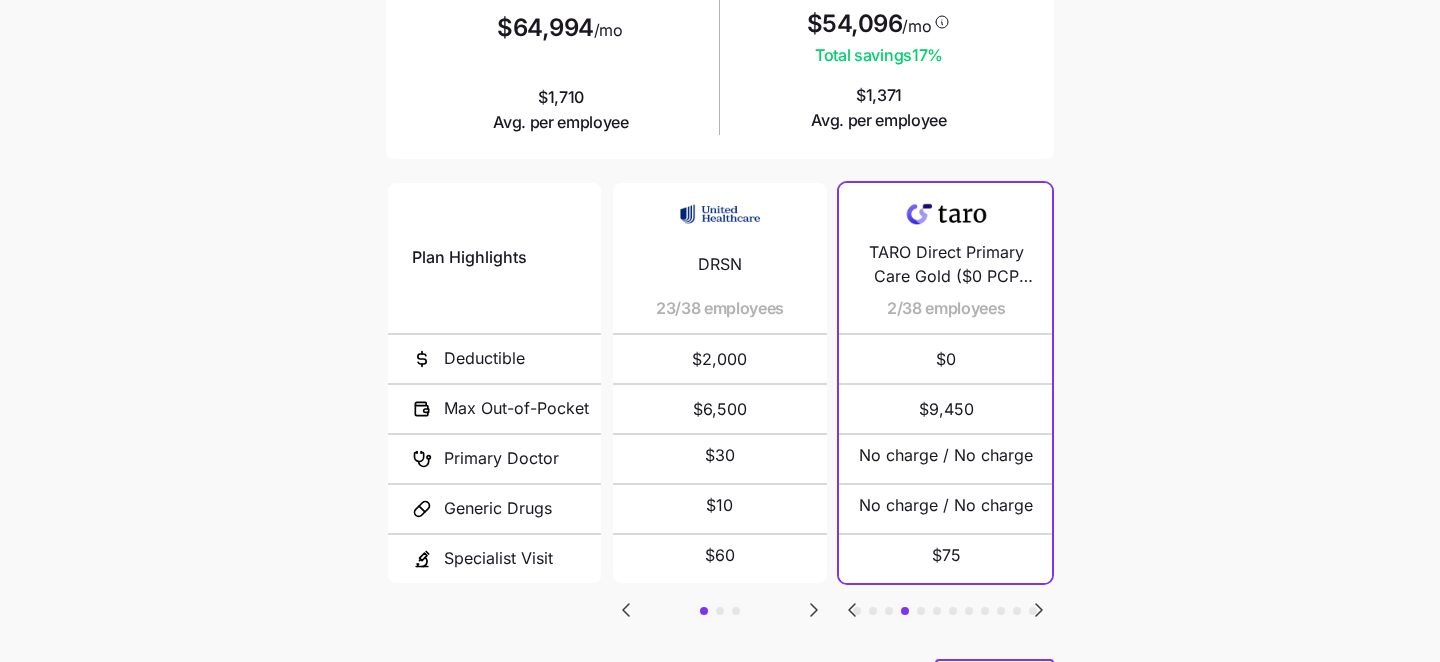 click 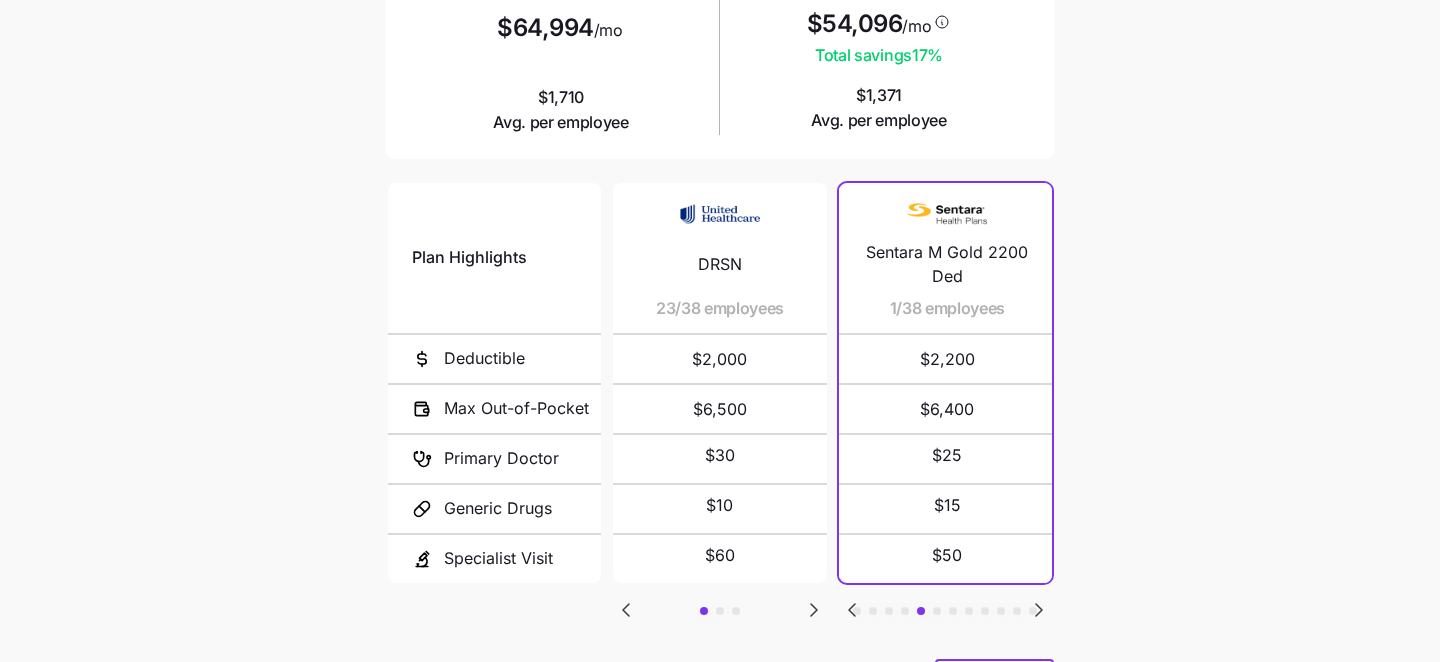 click 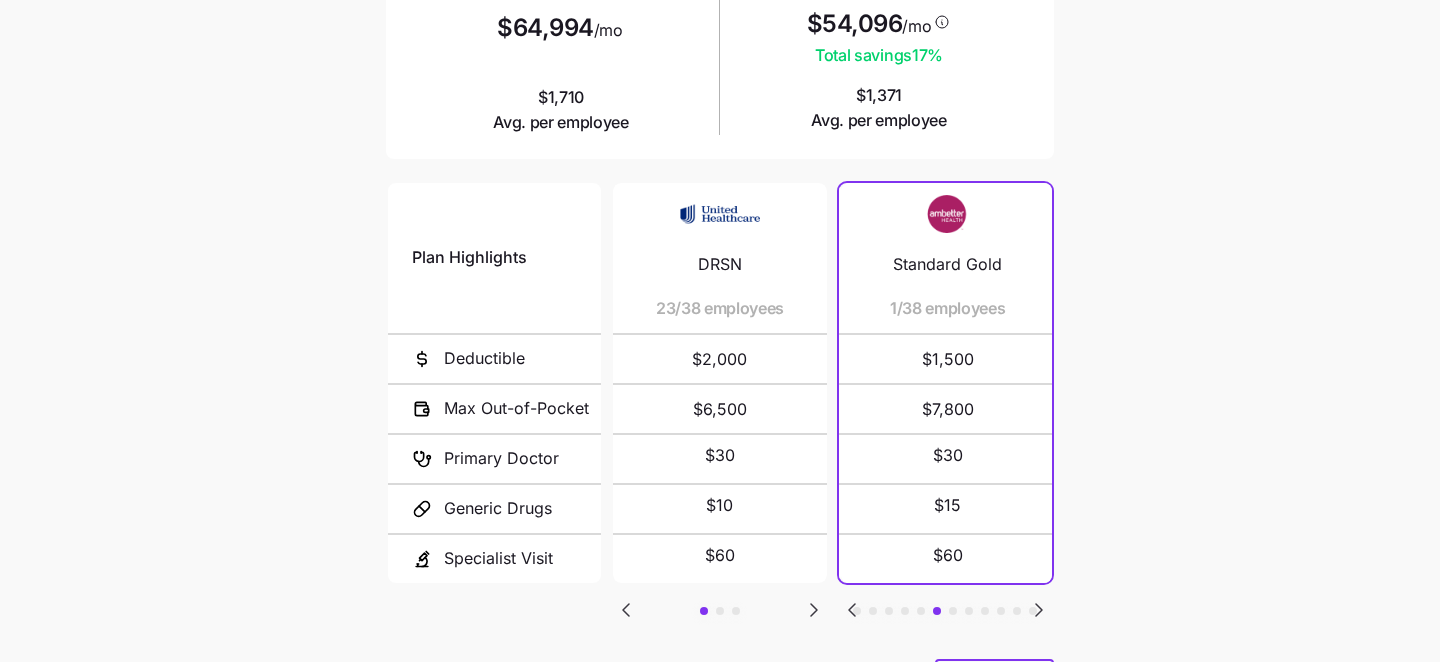 click 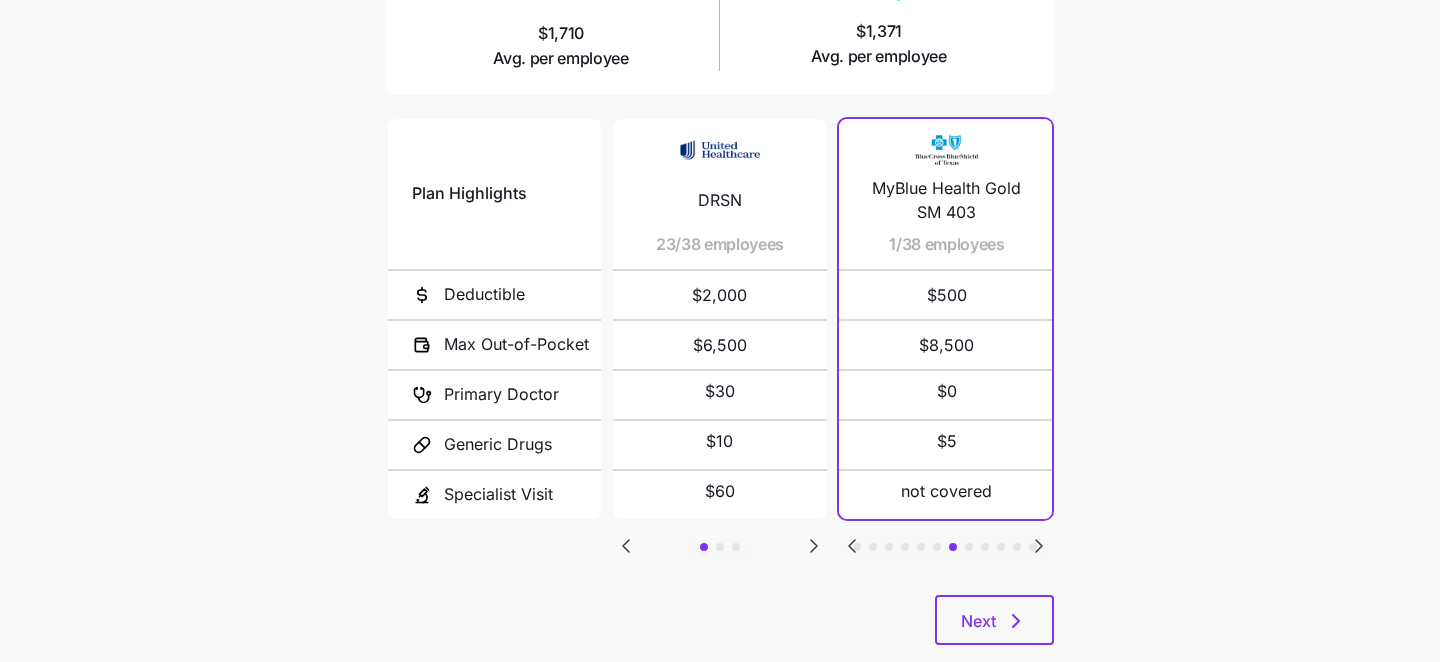 scroll, scrollTop: 399, scrollLeft: 0, axis: vertical 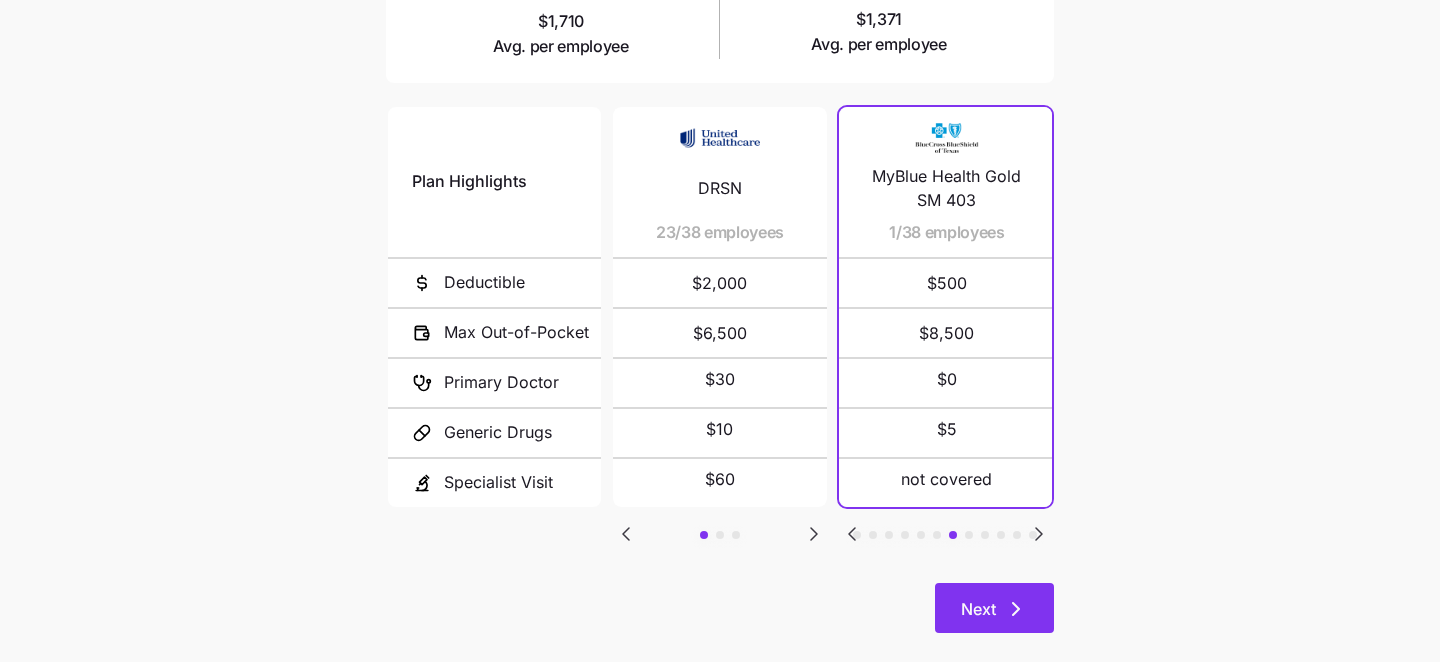click on "Next" at bounding box center [978, 609] 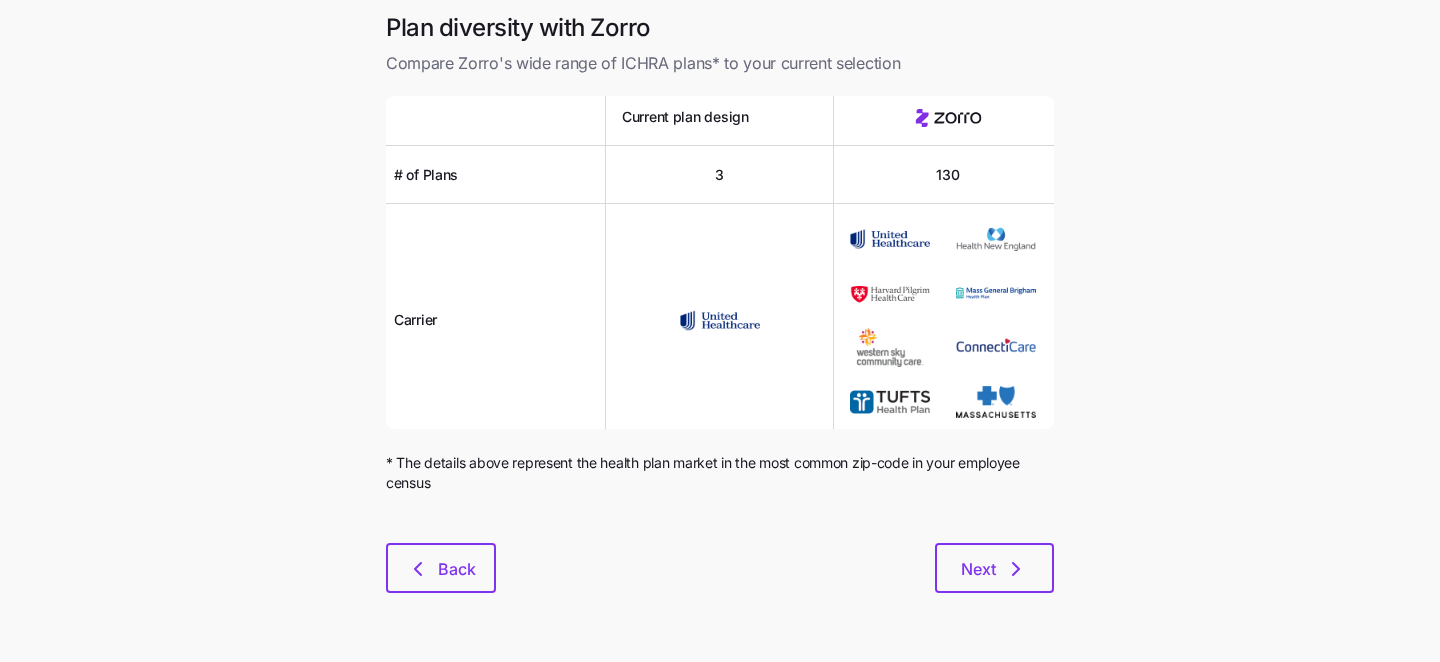 scroll, scrollTop: 0, scrollLeft: 0, axis: both 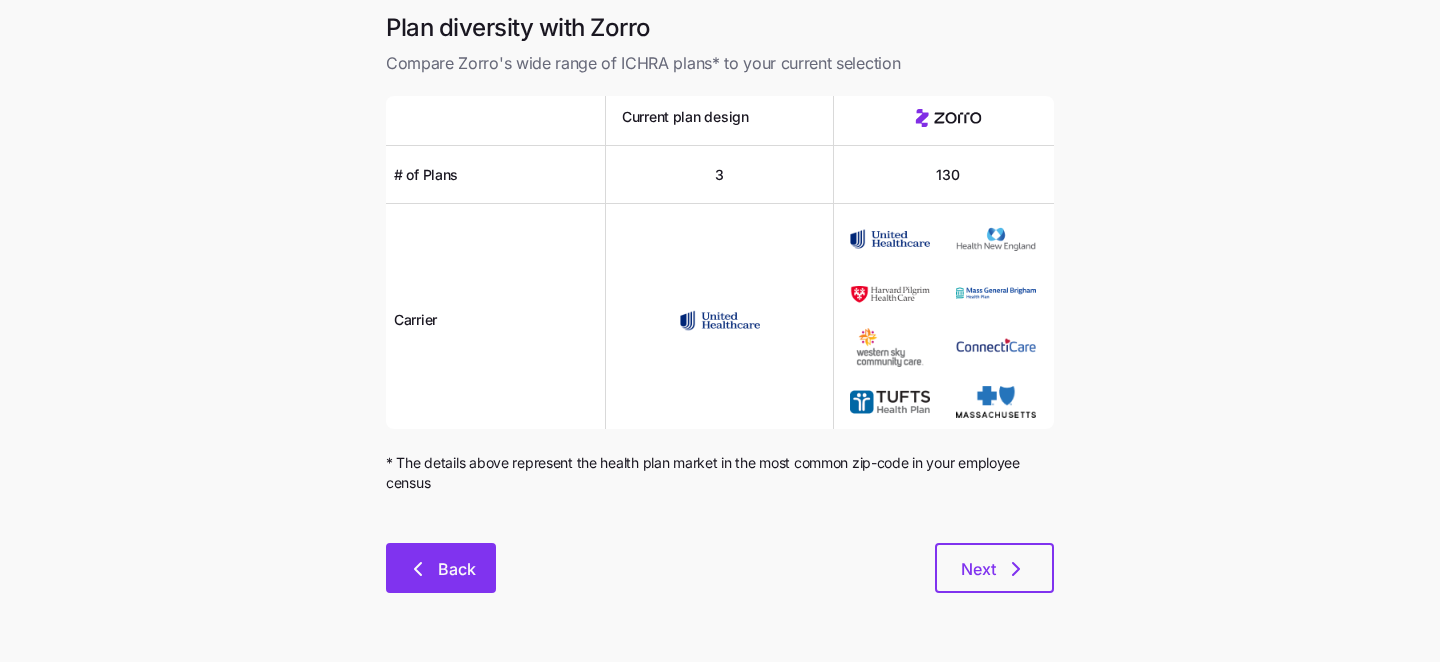 click 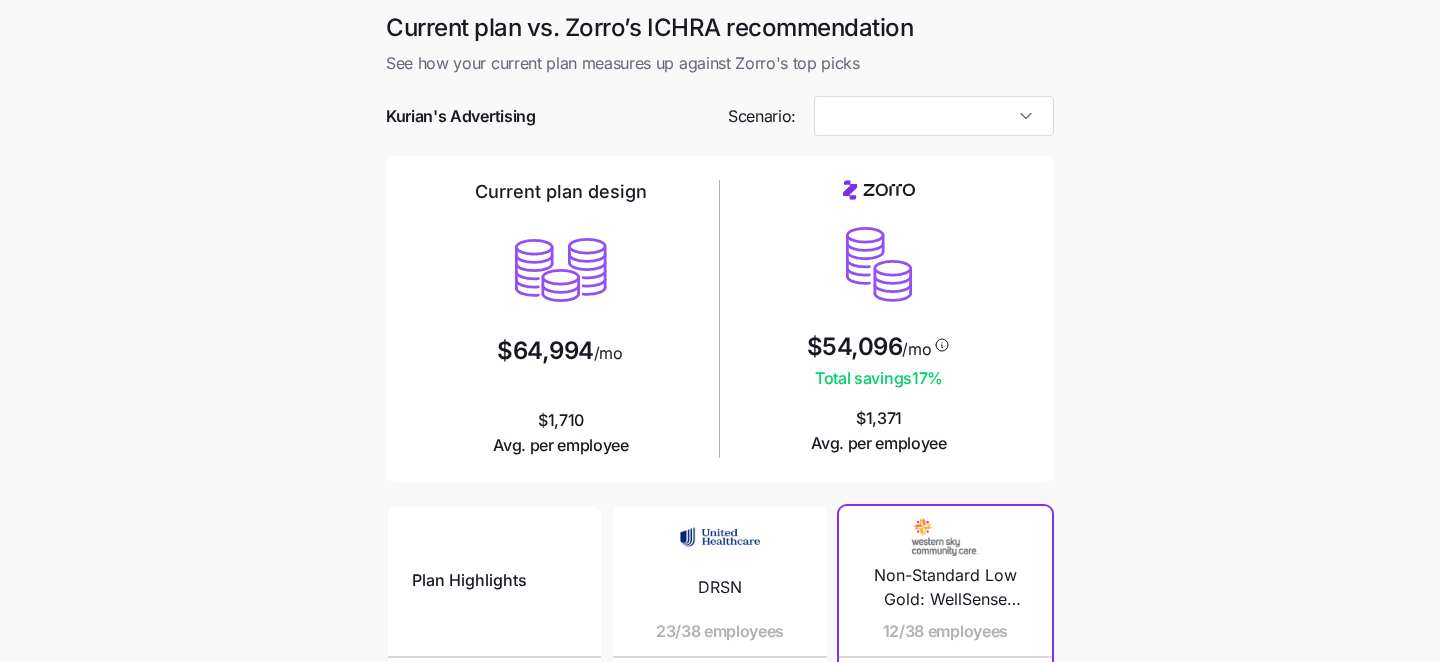 type on "Low Cost Gold" 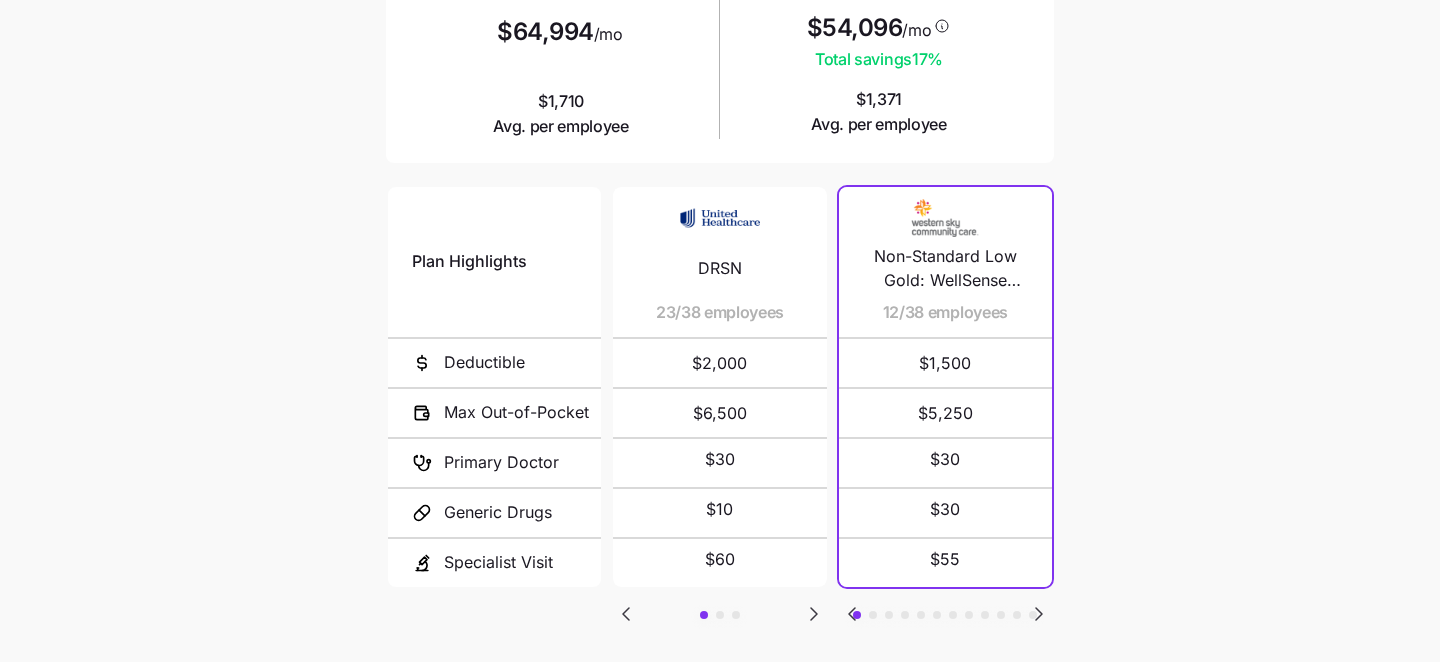 scroll, scrollTop: 429, scrollLeft: 0, axis: vertical 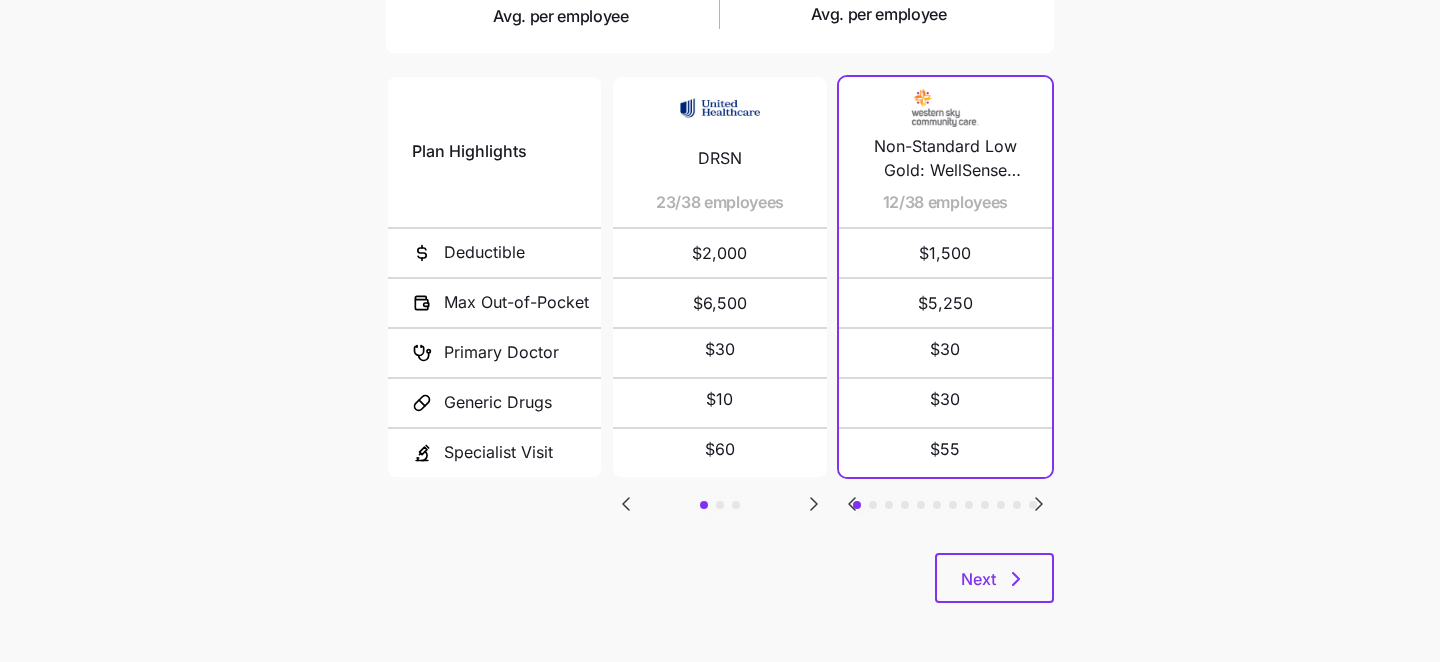 click on "Current plan vs. Zorro’s ICHRA recommendation See how your current plan measures up against Zorro's top picks Kurian's Advertising Scenario: Low Cost Gold Current plan design $64,994 /mo $1,710 Avg. per employee $54,096 /mo Total savings  17 % $1,371 Avg. per employee Plan Highlights Deductible Max Out-of-Pocket Primary Doctor Generic Drugs Specialist Visit DRSN 23/38 employees $2,000 $6,500 $30 $10 $60 DRT5 11/38 employees $1,000 $5,500 $25 $10 $50 EAJH 4/38 employees $2,500 $5,000 $10 Non-Standard Low Gold: WellSense Clarity Gold 1500 12/38 employees $1,500 $5,250 $30 $30 $55 Non-Standard Low Gold: Tufts Health Direct Gold 1600 5/38 employees $1,600 $5,500 $35 $25 $55 Gold 1 3/38 employees $1,640 $8,100 $20 $15 $50 TARO Direct Primary Care Gold ($0 PCP Mental Health Labs Generics $0 Deduct) - HMO 2/38 employees $0 $9,450 No charge / No charge No charge / No charge $75 Sentara M Gold 2200 Ded 1/38 employees $2,200 $6,400 $25 $15 $50 Standard Gold 1/38 employees $1,500 $7,800 $30 $15 $60 1/38 employees $500" at bounding box center (720, 105) 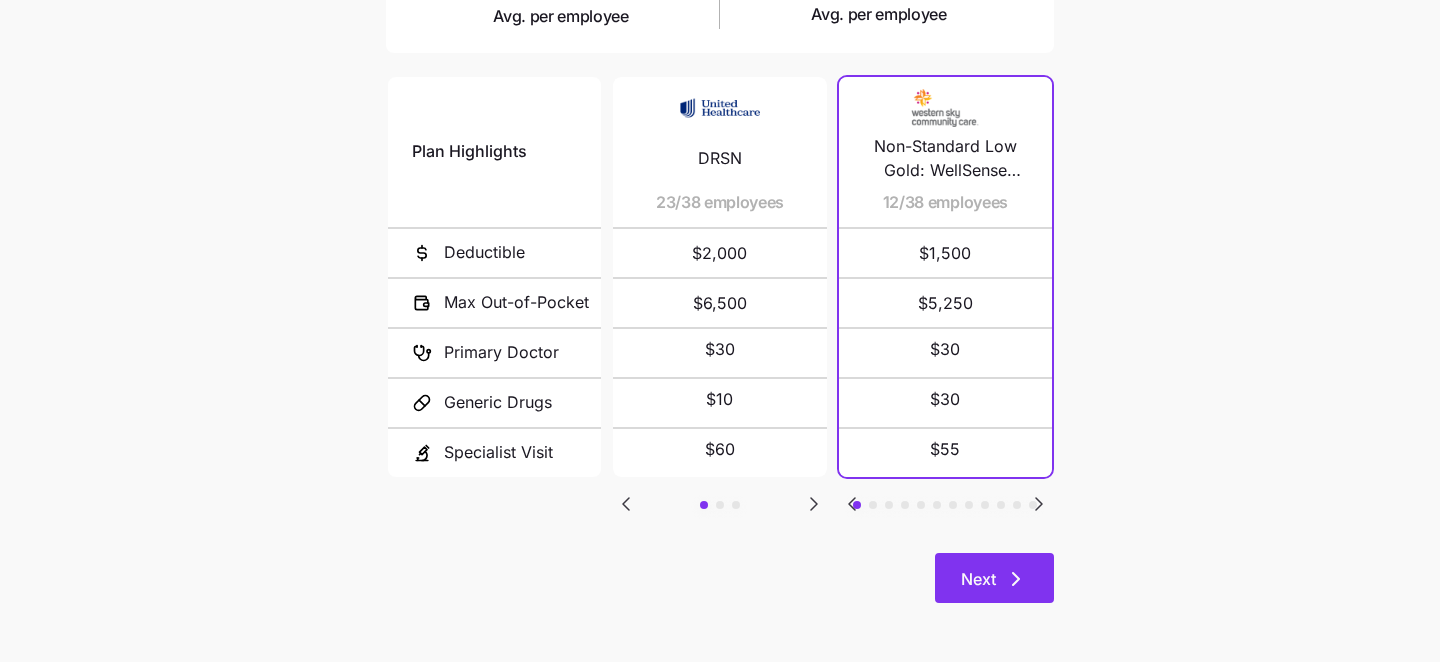 click on "Next" at bounding box center [994, 578] 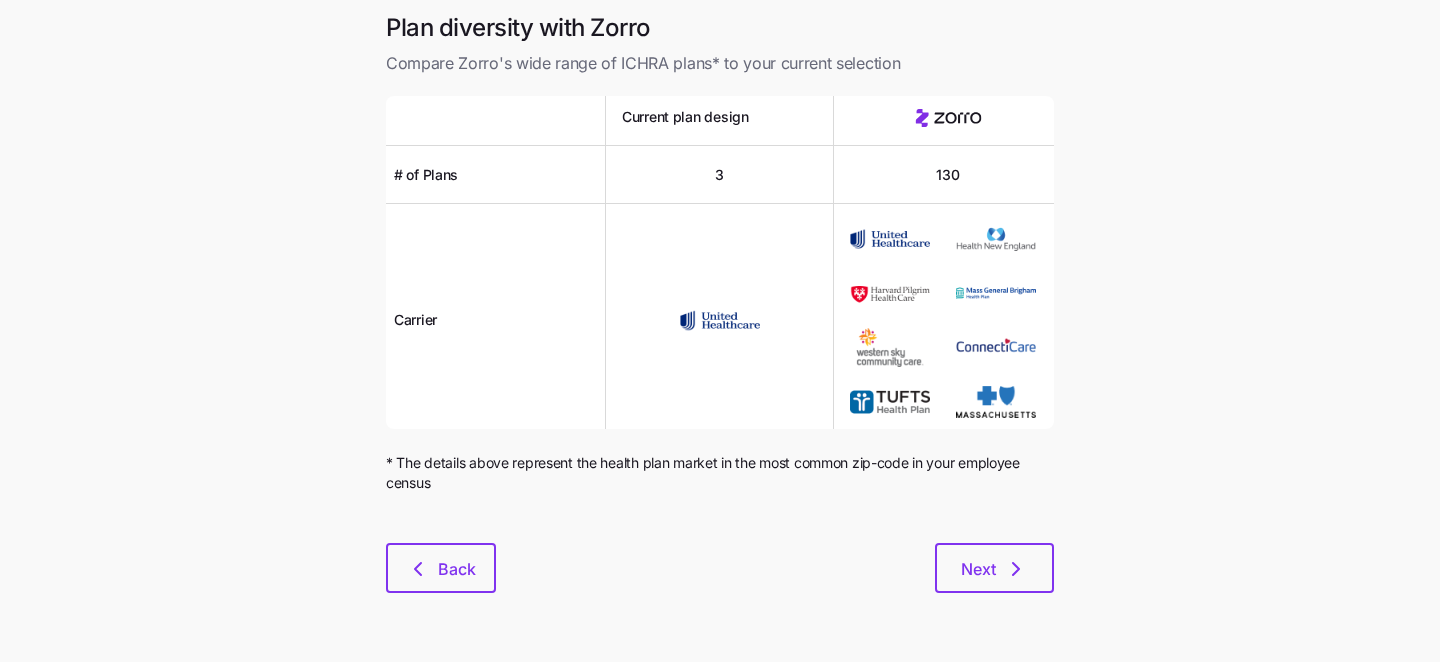 scroll, scrollTop: 0, scrollLeft: 0, axis: both 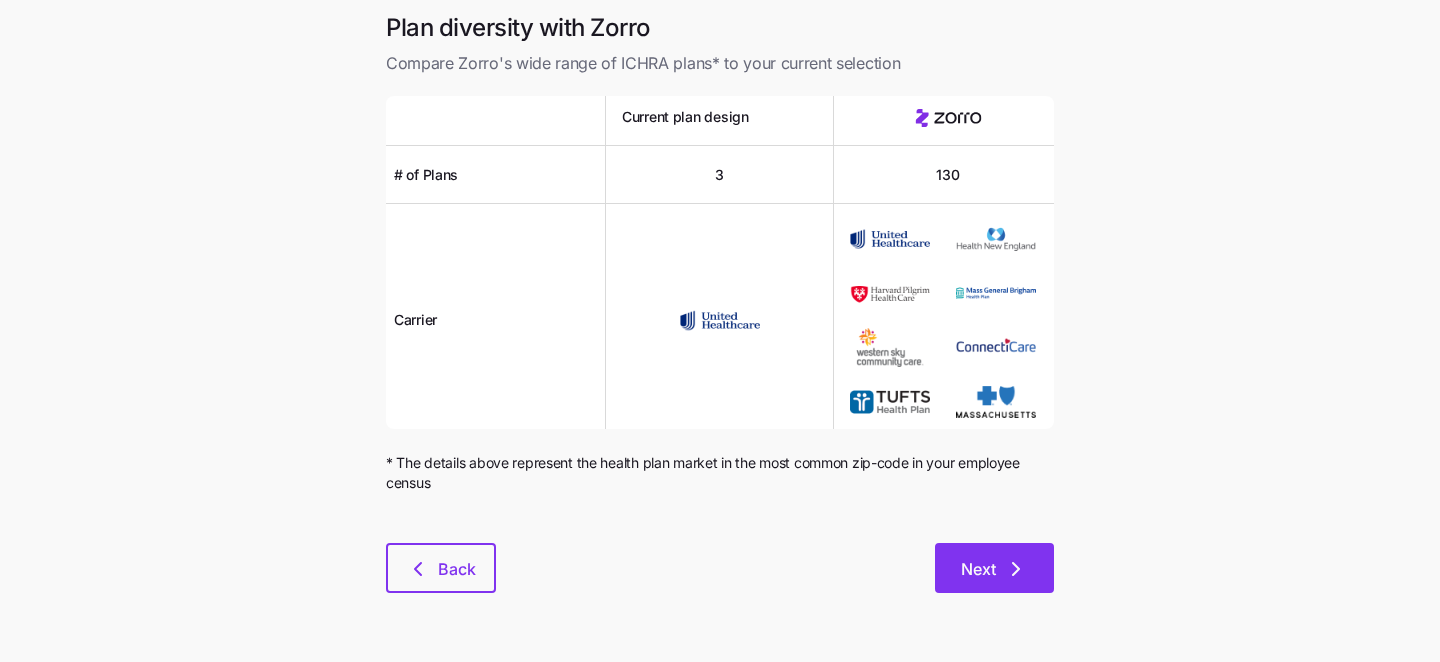 click on "Next" at bounding box center [978, 569] 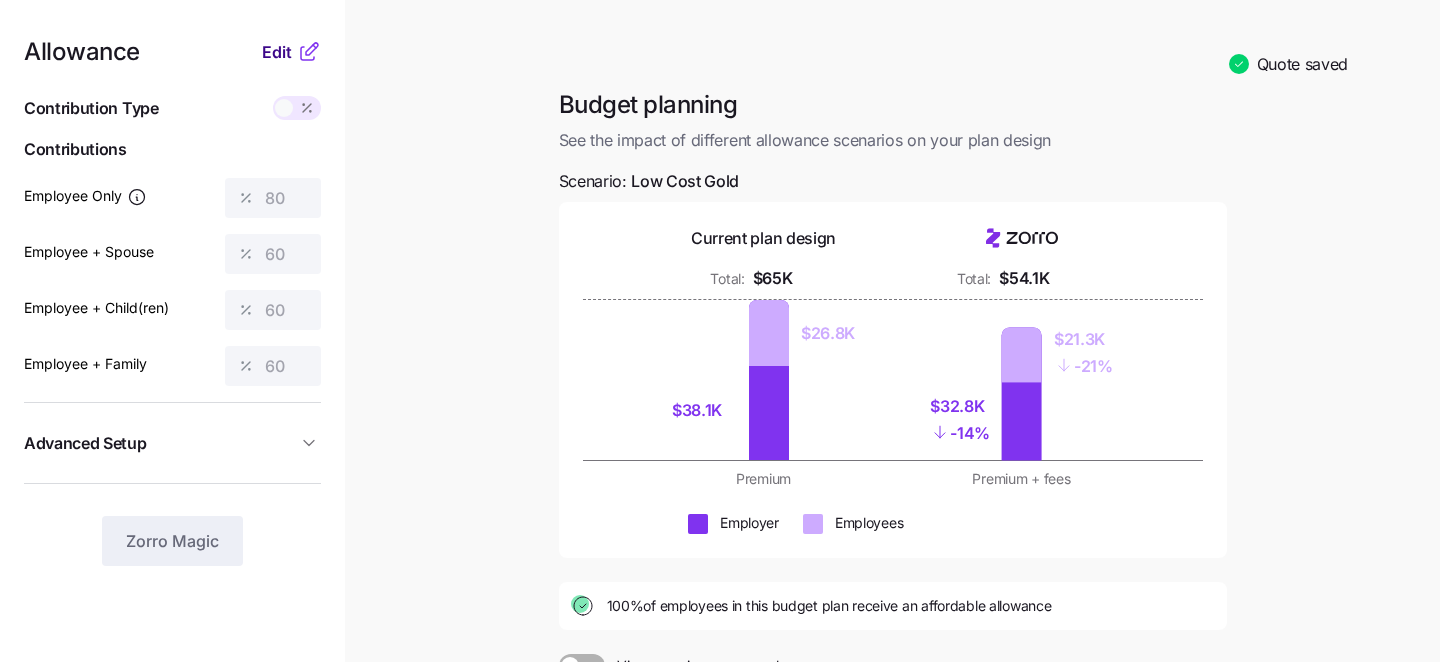 click on "Edit" at bounding box center [277, 52] 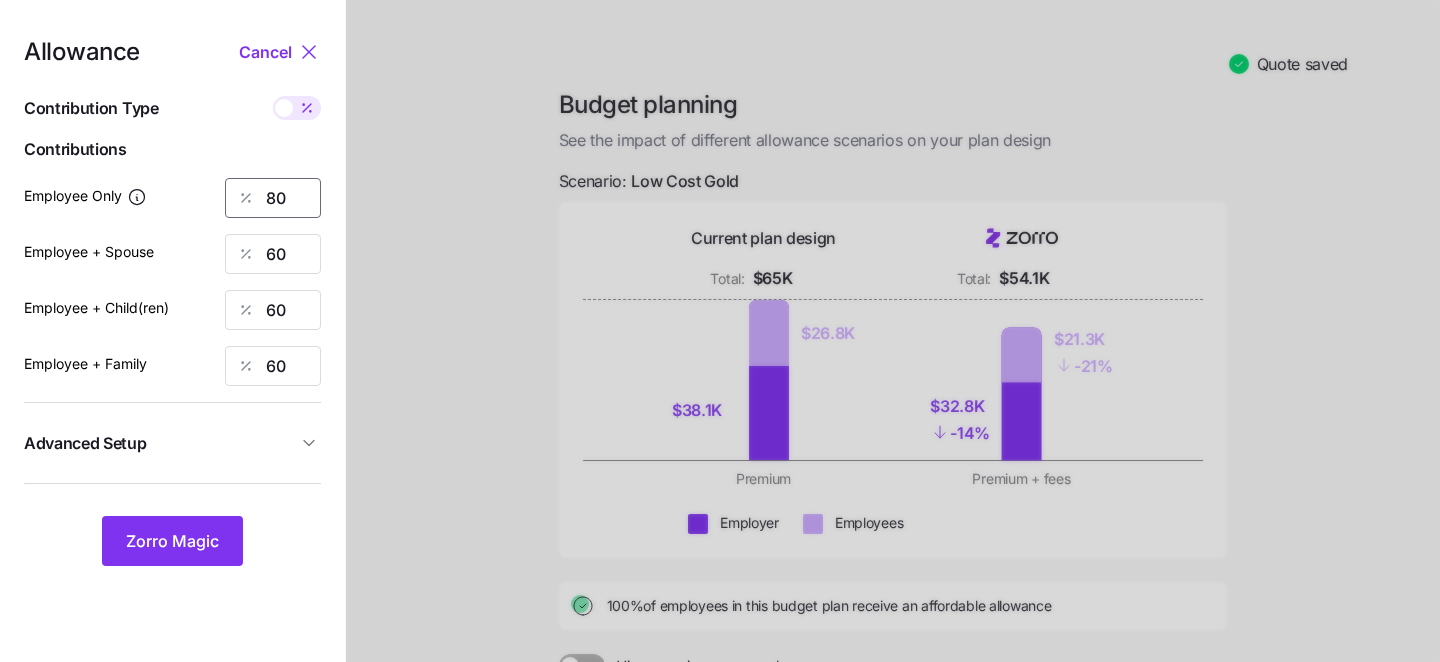 click on "80" at bounding box center [273, 198] 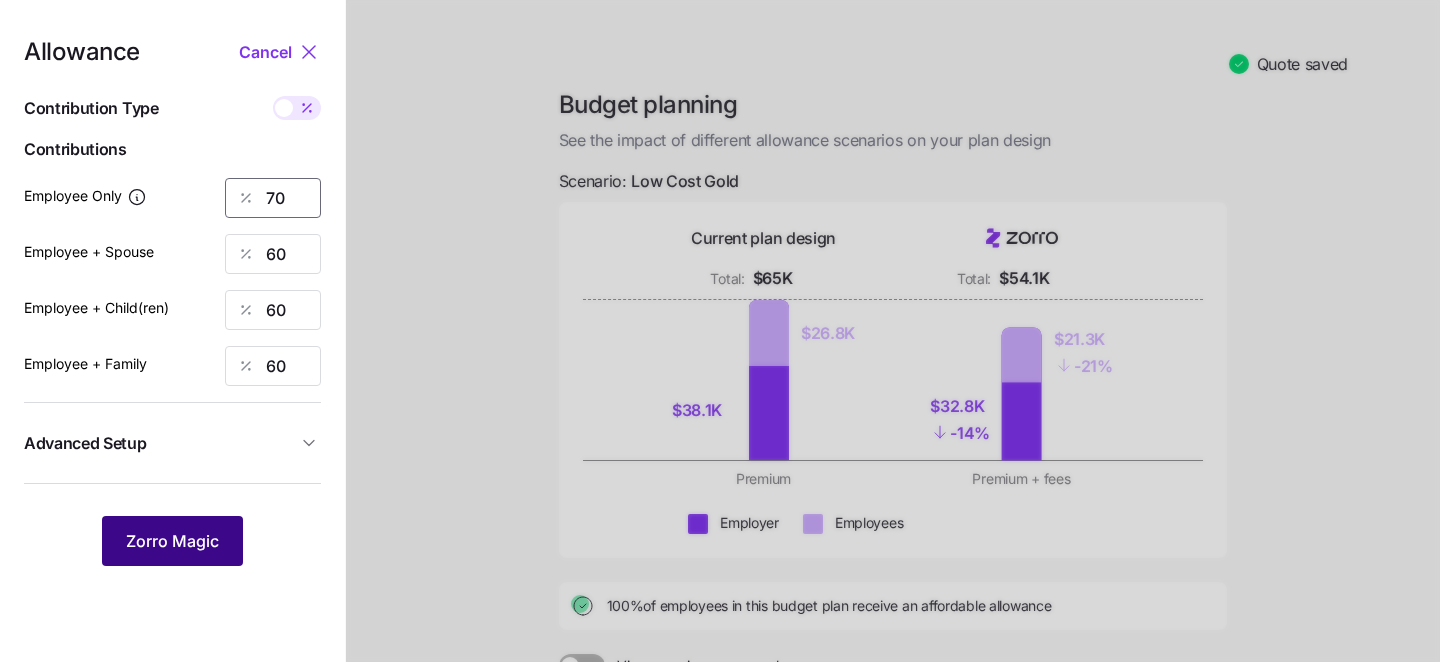 type on "70" 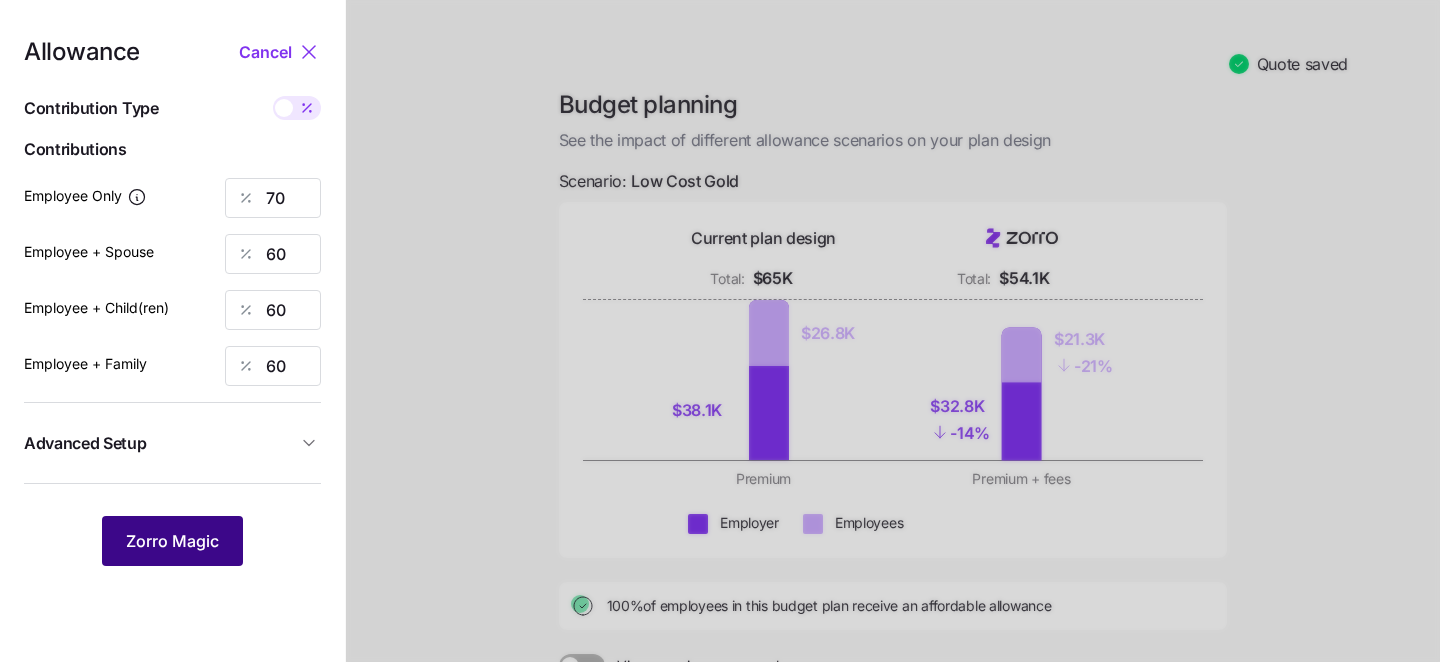 click on "Zorro Magic" at bounding box center [172, 541] 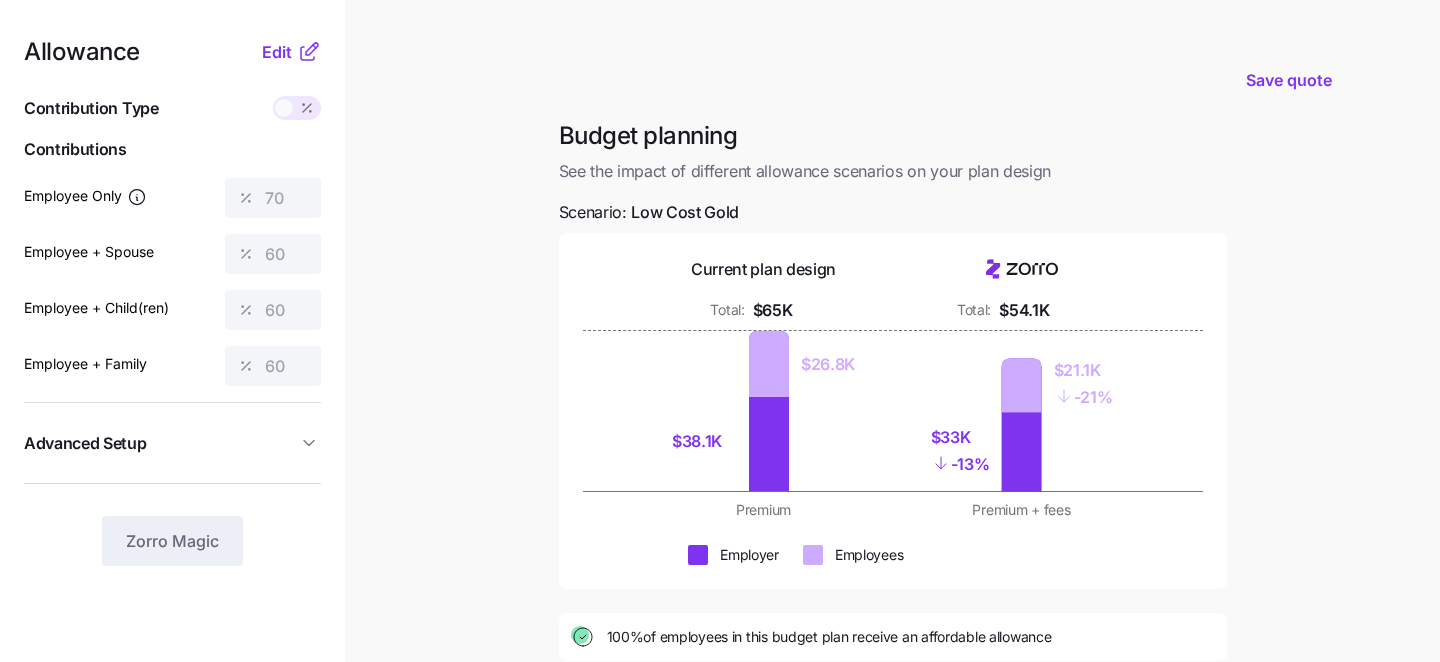 scroll, scrollTop: 171, scrollLeft: 0, axis: vertical 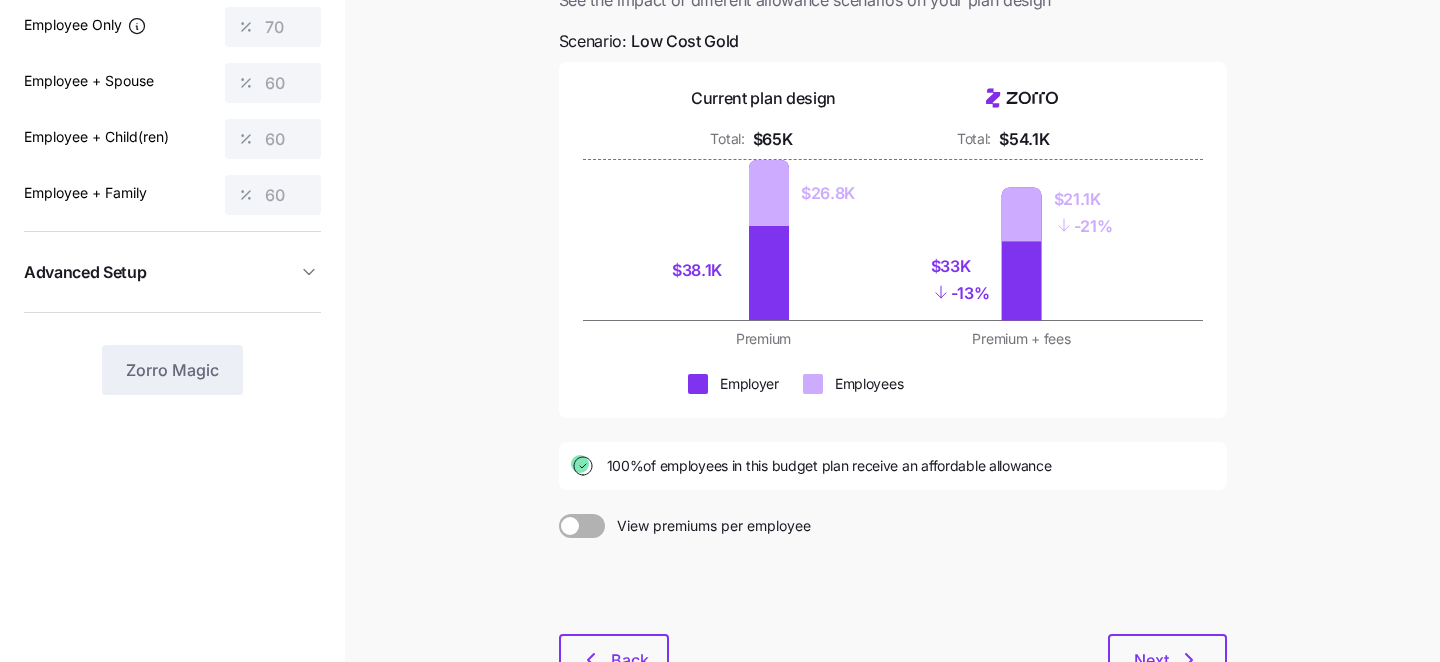 click at bounding box center [593, 526] 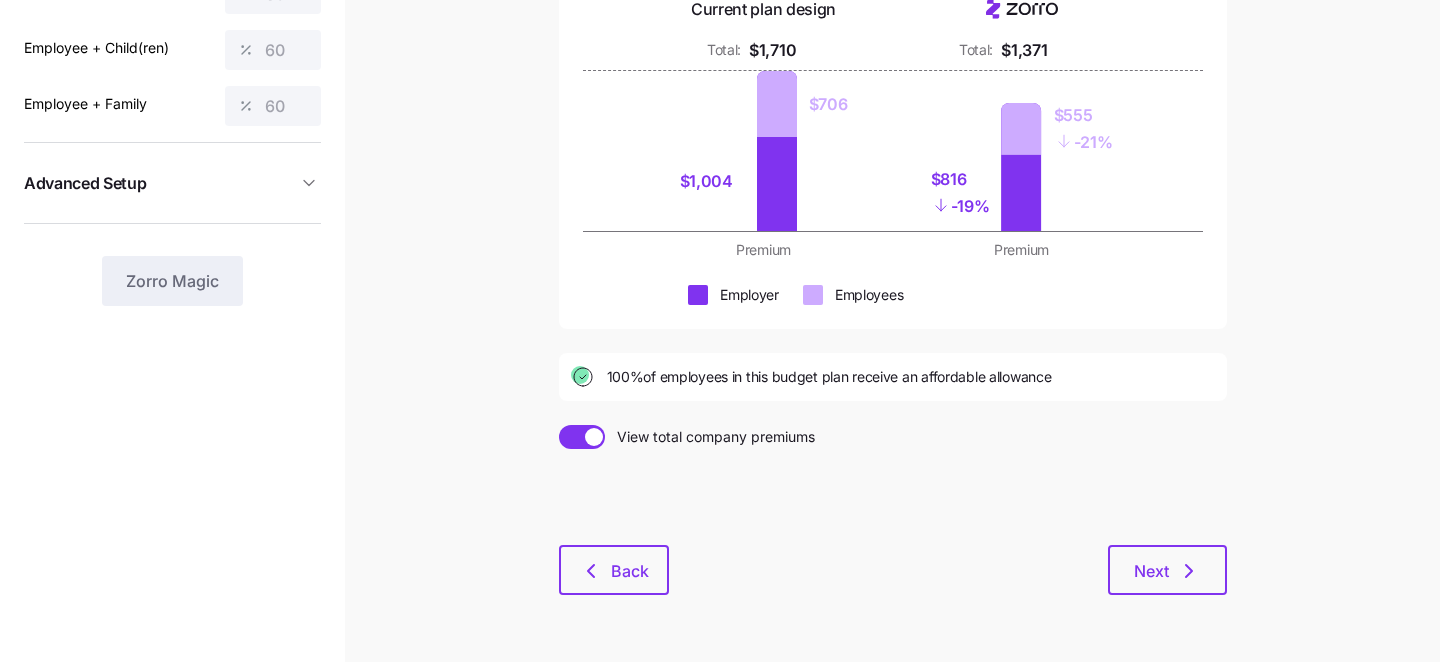 scroll, scrollTop: 290, scrollLeft: 0, axis: vertical 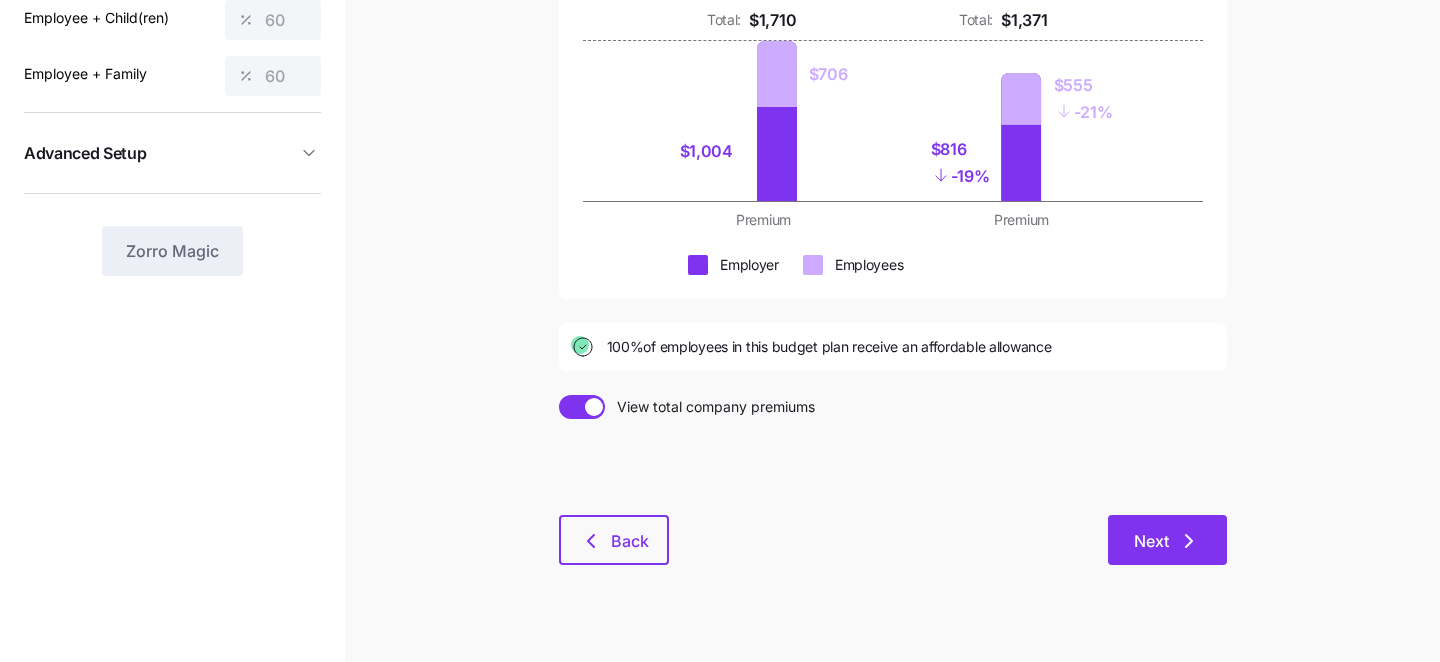 click on "Next" at bounding box center [1167, 540] 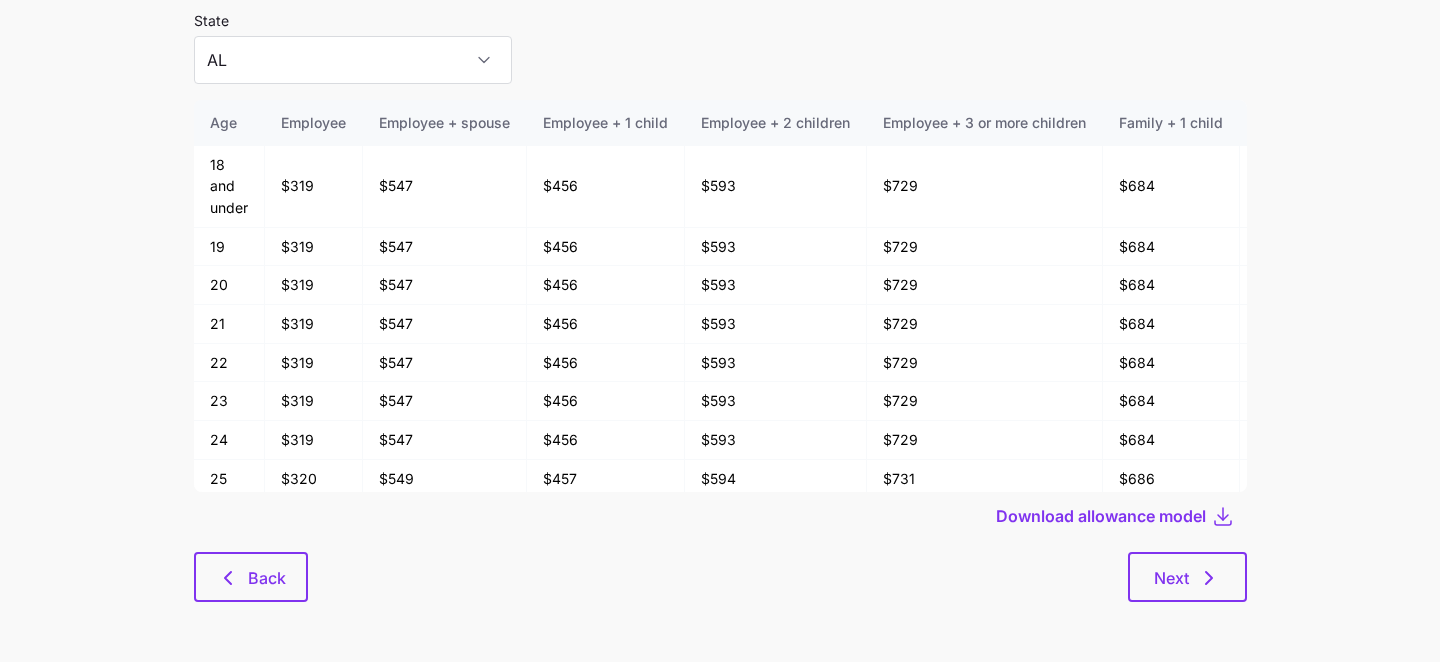 scroll, scrollTop: 0, scrollLeft: 0, axis: both 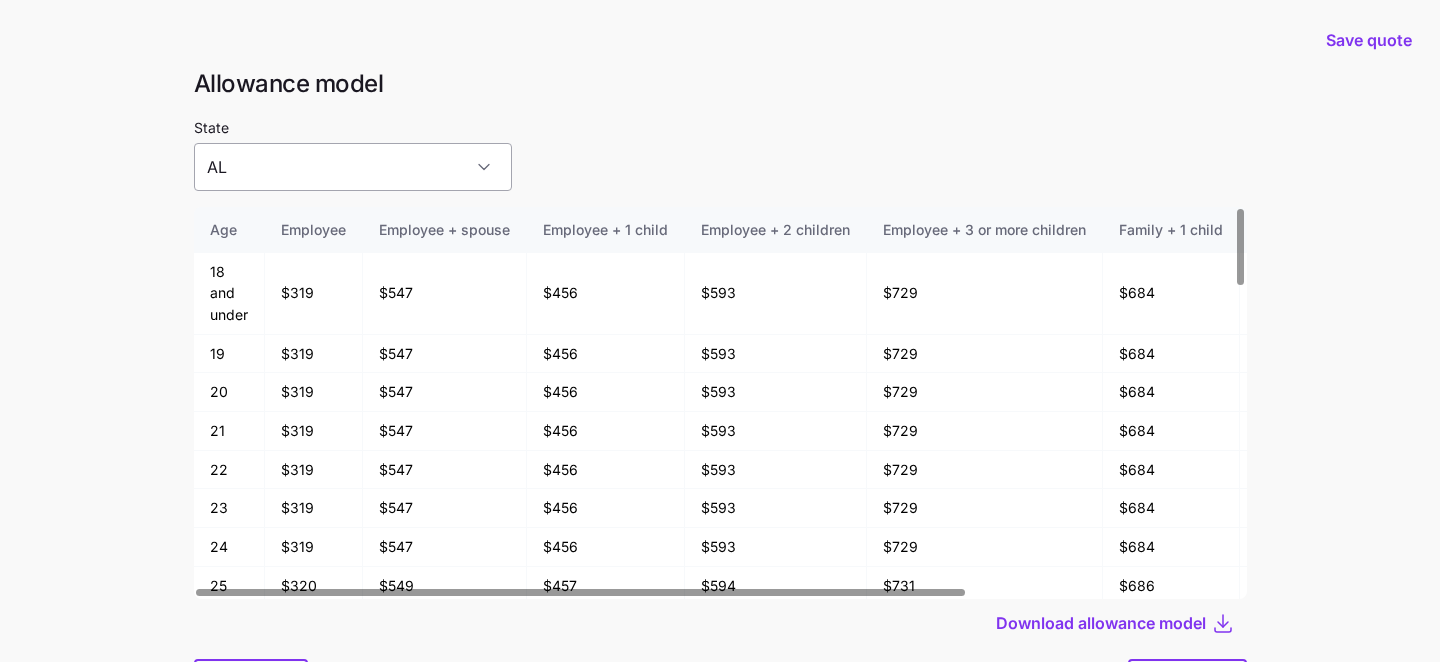 click on "AL" at bounding box center (353, 167) 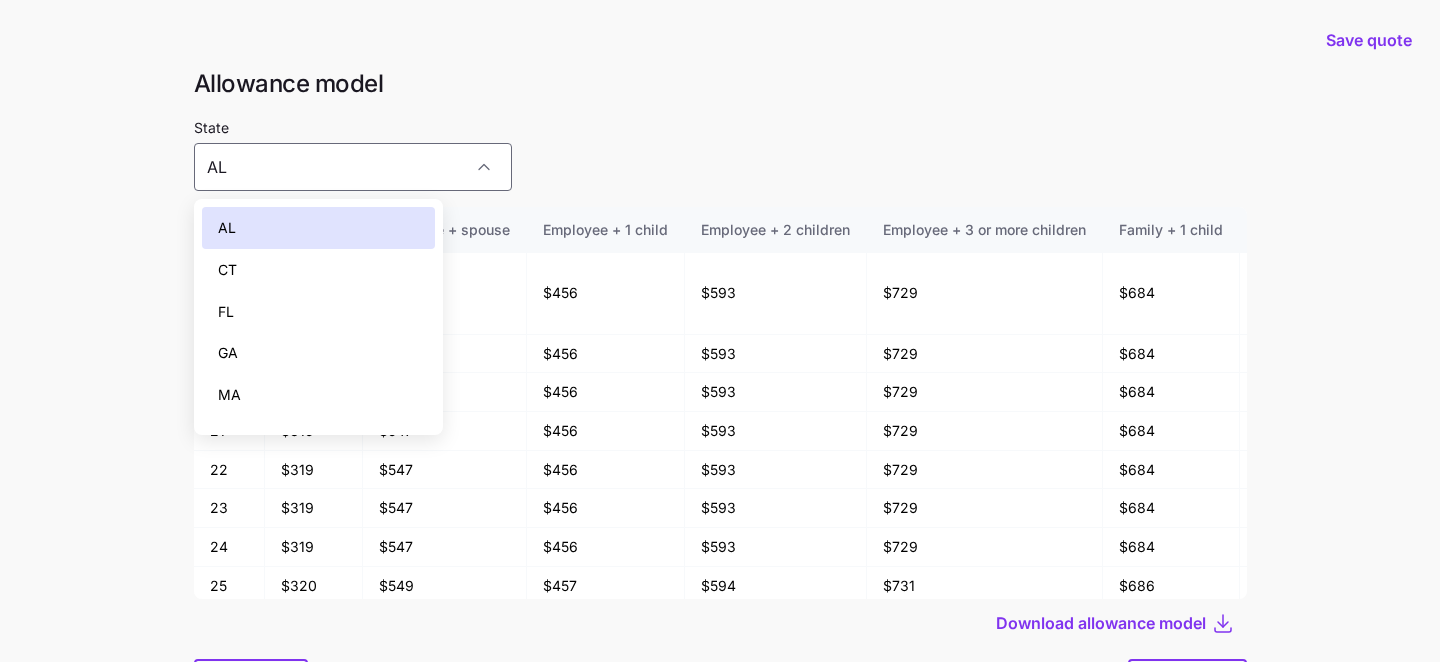 click on "AL" at bounding box center (319, 228) 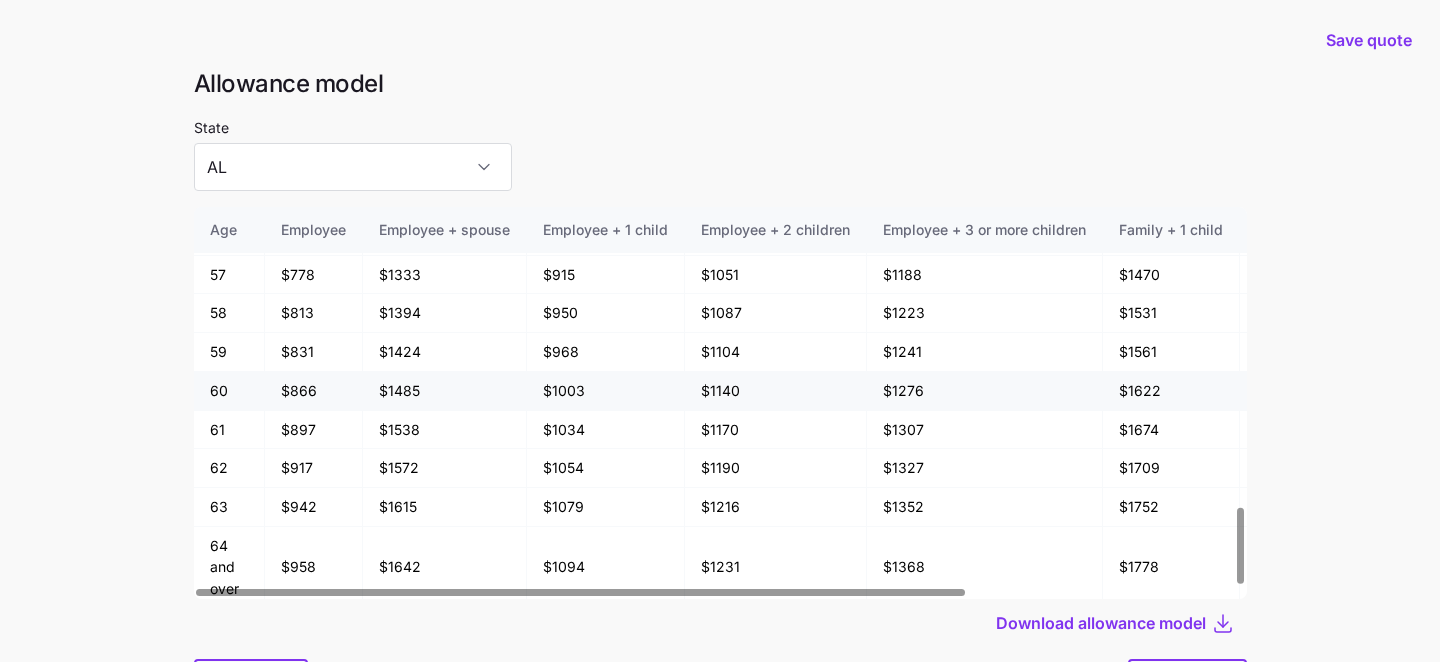 scroll, scrollTop: 1558, scrollLeft: 0, axis: vertical 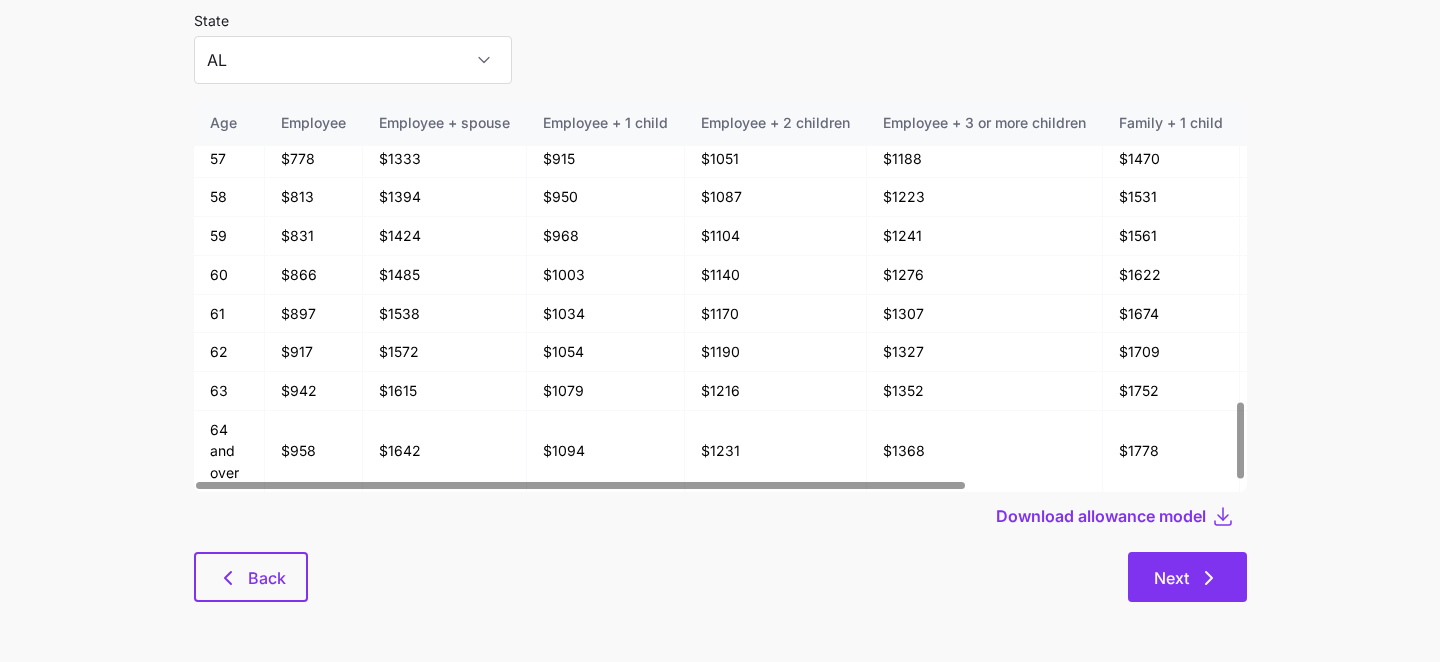 click on "Next" at bounding box center [1171, 578] 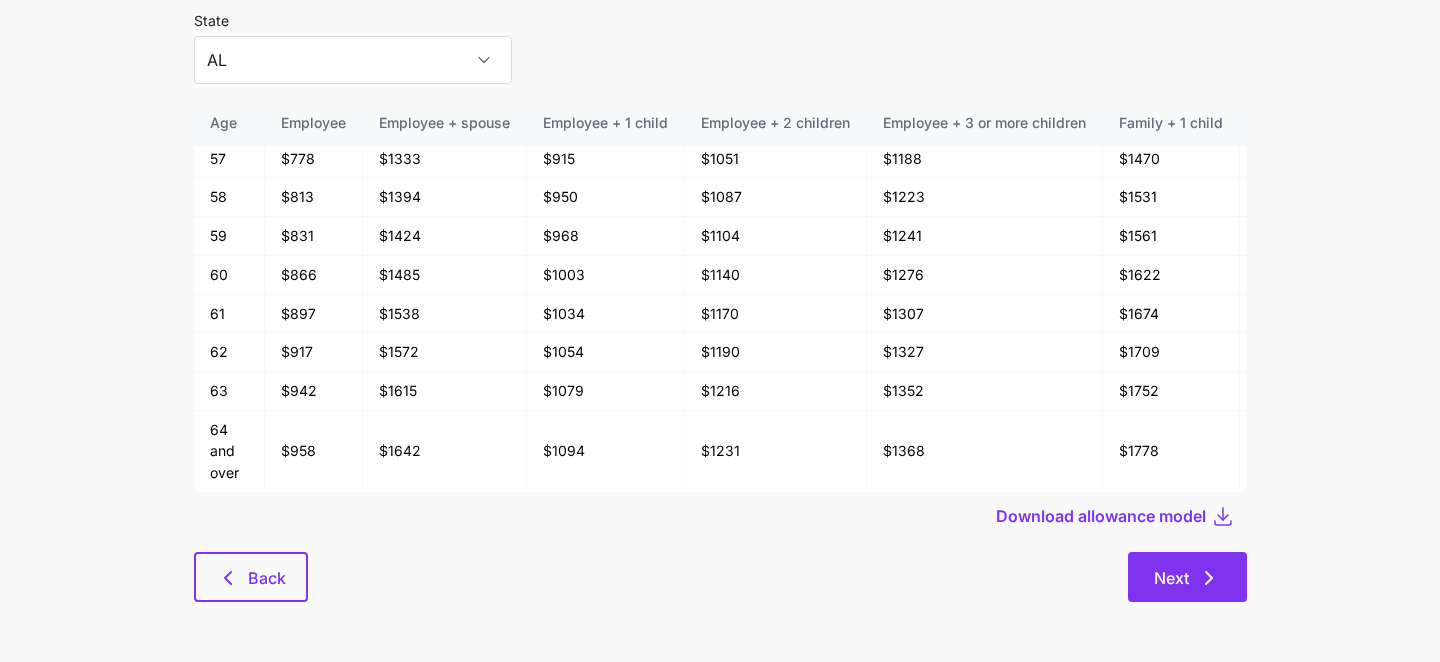 scroll, scrollTop: 0, scrollLeft: 0, axis: both 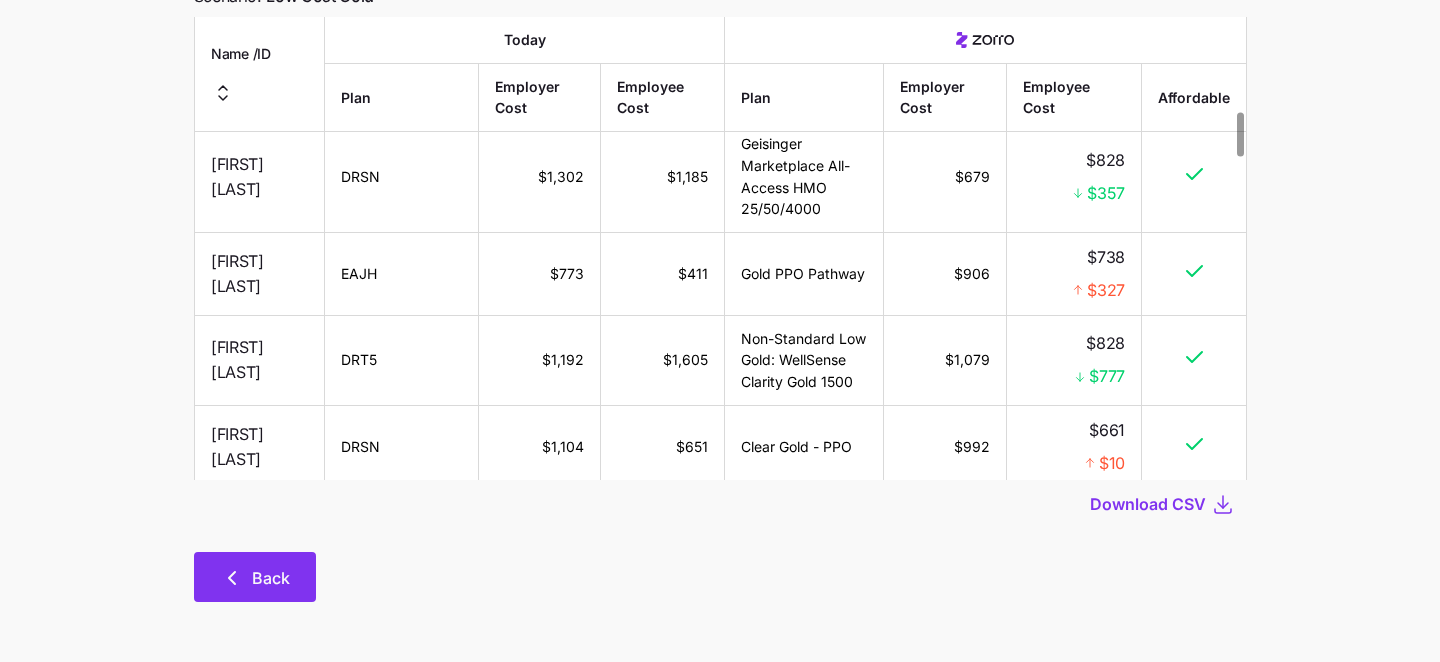 click on "Back" at bounding box center (255, 577) 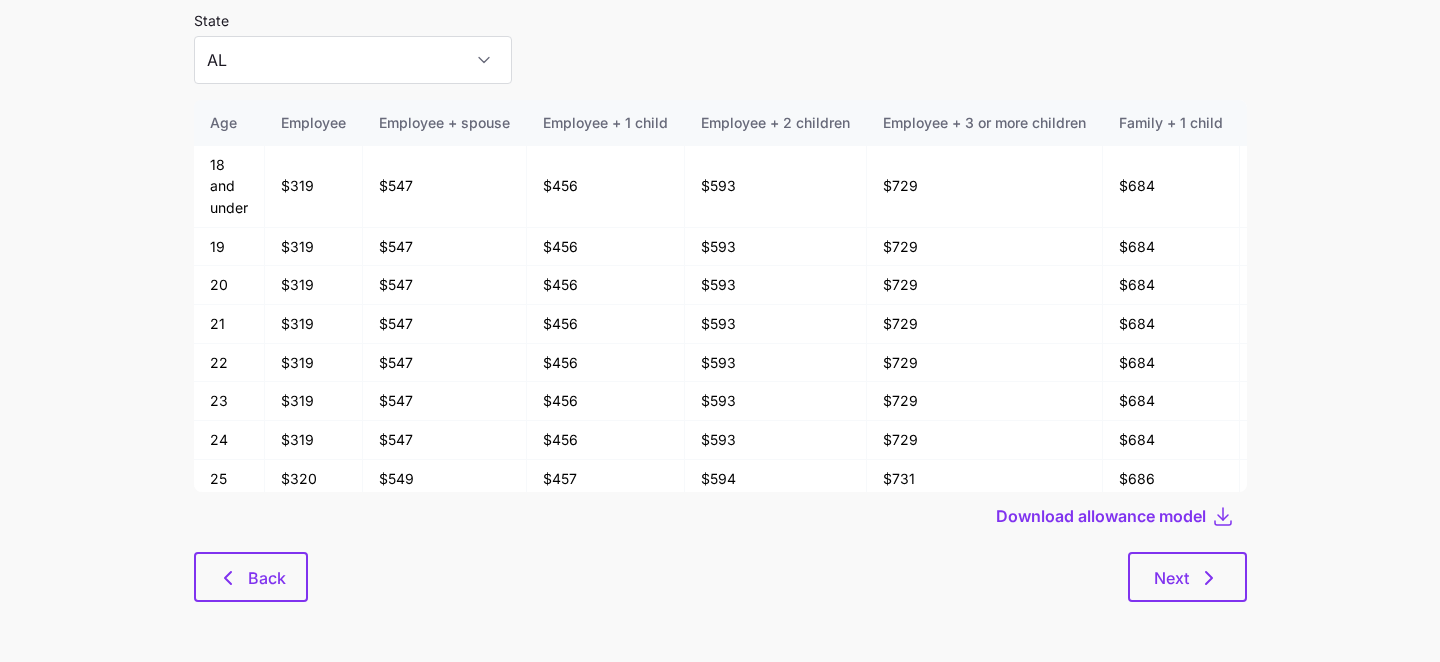 scroll, scrollTop: 0, scrollLeft: 0, axis: both 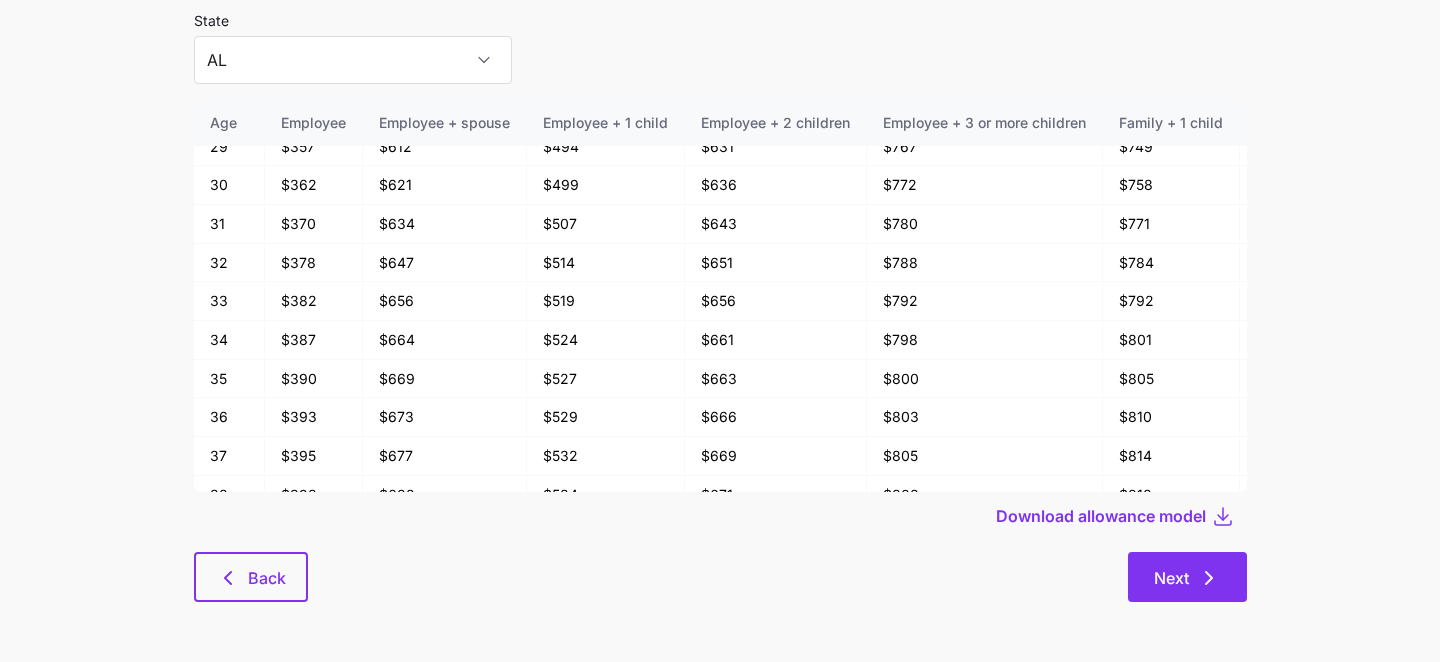click on "Next" at bounding box center (1171, 578) 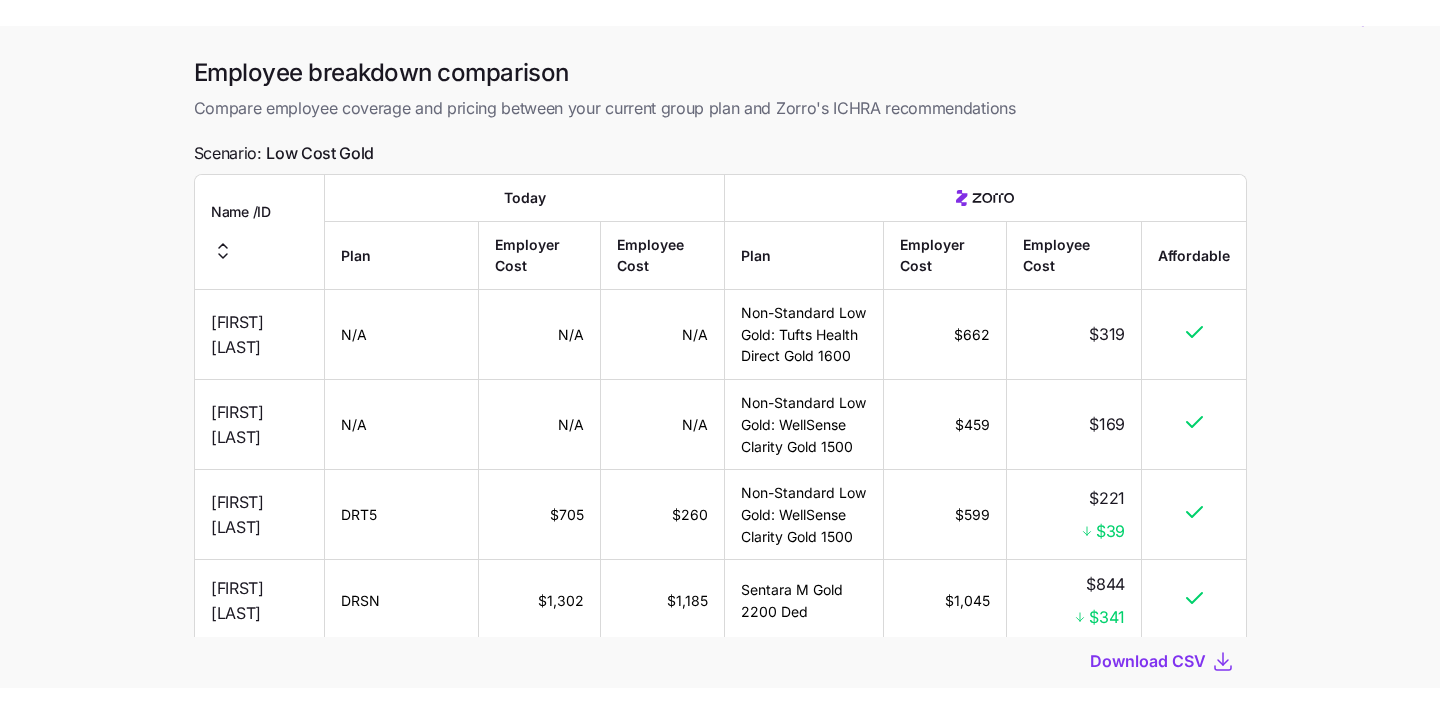scroll, scrollTop: 41, scrollLeft: 0, axis: vertical 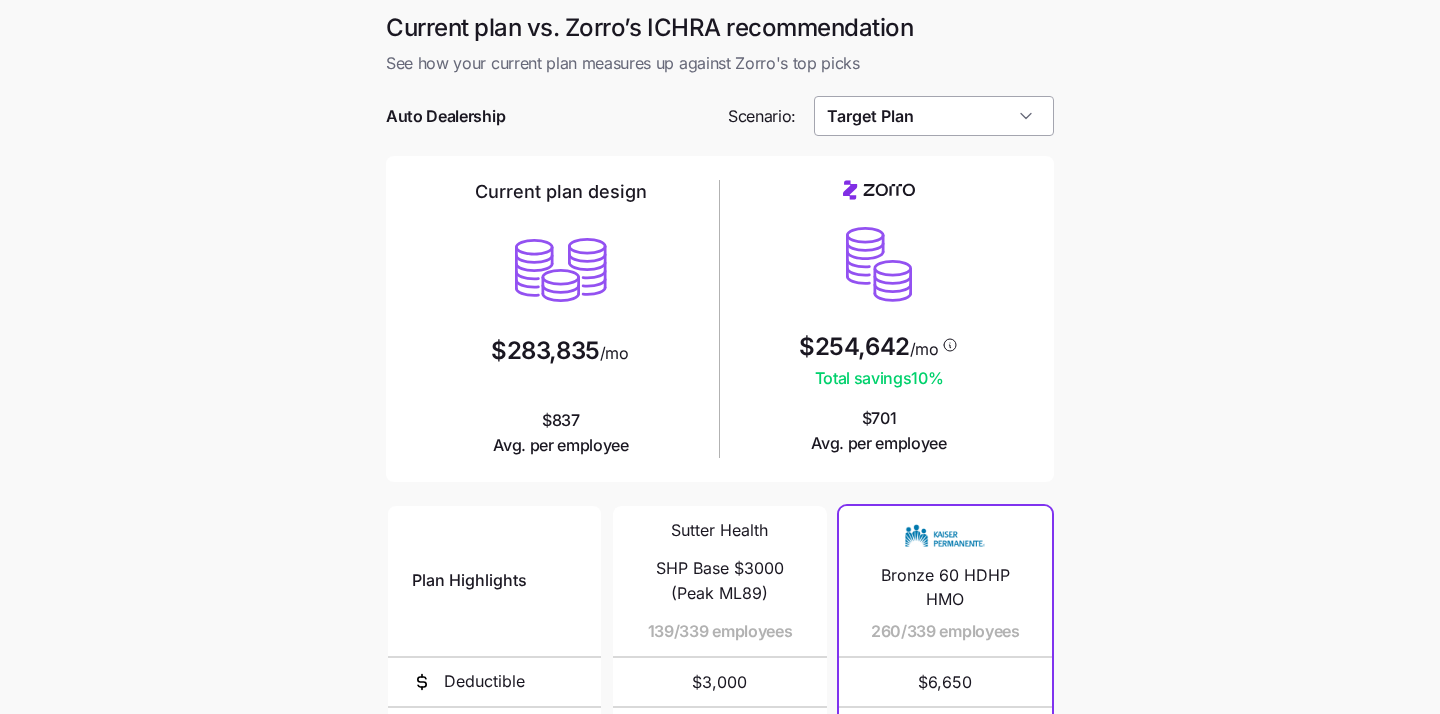 click on "Target Plan" at bounding box center (934, 116) 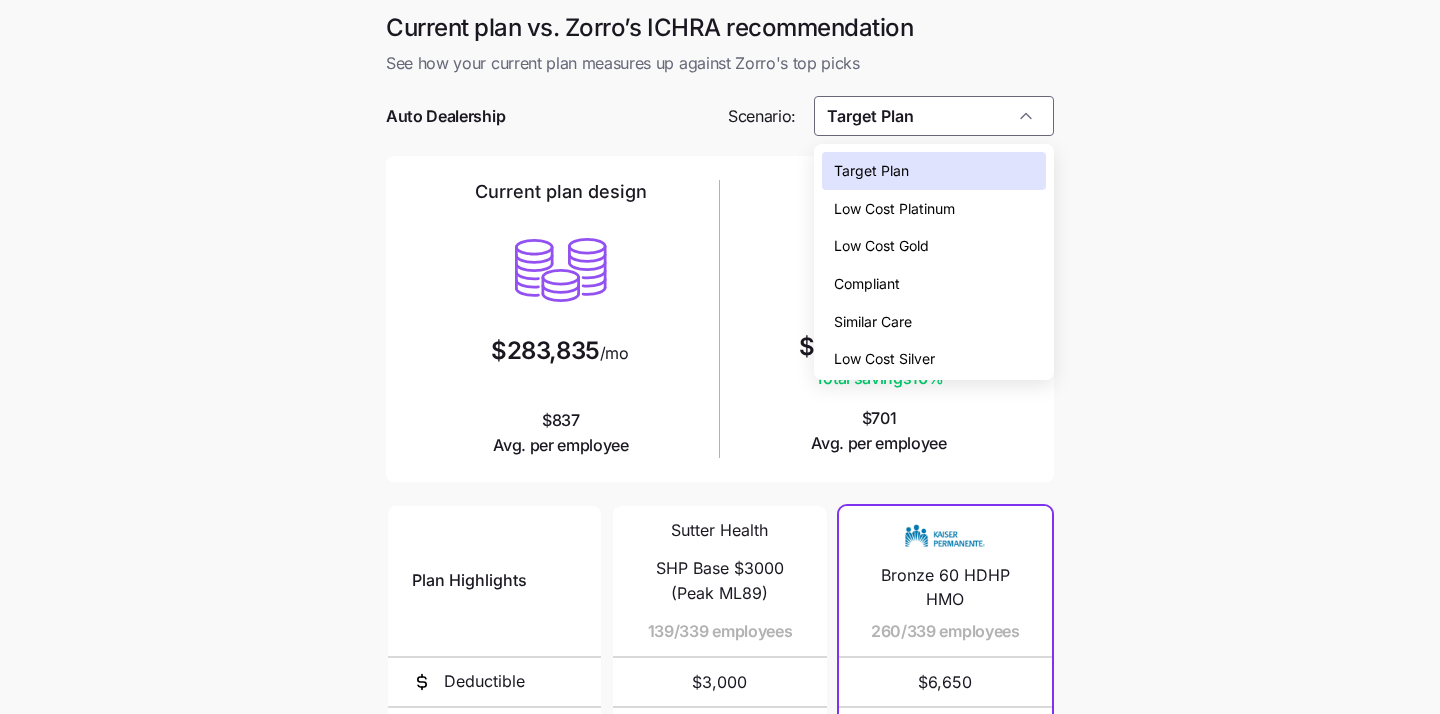 click on "Compliant" at bounding box center [934, 284] 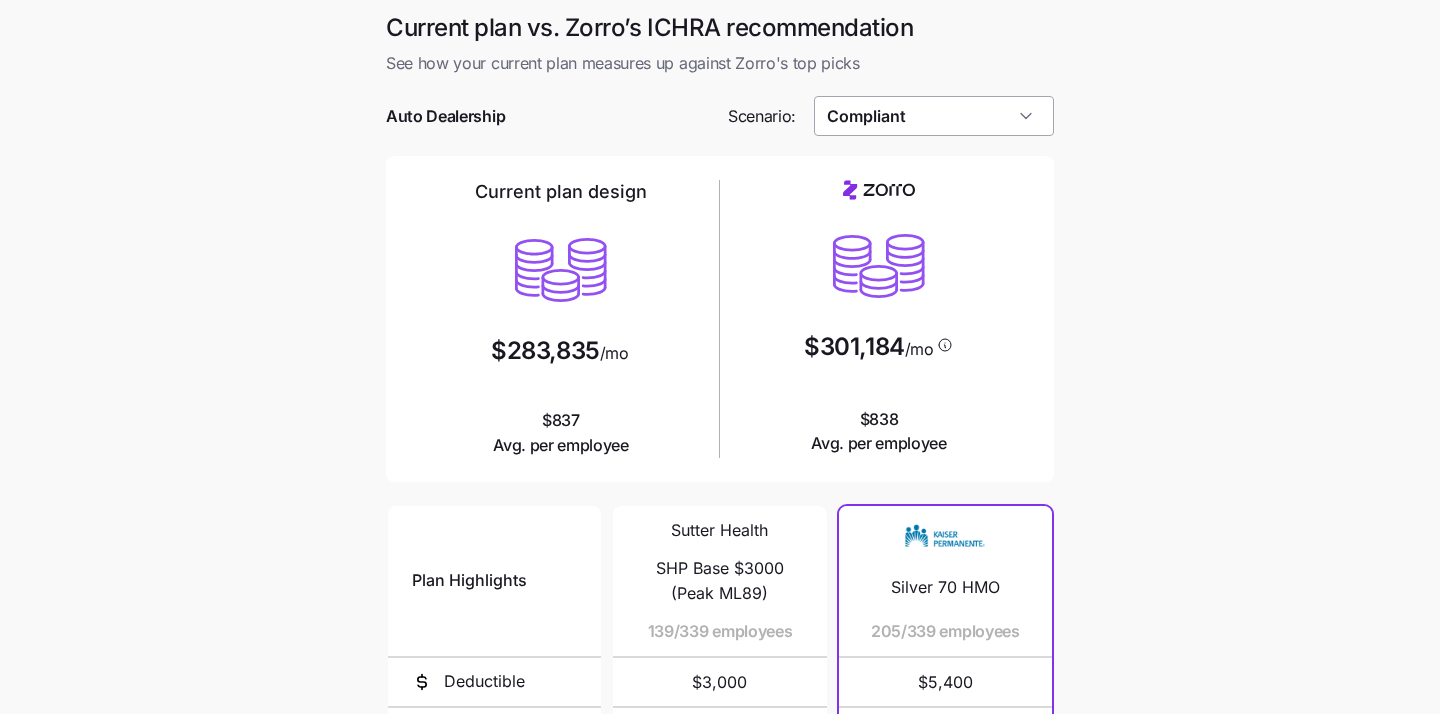 click on "Compliant" at bounding box center [934, 116] 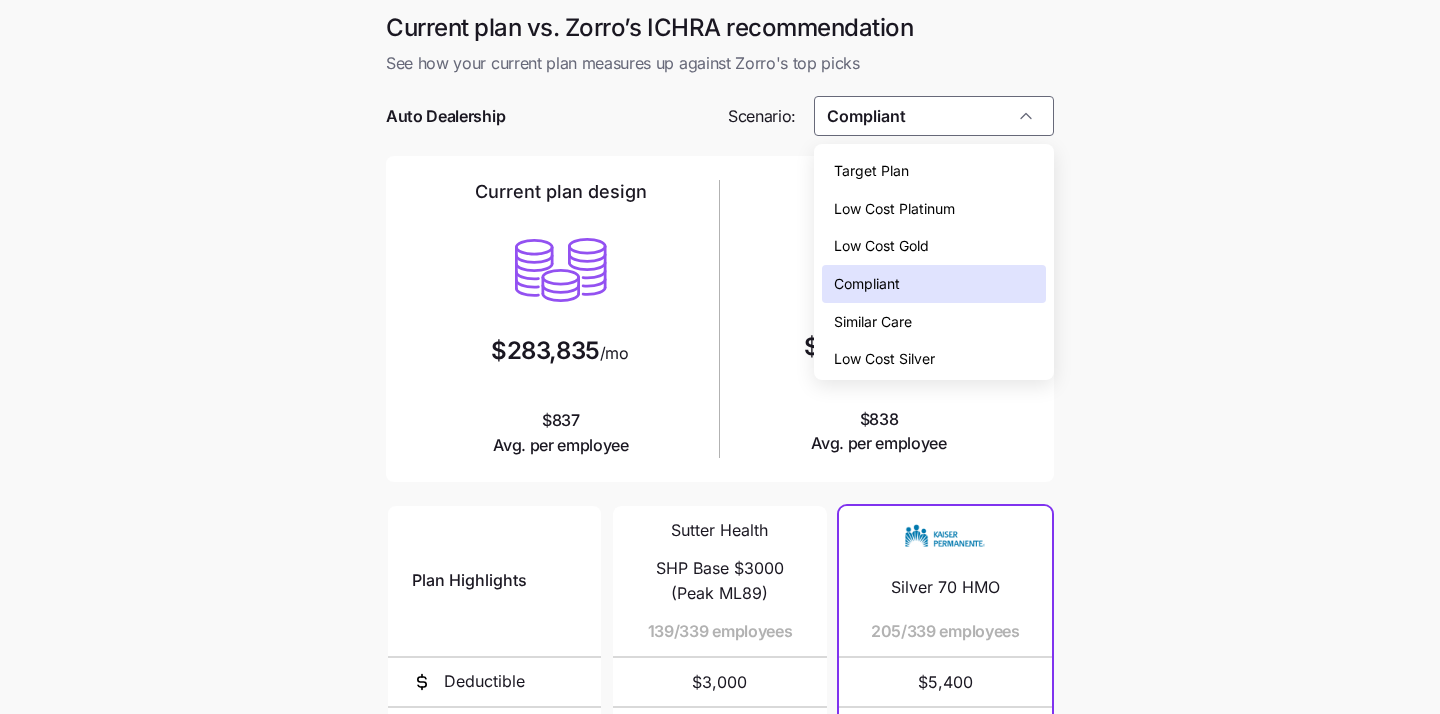 click on "Low Cost Silver" at bounding box center [934, 359] 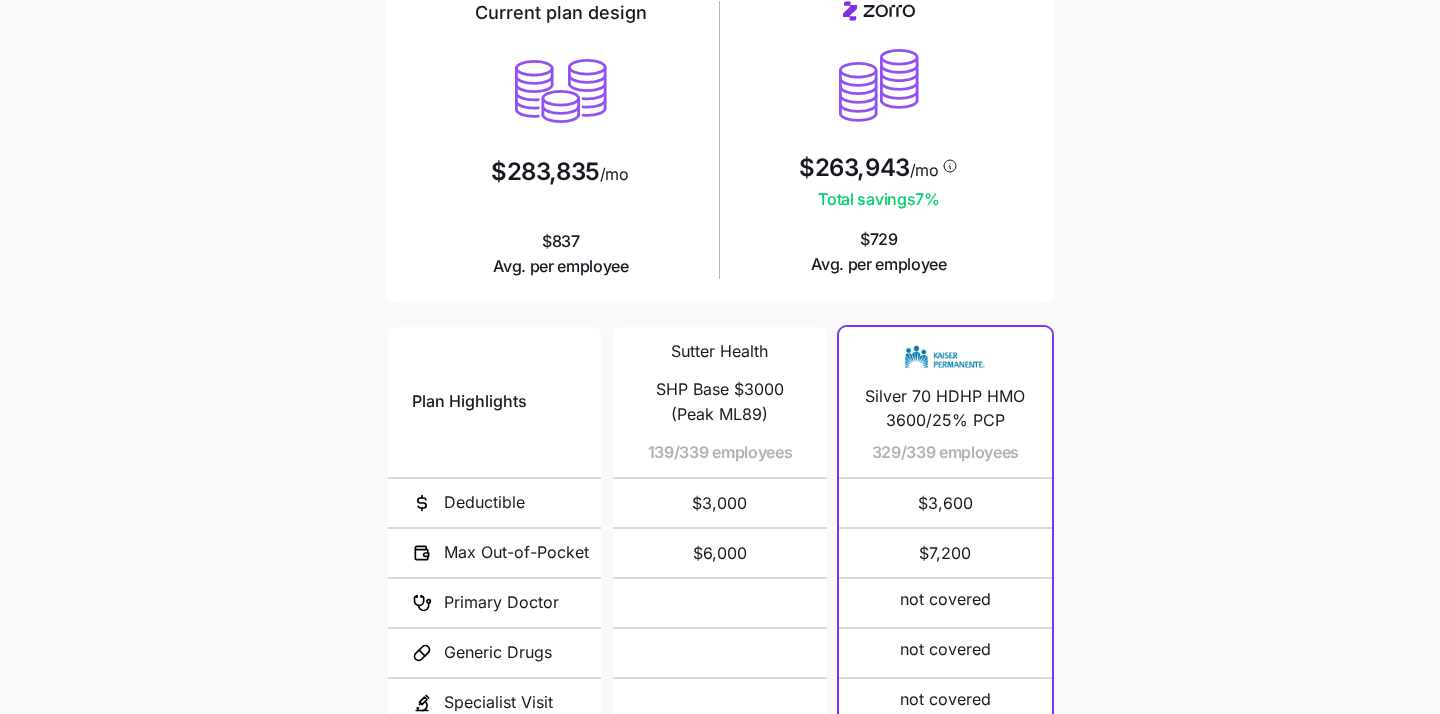 scroll, scrollTop: 0, scrollLeft: 0, axis: both 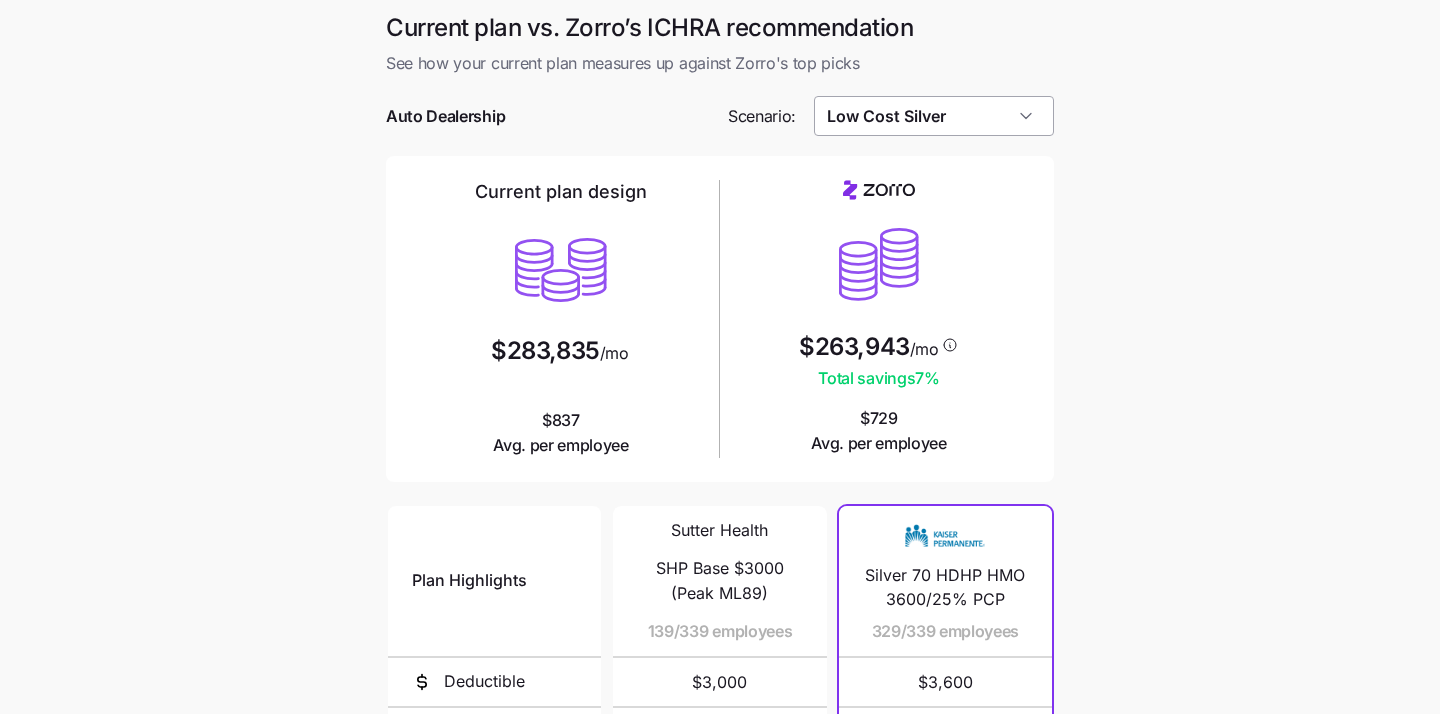 click on "Low Cost Silver" at bounding box center (934, 116) 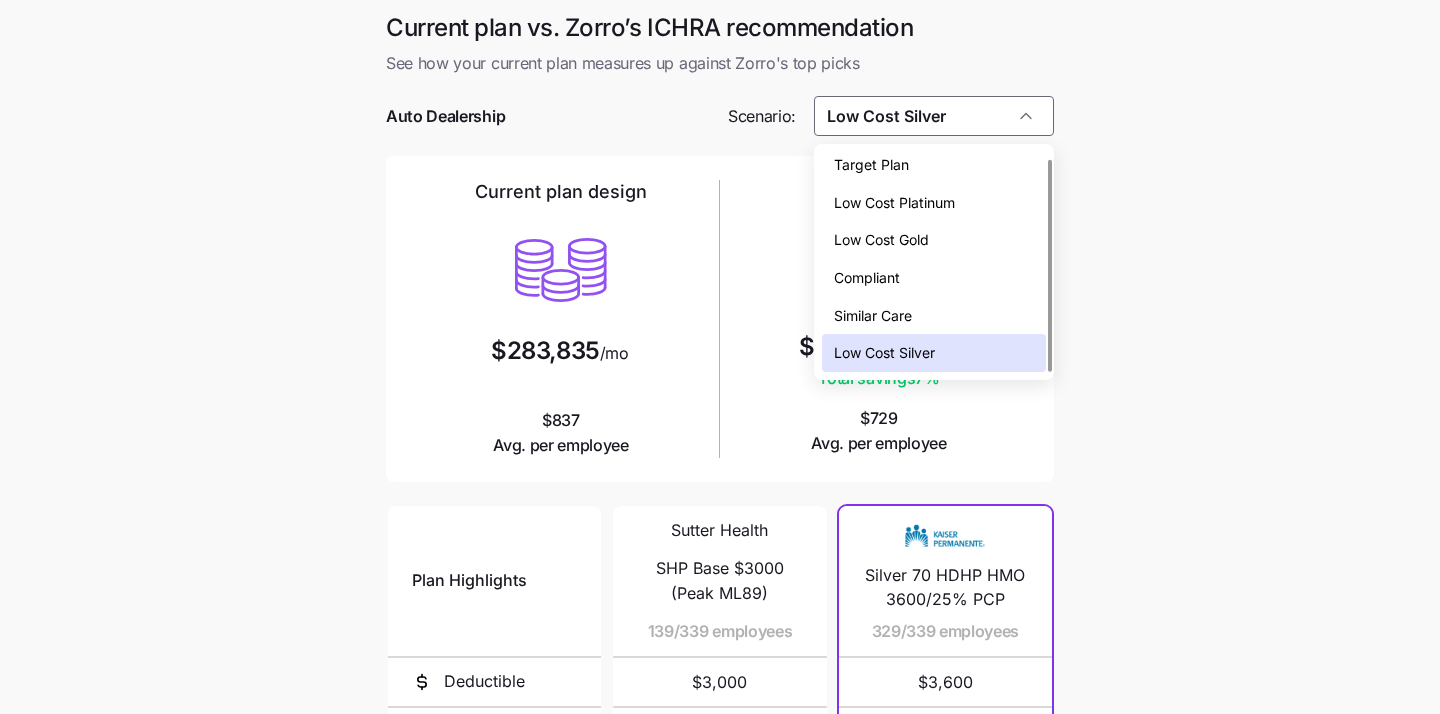 click on "Compliant" at bounding box center (934, 278) 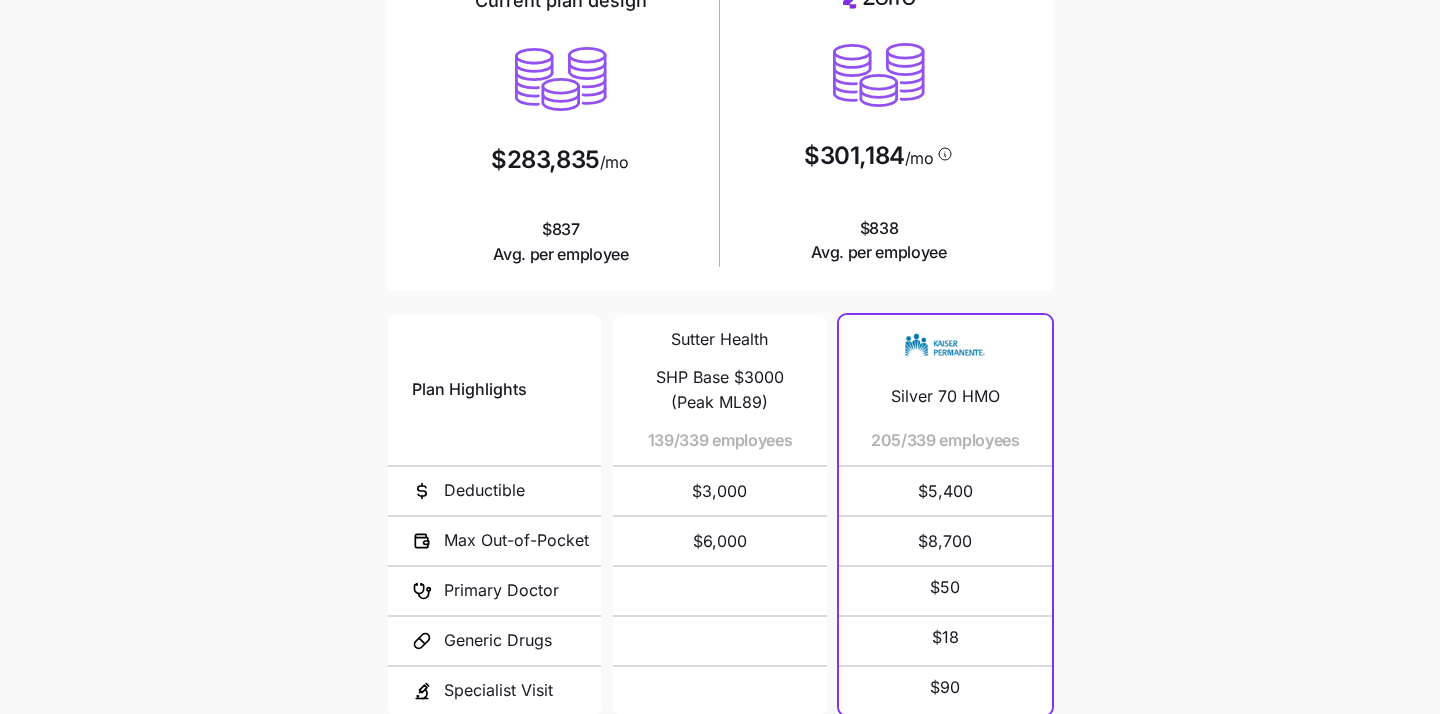 scroll, scrollTop: 284, scrollLeft: 0, axis: vertical 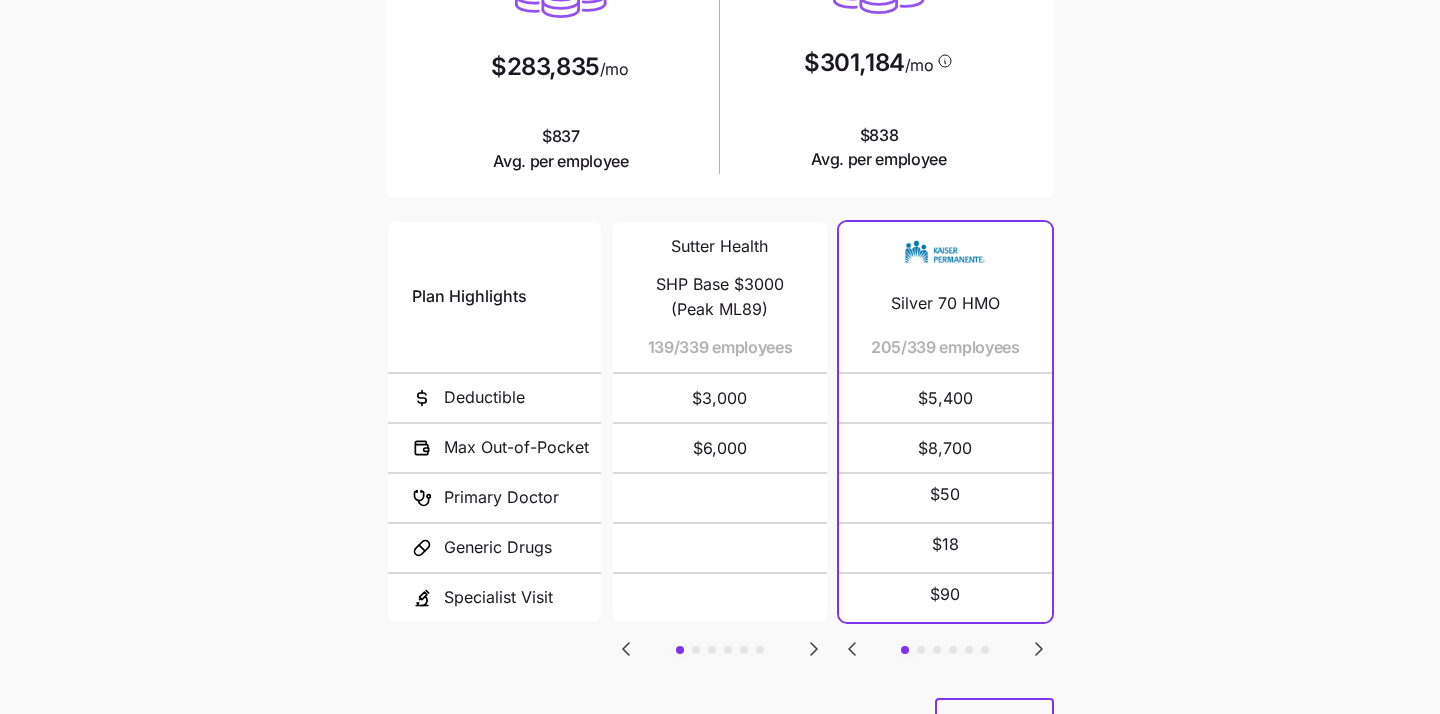 click 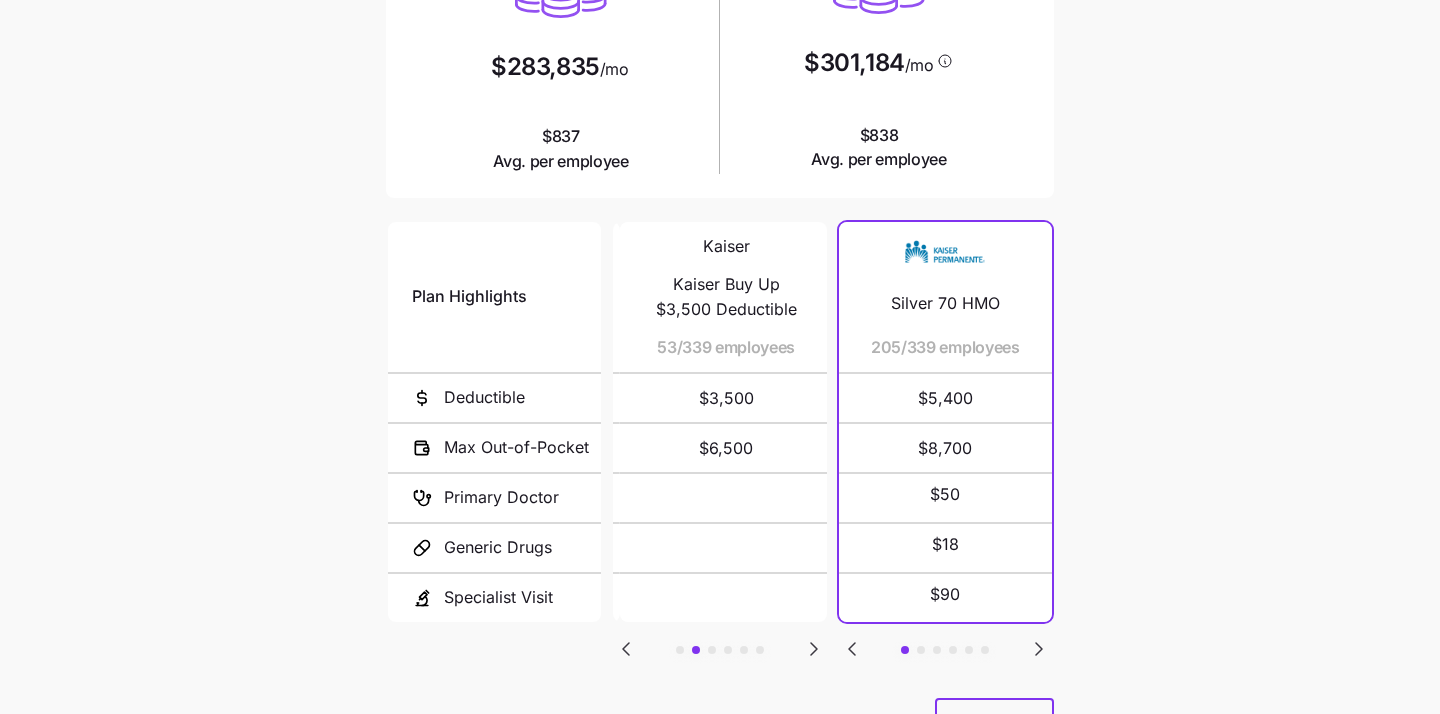 click 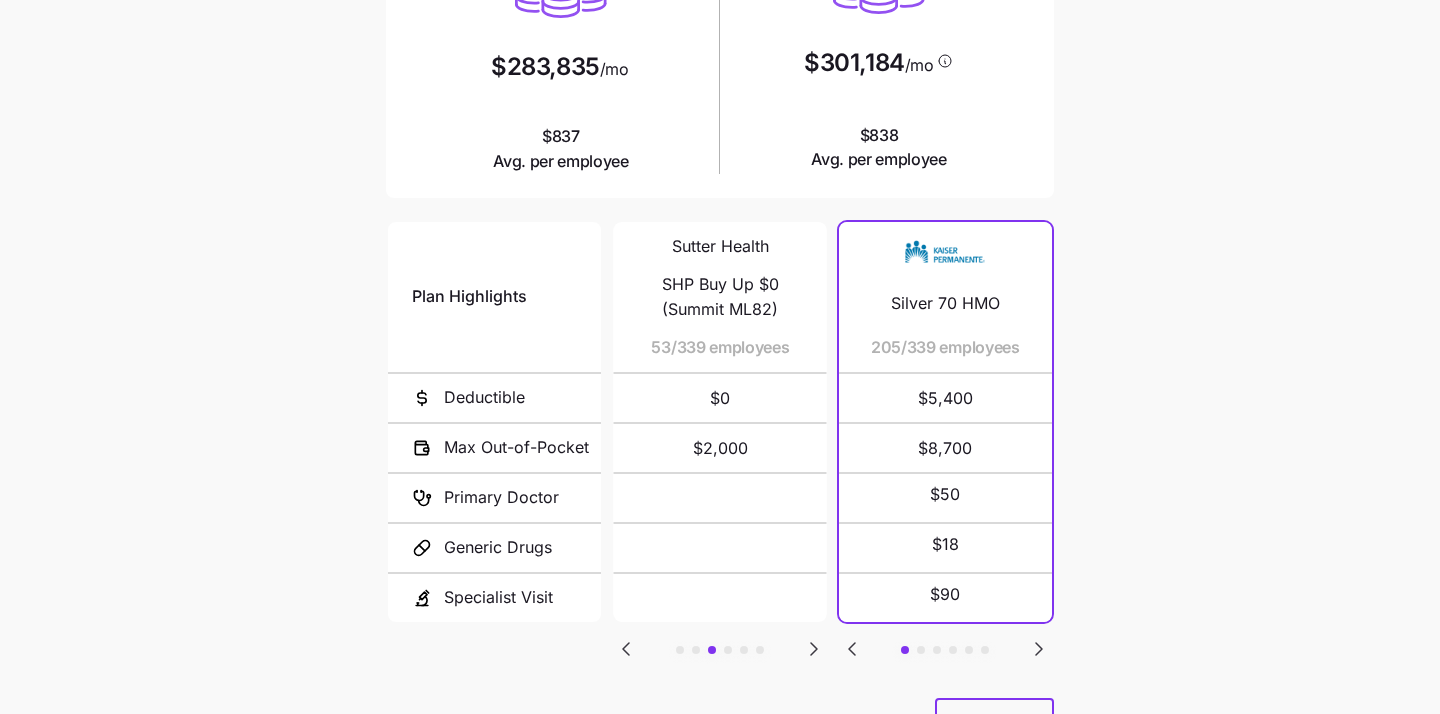 click 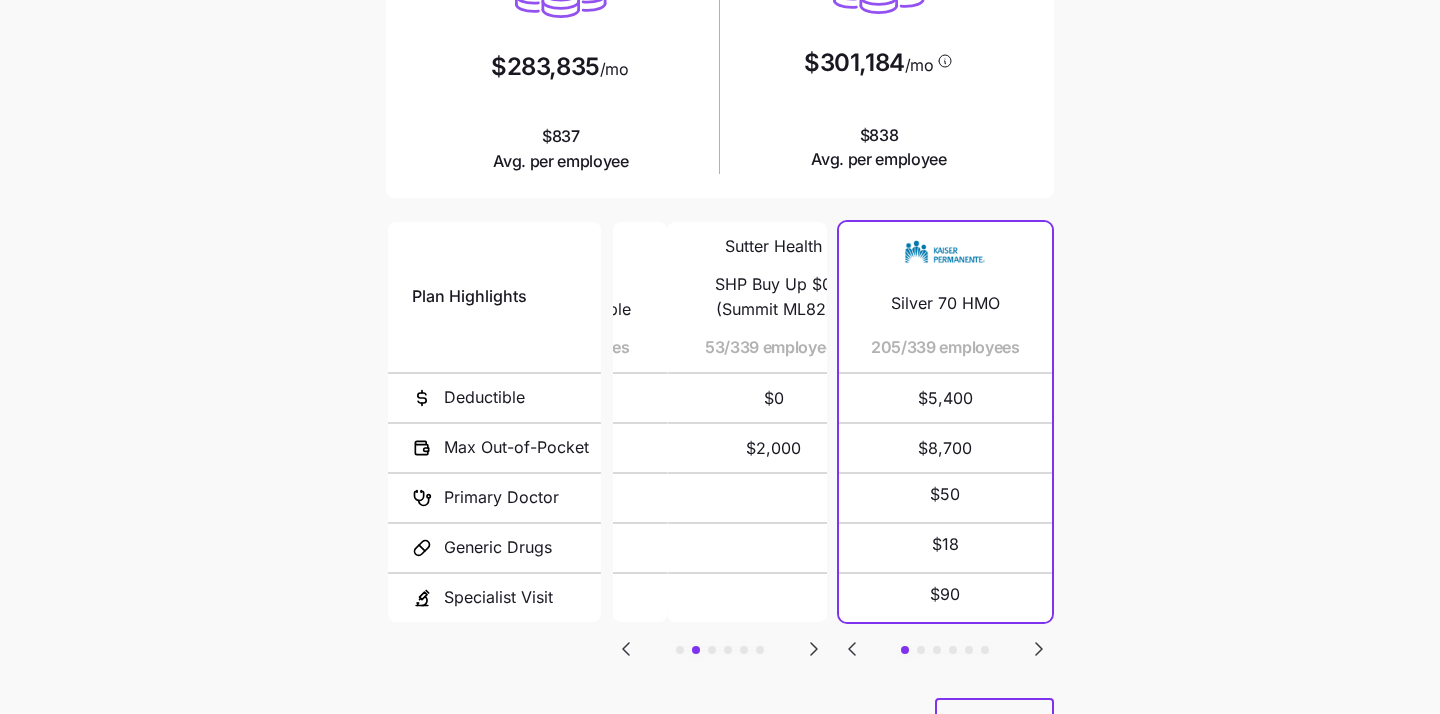 click 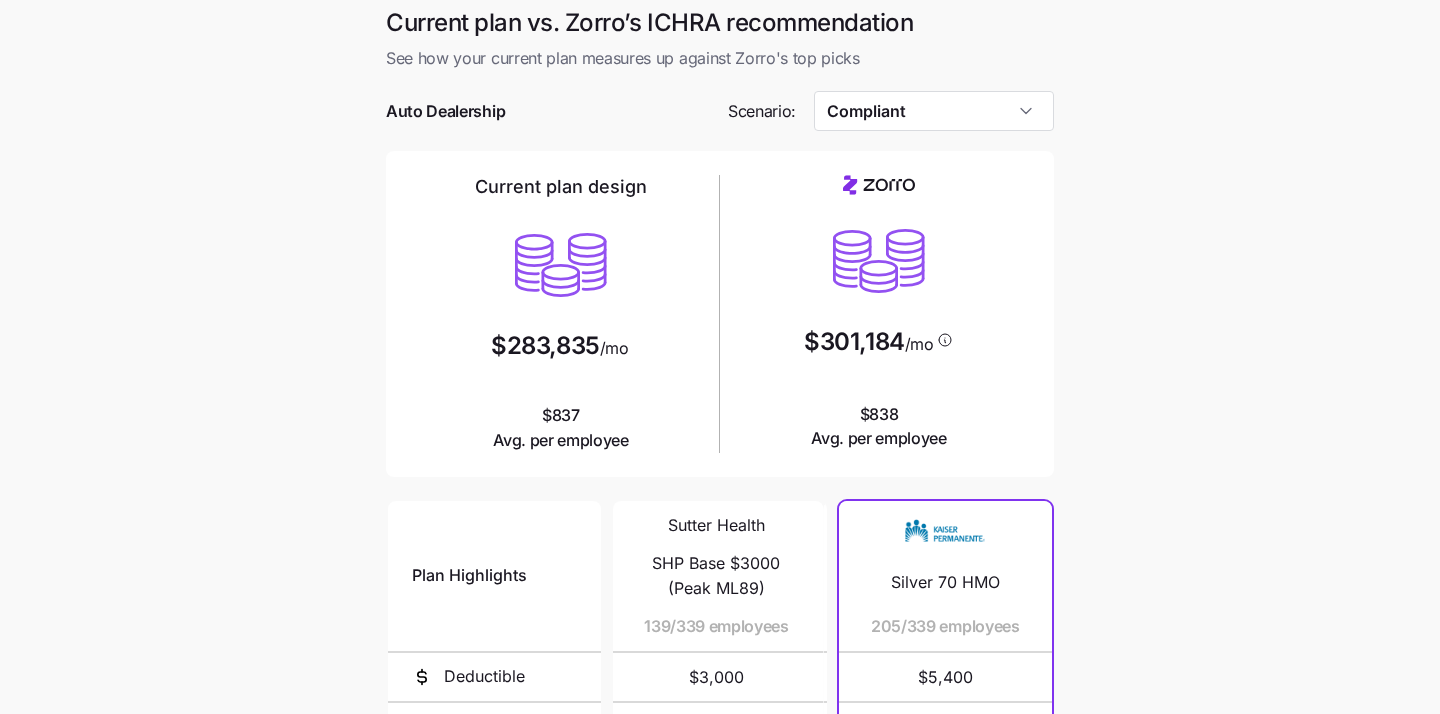 scroll, scrollTop: 0, scrollLeft: 0, axis: both 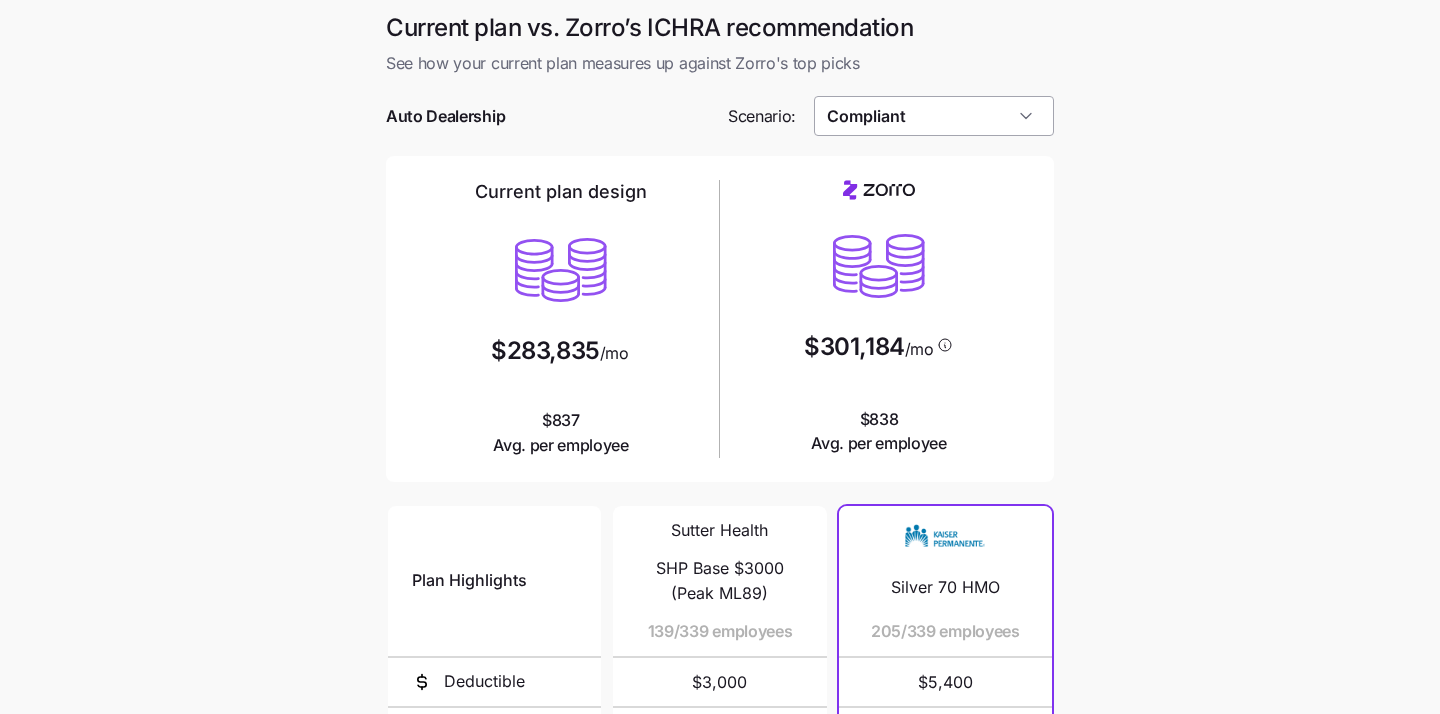 click on "Compliant" at bounding box center (934, 116) 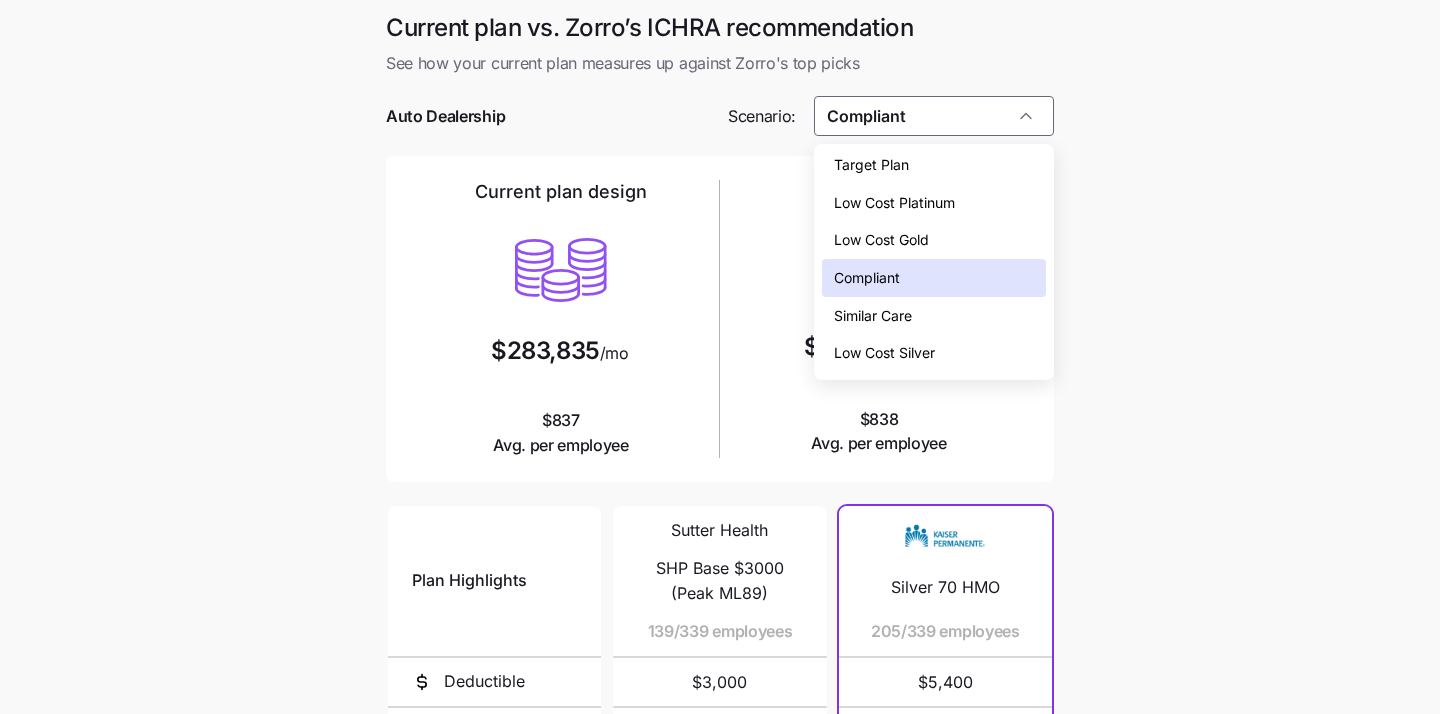 click on "Target Plan" at bounding box center [934, 165] 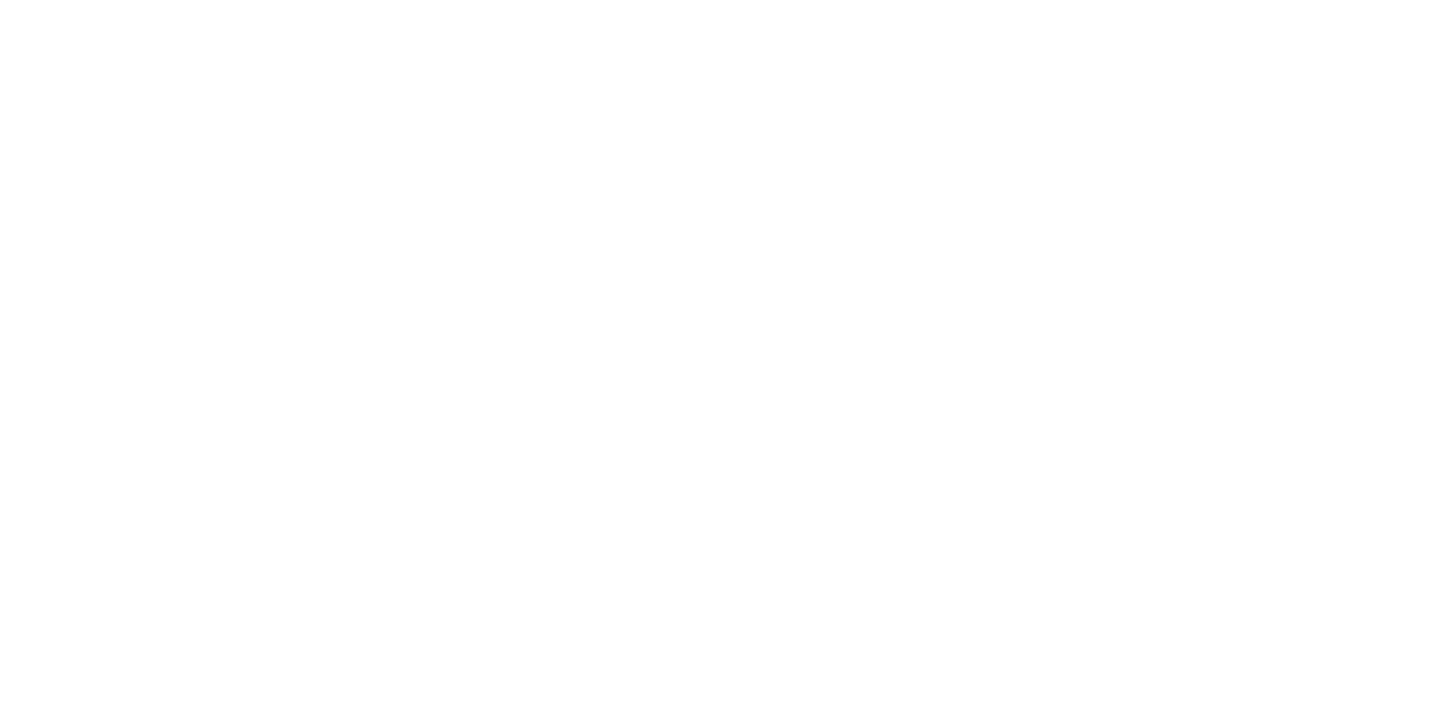 scroll, scrollTop: 0, scrollLeft: 0, axis: both 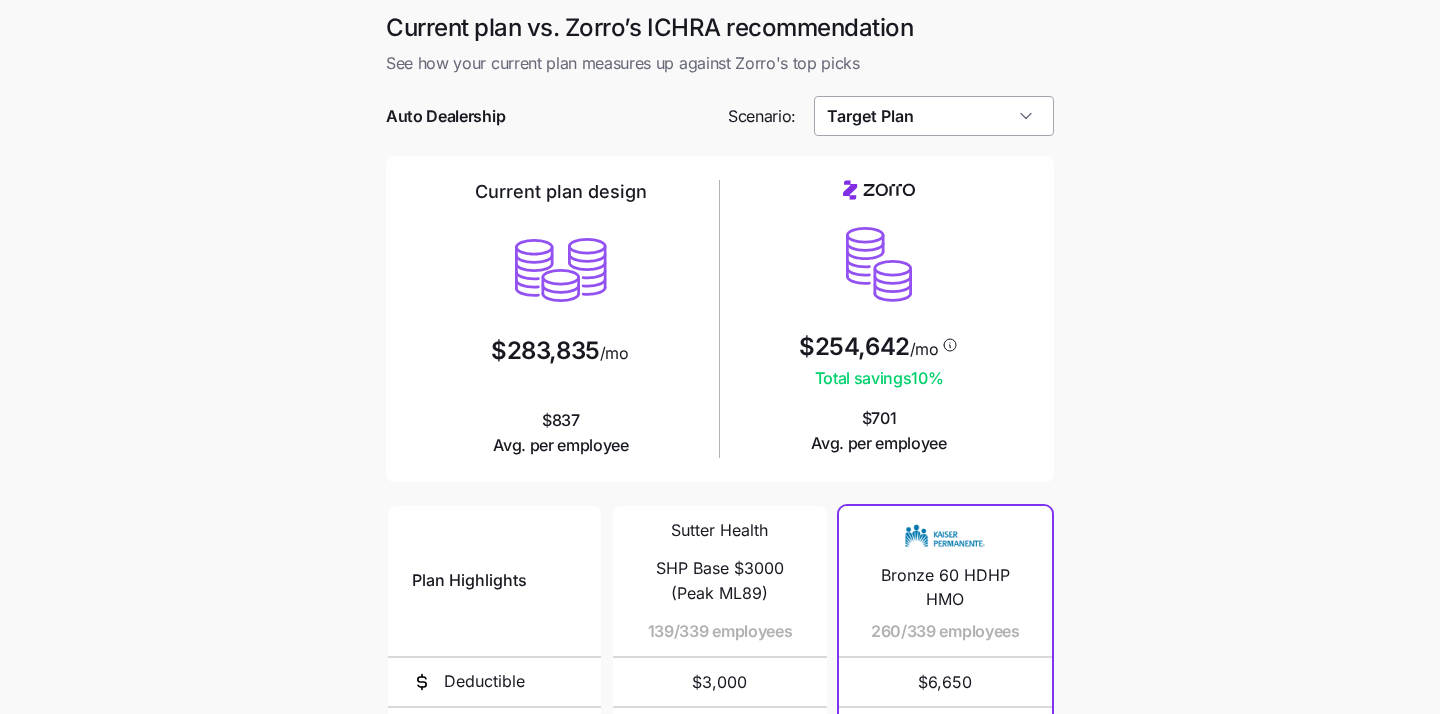 click on "Target Plan" at bounding box center [934, 116] 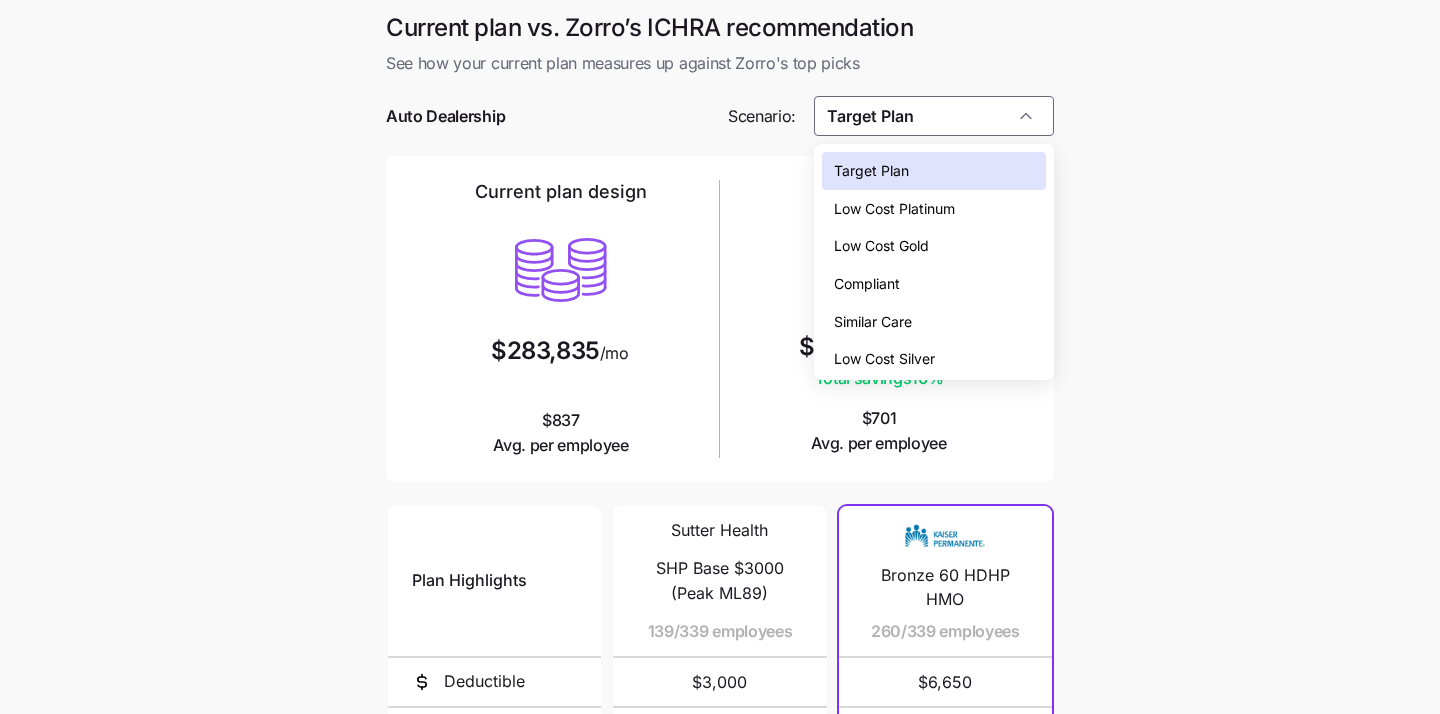 click on "Compliant" at bounding box center [934, 284] 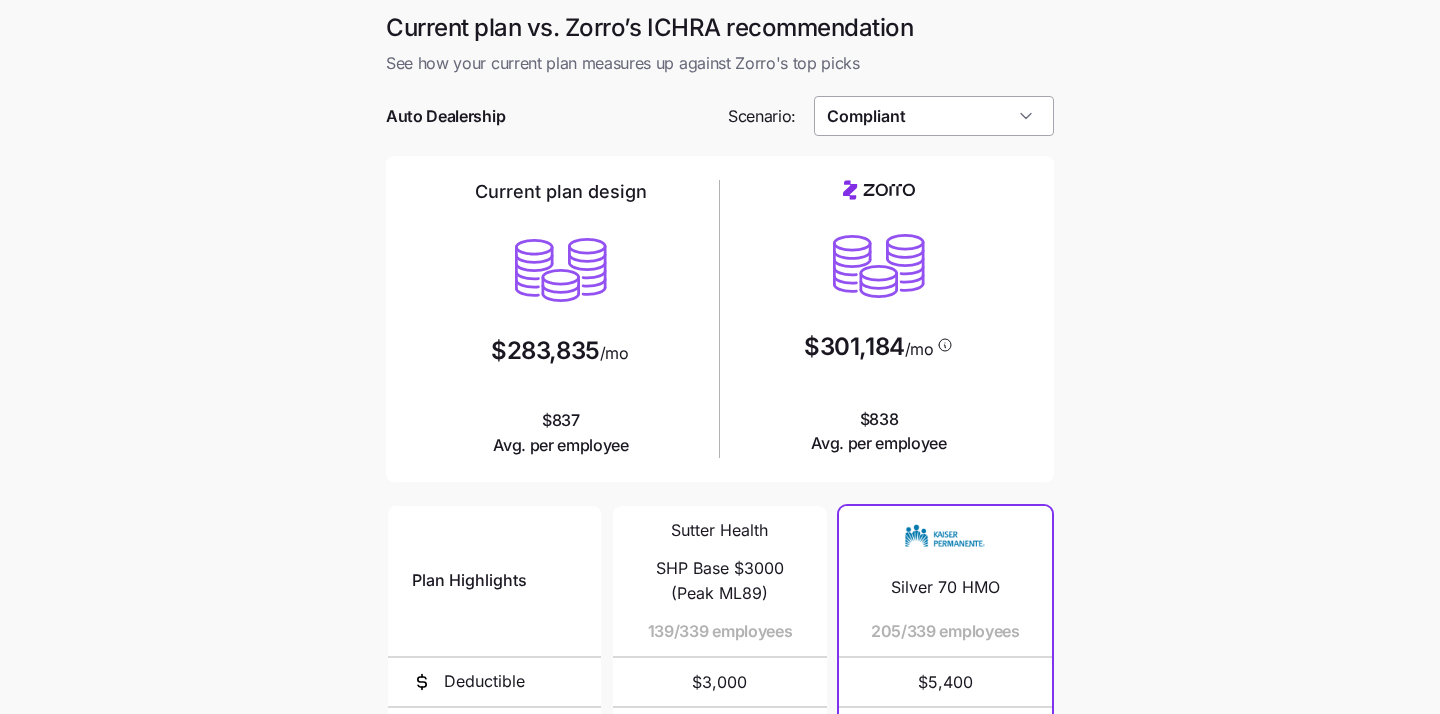 click on "Compliant" at bounding box center (934, 116) 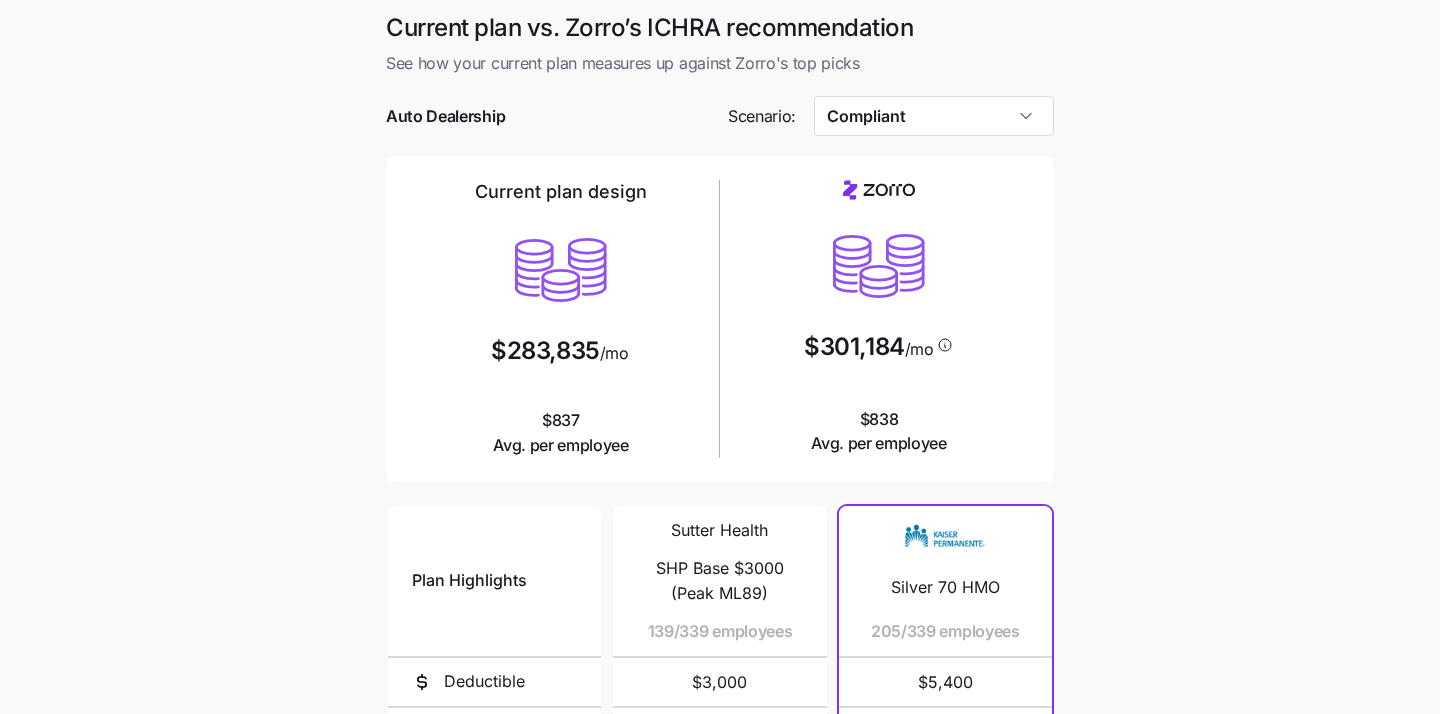 click on "Current plan vs. [PERSON]'s ICHRA recommendation See how your current plan measures up against [PERSON]'s top picks Auto Dealership Scenario: Compliant Current plan design $283,835 /mo $837 Avg. per employee $301,184 /mo $838 Avg. per employee Plan Highlights Deductible Max Out-of-Pocket Primary Doctor Generic Drugs Specialist Visit Sutter Health SHP Base $3000 (Peak ML89) 139/339 employees $3,000 $6,000 Kaiser Kaiser Buy Up $3,500 Deductible 53/339 employees $3,500 $6,500 Sutter Health SHP Buy Up $0 (Summit ML82) 53/339 employees $0 $2,000 Kaiser Kaiser Buy Up $1,500 Deductible 51/339 employees $1,500 $4,000 Sutter Health SHP Buy Up $2500 (Peak ML88) 22/339 employees $2,500 $2,500 Kaiser Kaiser Buy Up $1,000 Deductible 21/339 employees $1,000 $3,000 Silver 70 HMO 205/339 employees $5,400 $8,700 $50 $18 $90 Silver 70 HMO 122/339 employees $5,400 $8,700 $50 $18 $90 Silver 70 HMO 6/339 employees $5,400 $8,700 $50 $18 $90 Silver 70 HMO 4/339 employees $5,400 $8,700 $50 $18 $90 Silver 70 EPO 1/339 employees $5,400" at bounding box center (720, 546) 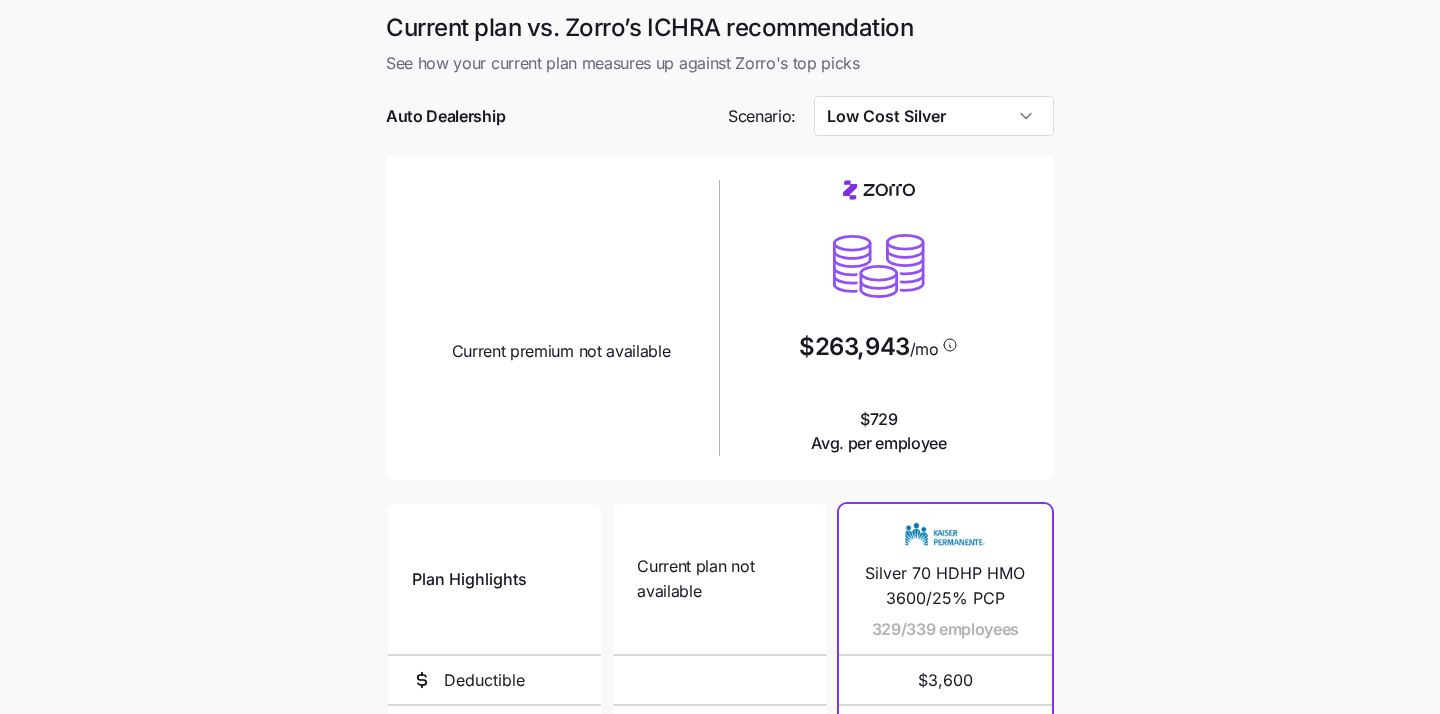 scroll, scrollTop: 211, scrollLeft: 0, axis: vertical 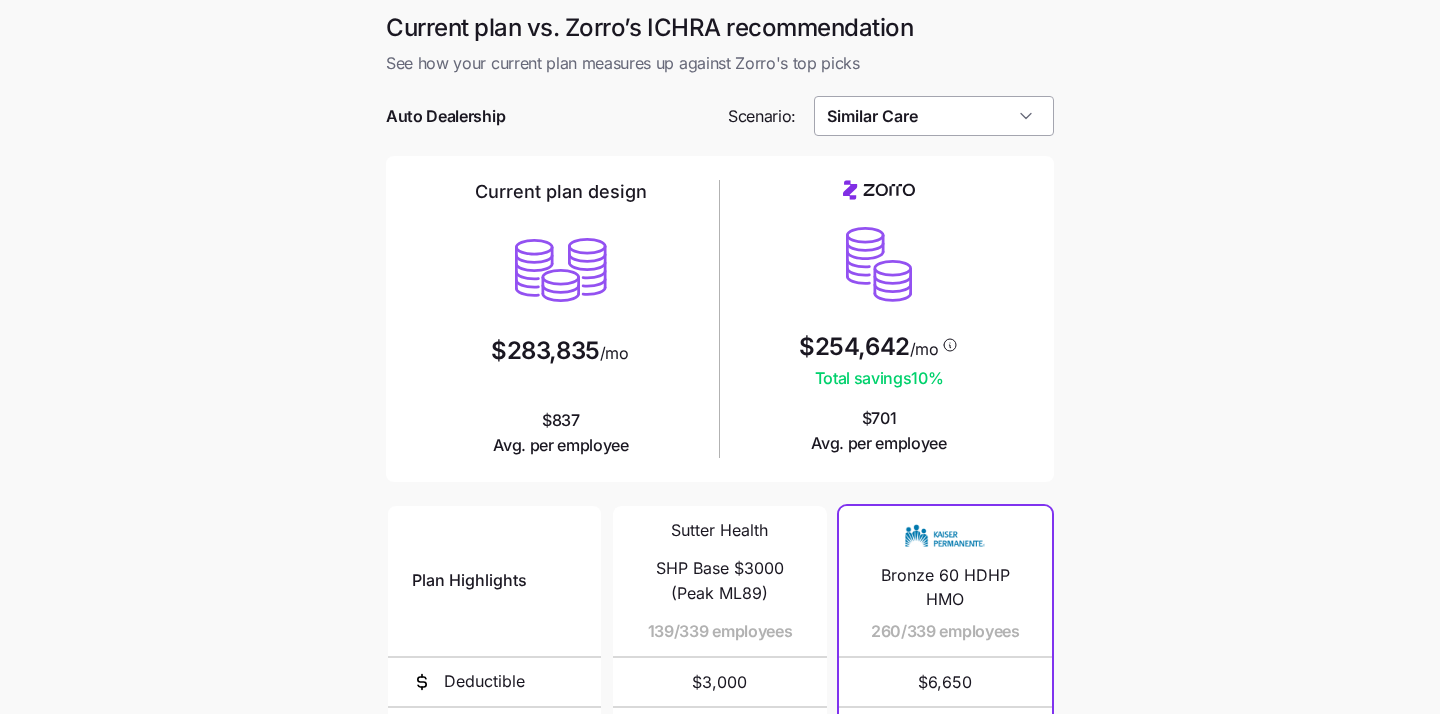 click on "Similar Care" at bounding box center (934, 116) 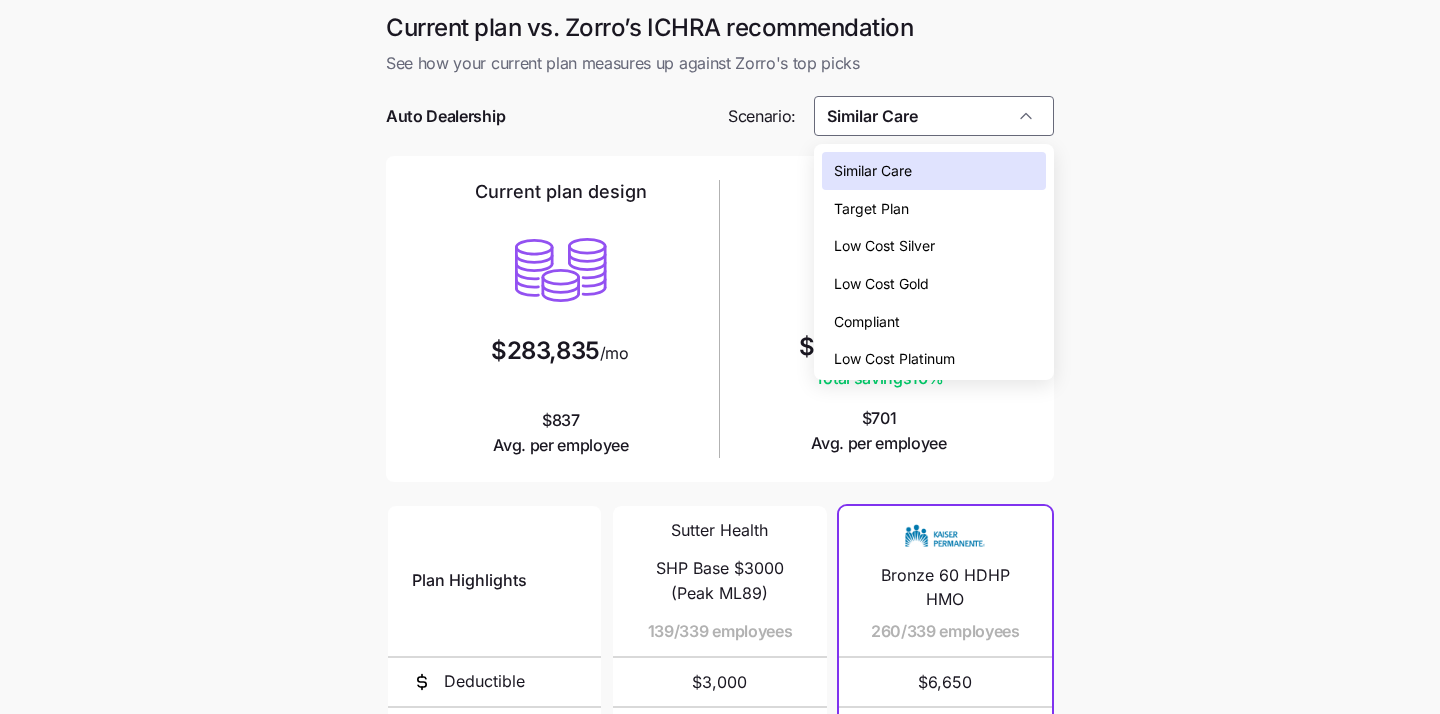 click on "Low Cost Silver" at bounding box center (884, 246) 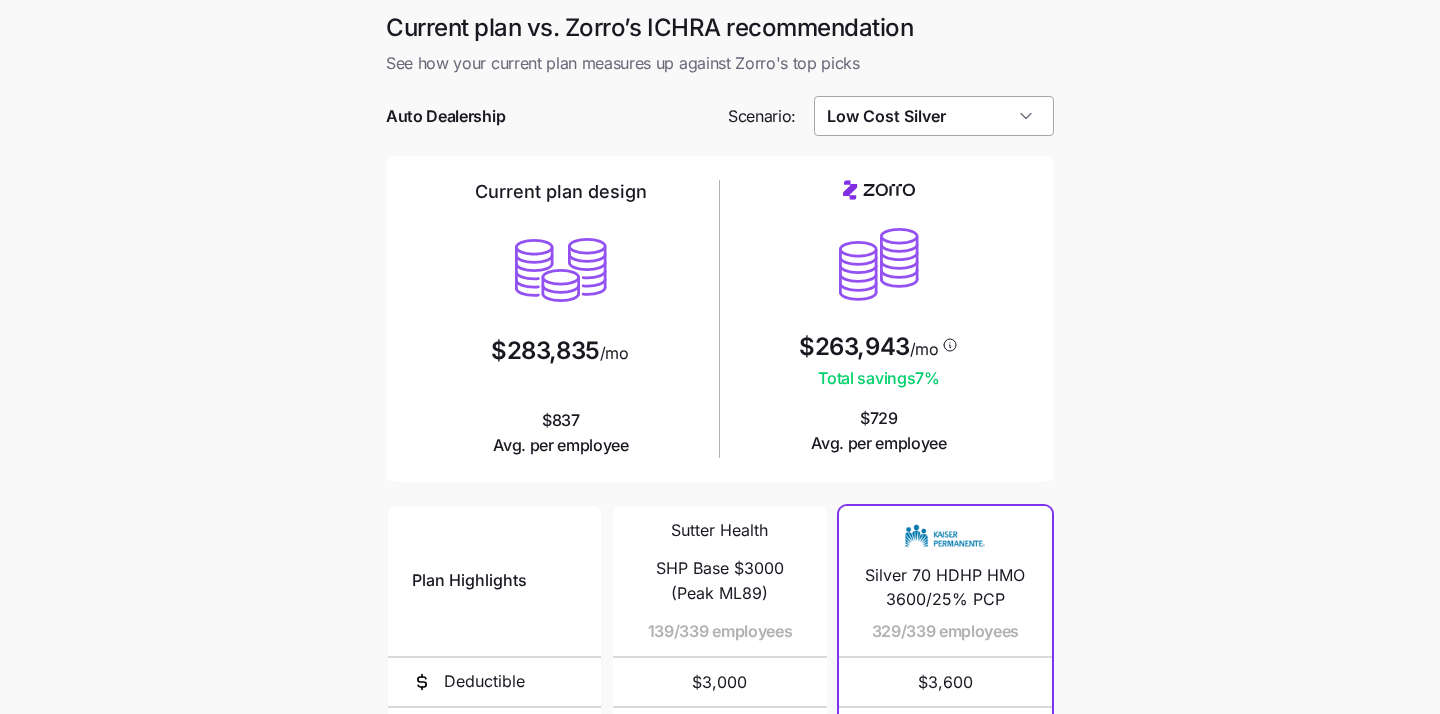 click on "Low Cost Silver" at bounding box center (934, 116) 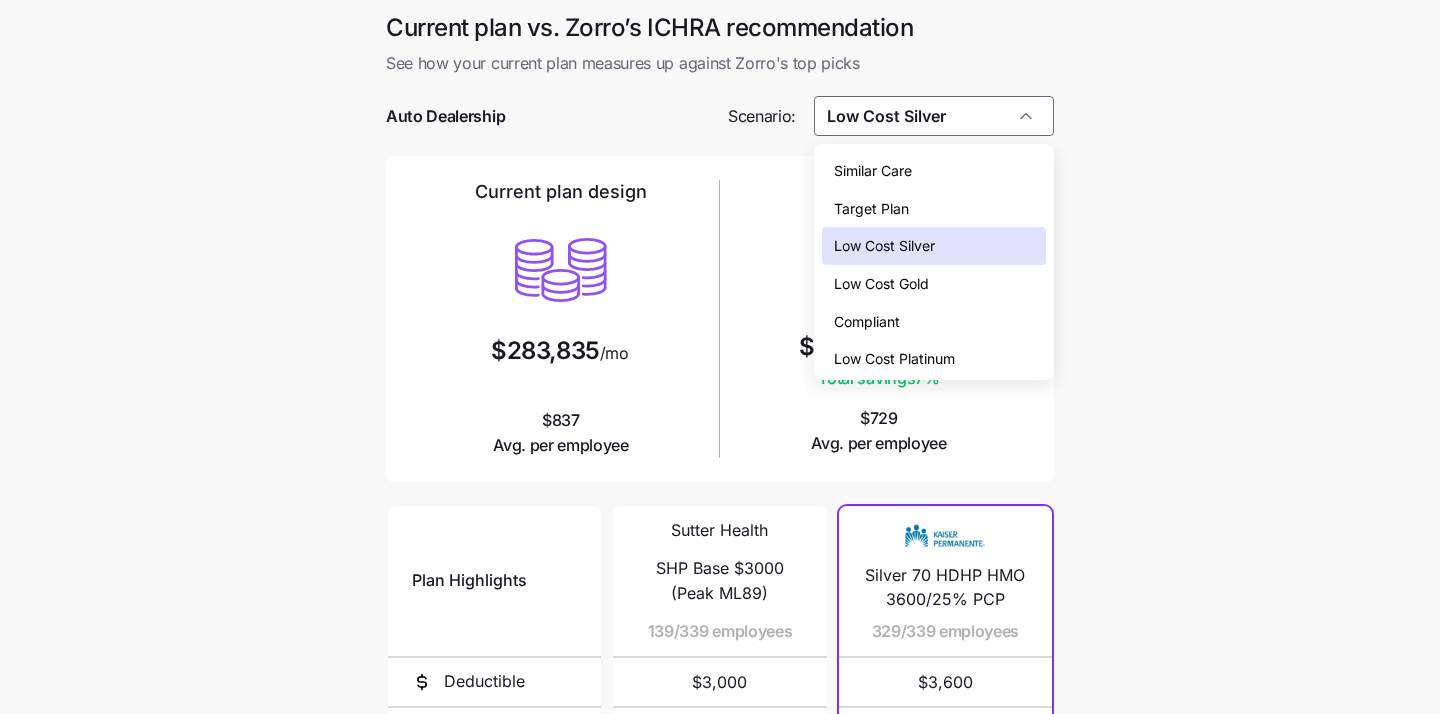 click on "Compliant" at bounding box center [934, 322] 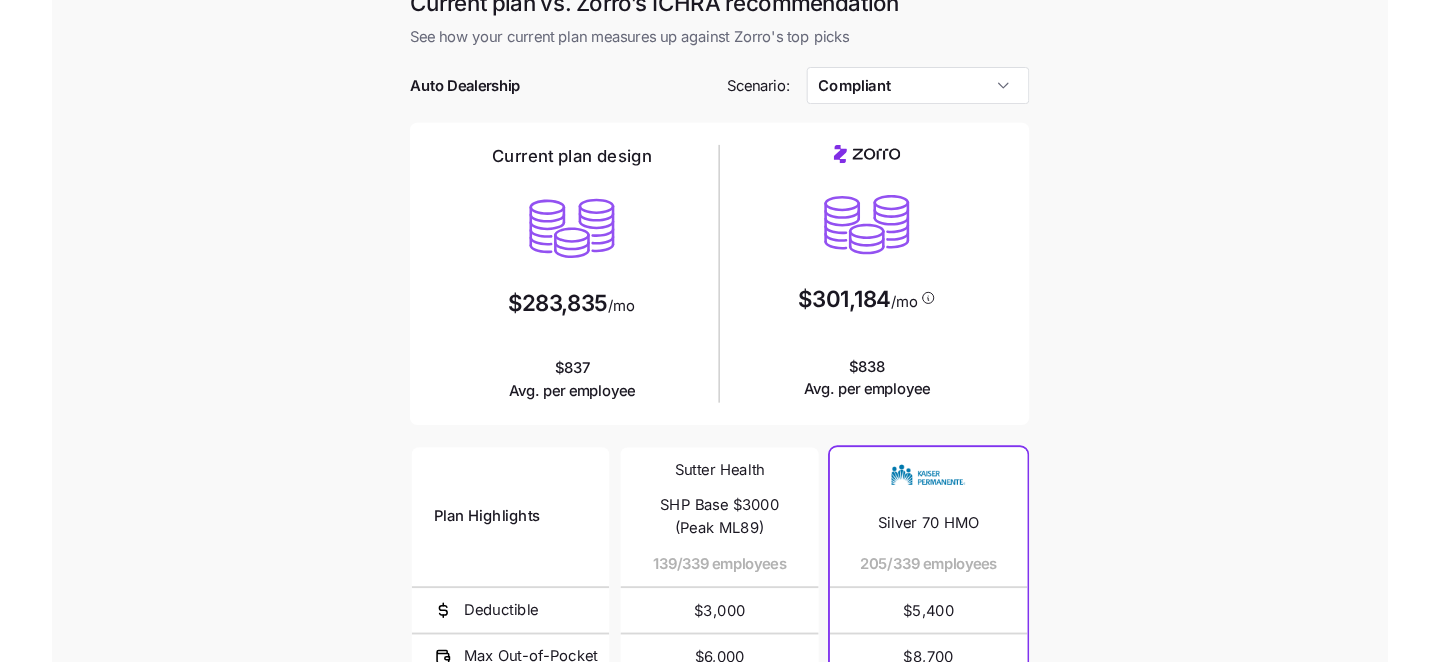 scroll, scrollTop: 0, scrollLeft: 0, axis: both 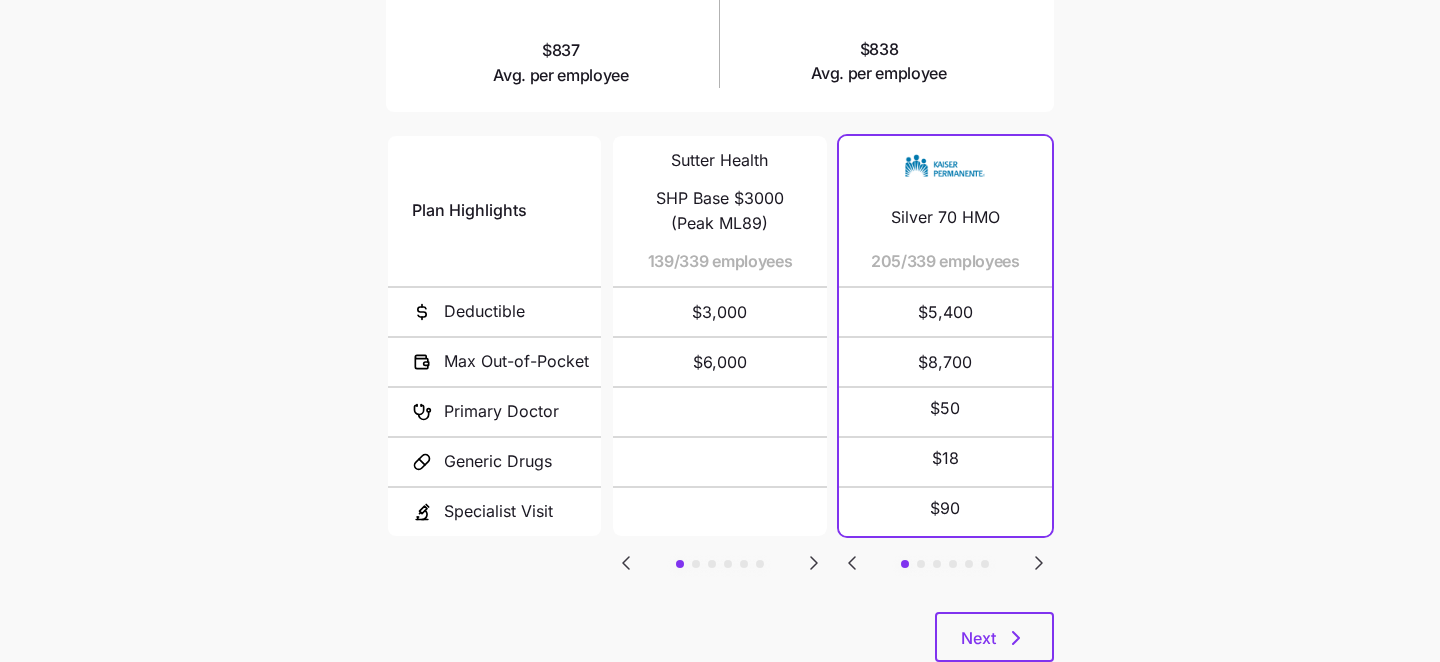 click 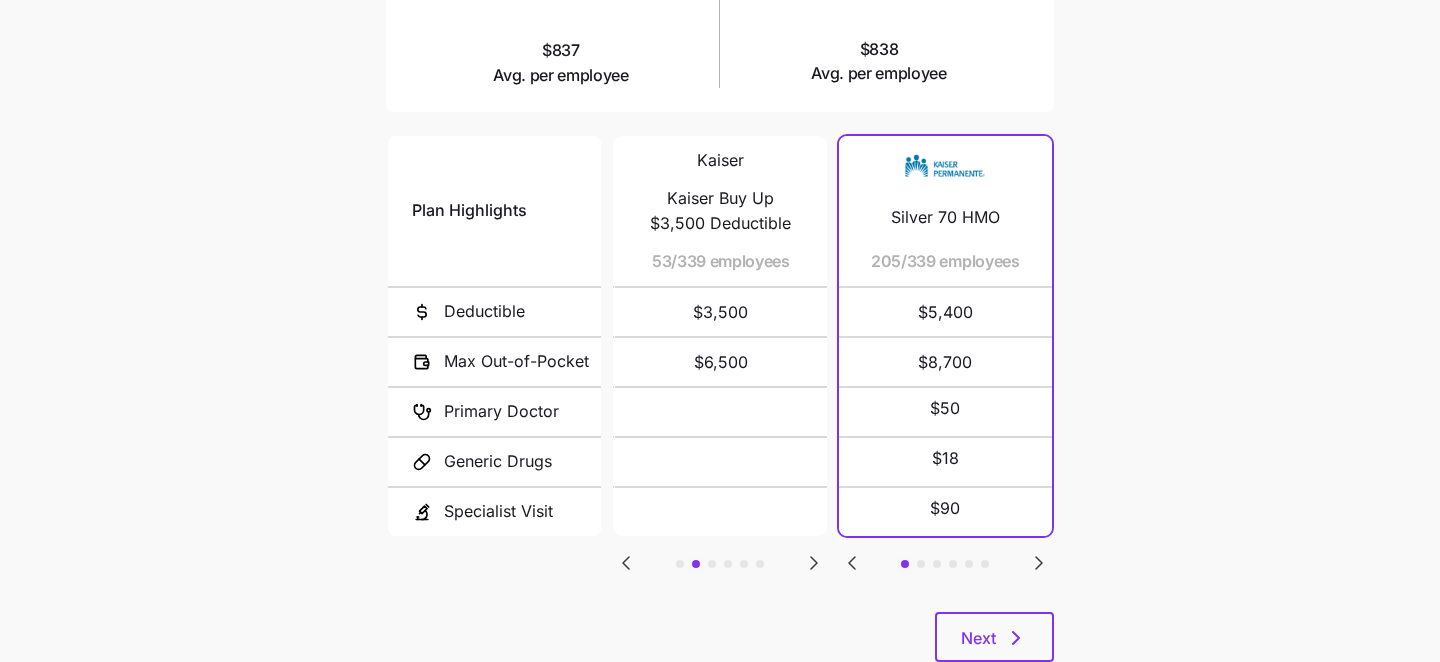 click 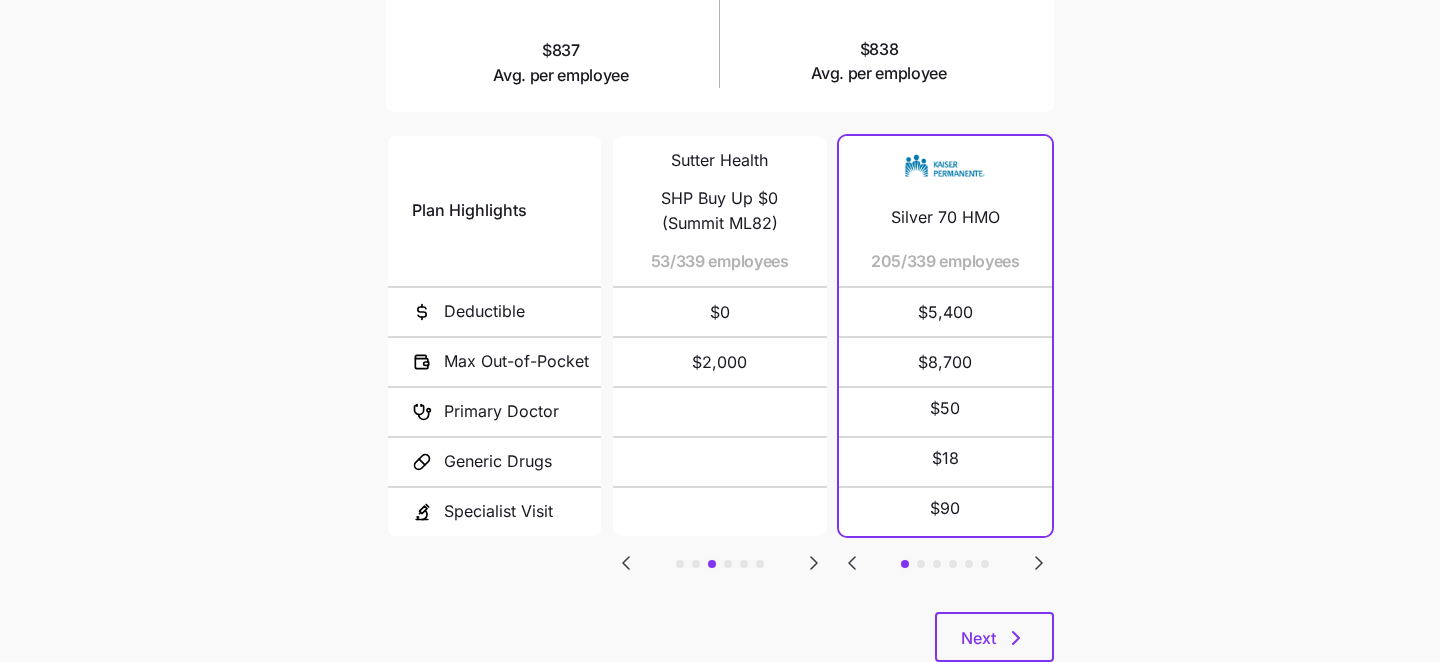 click 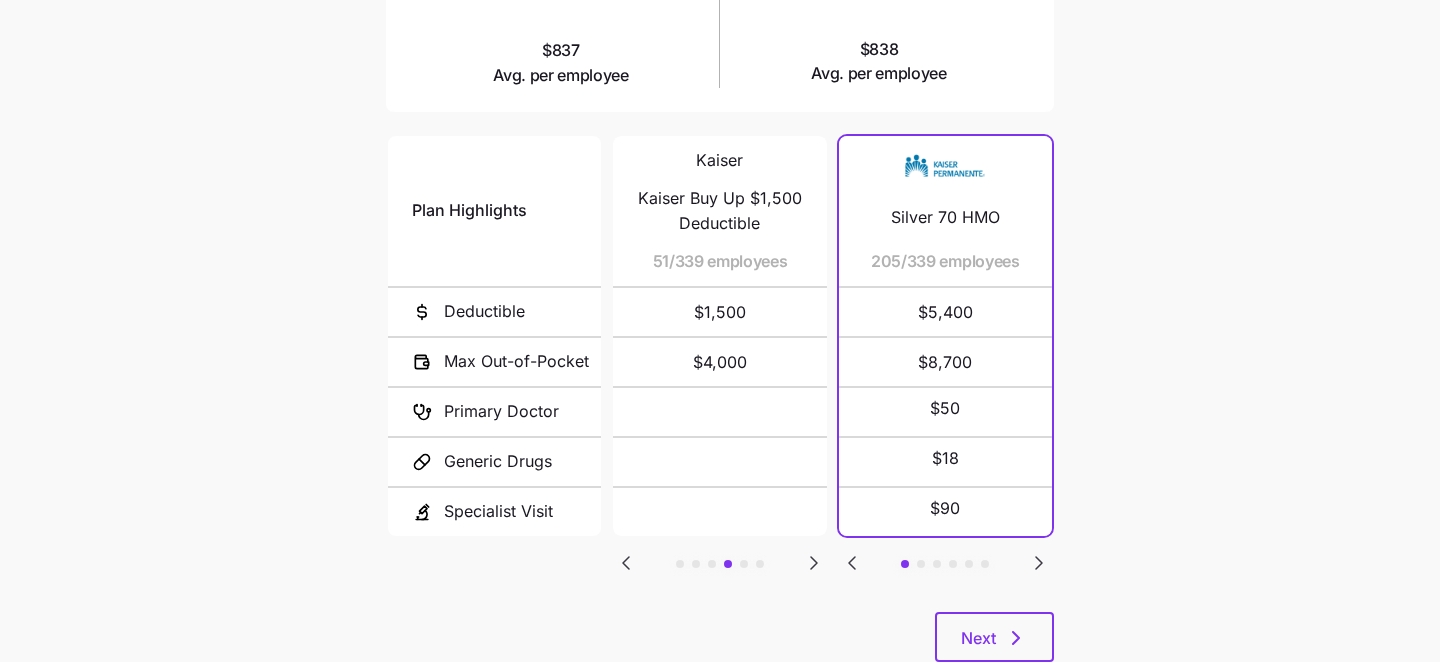 click 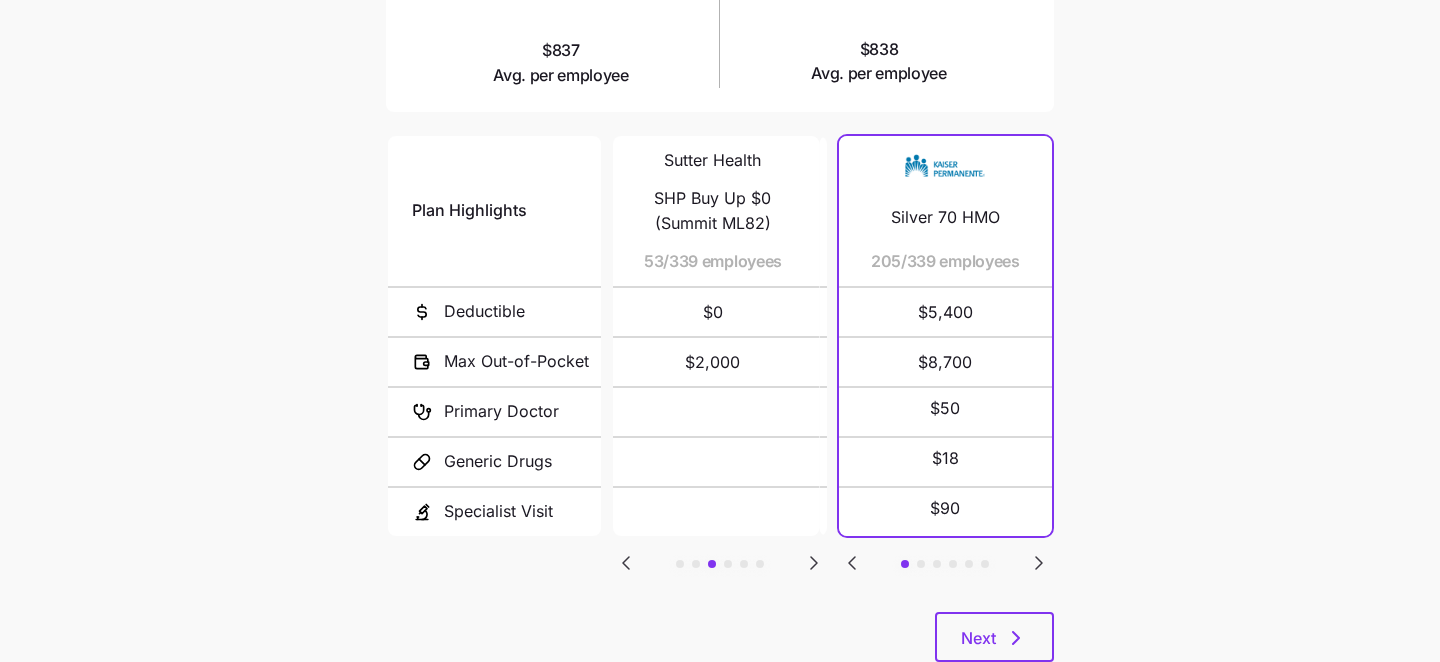 click 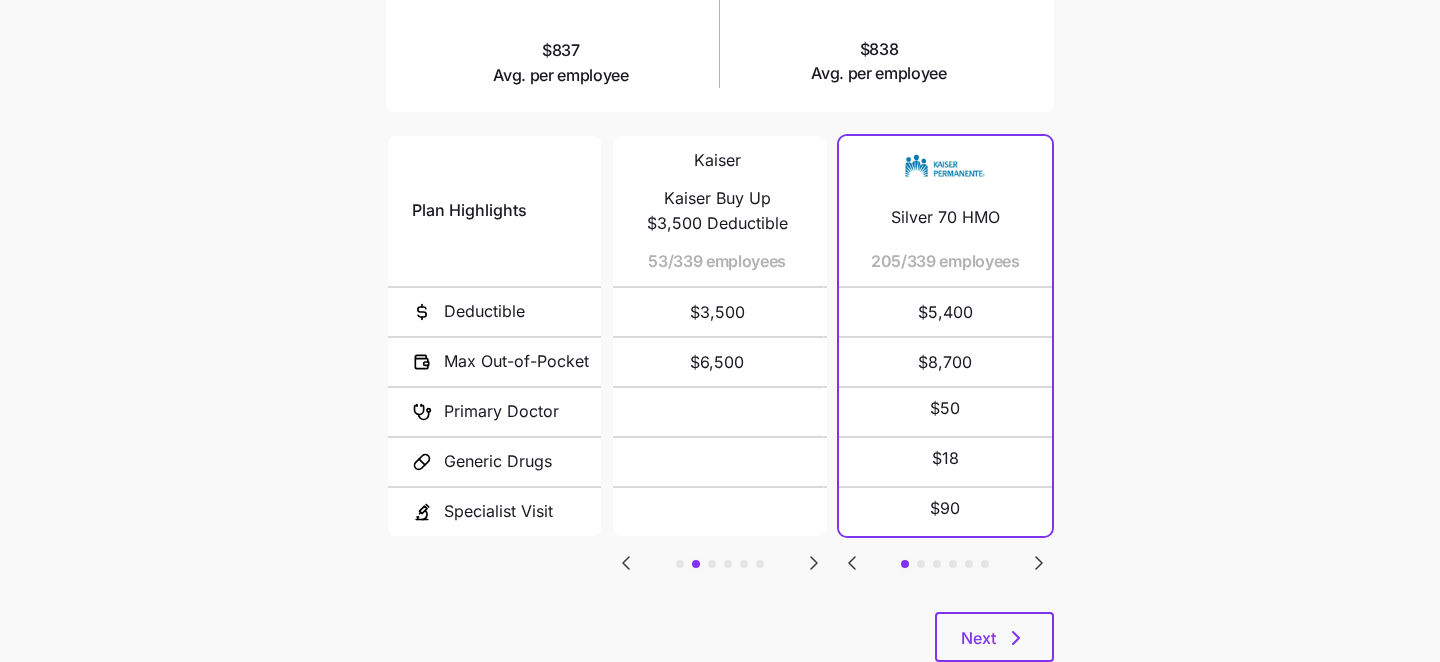 click 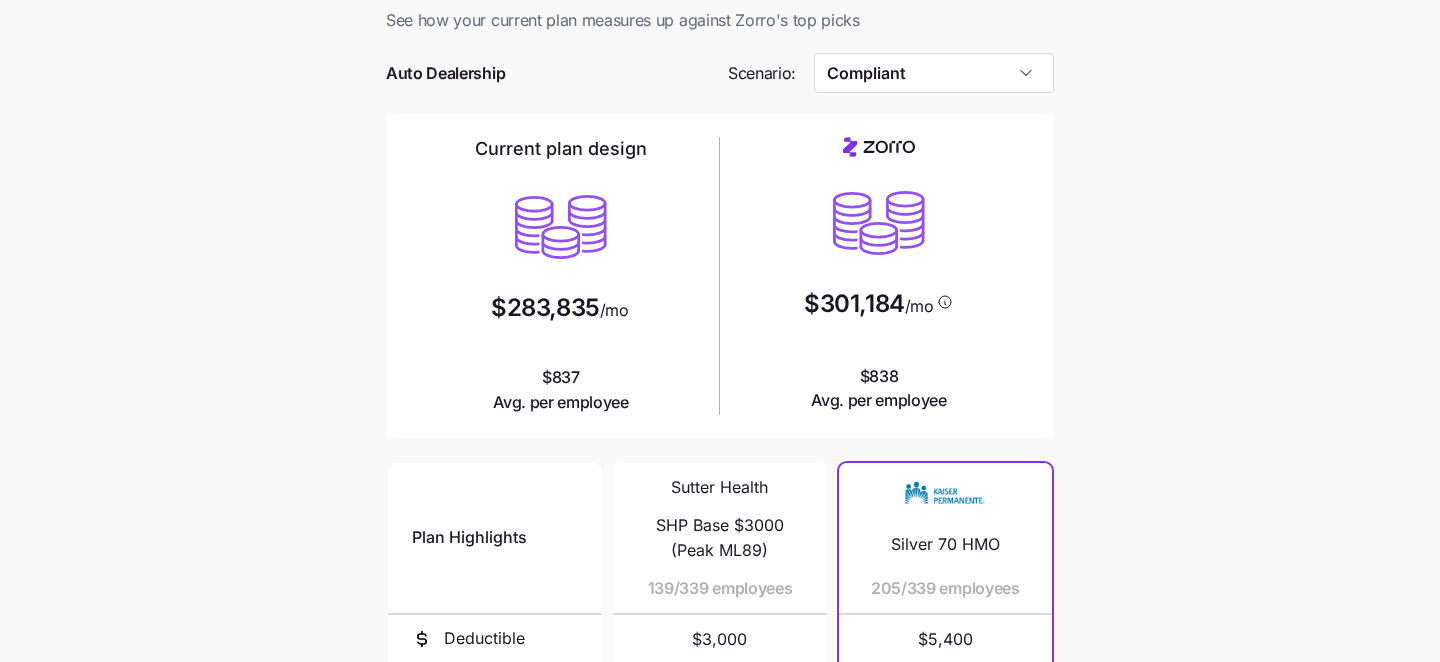 scroll, scrollTop: 0, scrollLeft: 0, axis: both 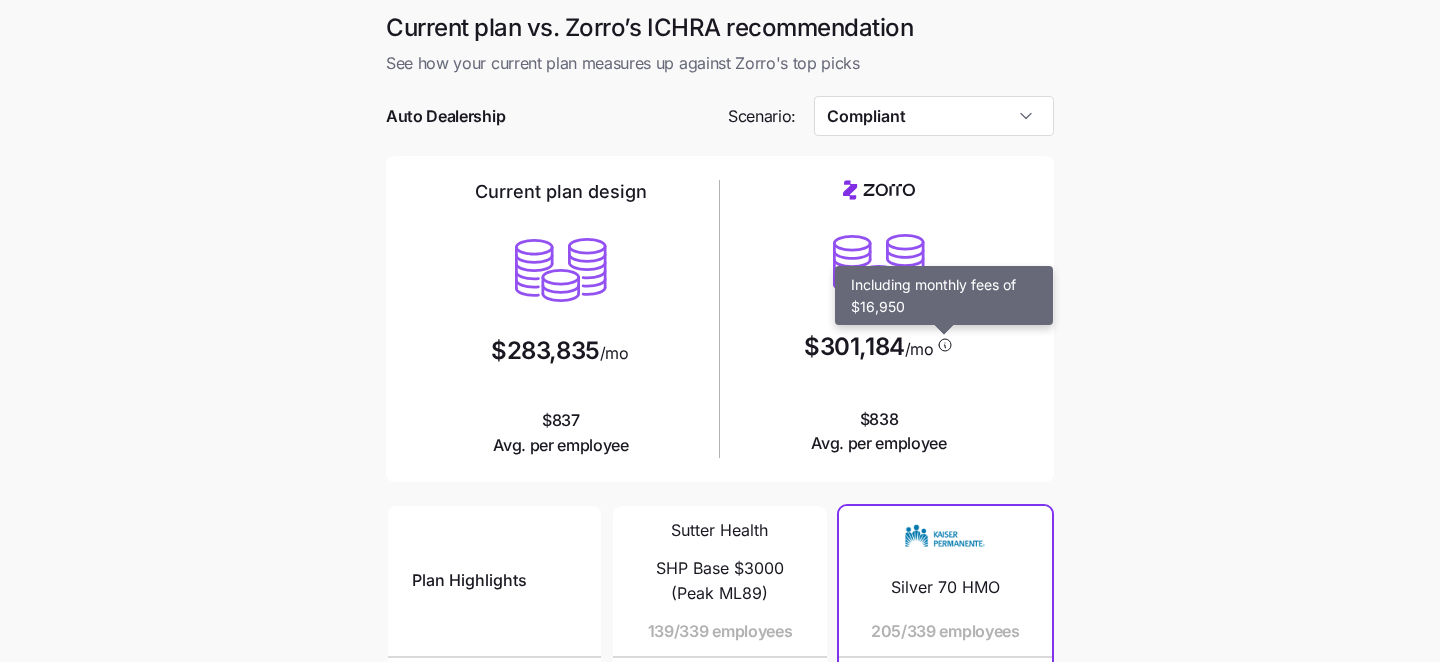 click 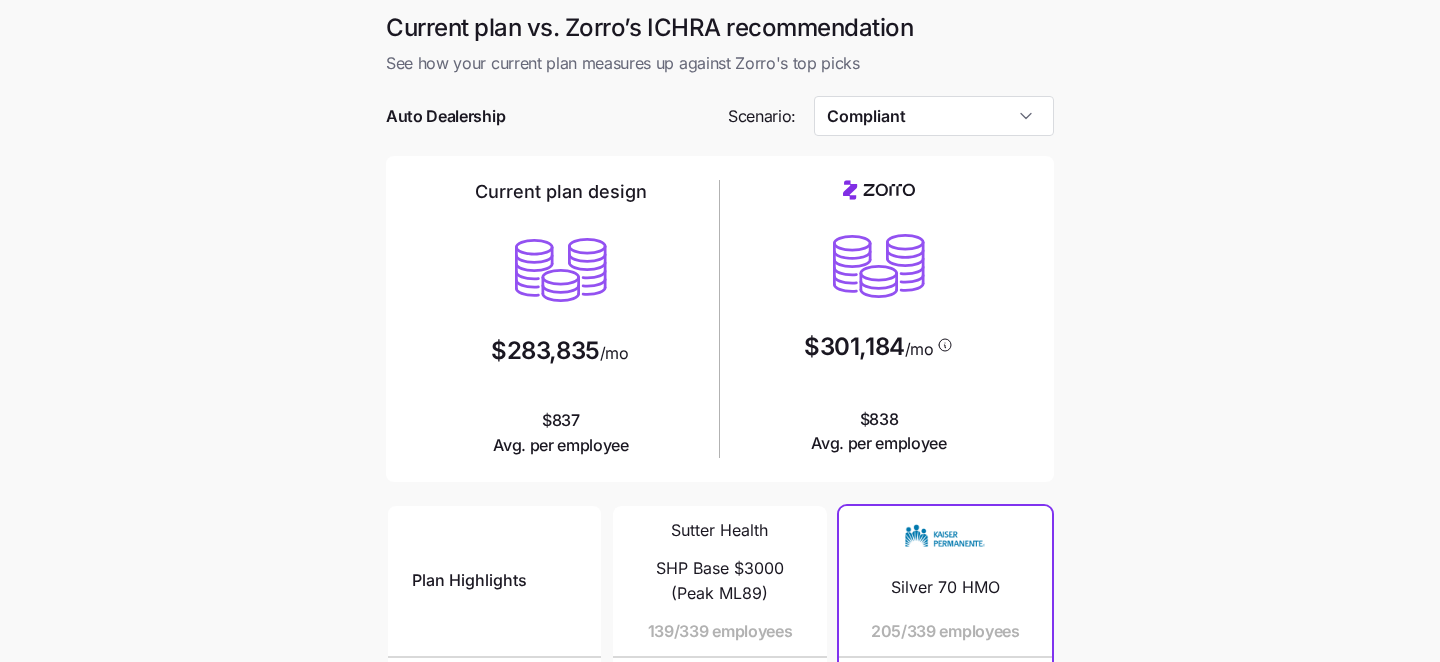click 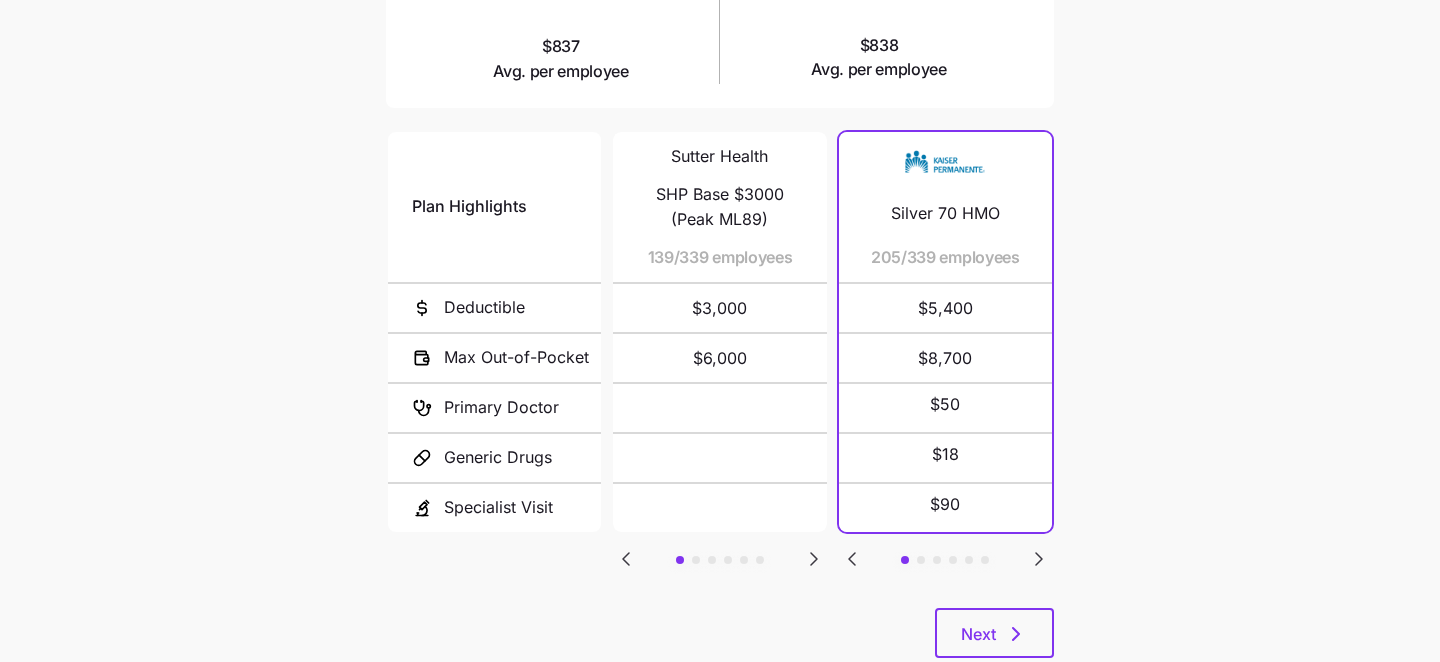 scroll, scrollTop: 373, scrollLeft: 0, axis: vertical 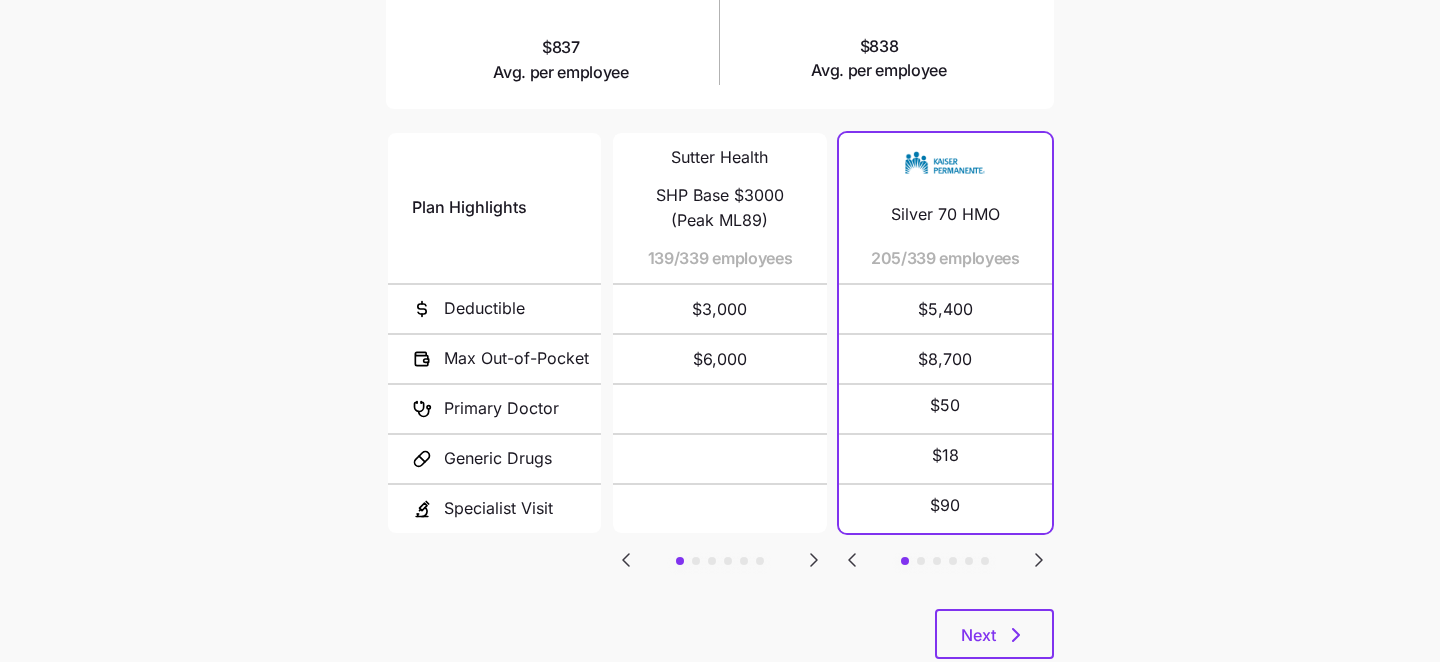 click 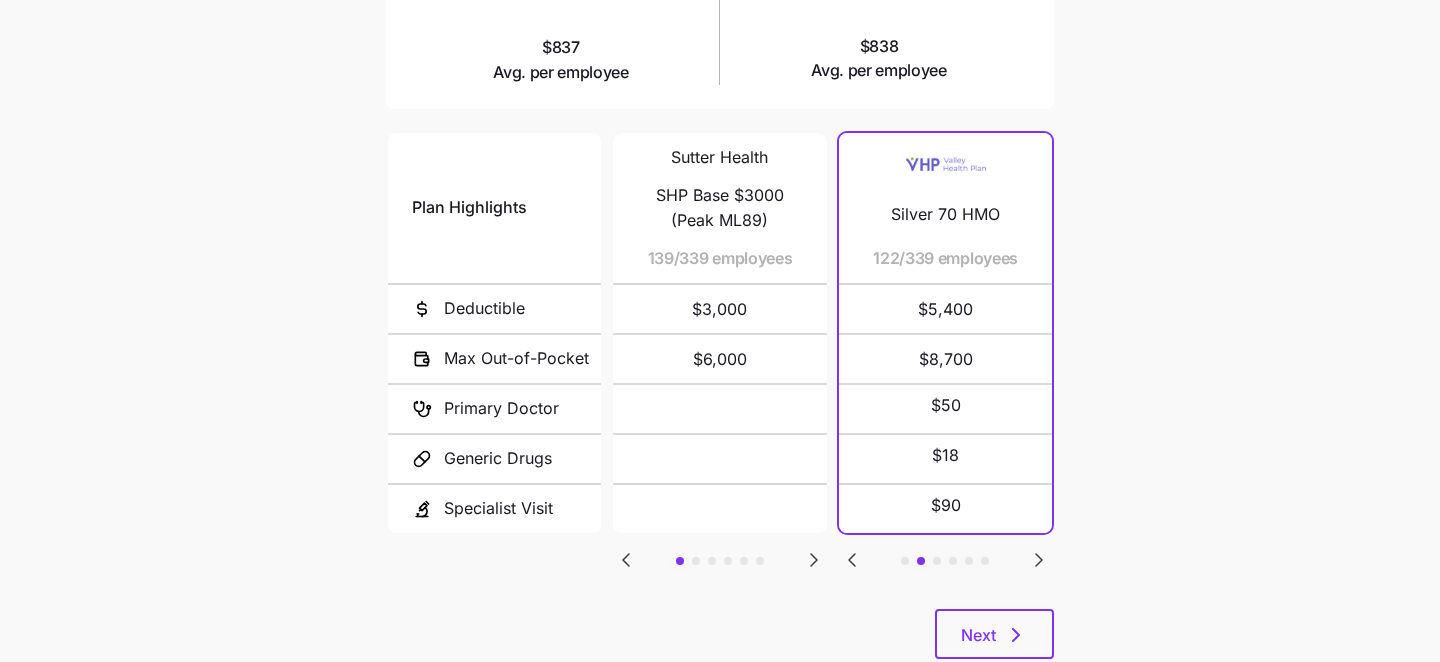 click 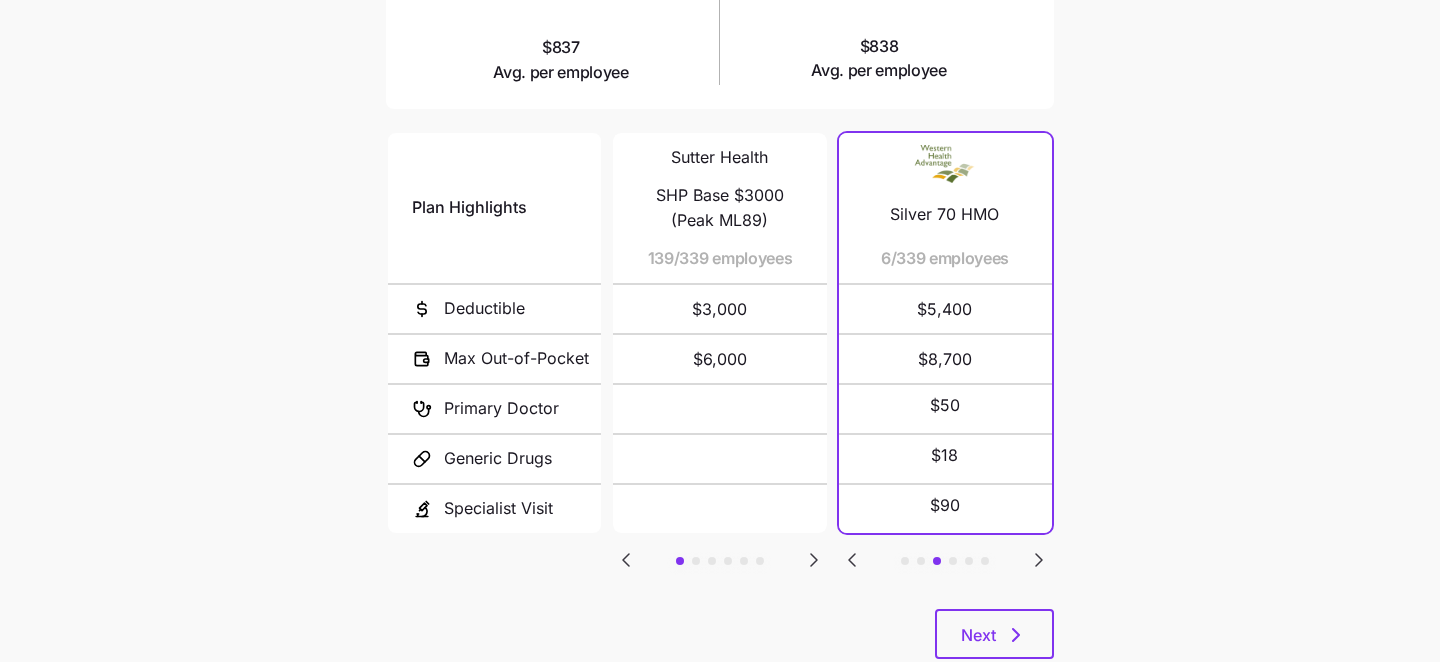 click 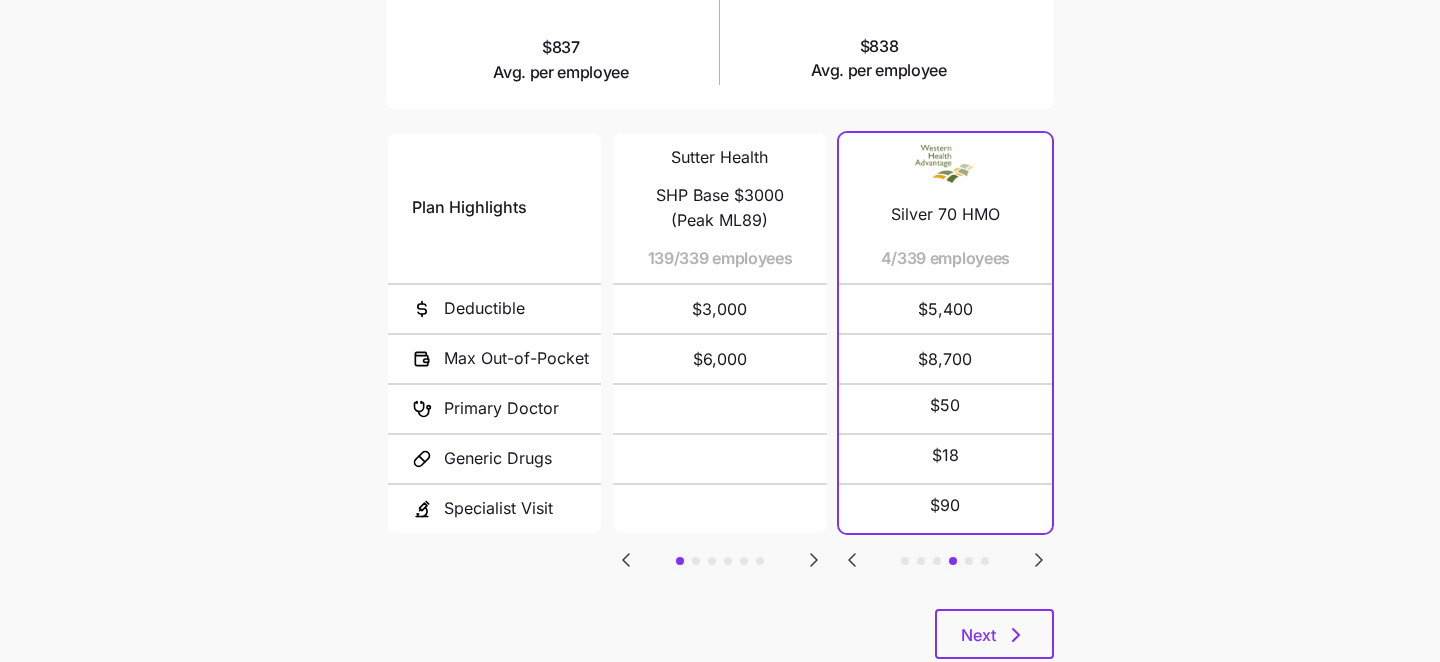 click 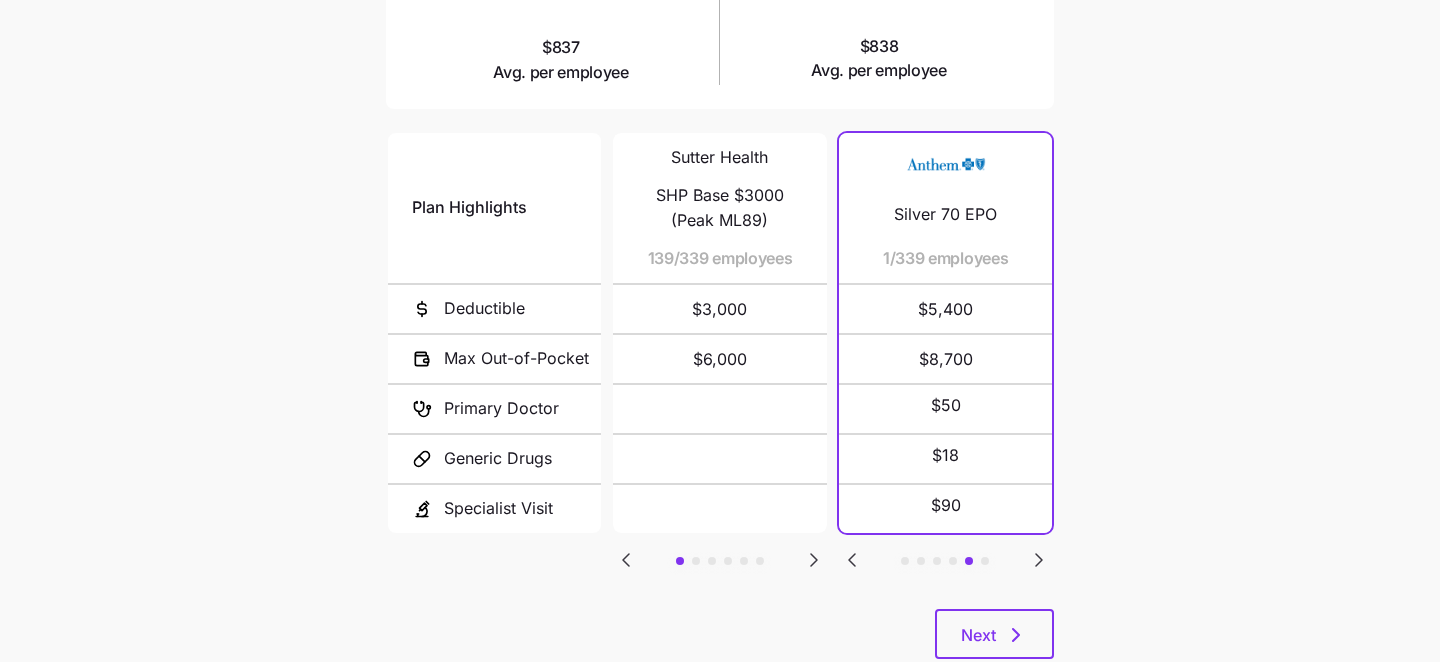 click 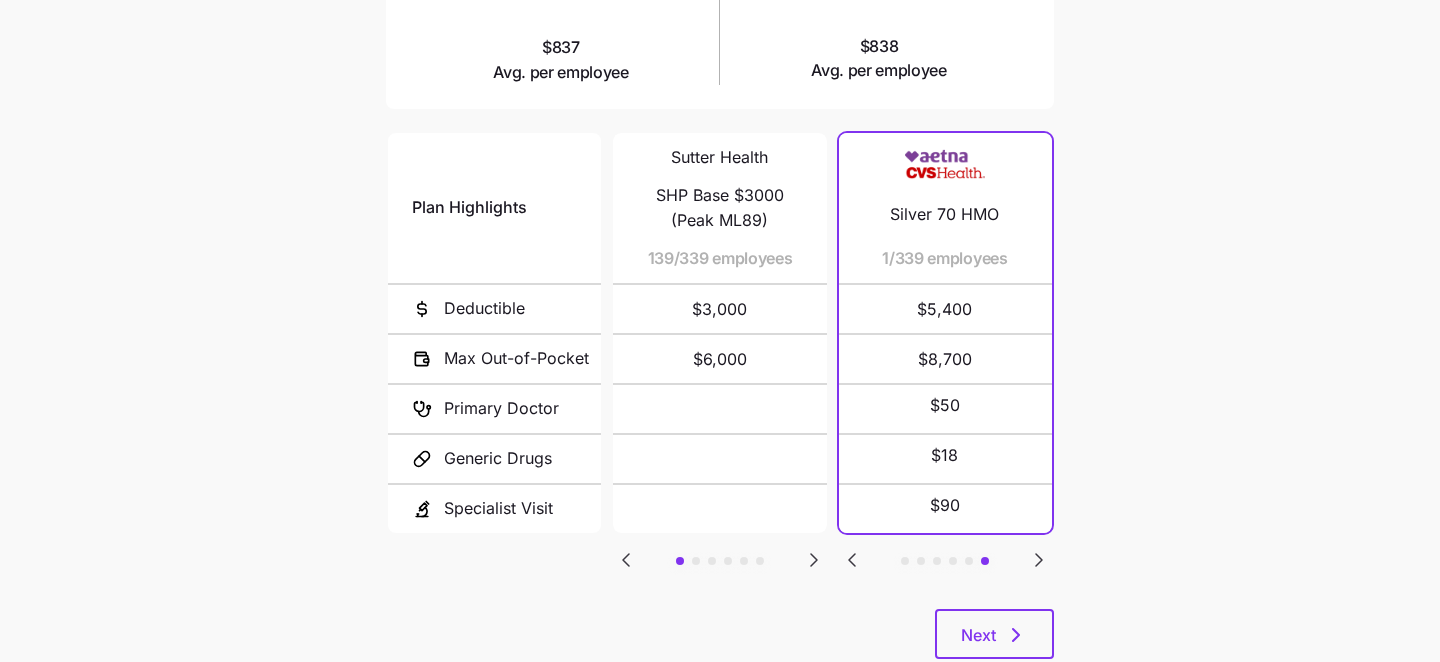 click 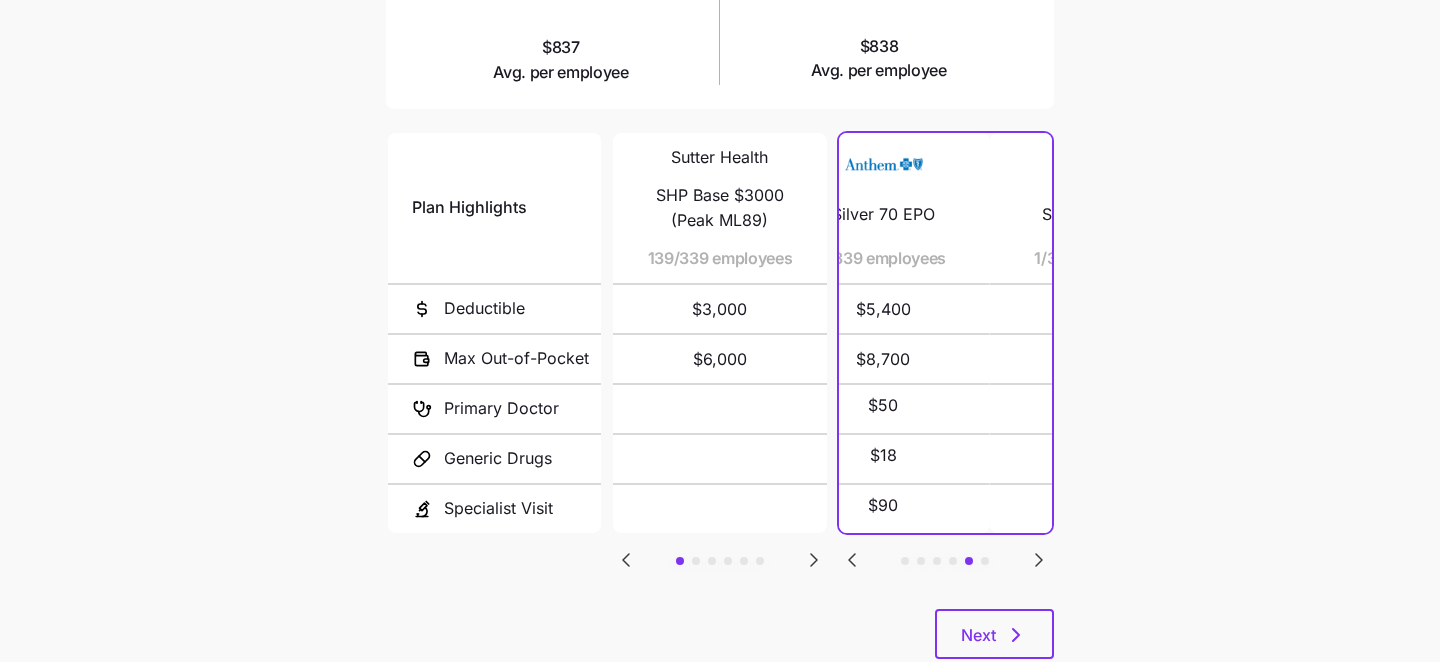 click 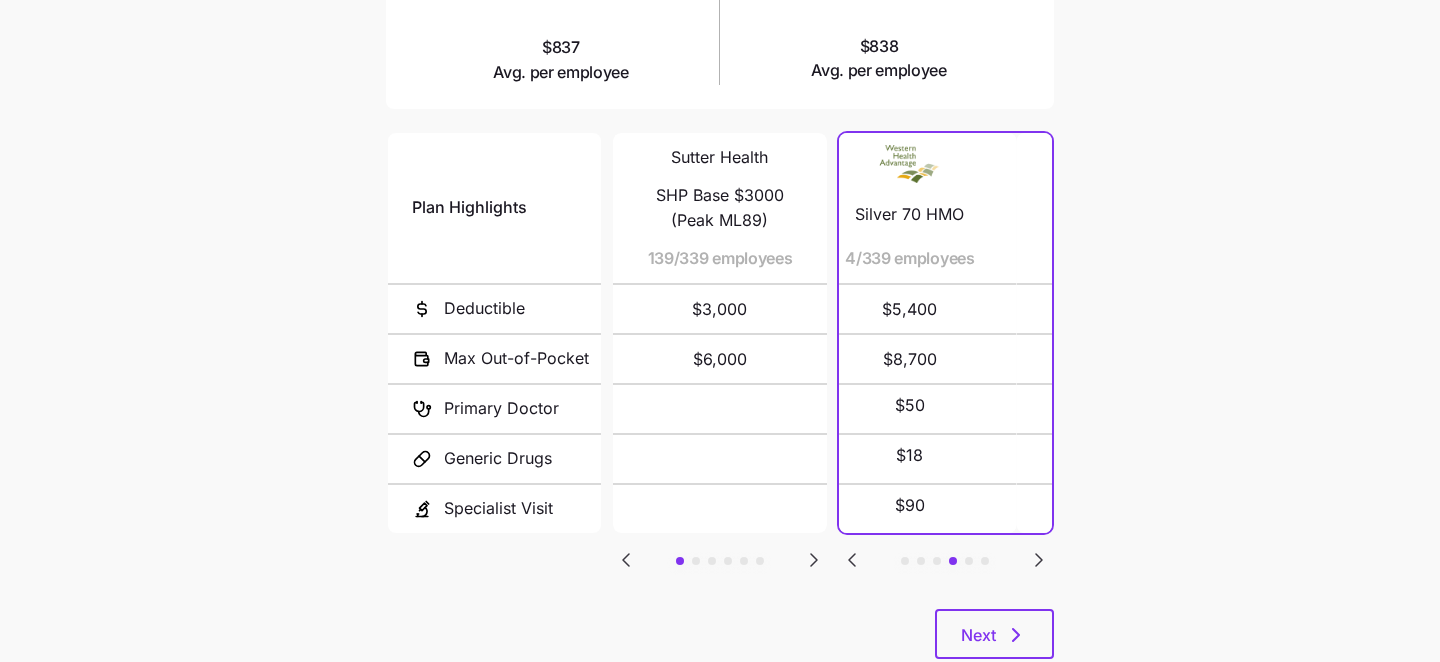 click 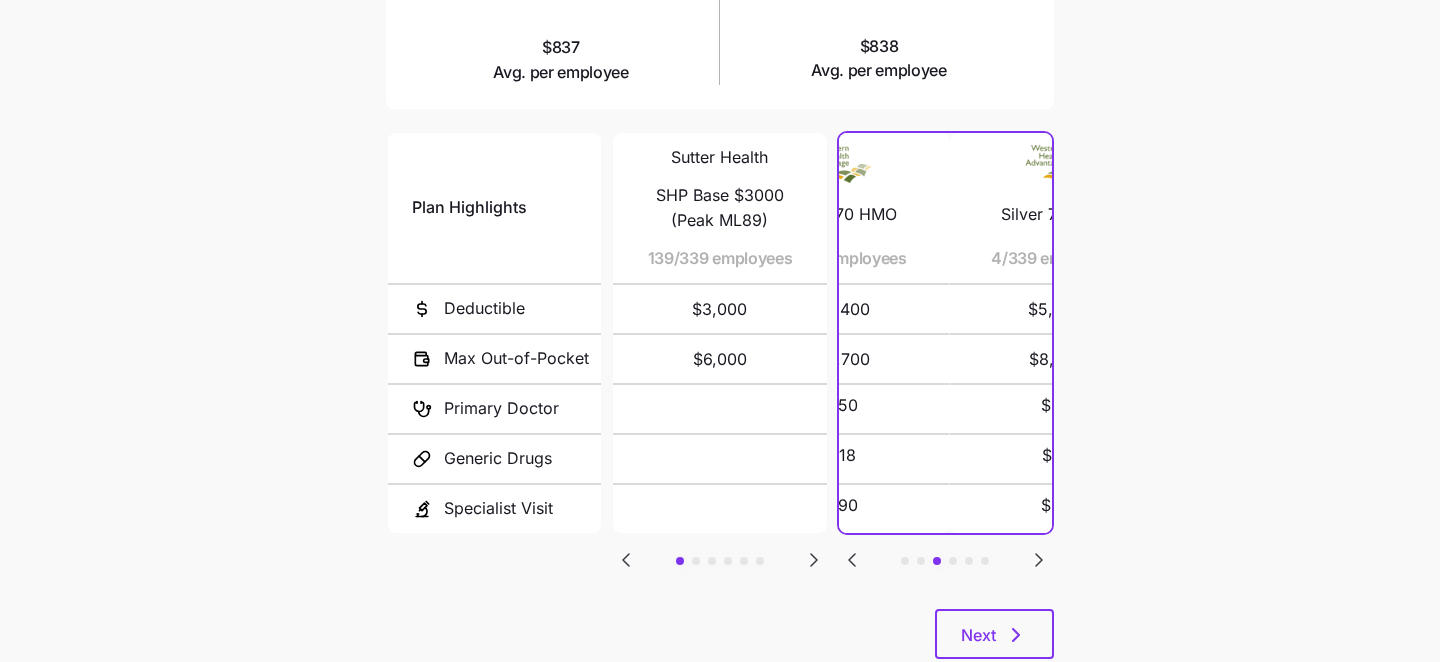 click 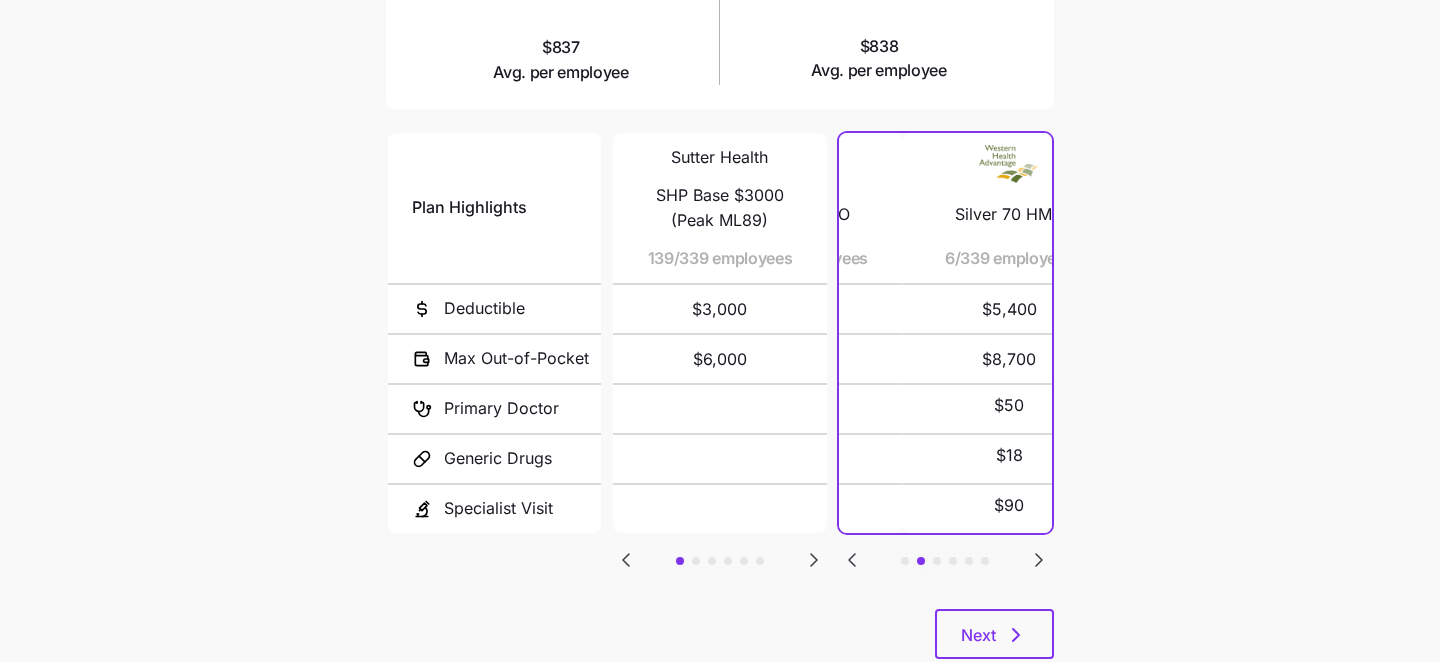 click 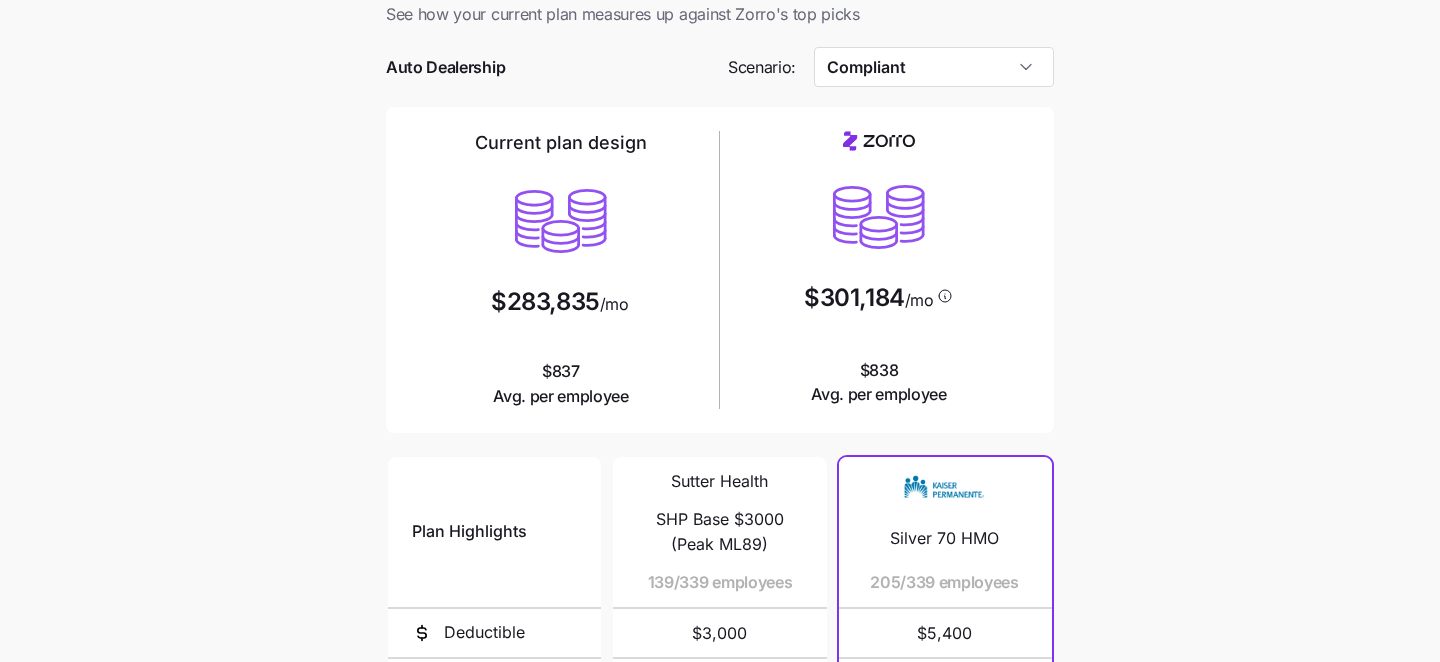 scroll, scrollTop: 0, scrollLeft: 0, axis: both 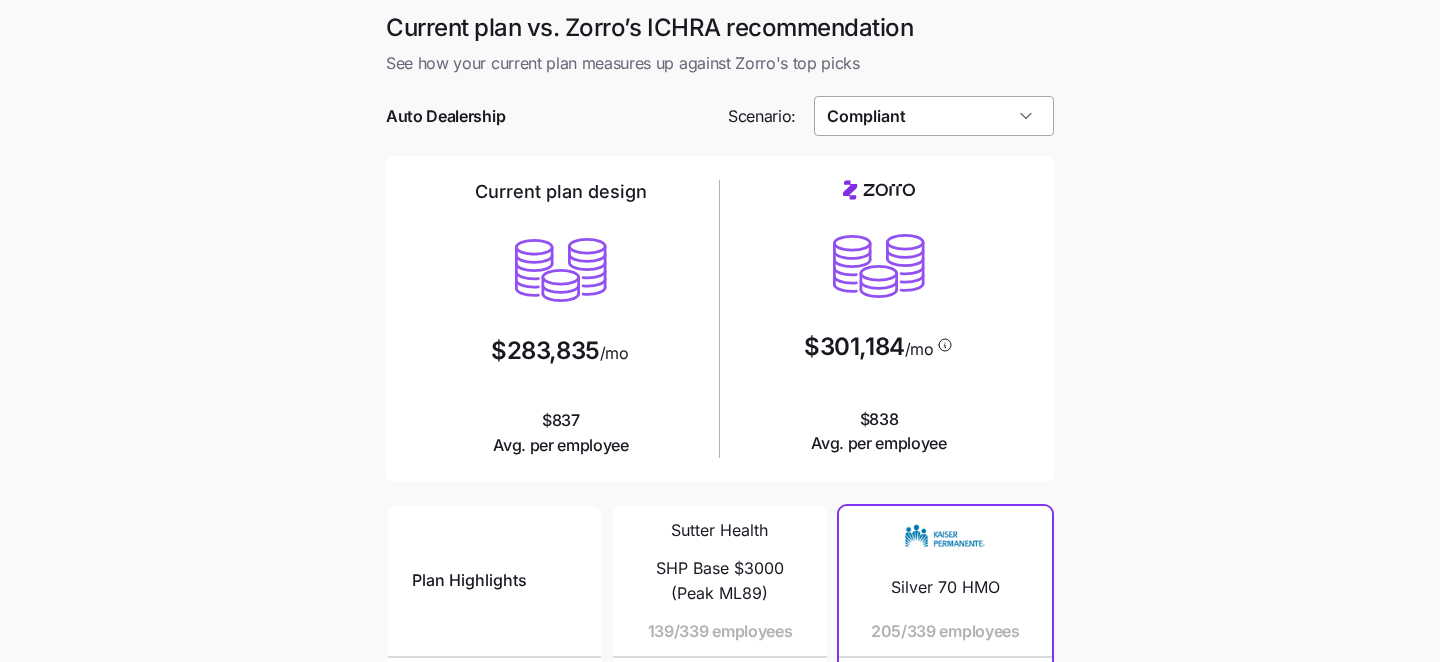 click on "Compliant" at bounding box center (934, 116) 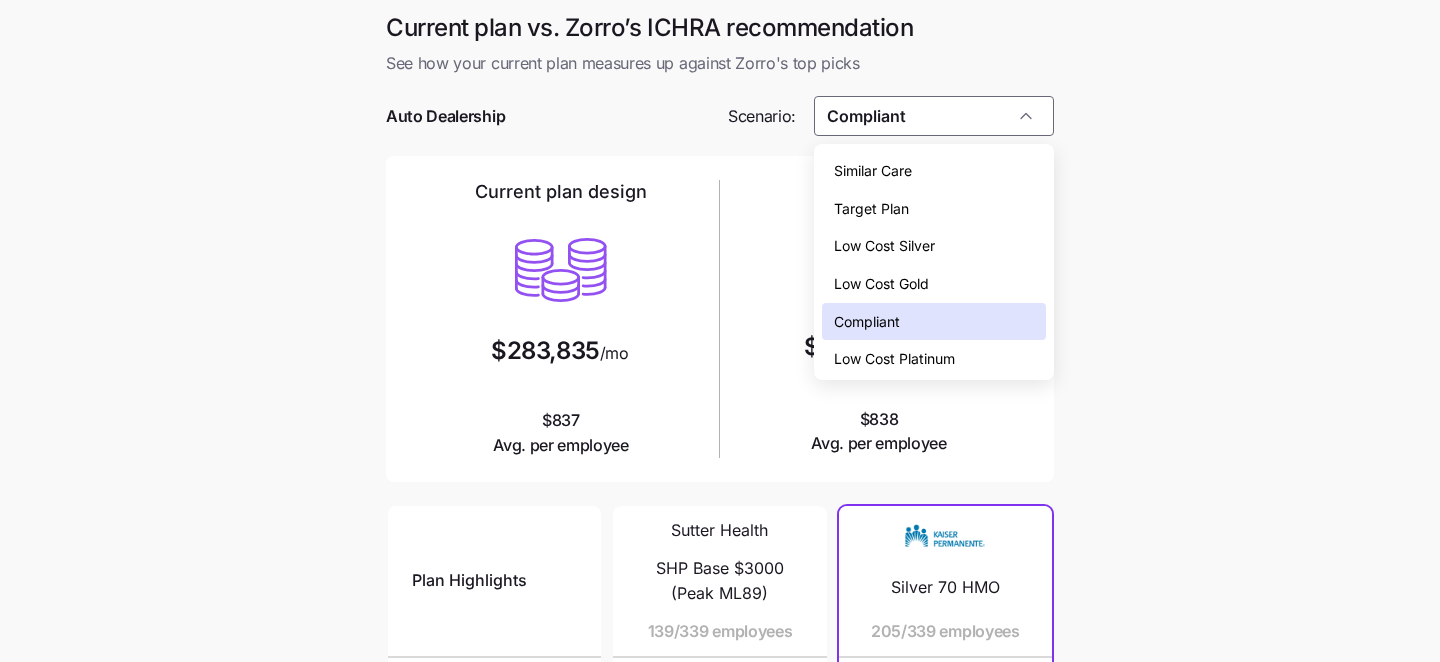 click on "Low Cost Silver" at bounding box center (884, 246) 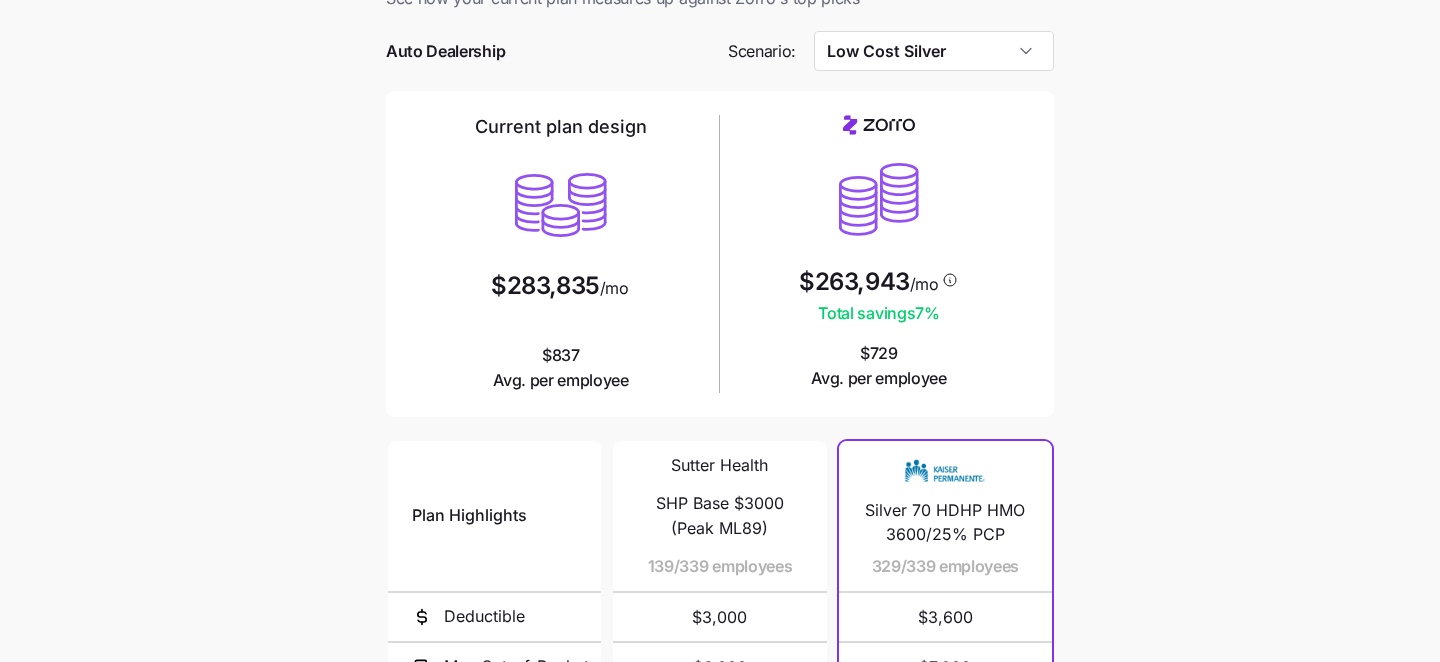 scroll, scrollTop: 68, scrollLeft: 0, axis: vertical 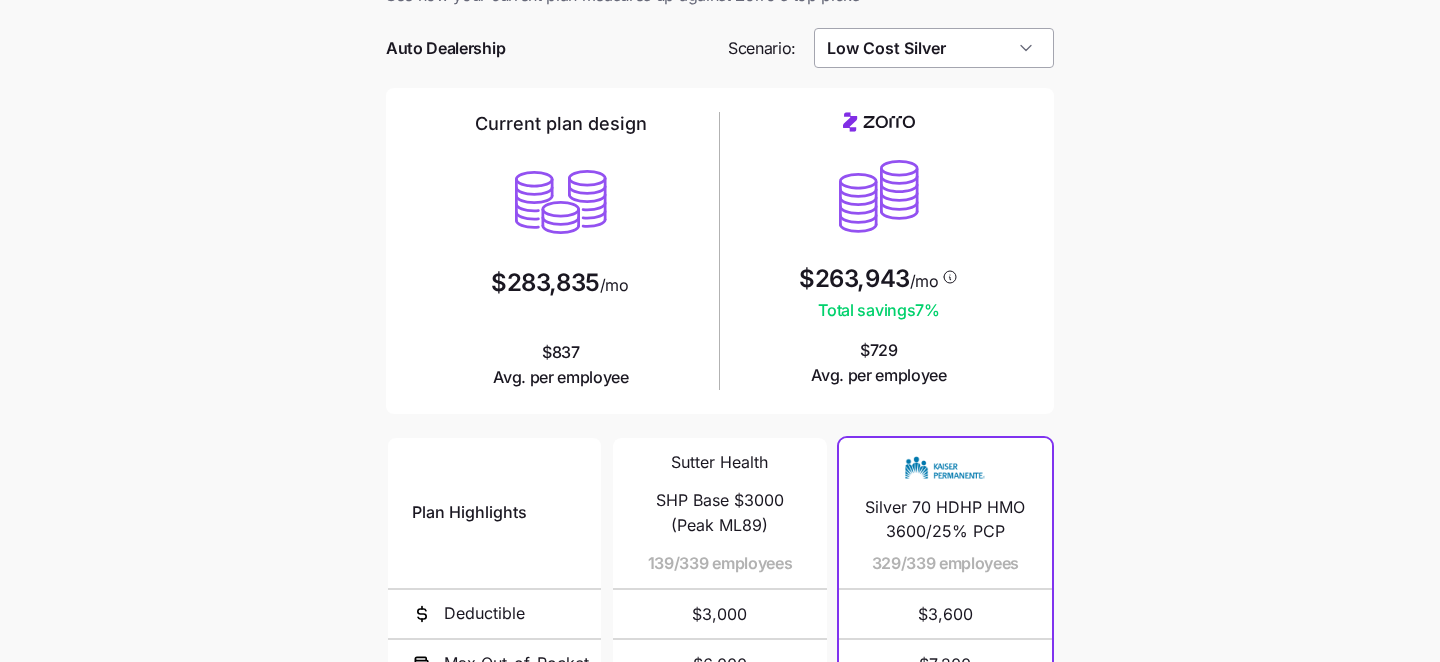 click on "Low Cost Silver" at bounding box center (934, 48) 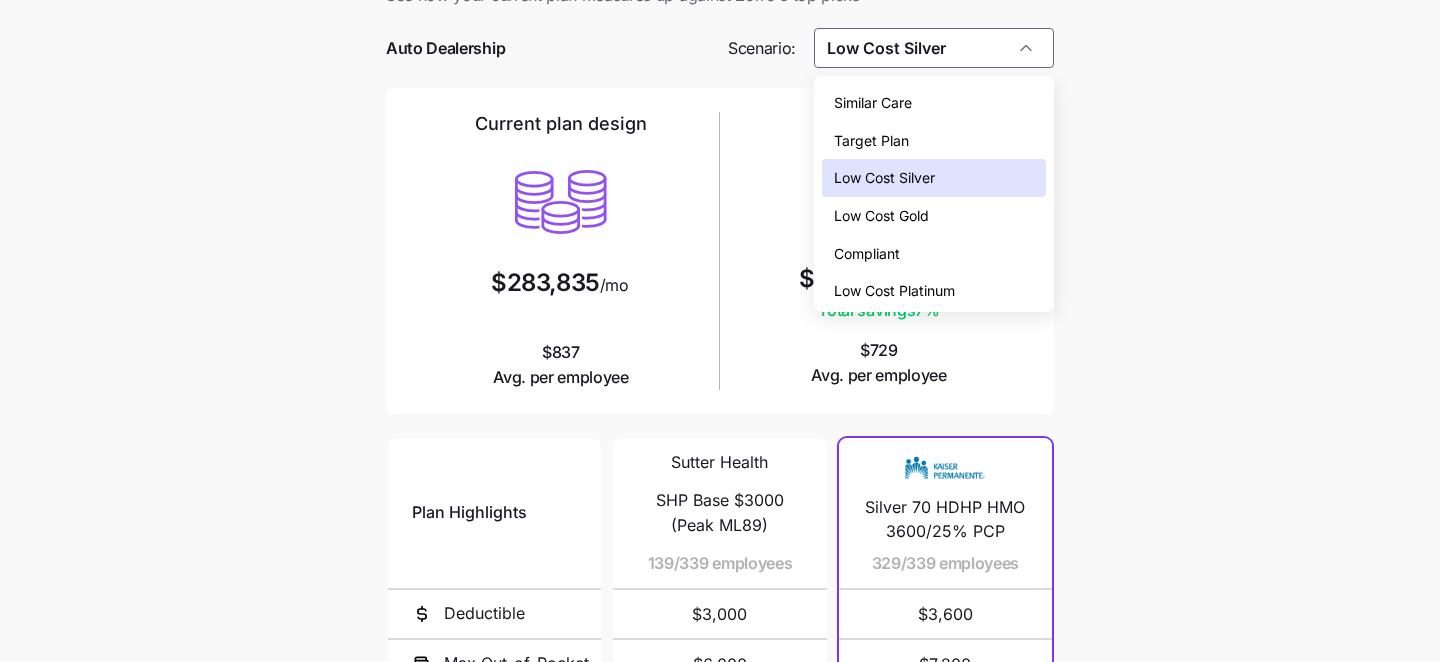 click on "Compliant" at bounding box center (934, 254) 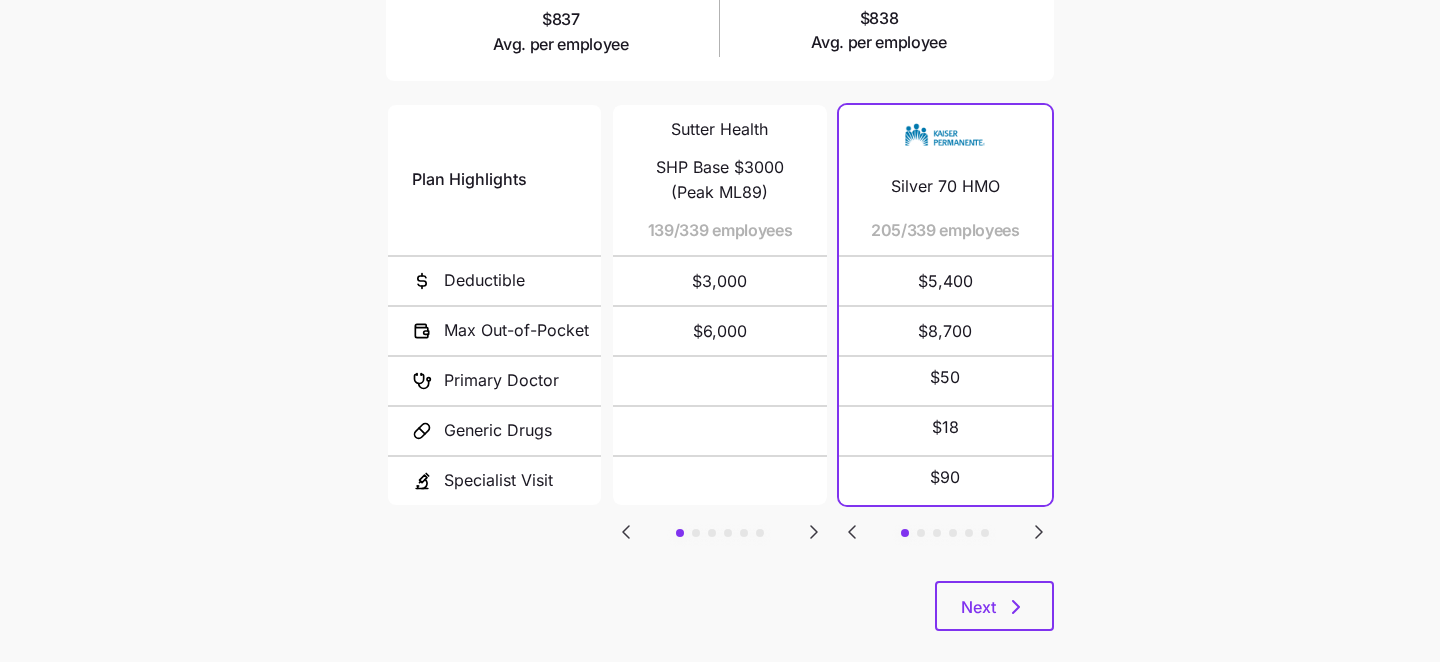 scroll, scrollTop: 429, scrollLeft: 0, axis: vertical 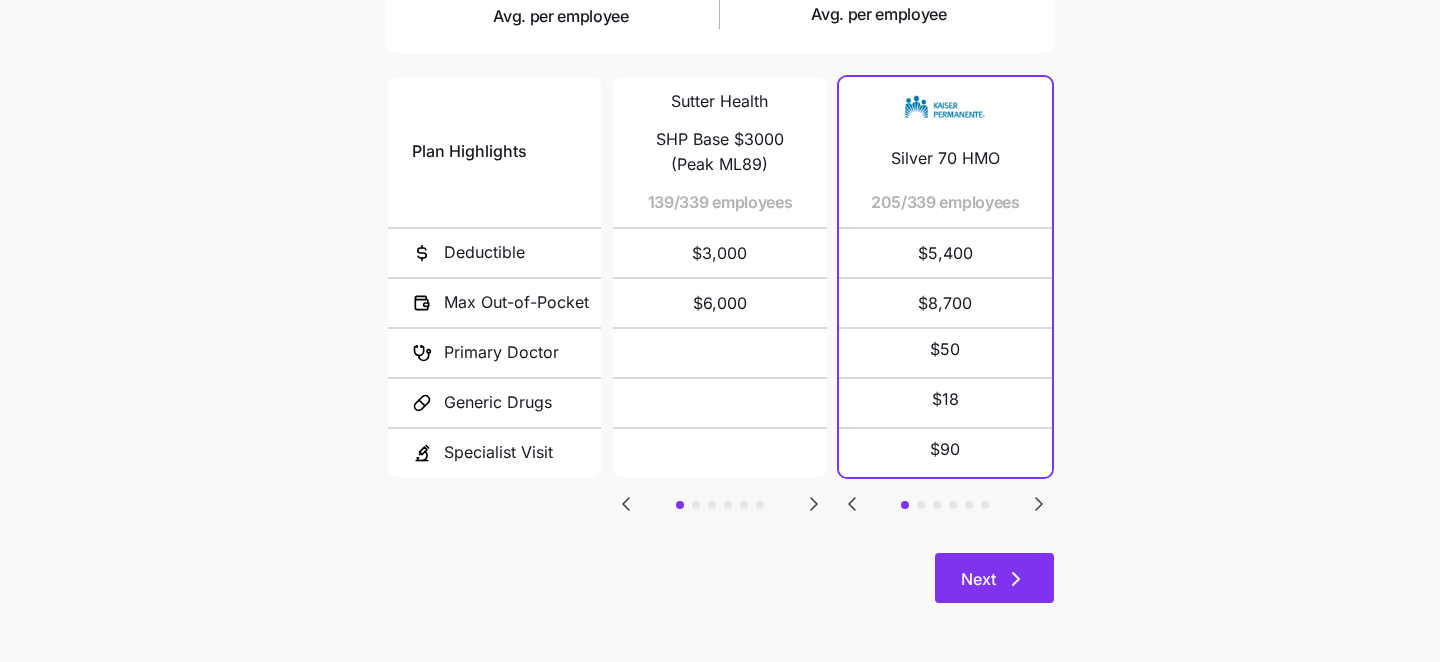 click on "Next" at bounding box center (978, 579) 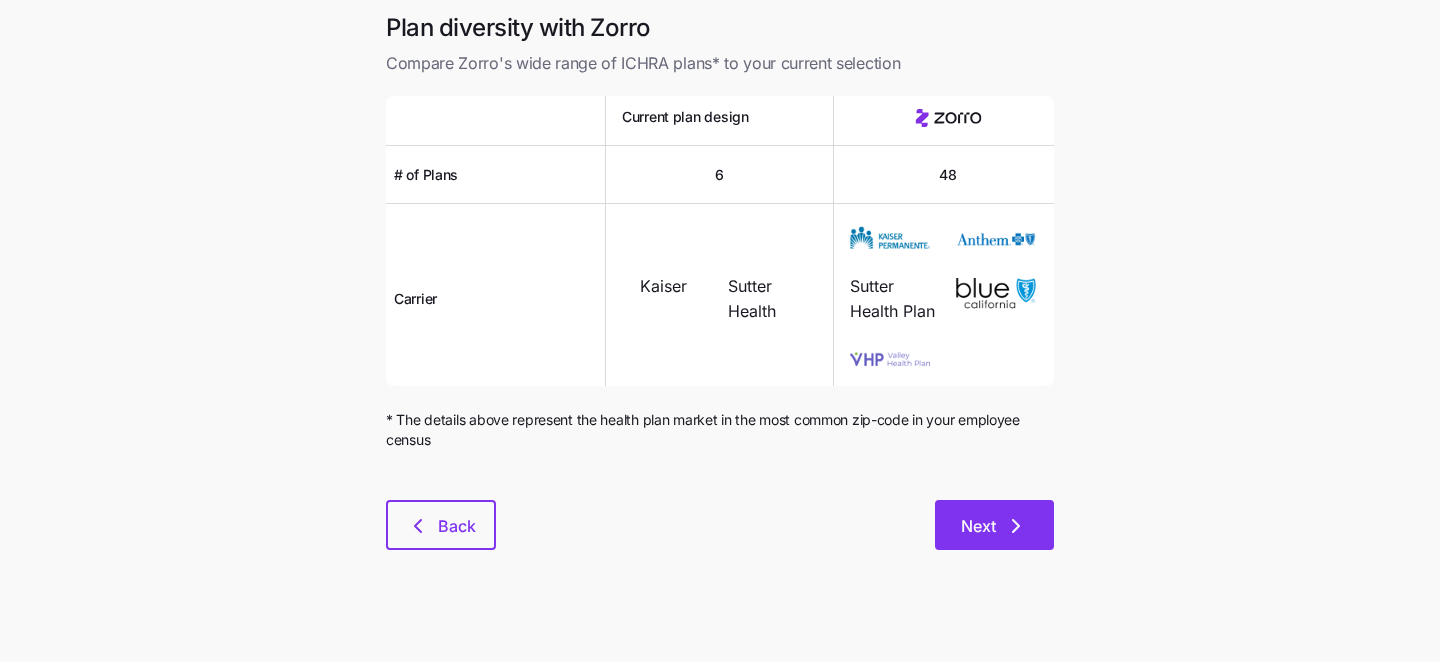 click on "Next" at bounding box center [978, 526] 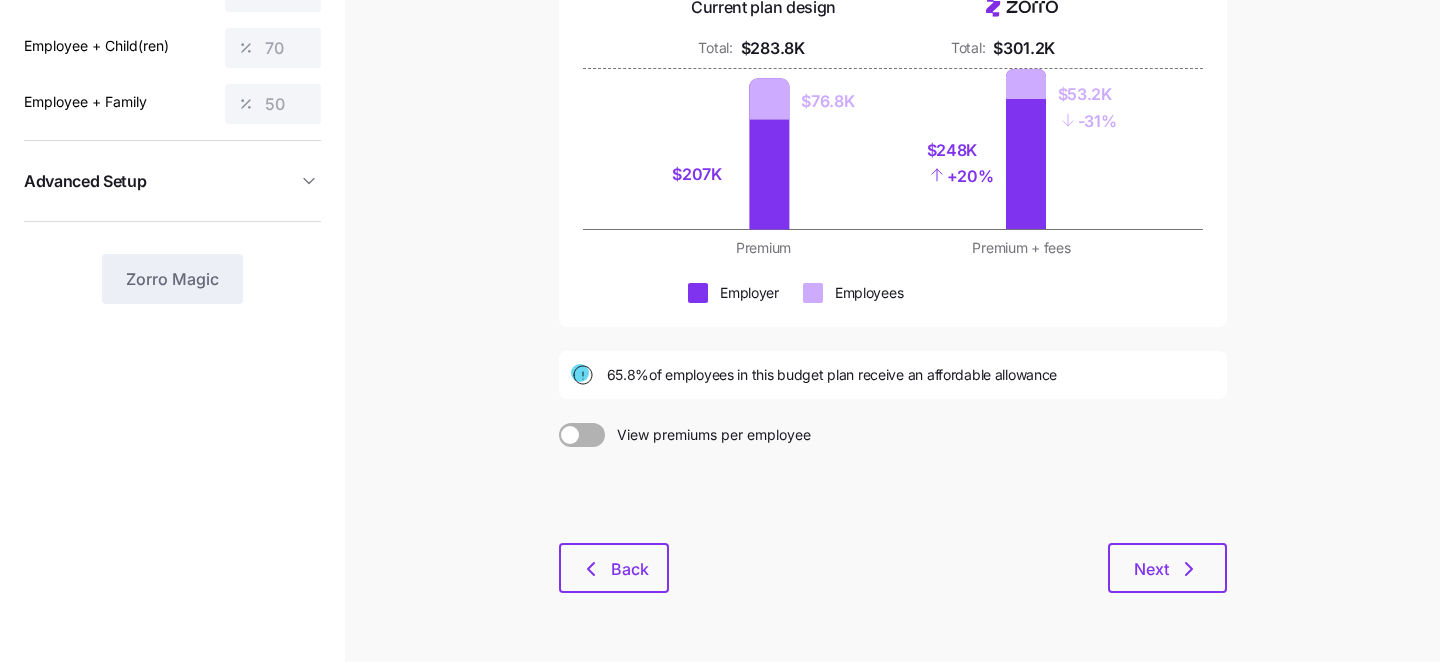 scroll, scrollTop: 257, scrollLeft: 0, axis: vertical 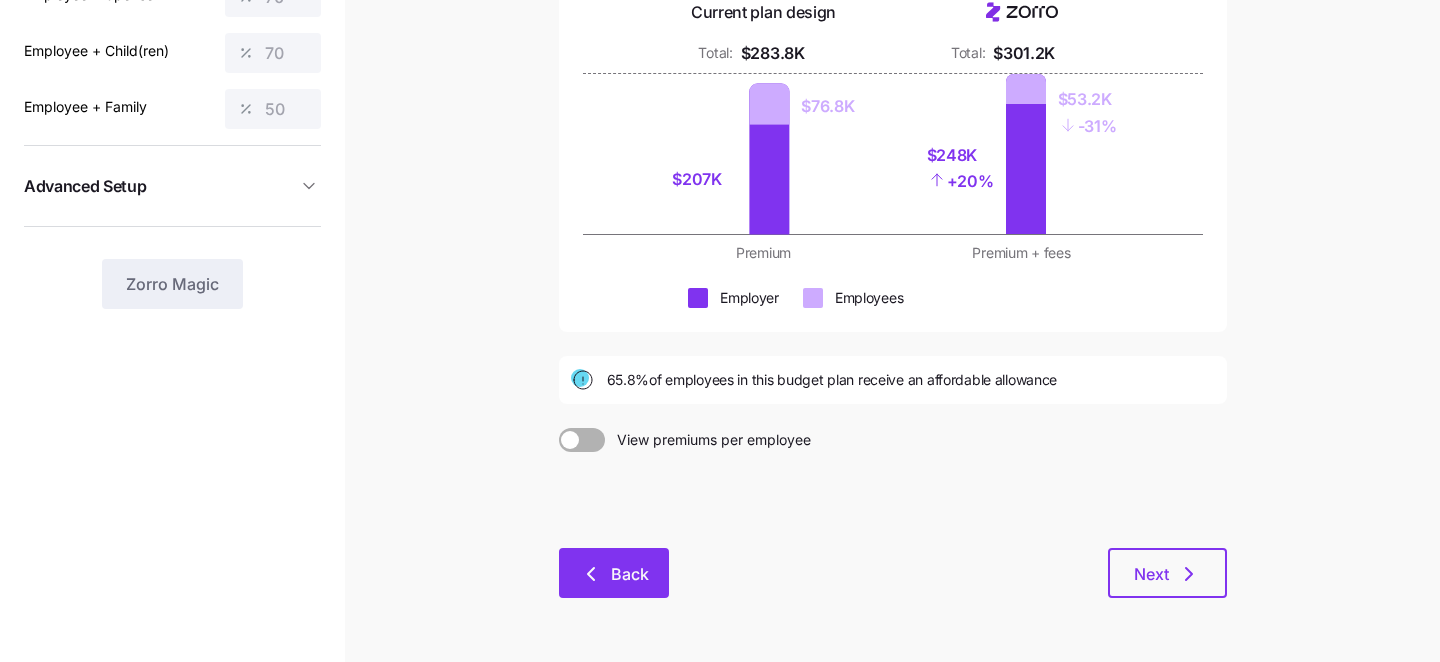 click on "Back" at bounding box center (630, 574) 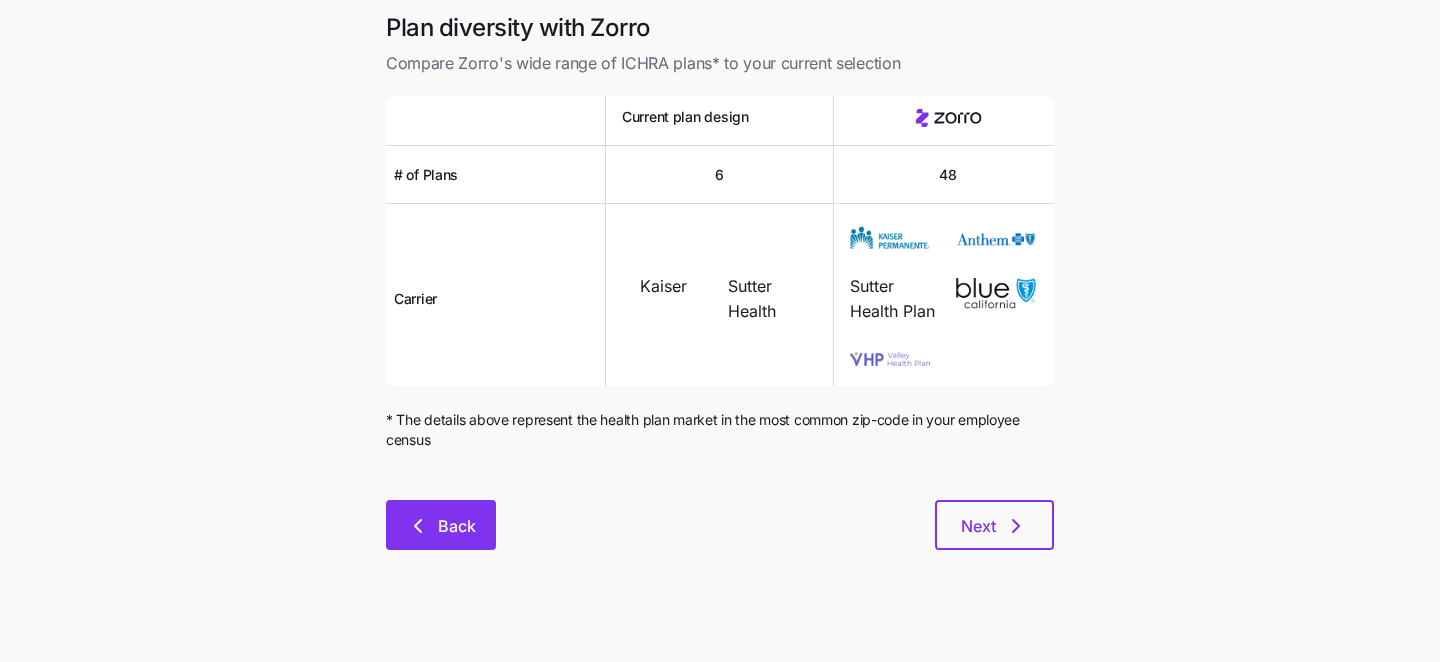 click 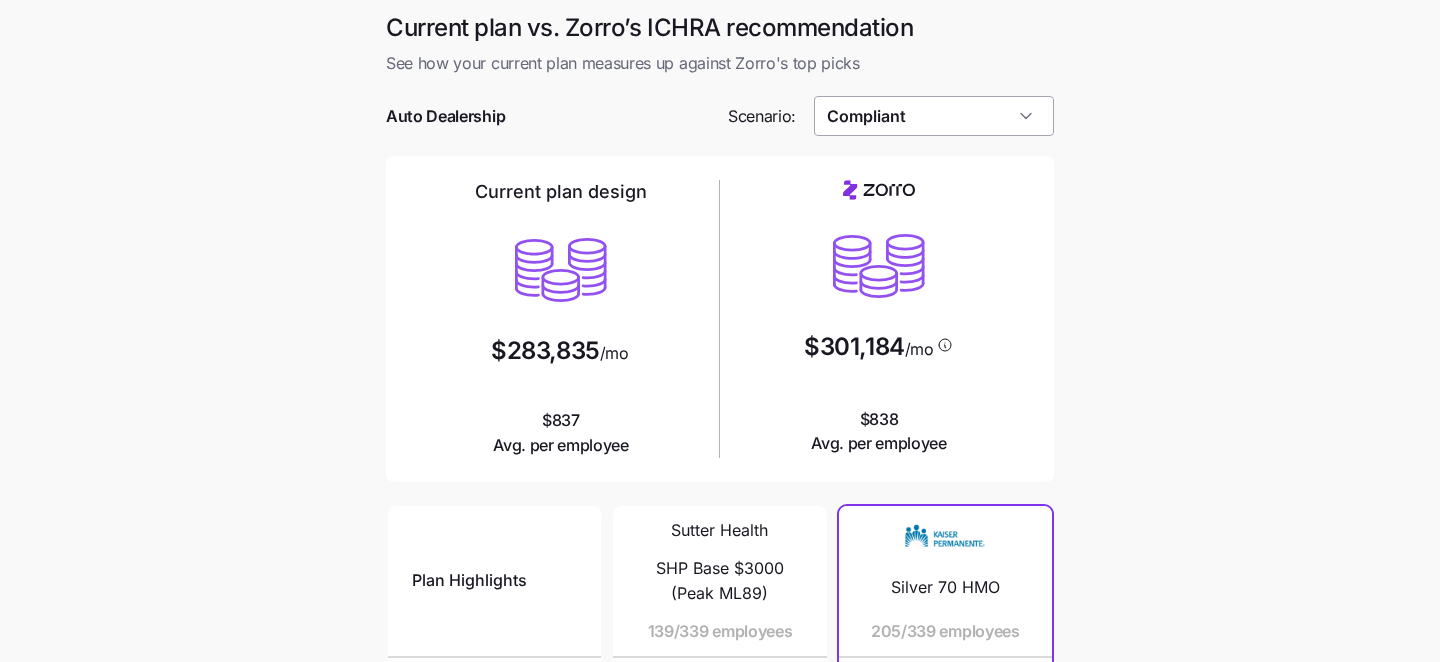click on "Compliant" at bounding box center [934, 116] 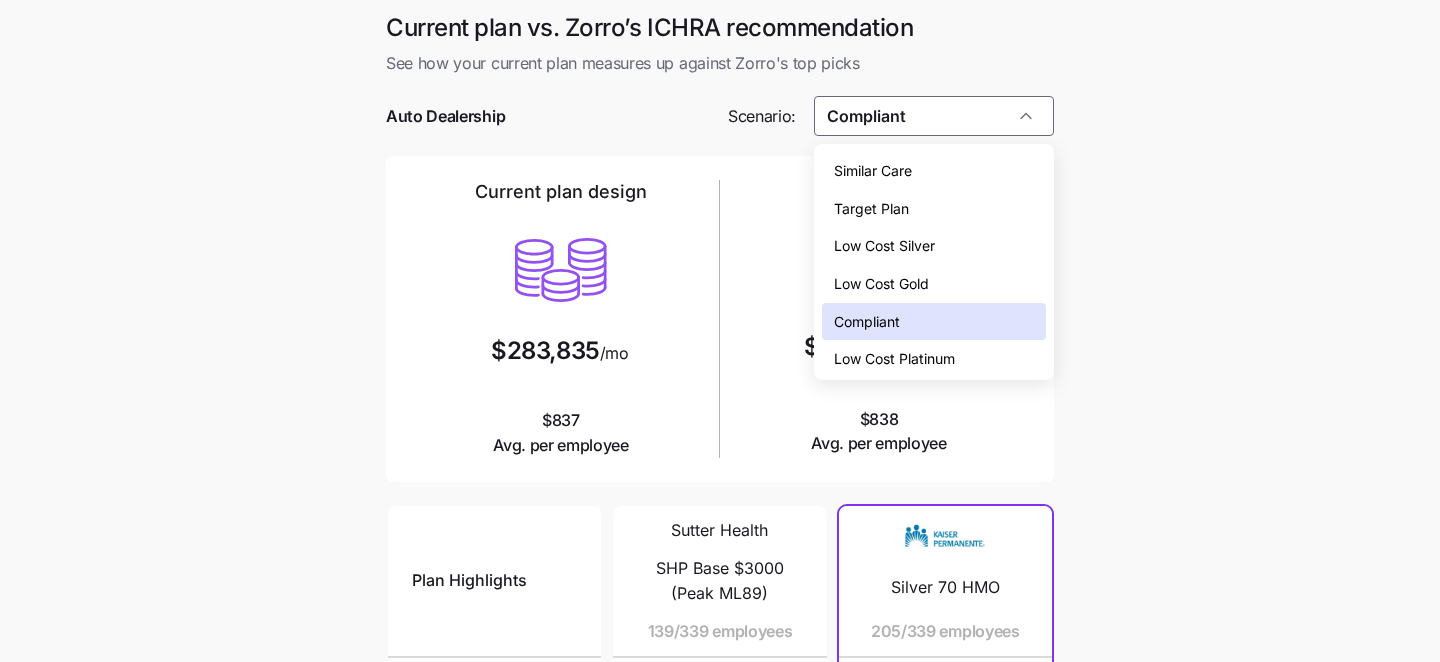 click on "Low Cost Silver" at bounding box center [884, 246] 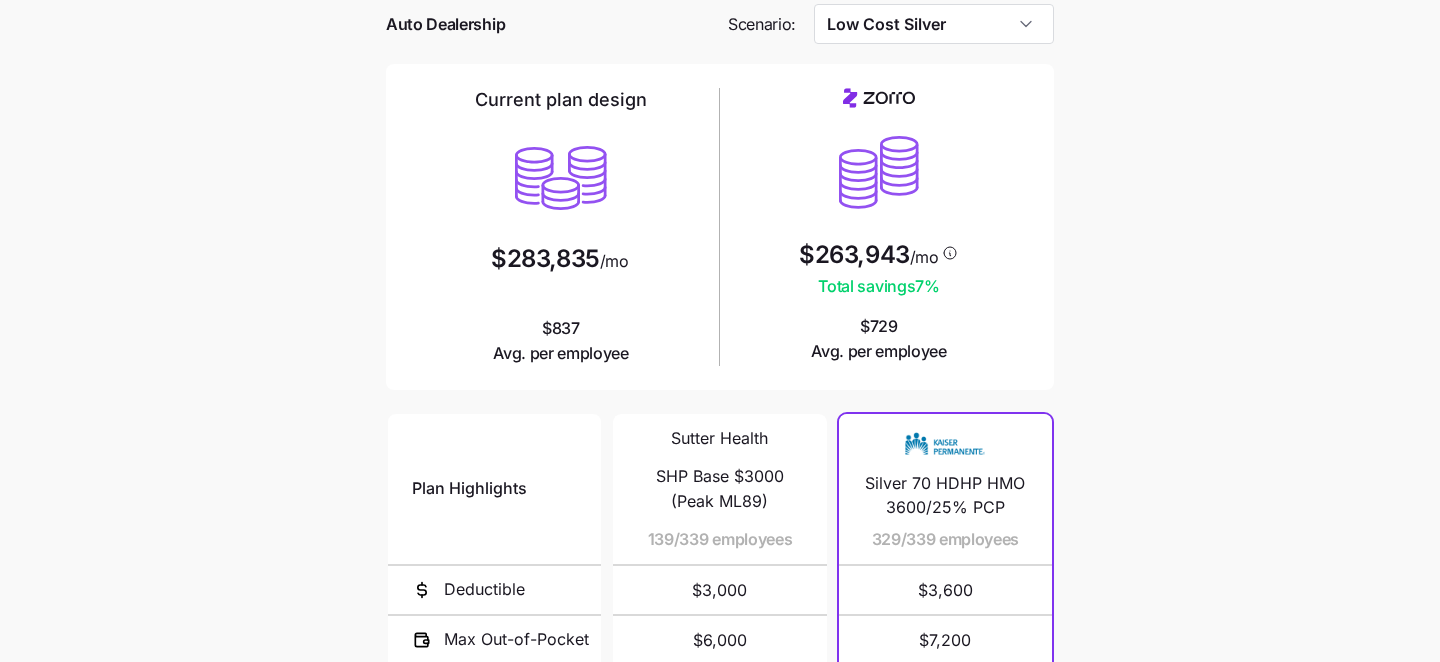 scroll, scrollTop: 429, scrollLeft: 0, axis: vertical 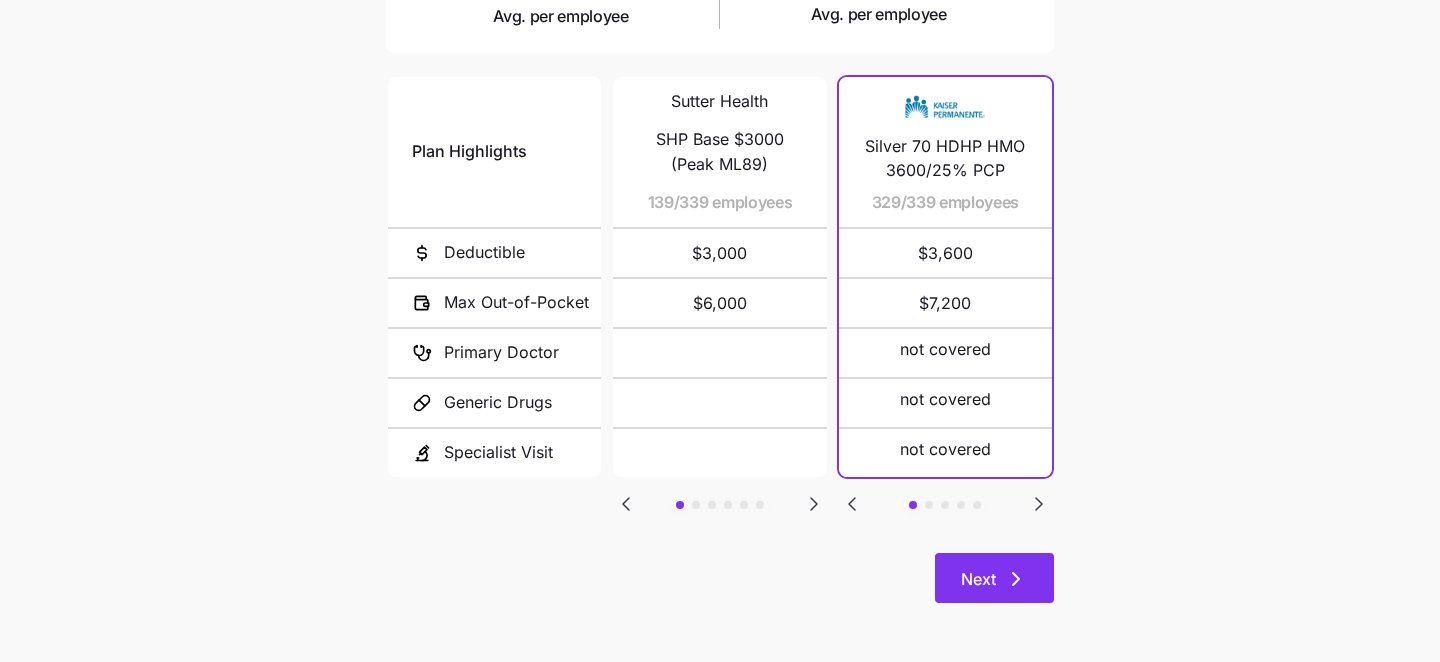 click on "Next" at bounding box center (978, 579) 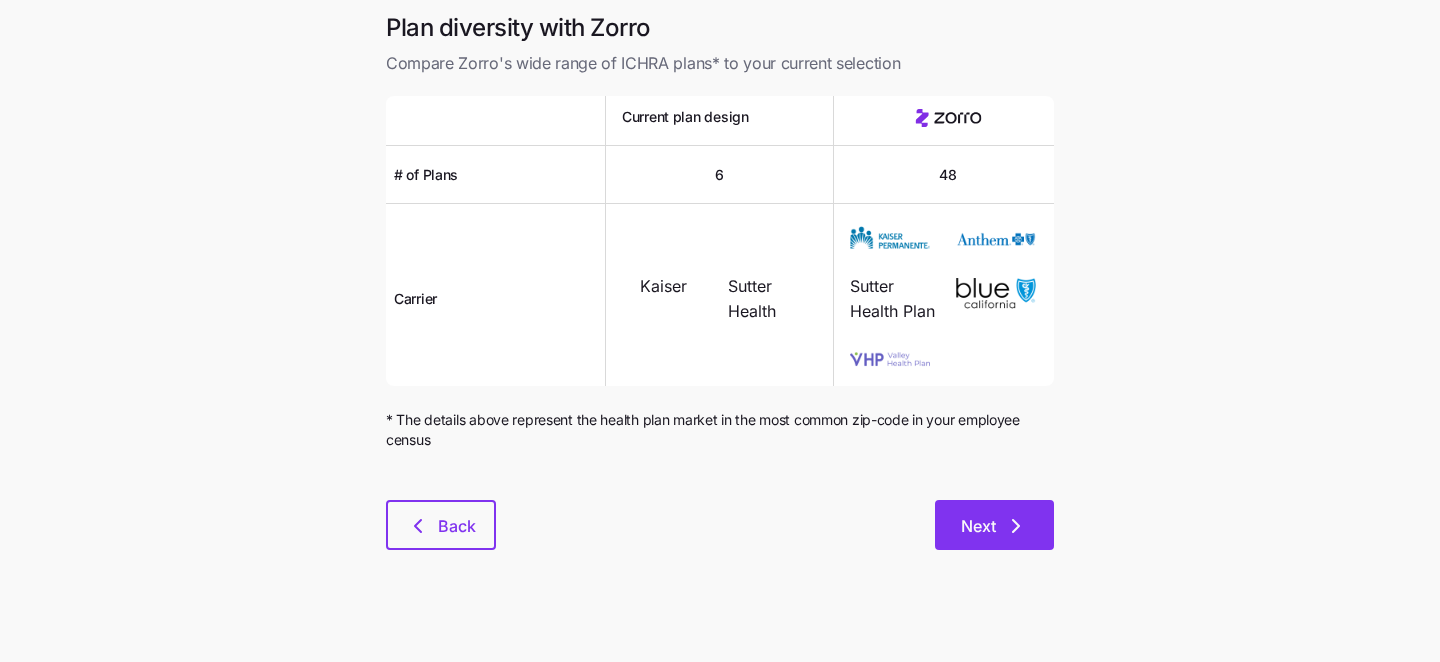 click on "Next" at bounding box center (994, 525) 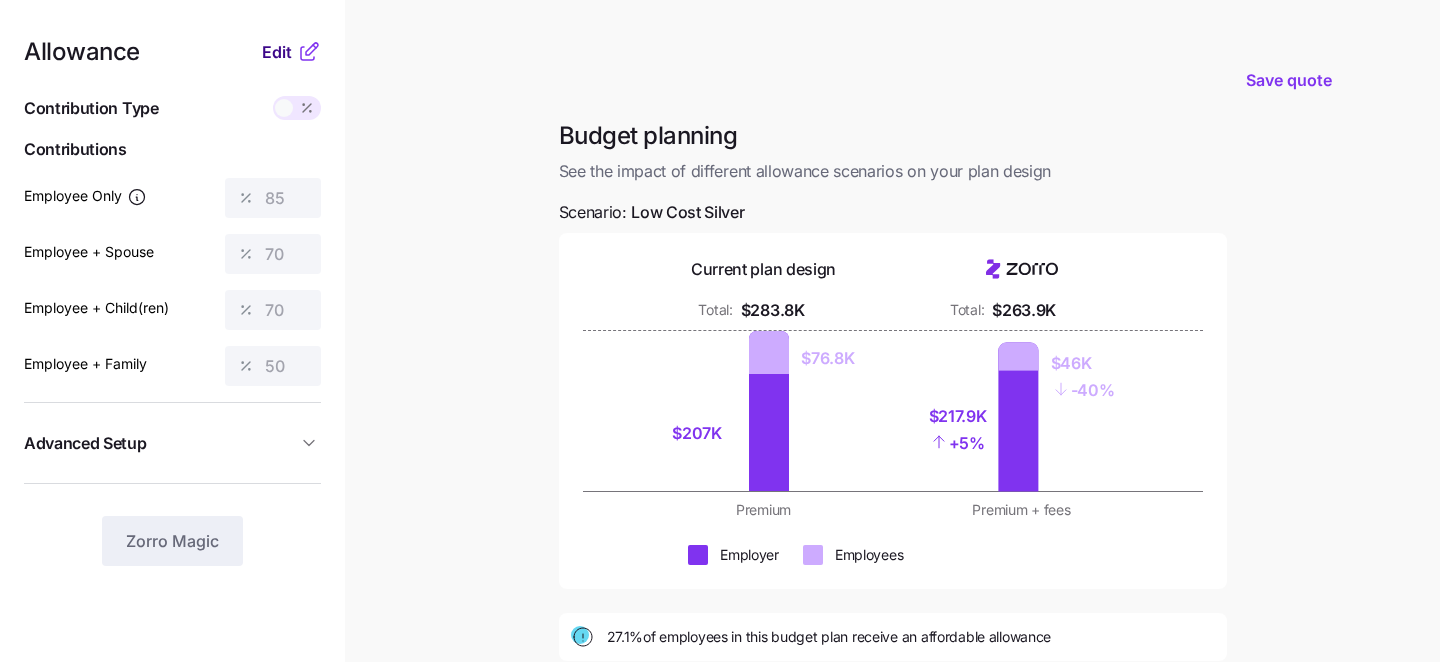 click on "Edit" at bounding box center [277, 52] 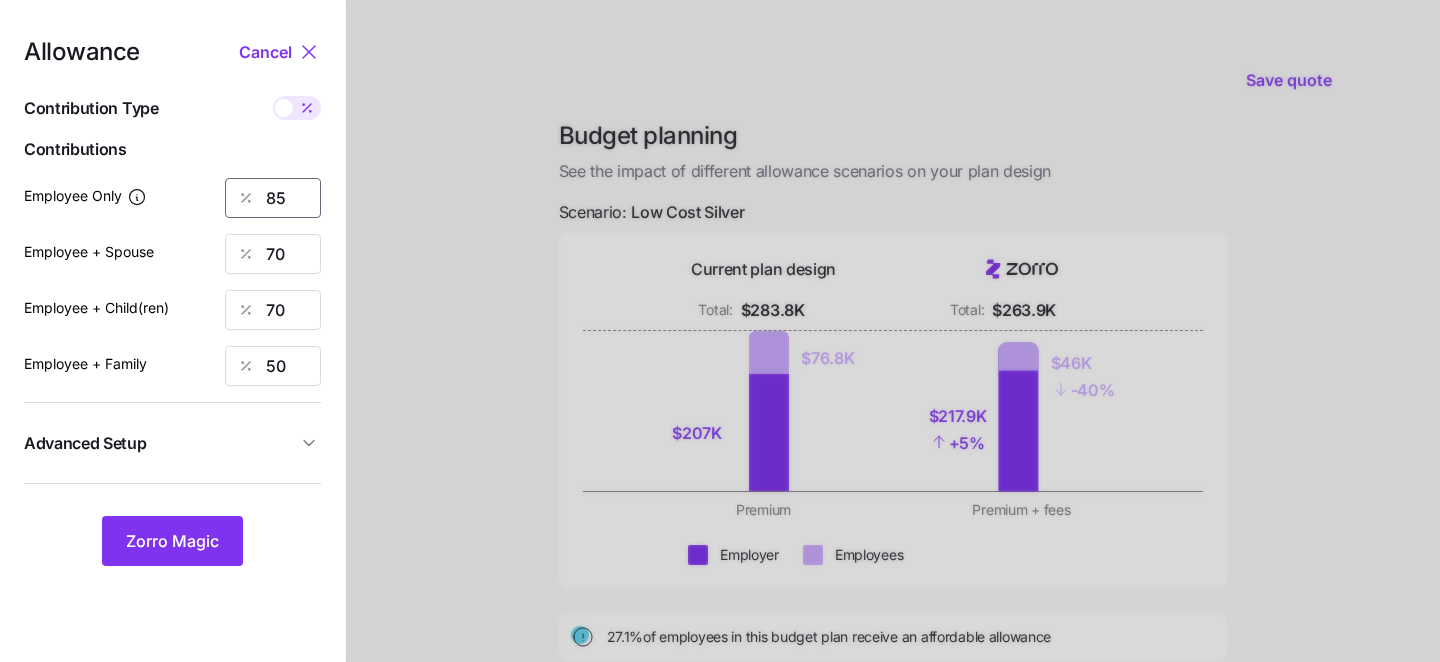 click on "85" at bounding box center (273, 198) 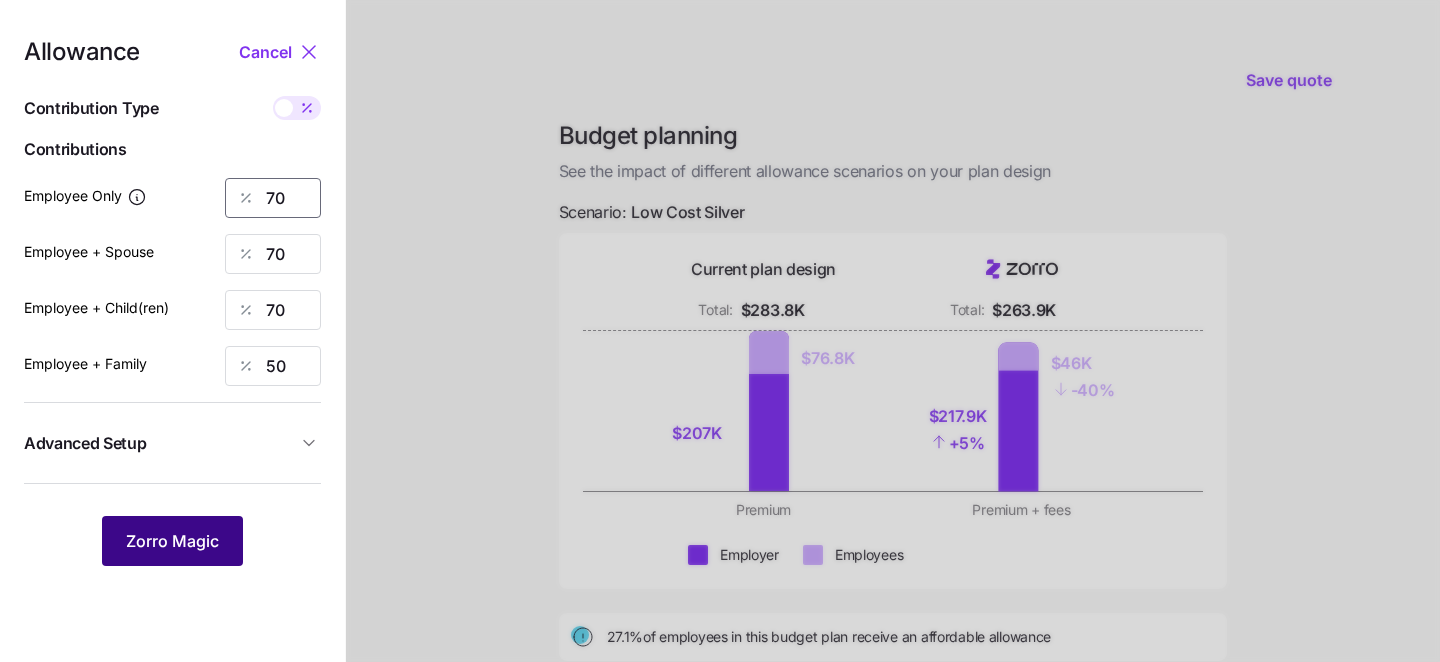 type on "70" 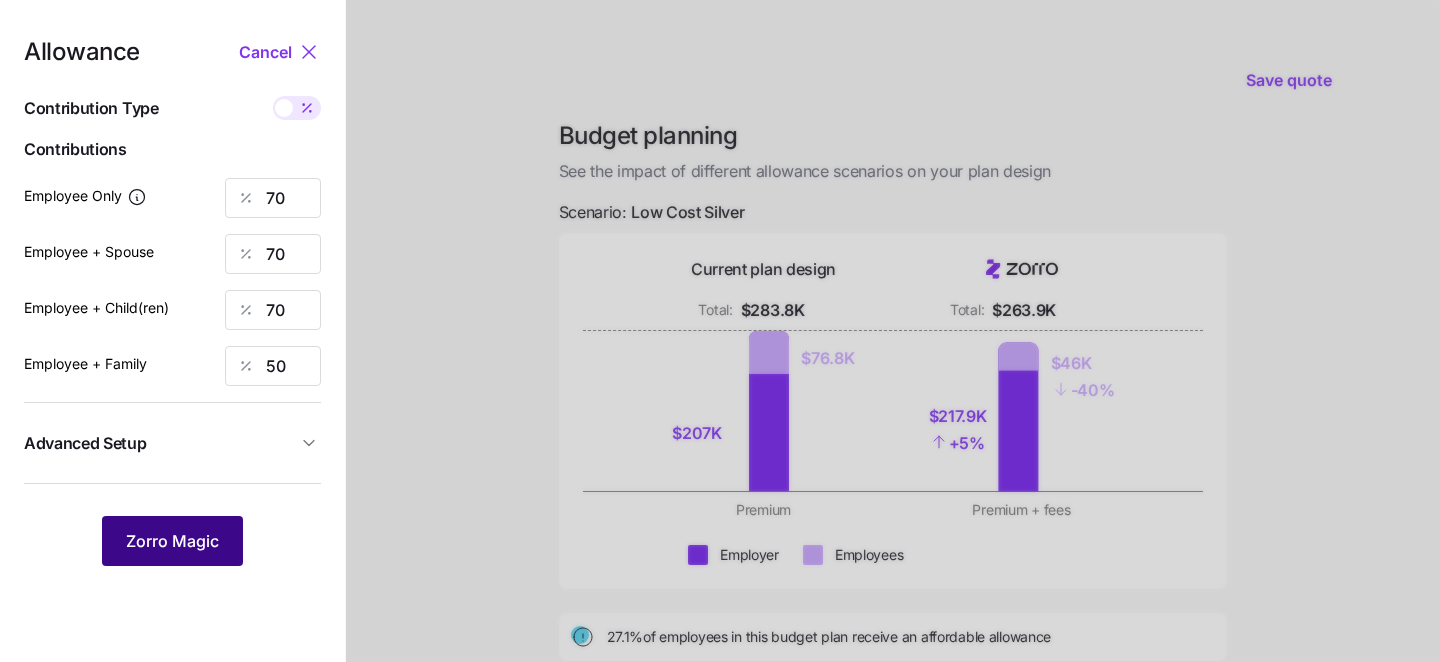 click on "Zorro Magic" at bounding box center (172, 541) 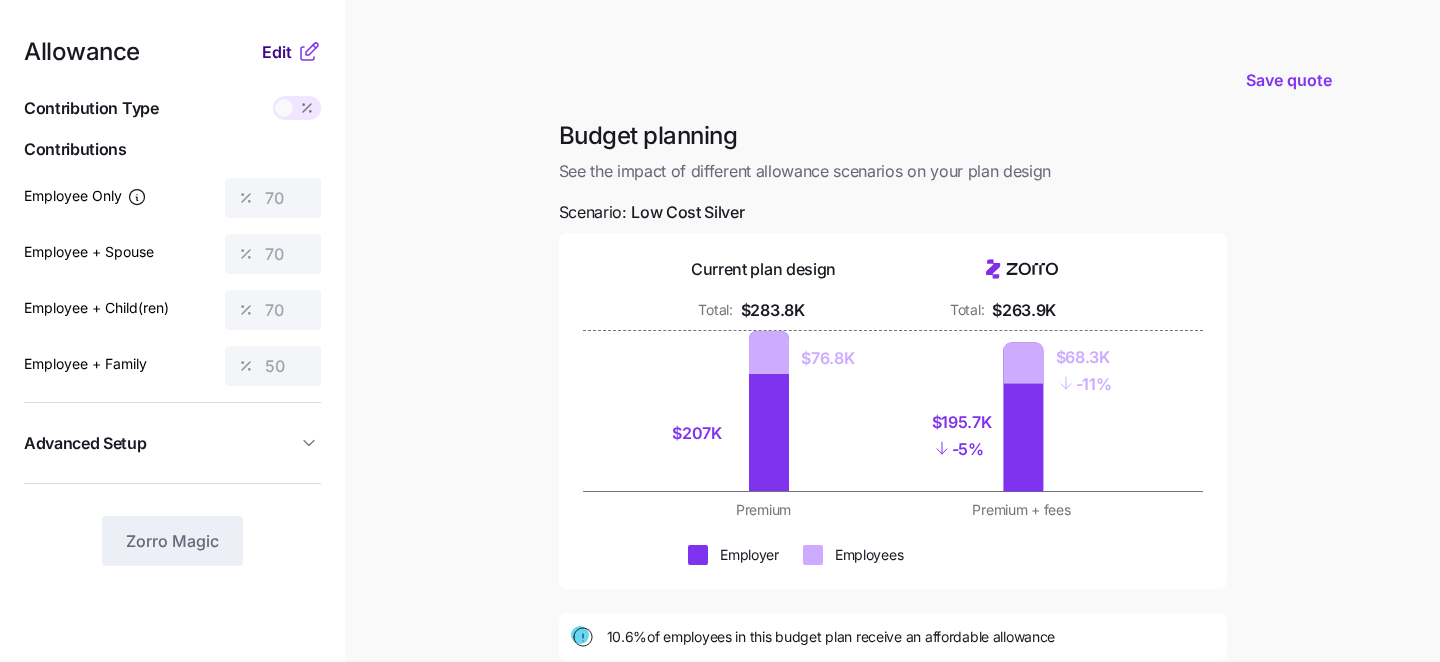 click on "Edit" at bounding box center [277, 52] 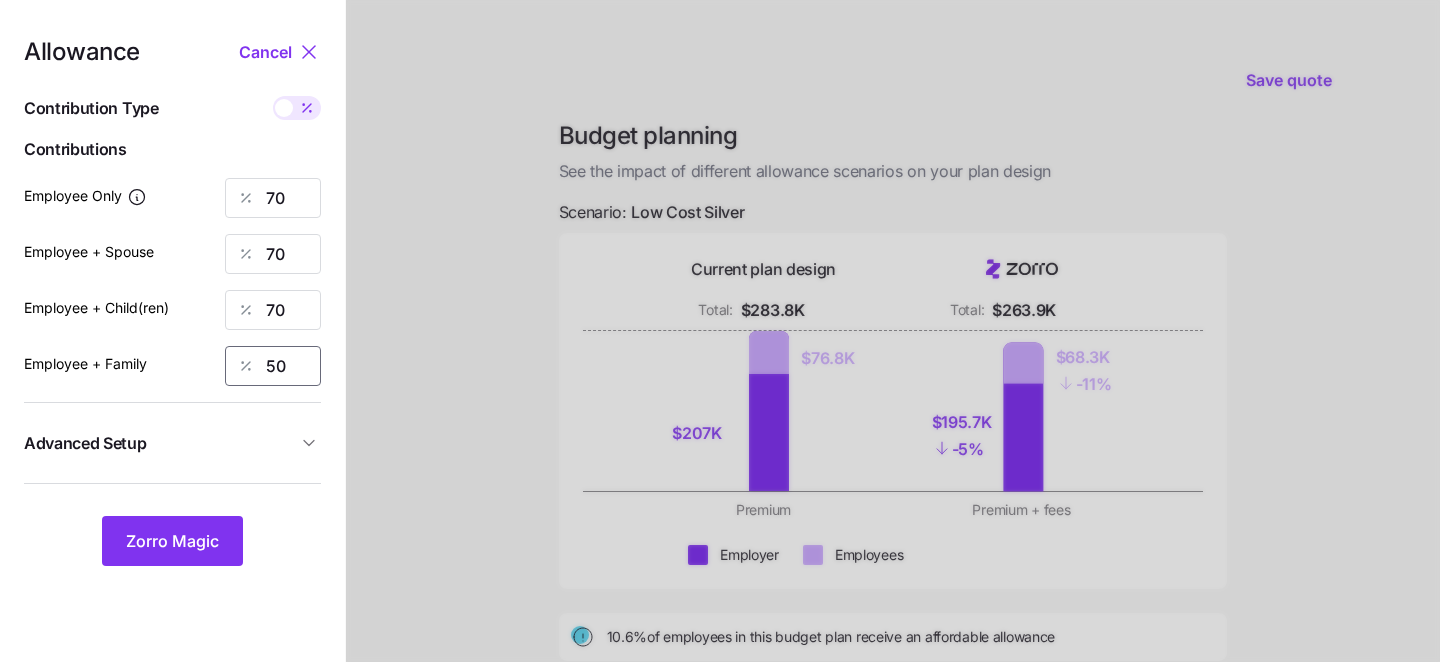 click on "50" at bounding box center (273, 366) 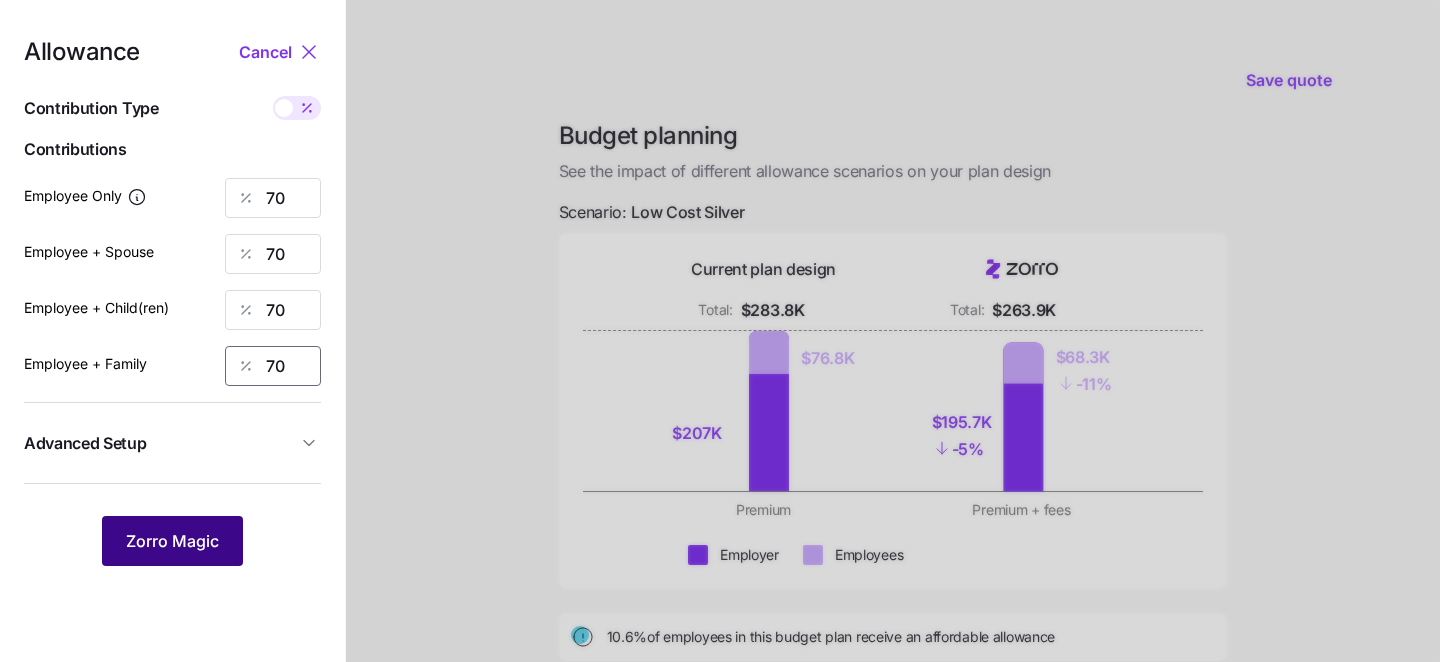 type on "70" 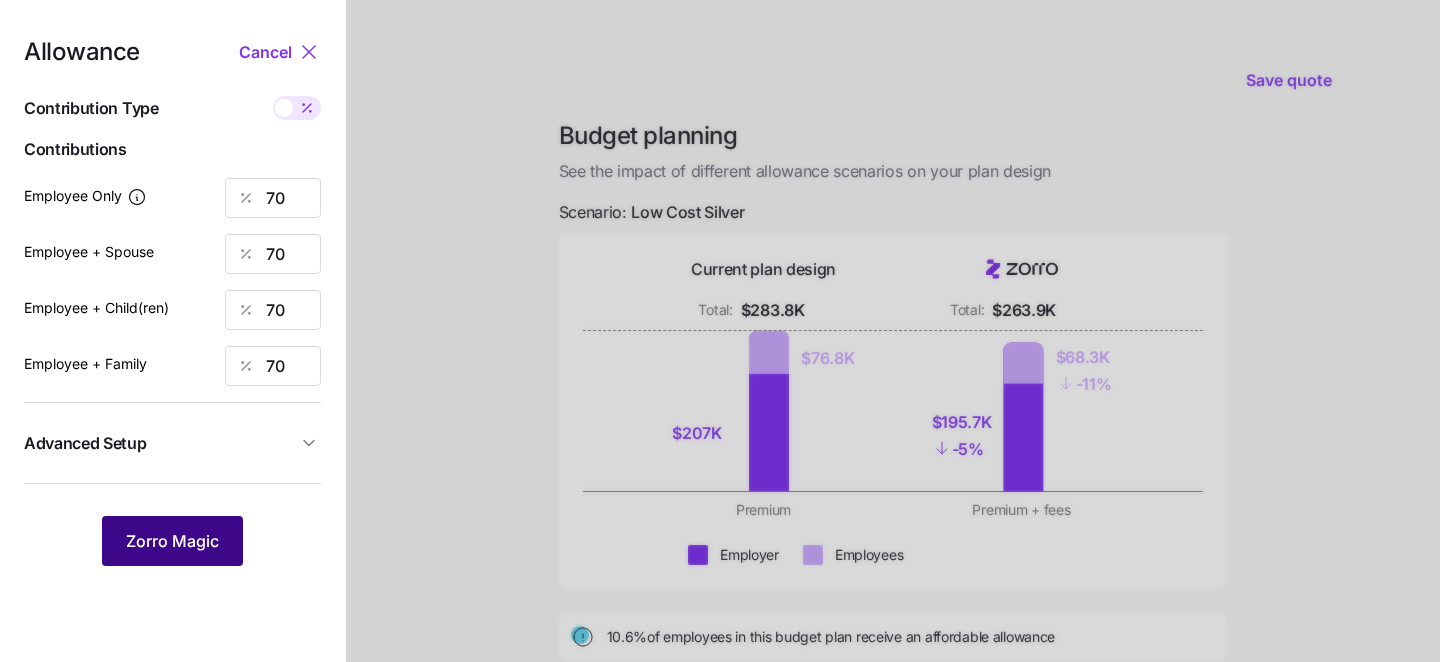click on "Zorro Magic" at bounding box center (172, 541) 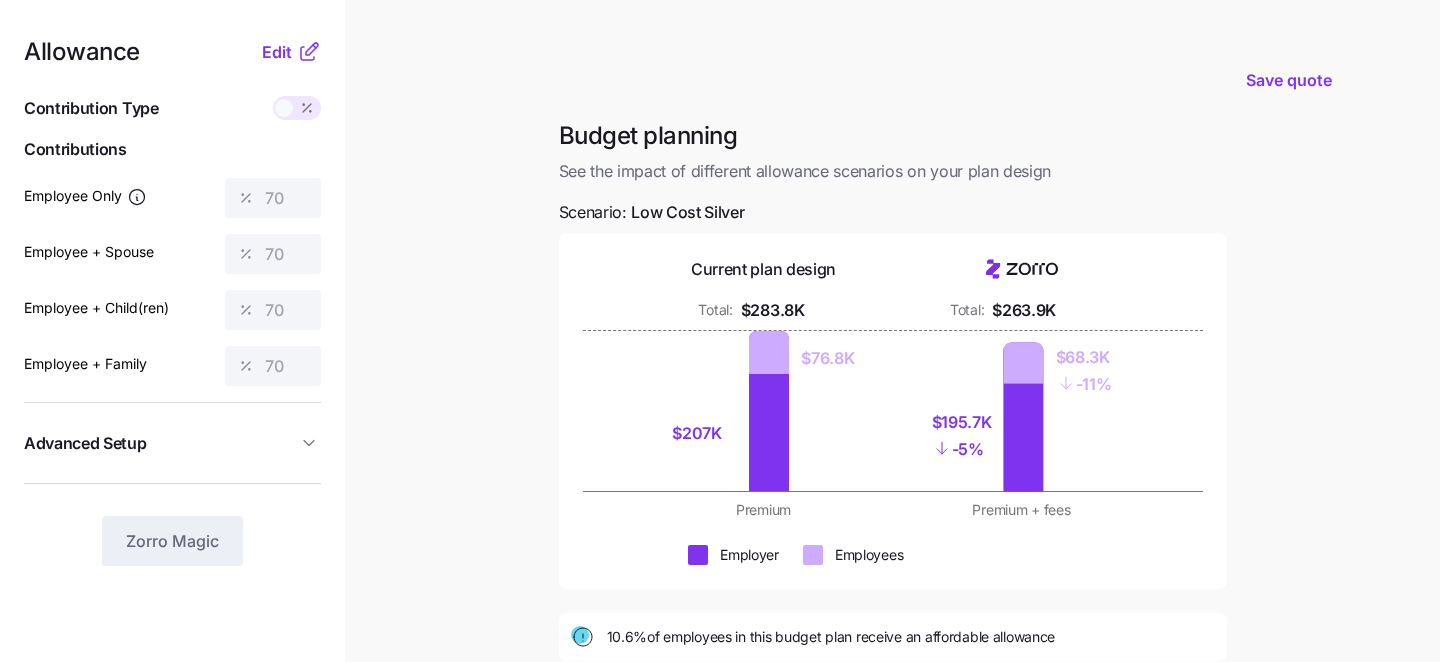 click on "Allowance Edit Contribution Type Use classes Contributions Employee Only 70 Employee + Spouse 70 Employee + Child(ren) 70 Employee + Family 70 Advanced Setup Geo distribution off Family Units 8 units Zorro Magic" at bounding box center (172, 491) 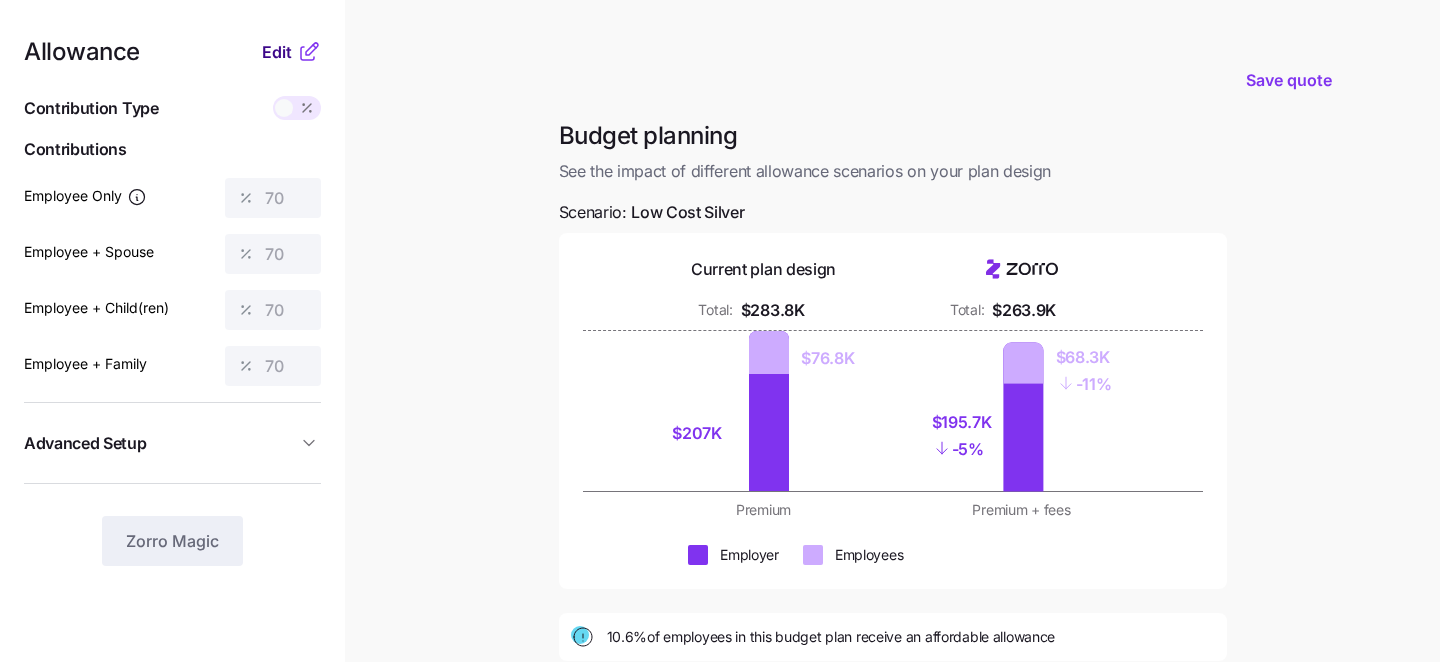 click on "Edit" at bounding box center [277, 52] 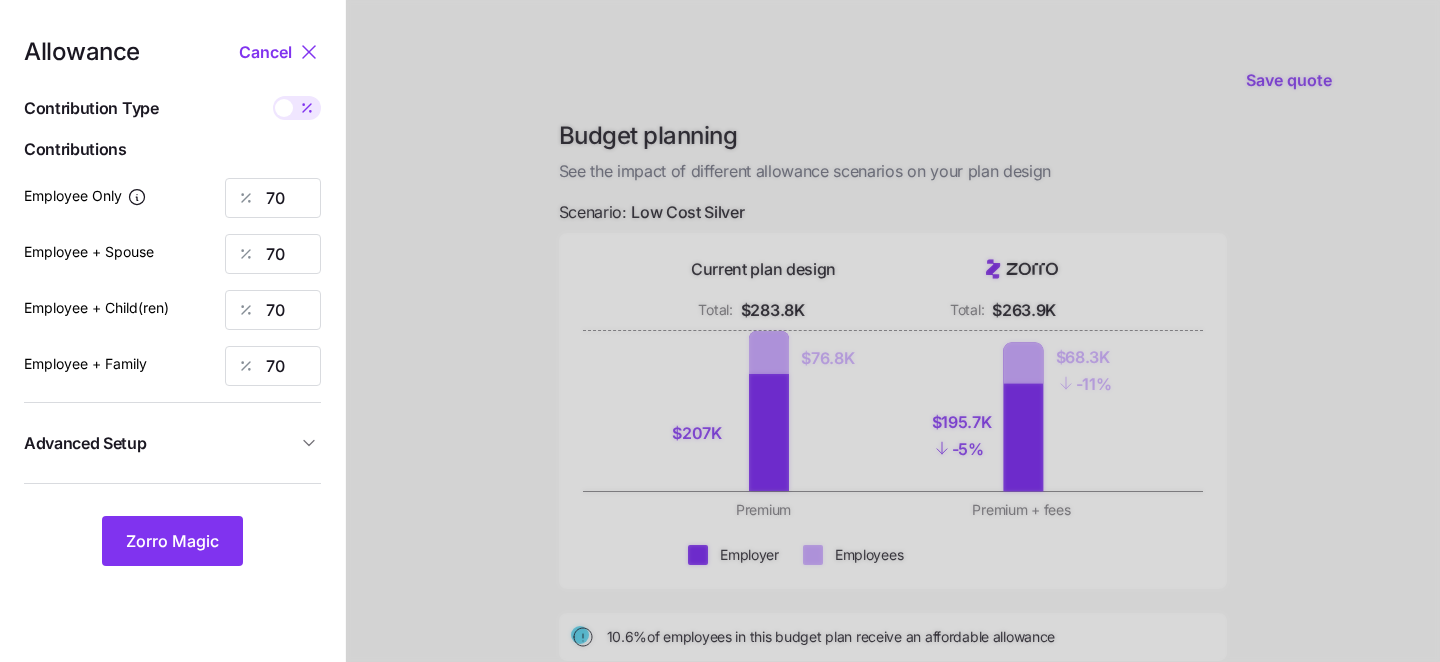 click at bounding box center [284, 108] 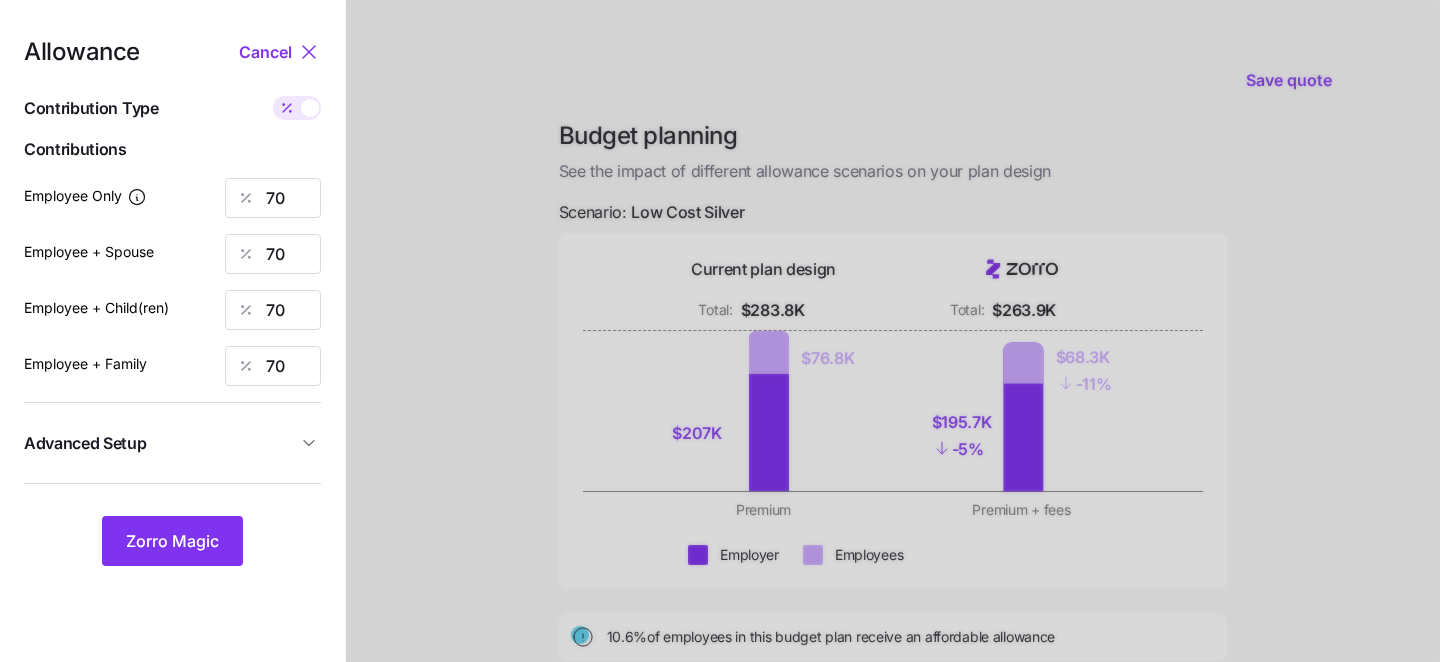 type on "486" 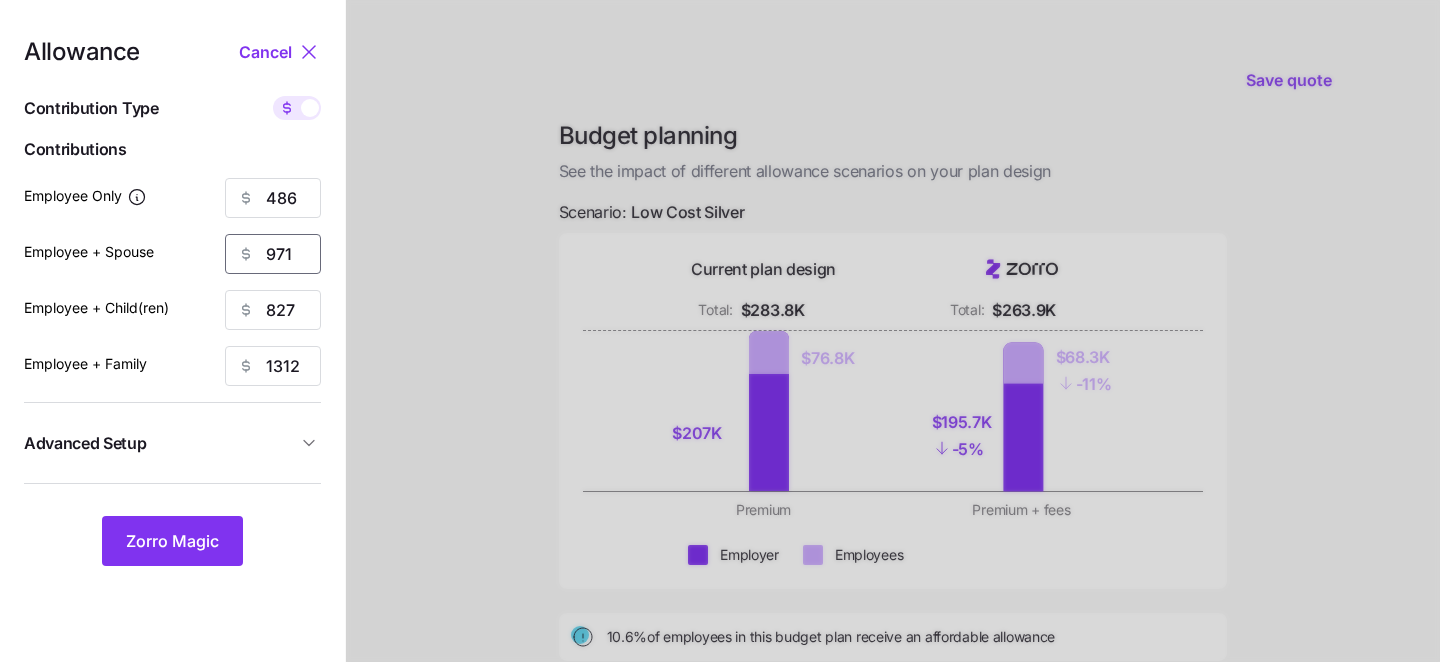 drag, startPoint x: 306, startPoint y: 250, endPoint x: 244, endPoint y: 250, distance: 62 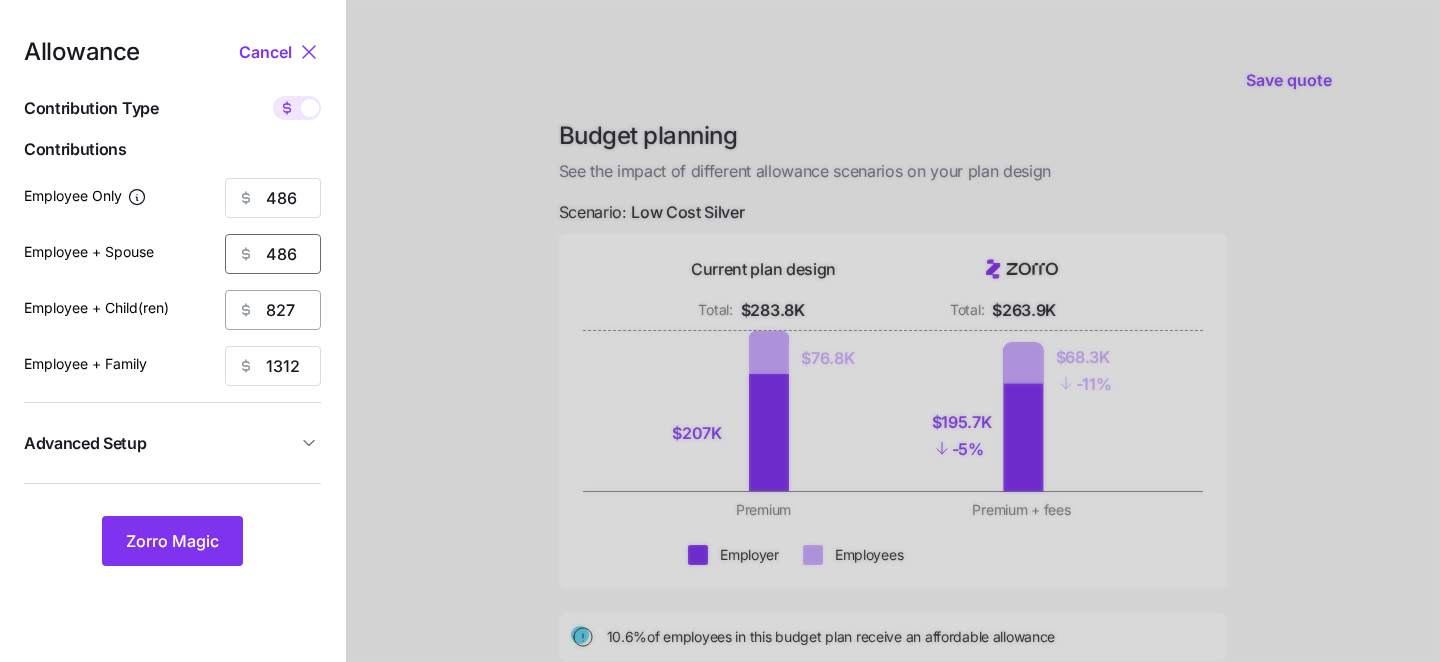 type on "486" 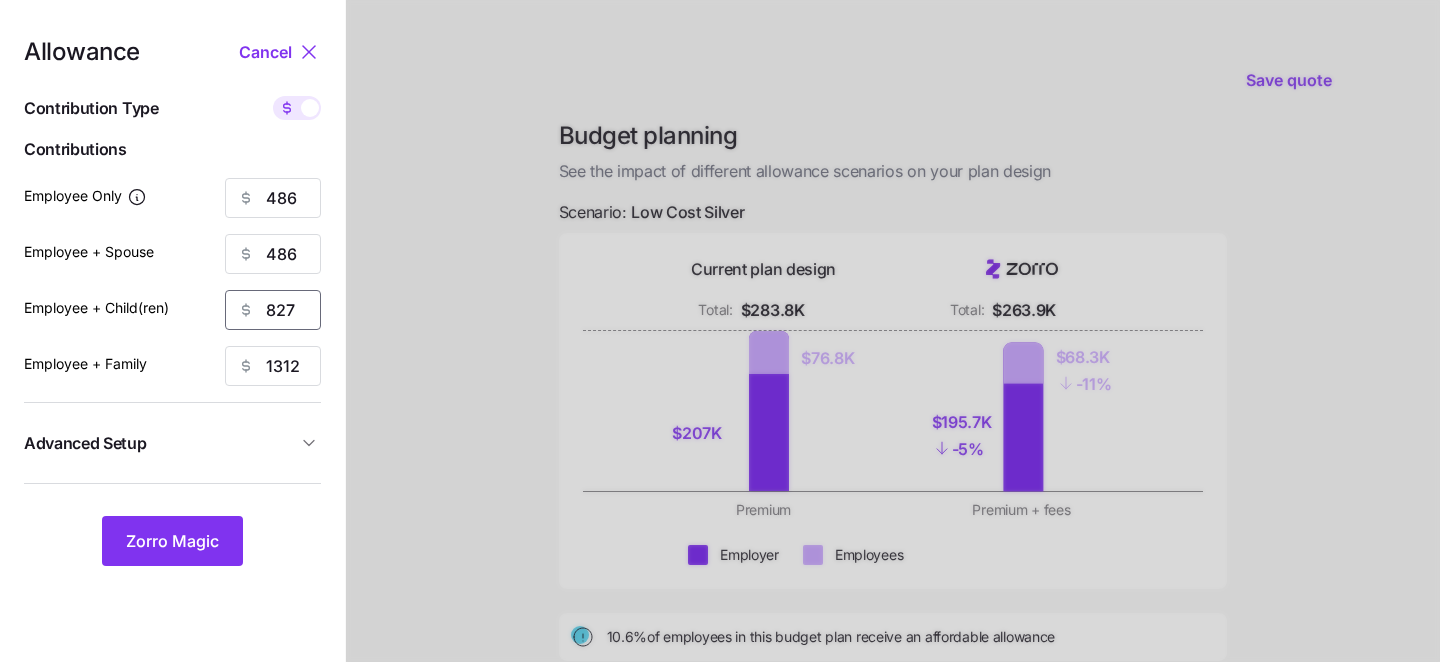 click on "827" at bounding box center (273, 310) 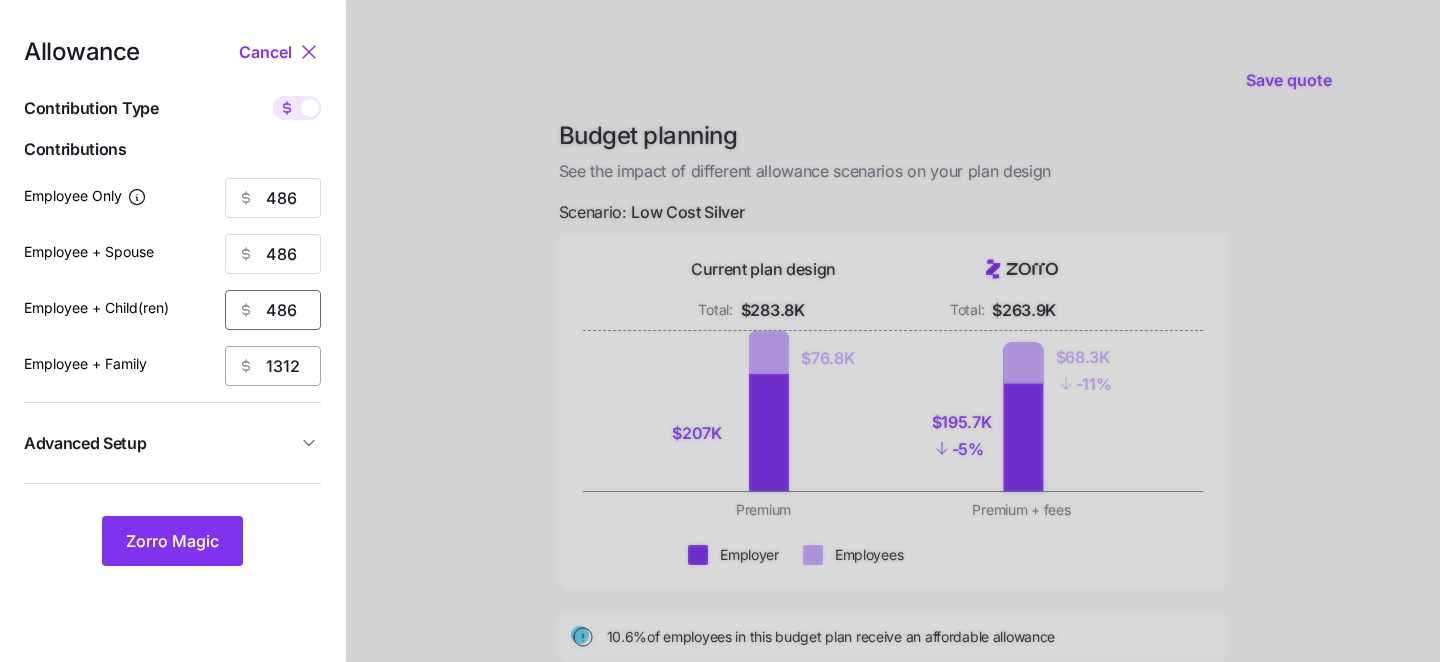 type on "486" 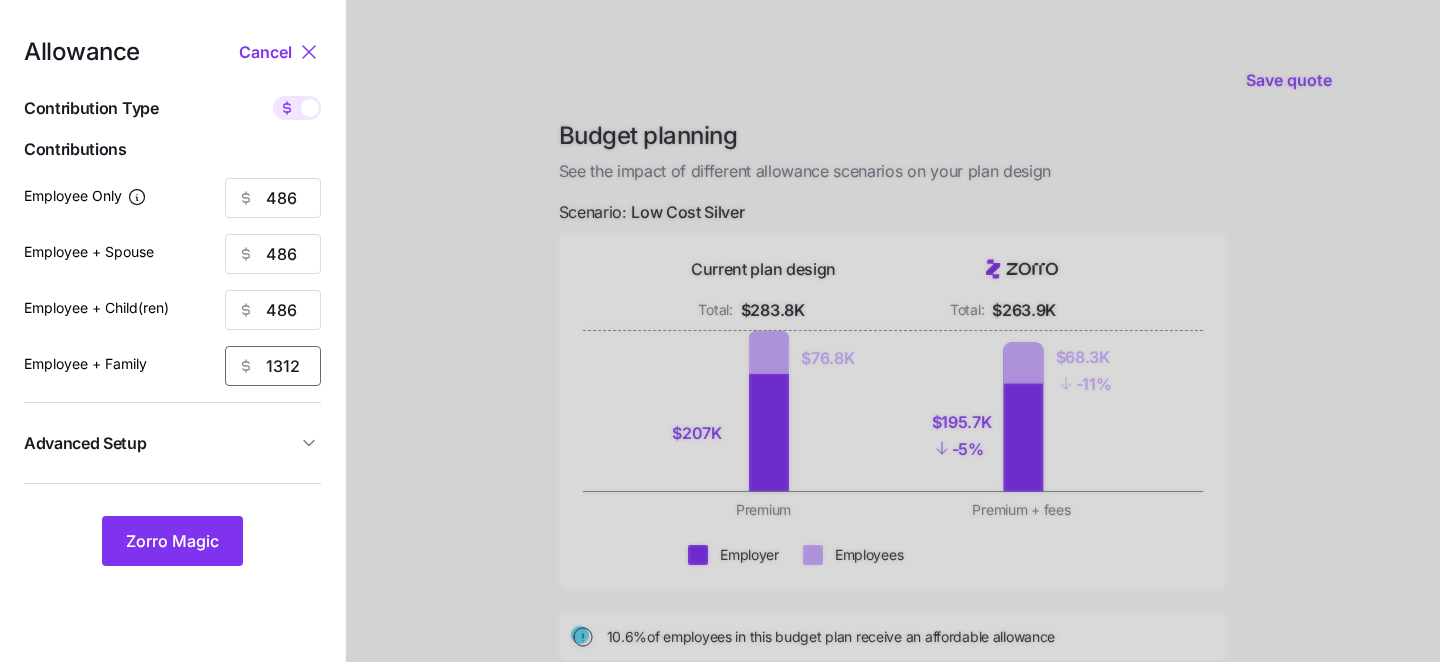 click on "1312" at bounding box center [273, 366] 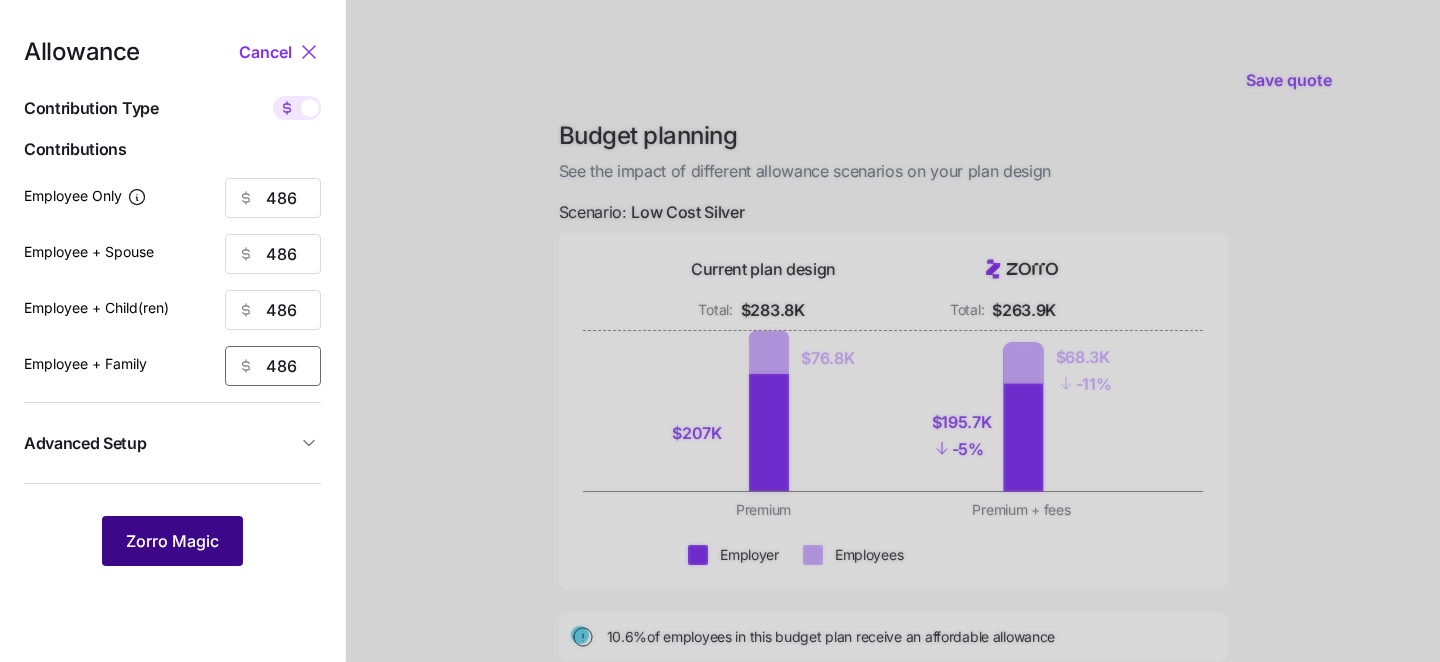 type on "486" 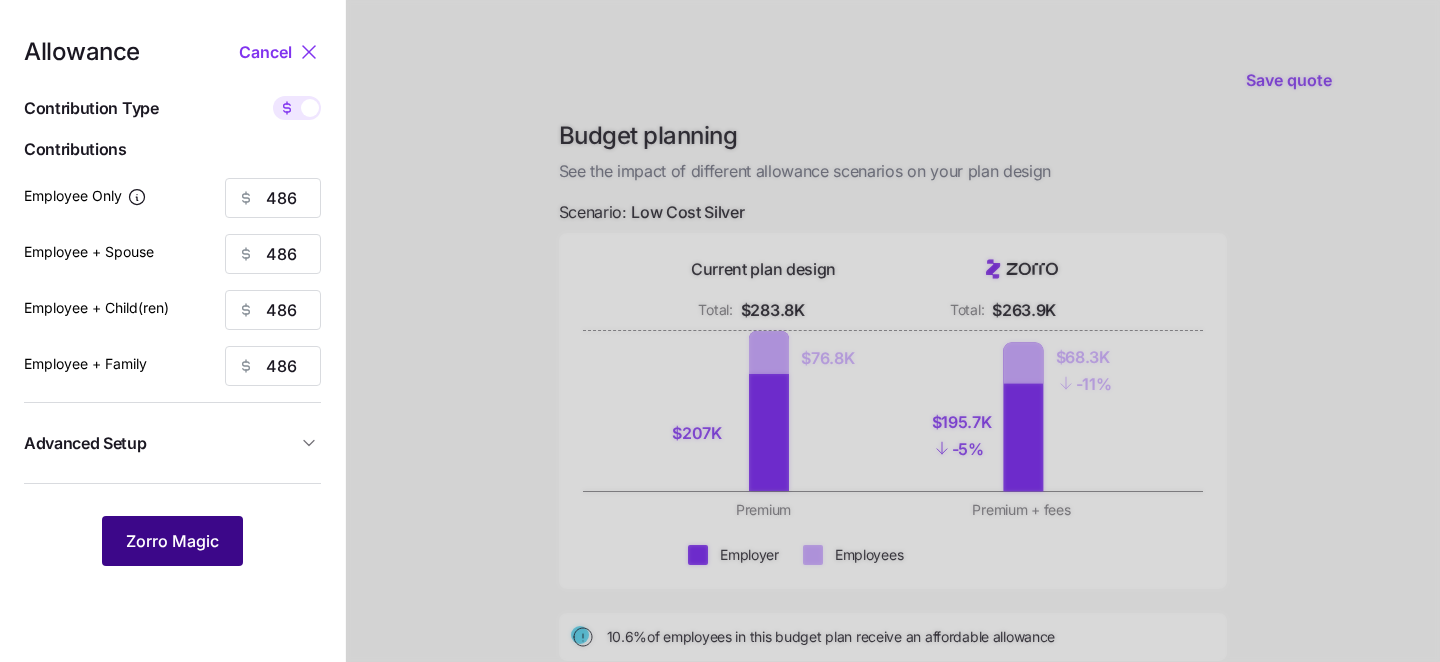 click on "Zorro Magic" at bounding box center [172, 541] 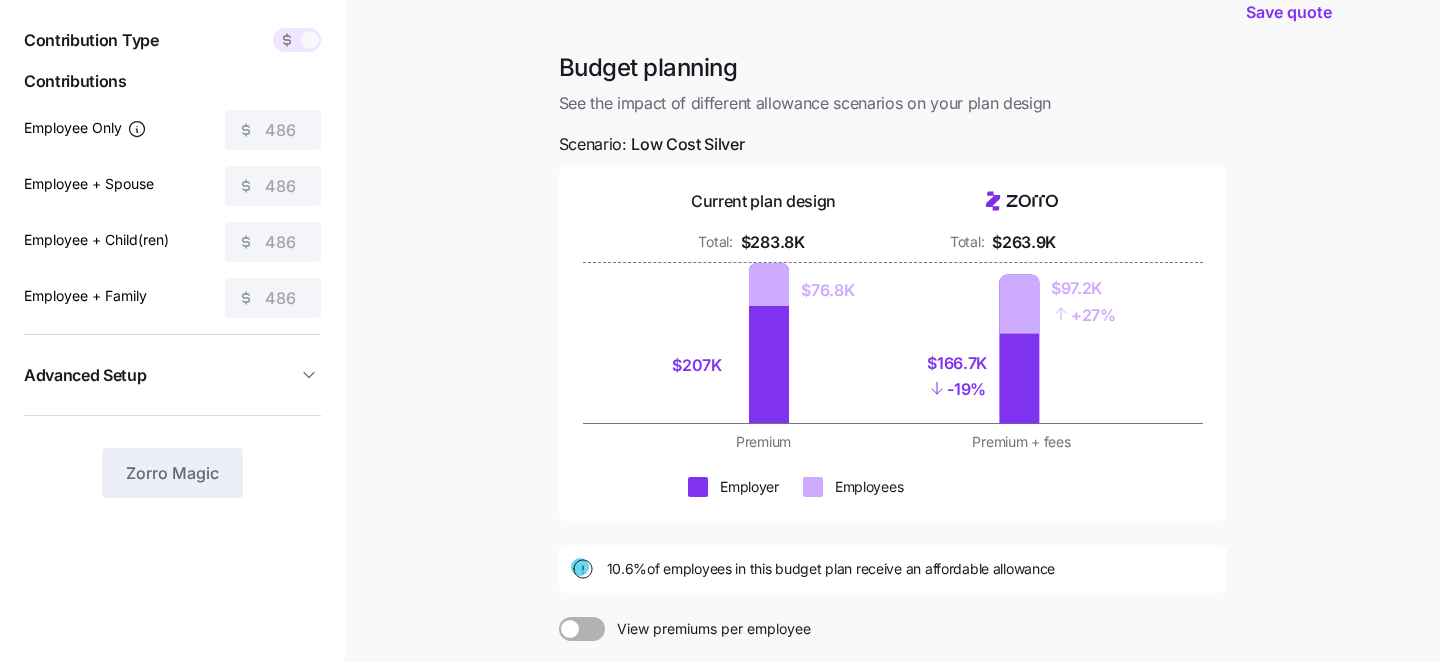 scroll, scrollTop: 0, scrollLeft: 0, axis: both 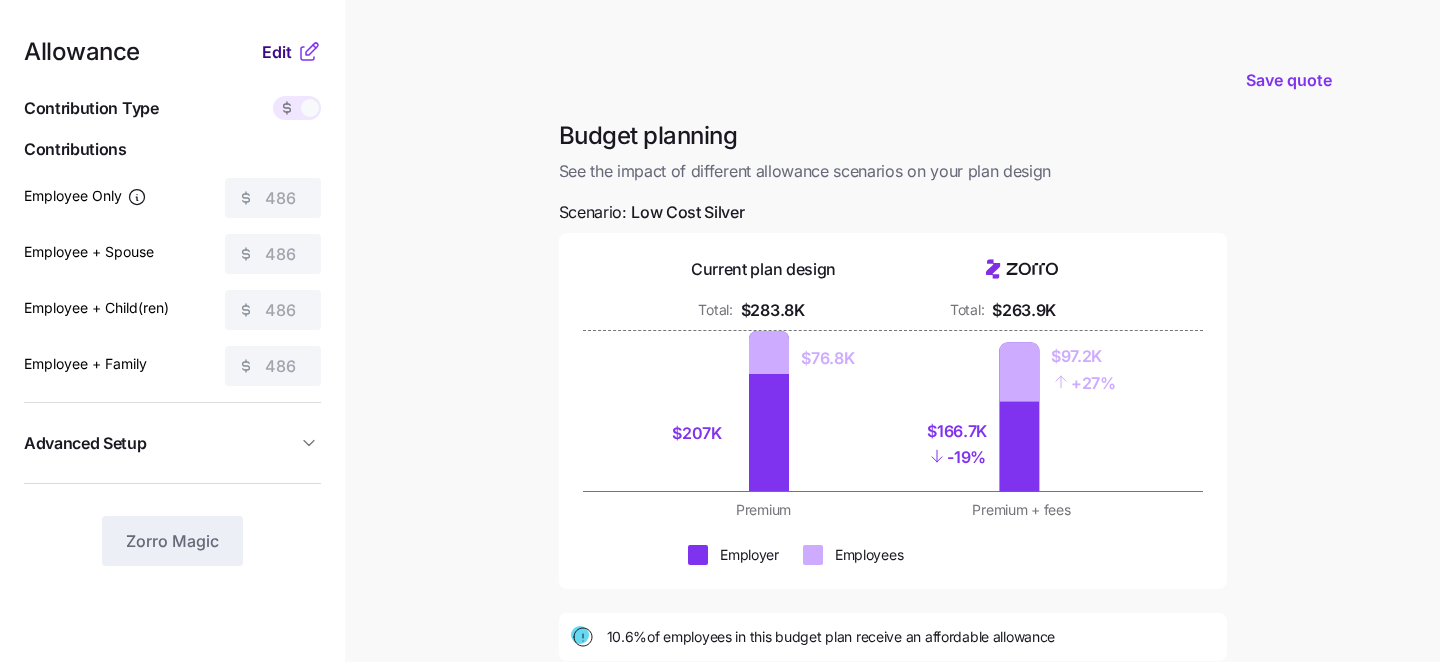 click on "Edit" at bounding box center [277, 52] 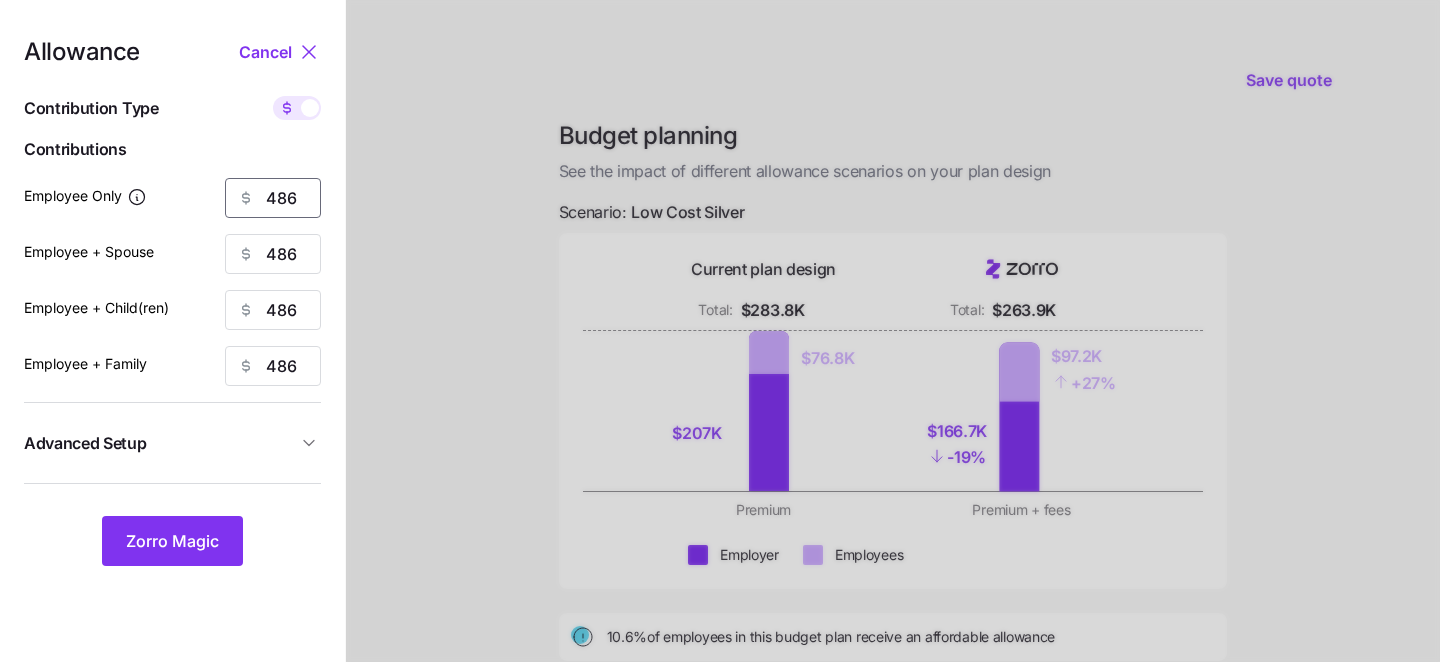click on "486" at bounding box center (273, 198) 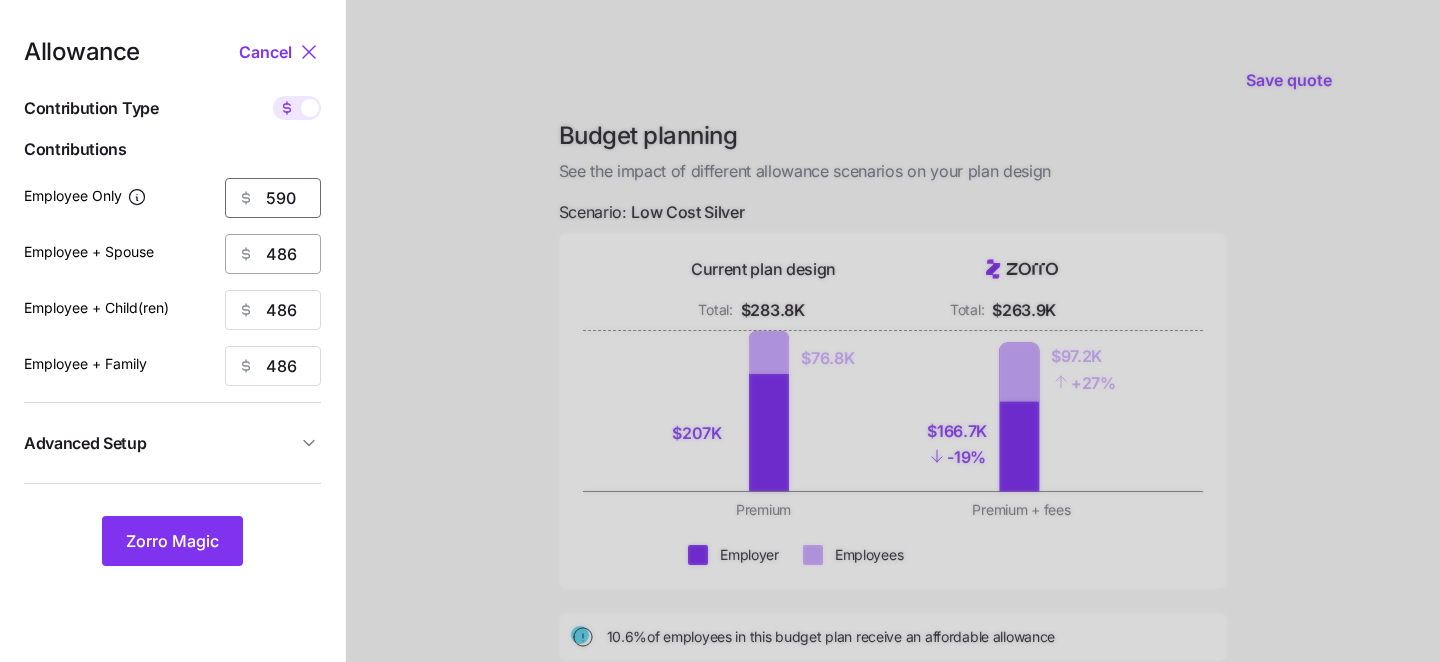 type on "590" 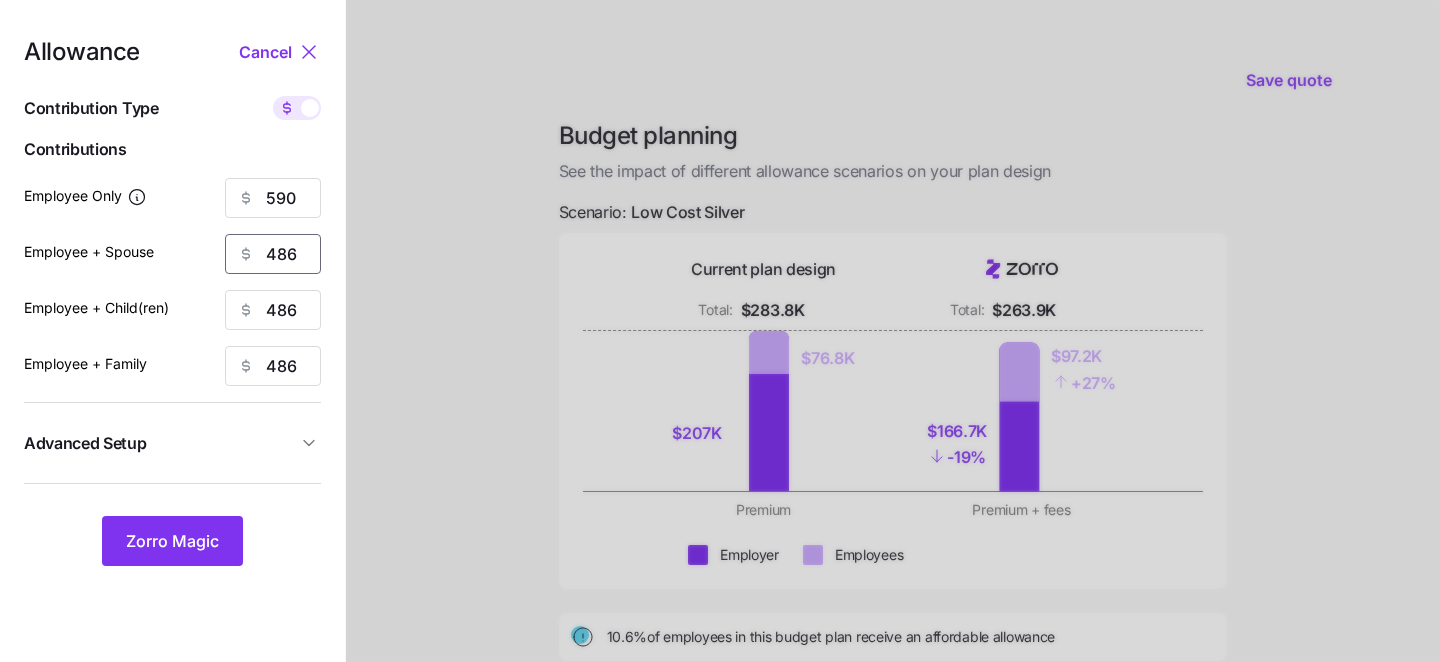 click on "486" at bounding box center [273, 254] 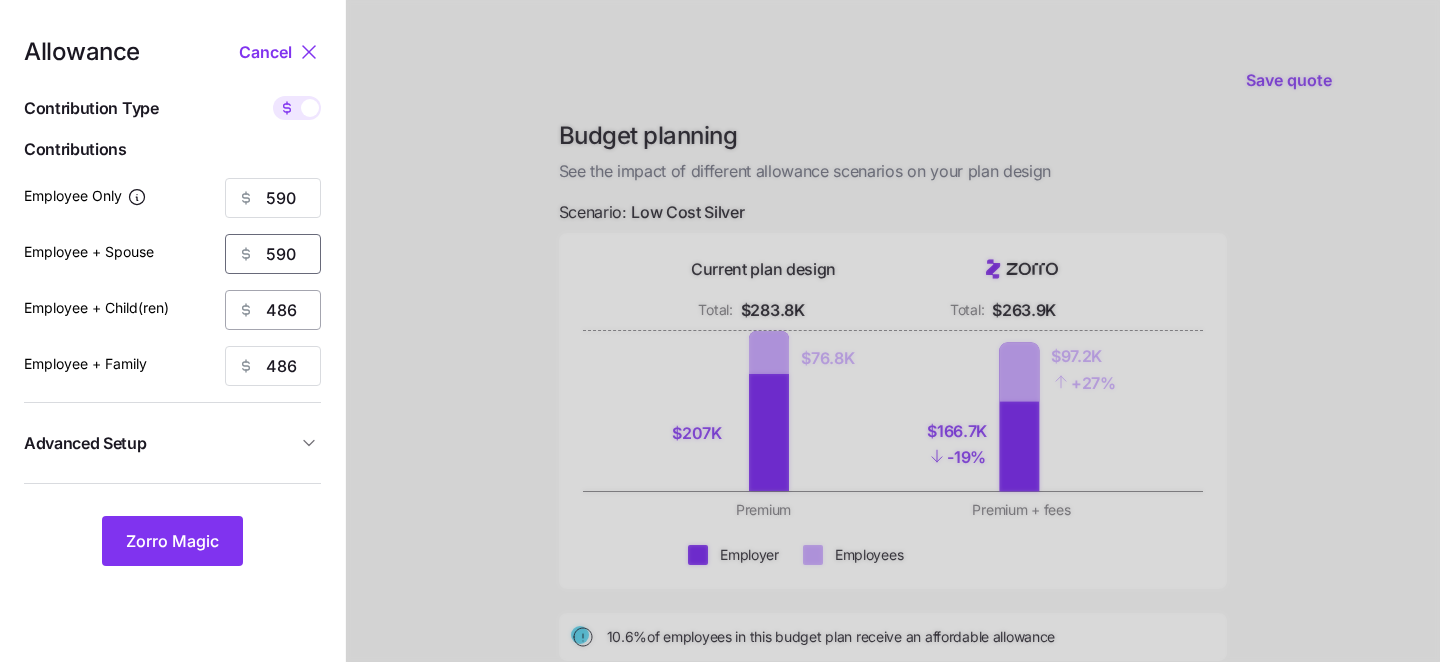type on "590" 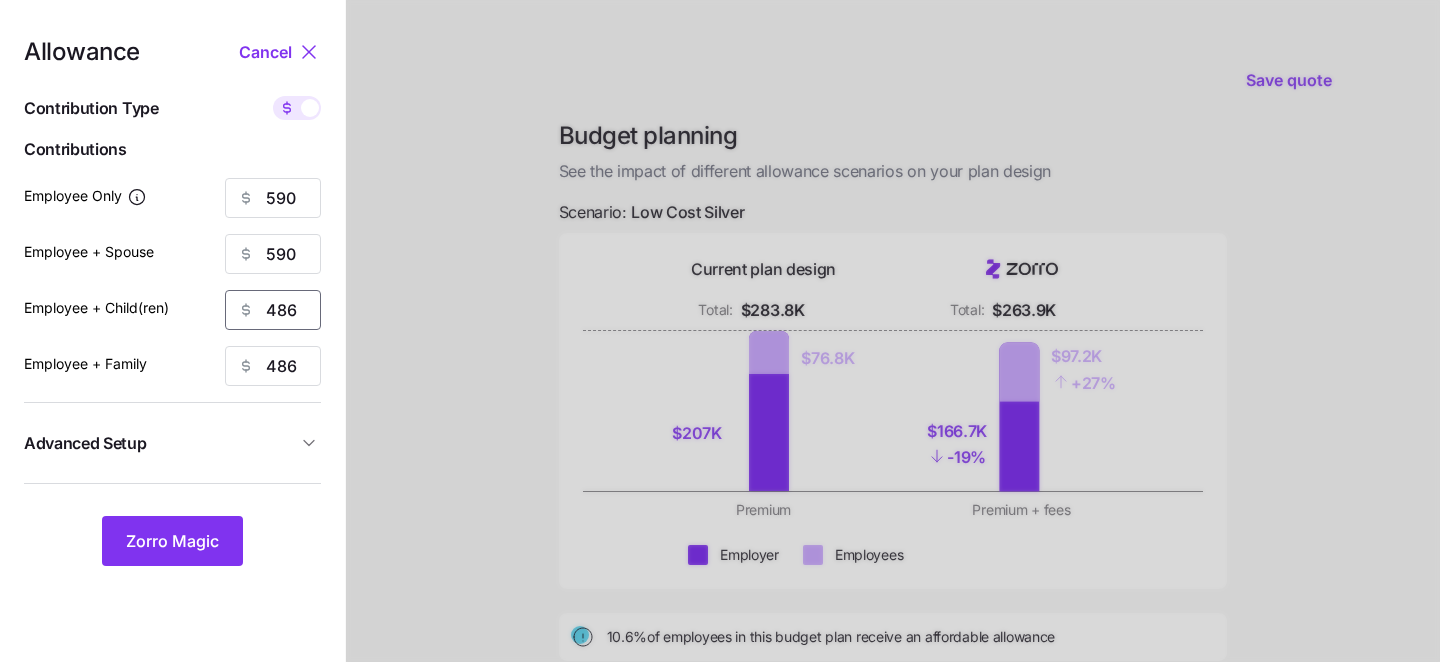 click on "486" at bounding box center [273, 310] 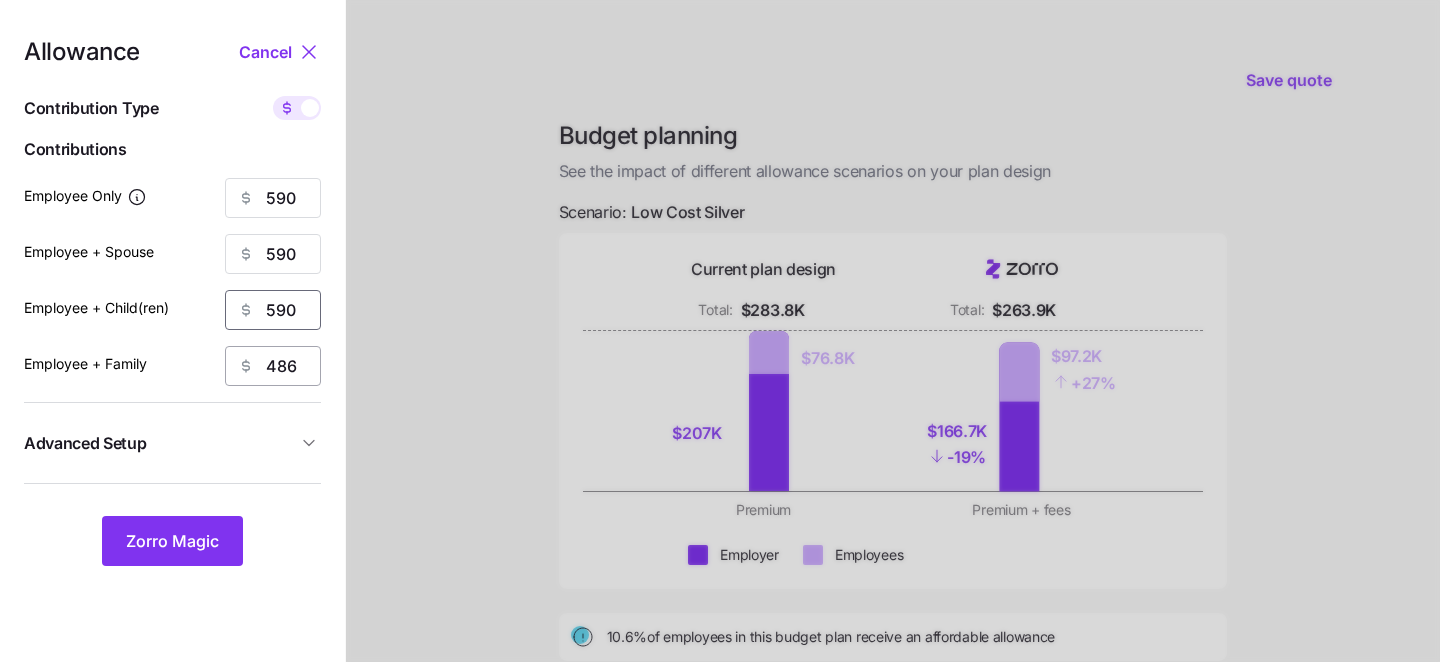 type on "590" 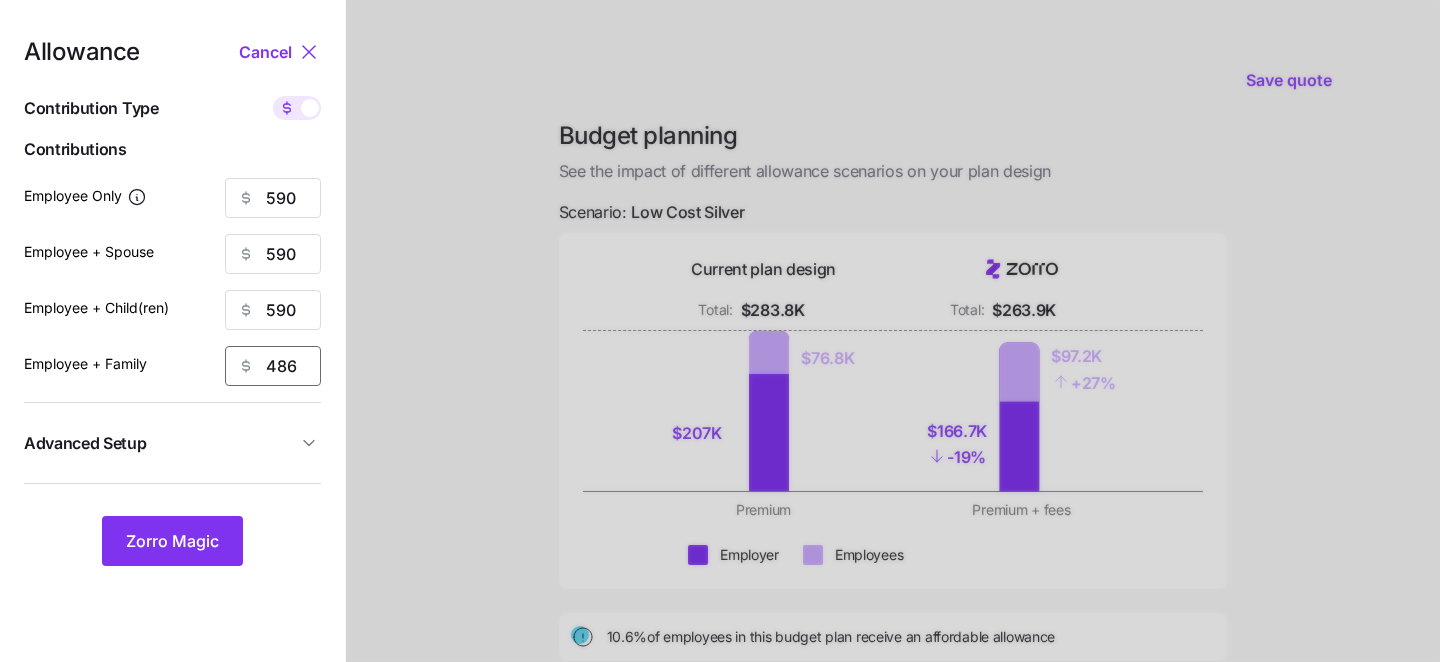 click on "486" at bounding box center [273, 366] 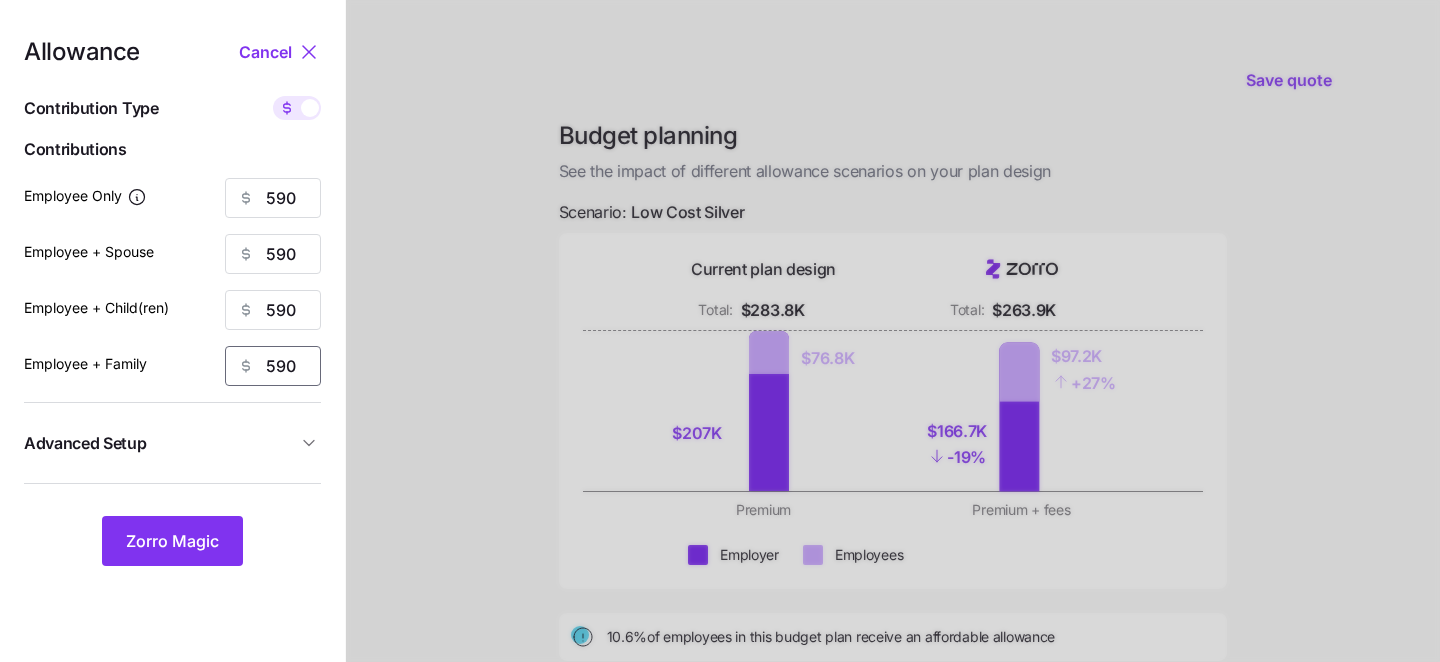 type on "590" 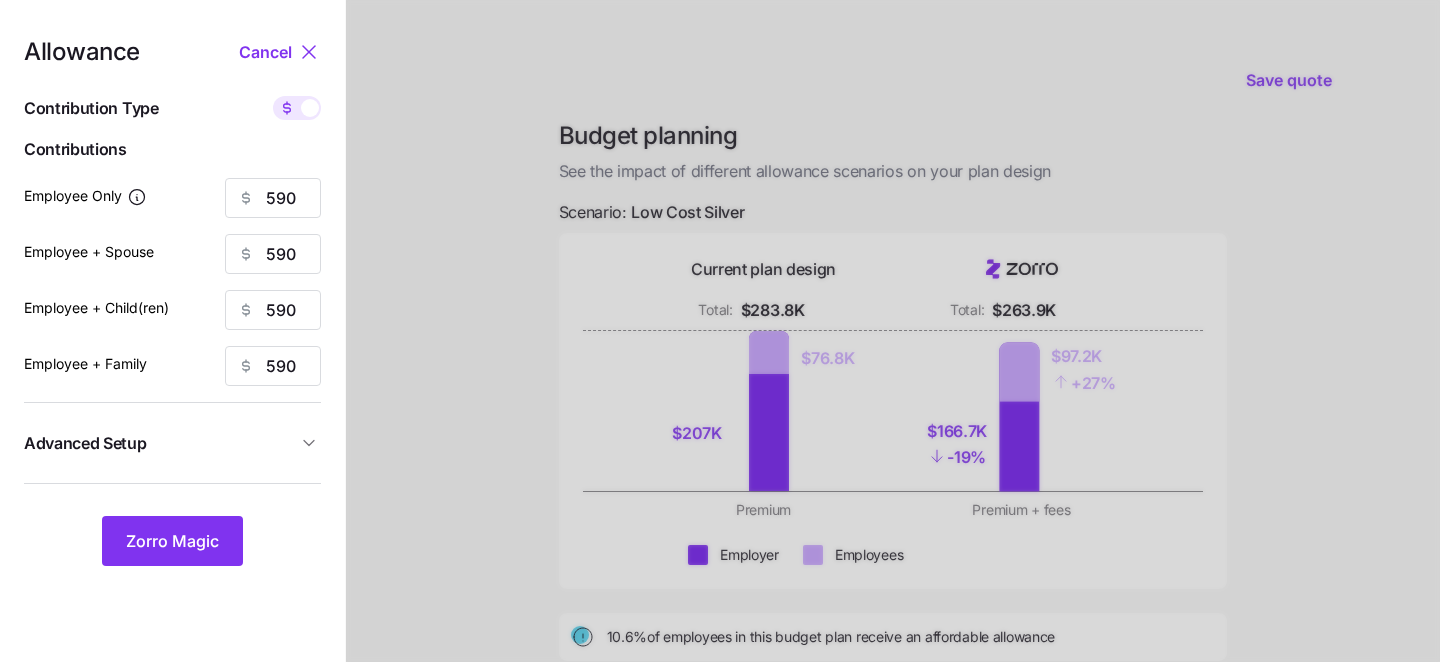 click on "Advanced Setup" at bounding box center [172, 443] 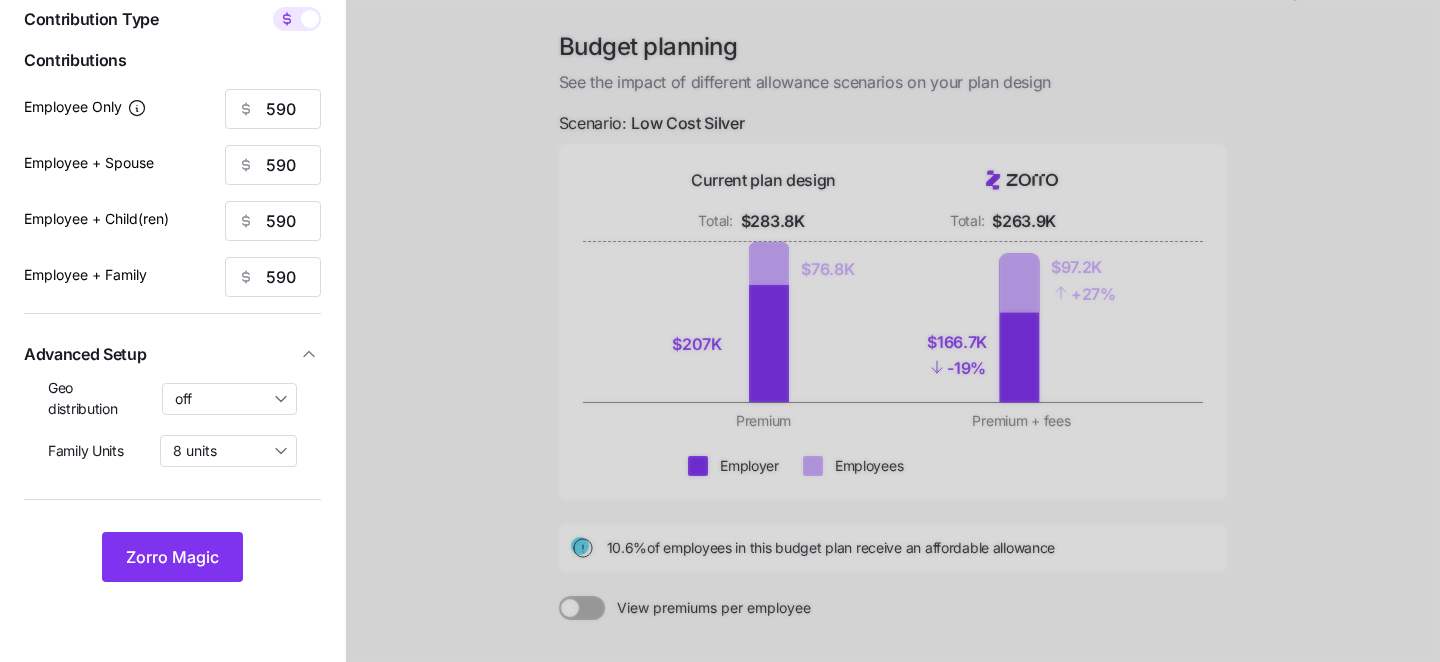 scroll, scrollTop: 90, scrollLeft: 0, axis: vertical 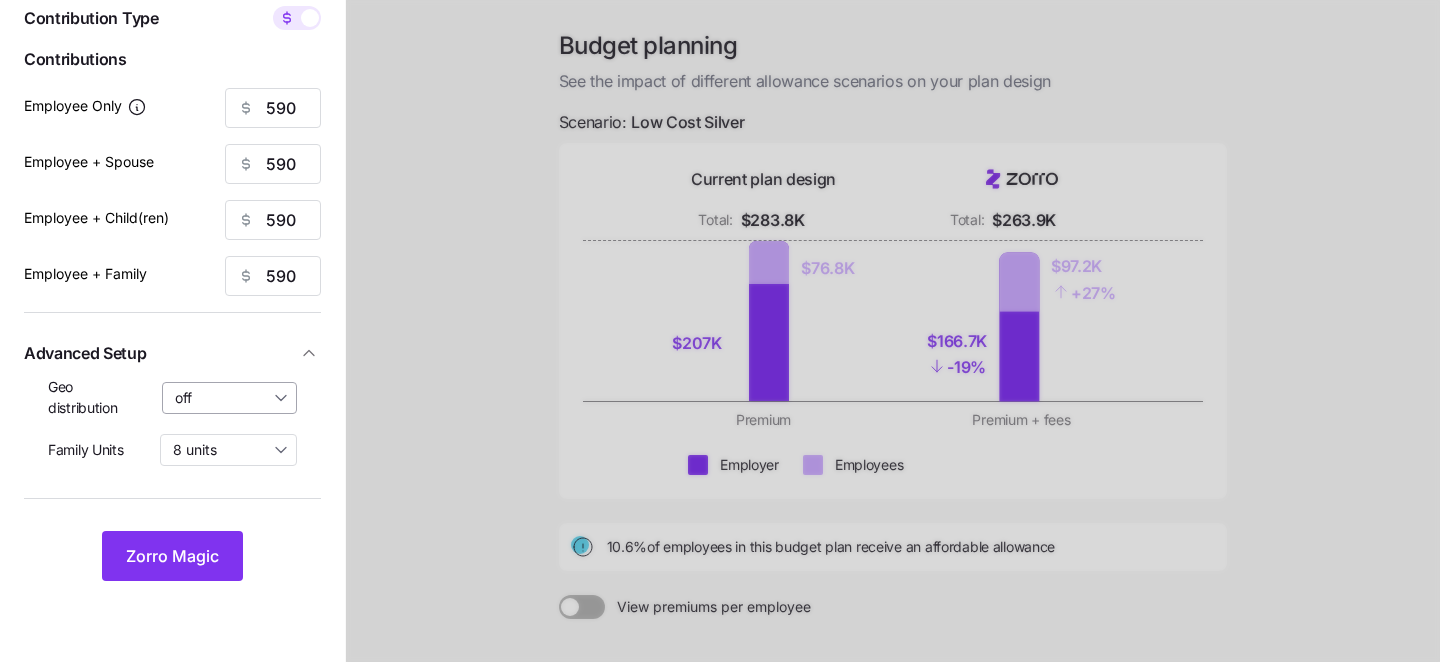 click on "off" at bounding box center [230, 398] 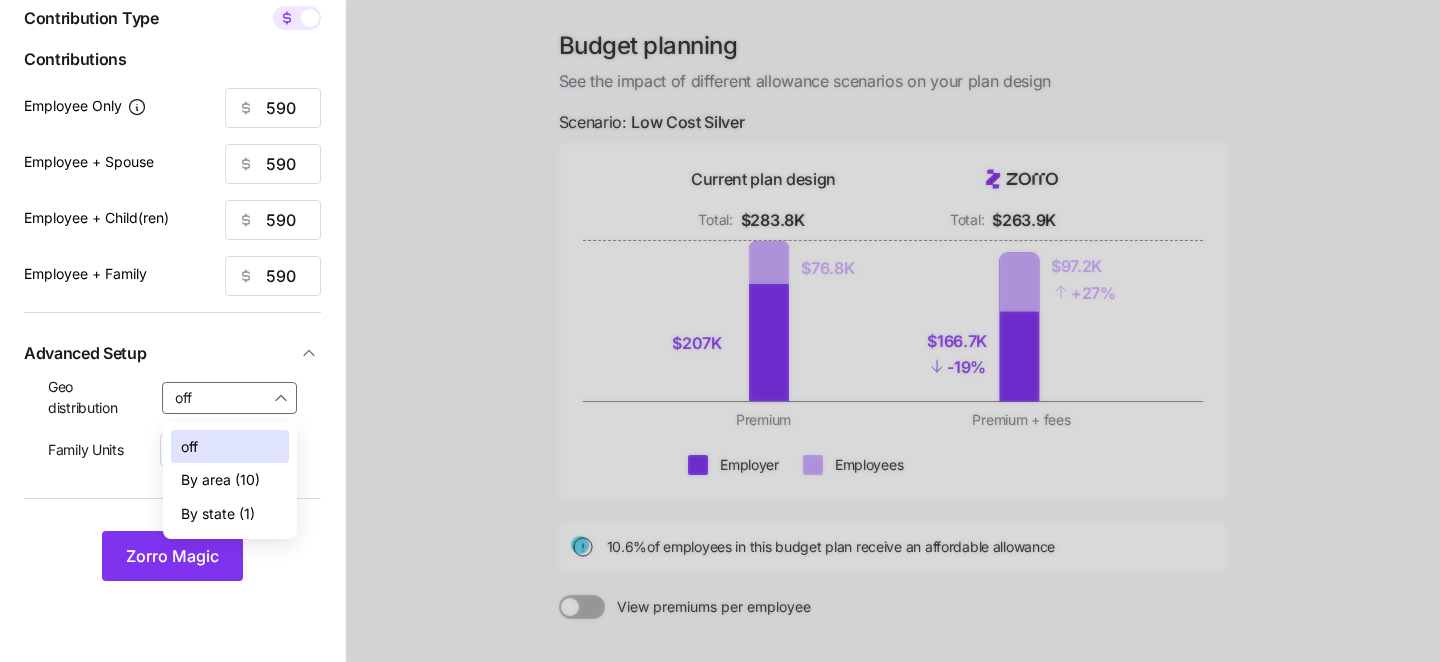 click at bounding box center [893, 401] 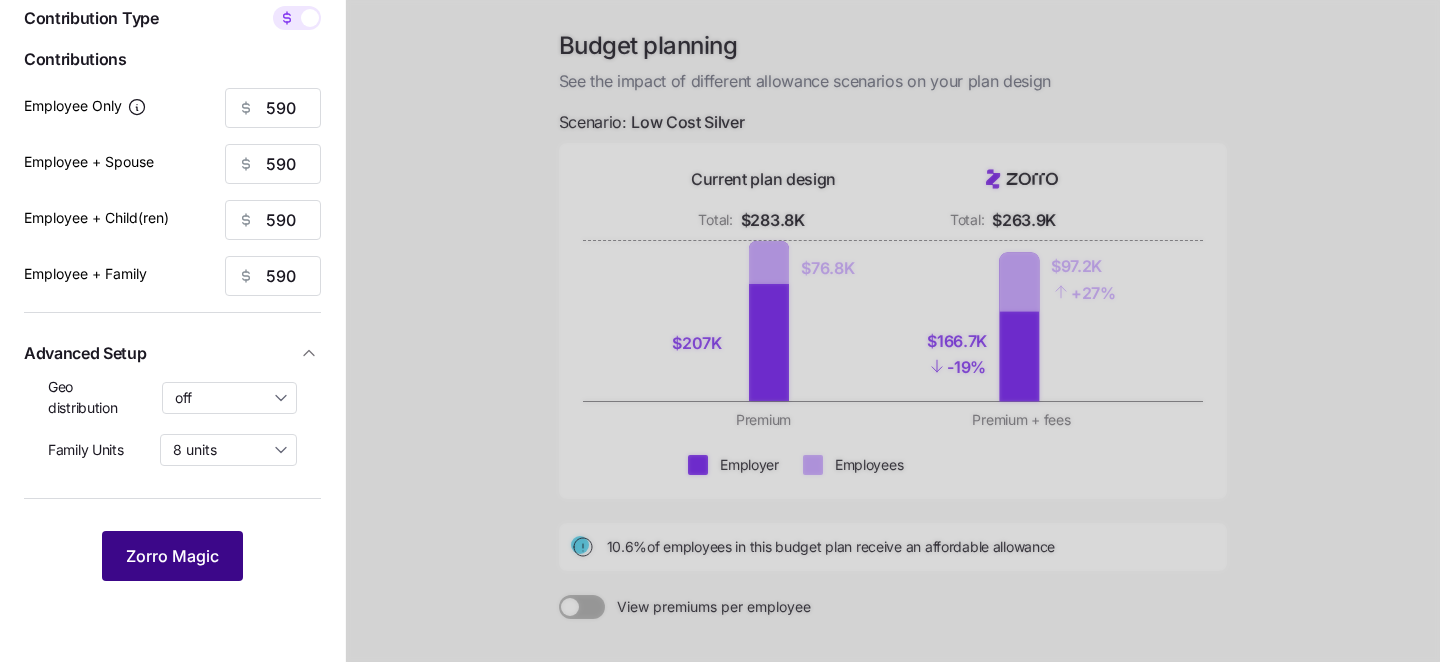 click on "Zorro Magic" at bounding box center [172, 556] 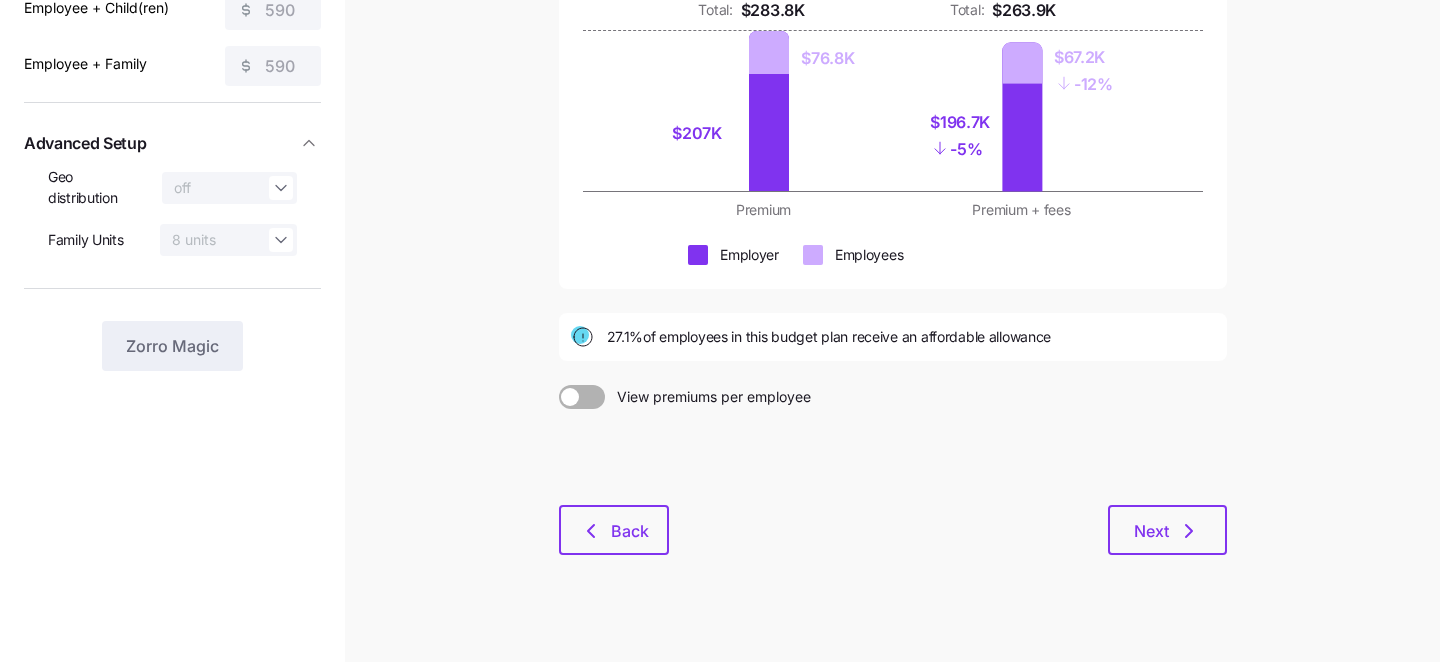 scroll, scrollTop: 321, scrollLeft: 0, axis: vertical 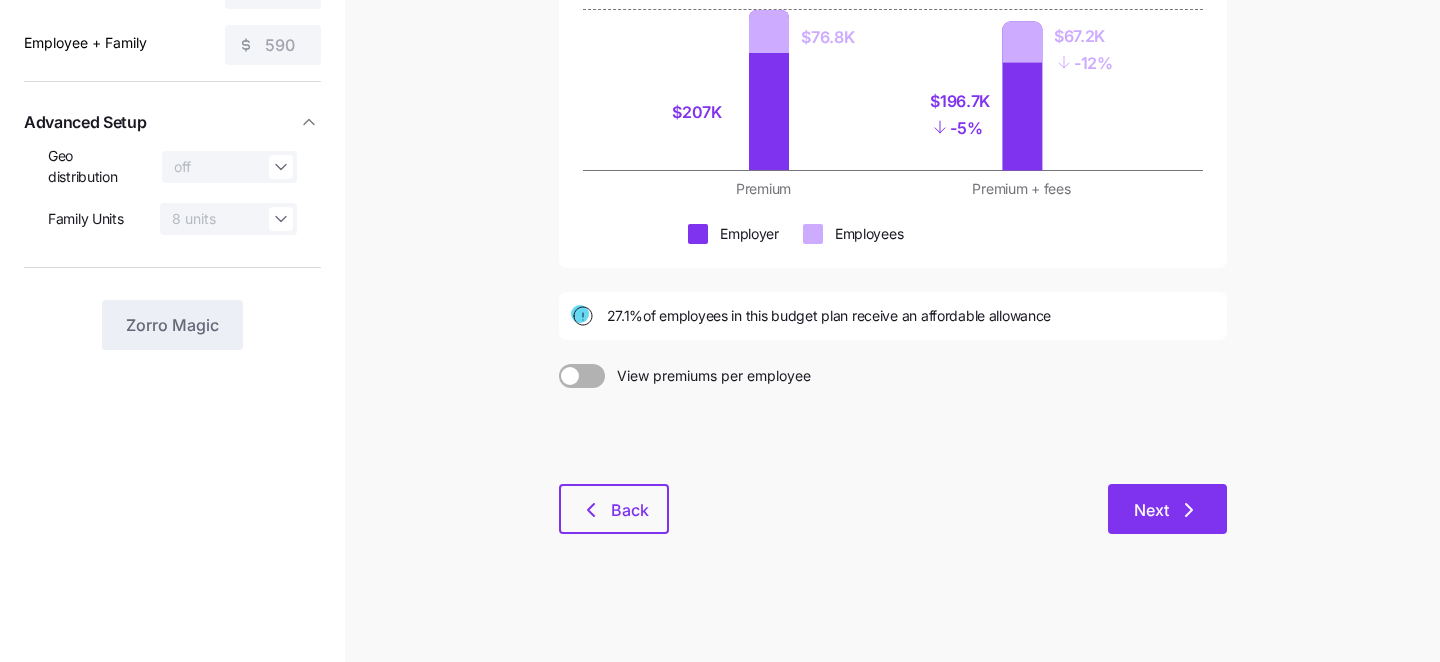 click on "Next" at bounding box center [1167, 509] 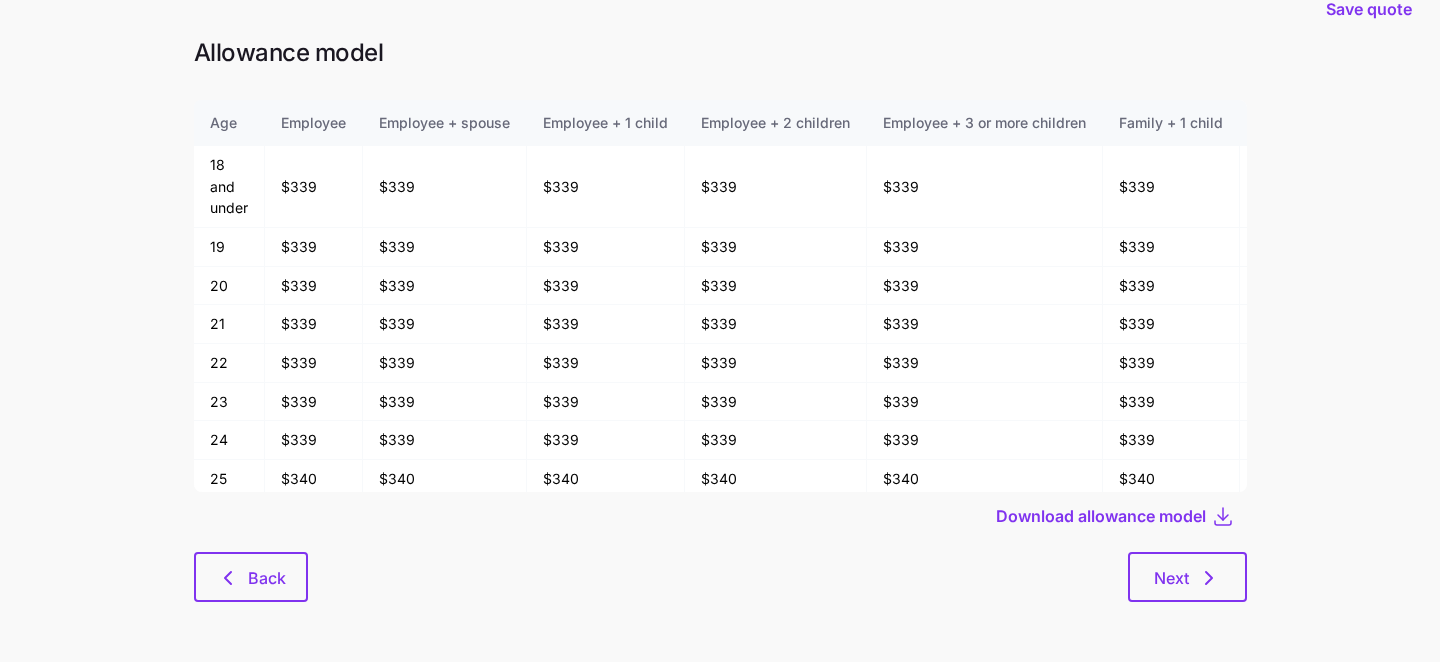 scroll, scrollTop: 0, scrollLeft: 0, axis: both 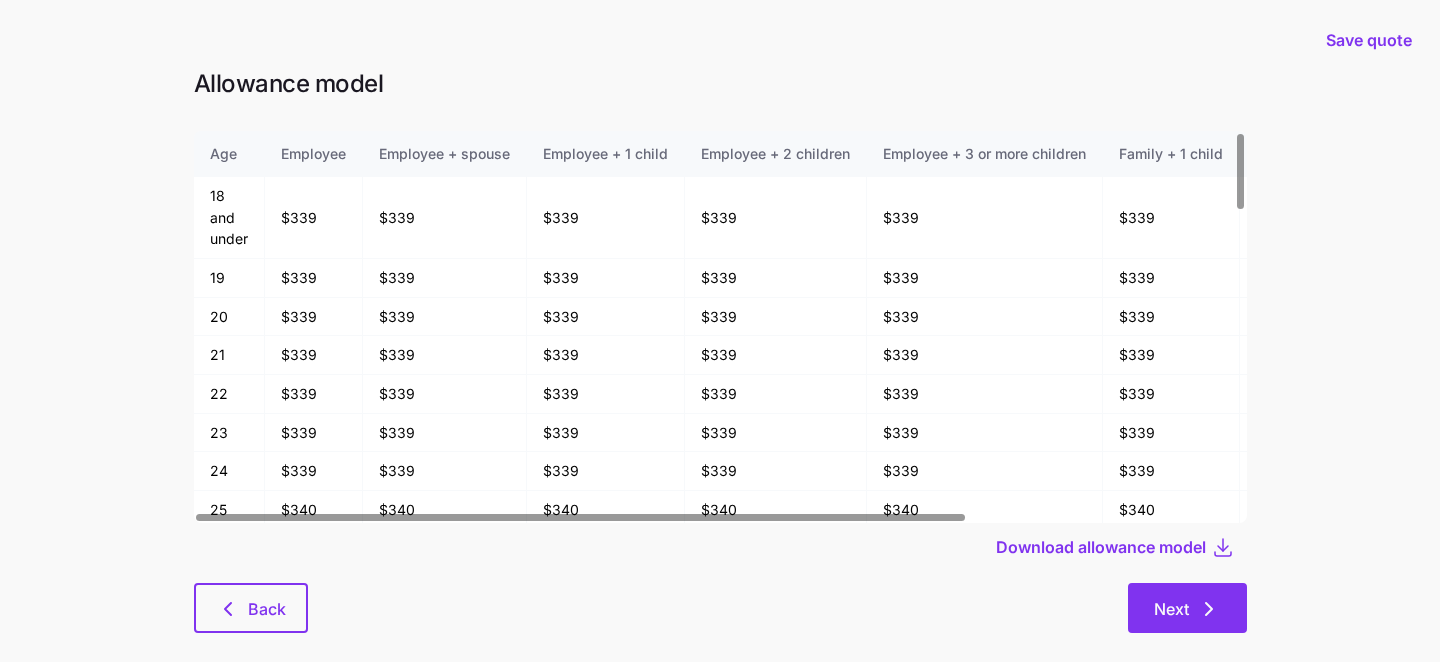 click on "Next" at bounding box center [1171, 609] 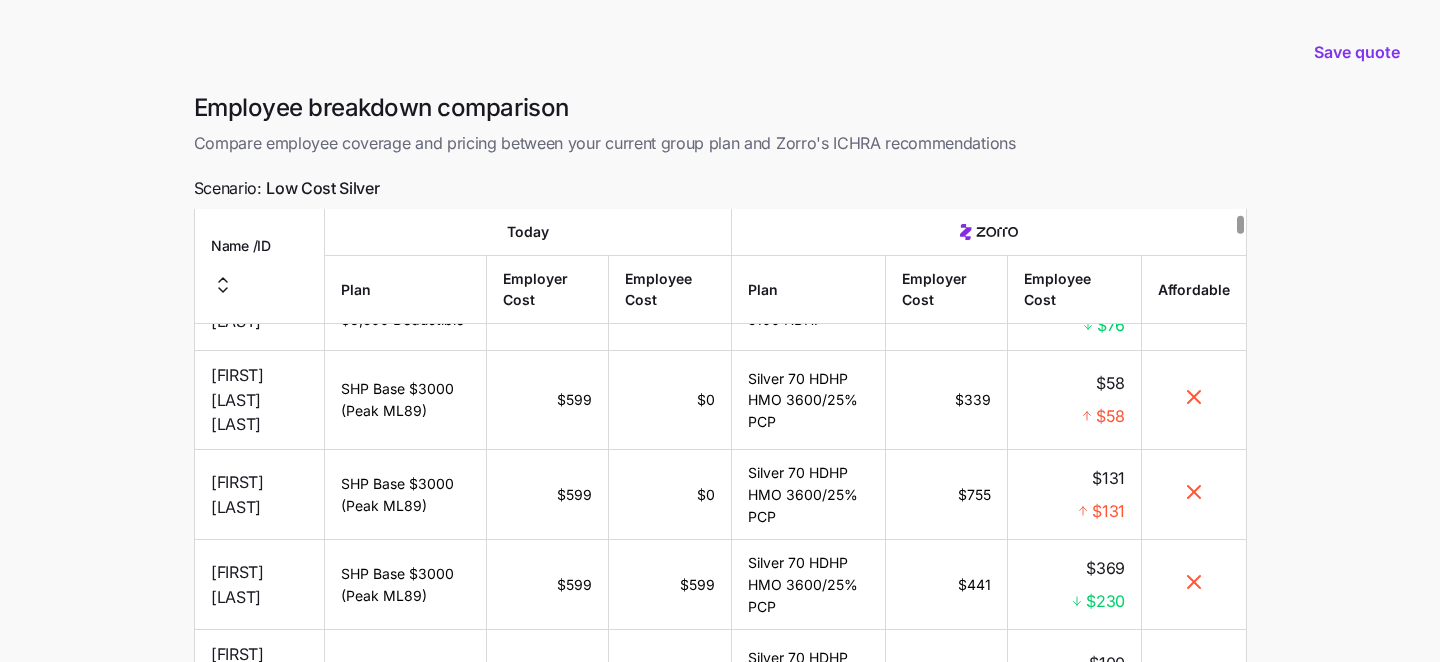 scroll, scrollTop: 315, scrollLeft: 0, axis: vertical 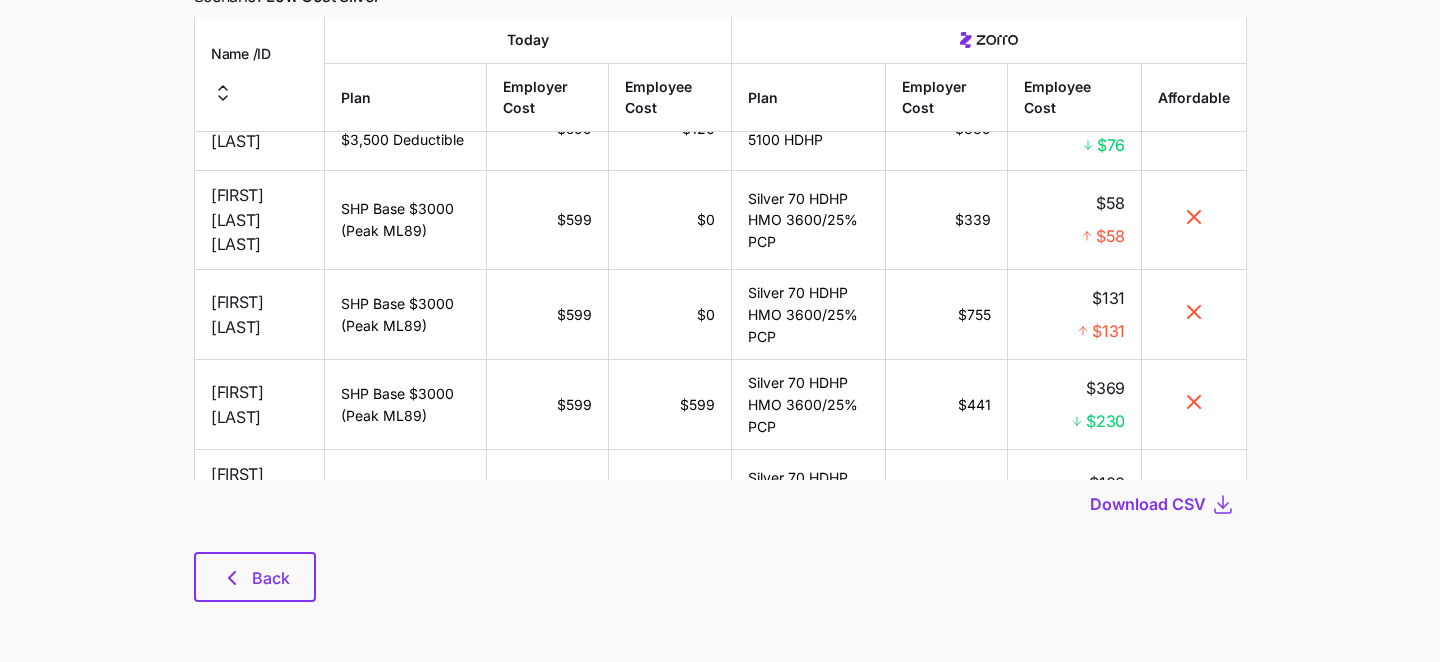 click on "Back" at bounding box center (255, 577) 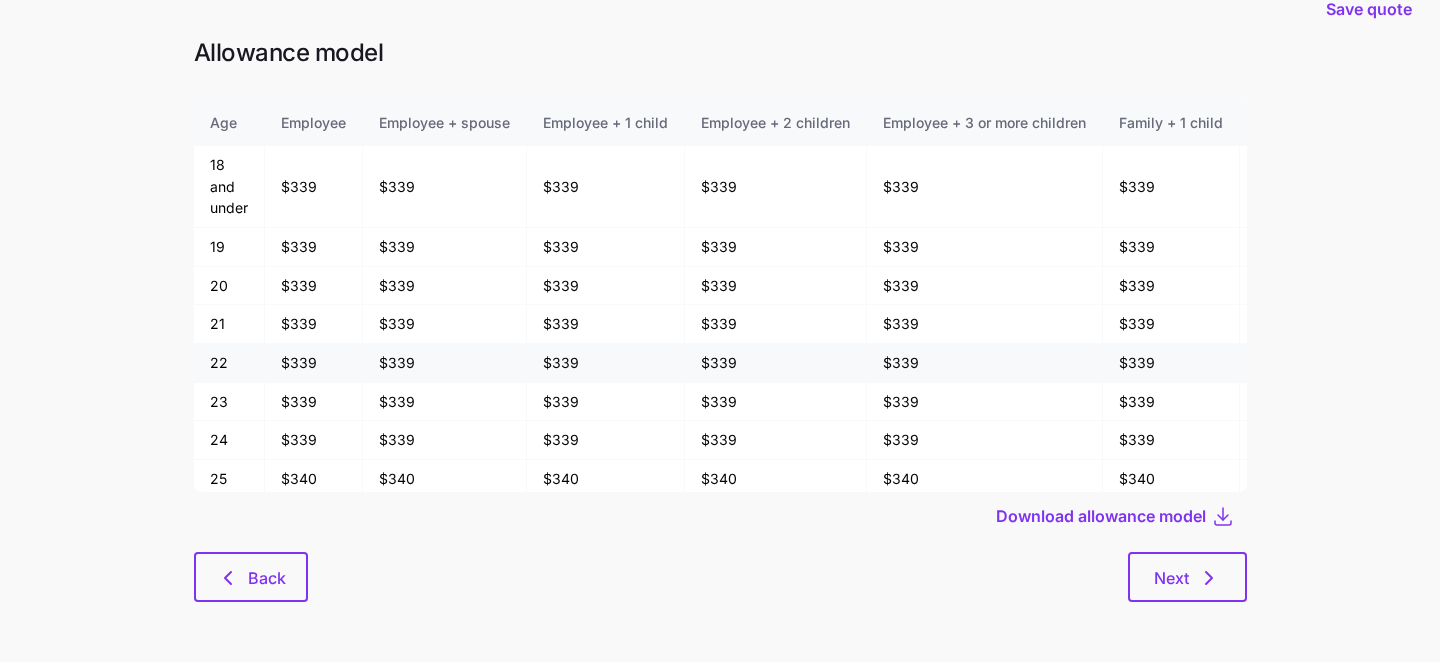 scroll, scrollTop: 0, scrollLeft: 0, axis: both 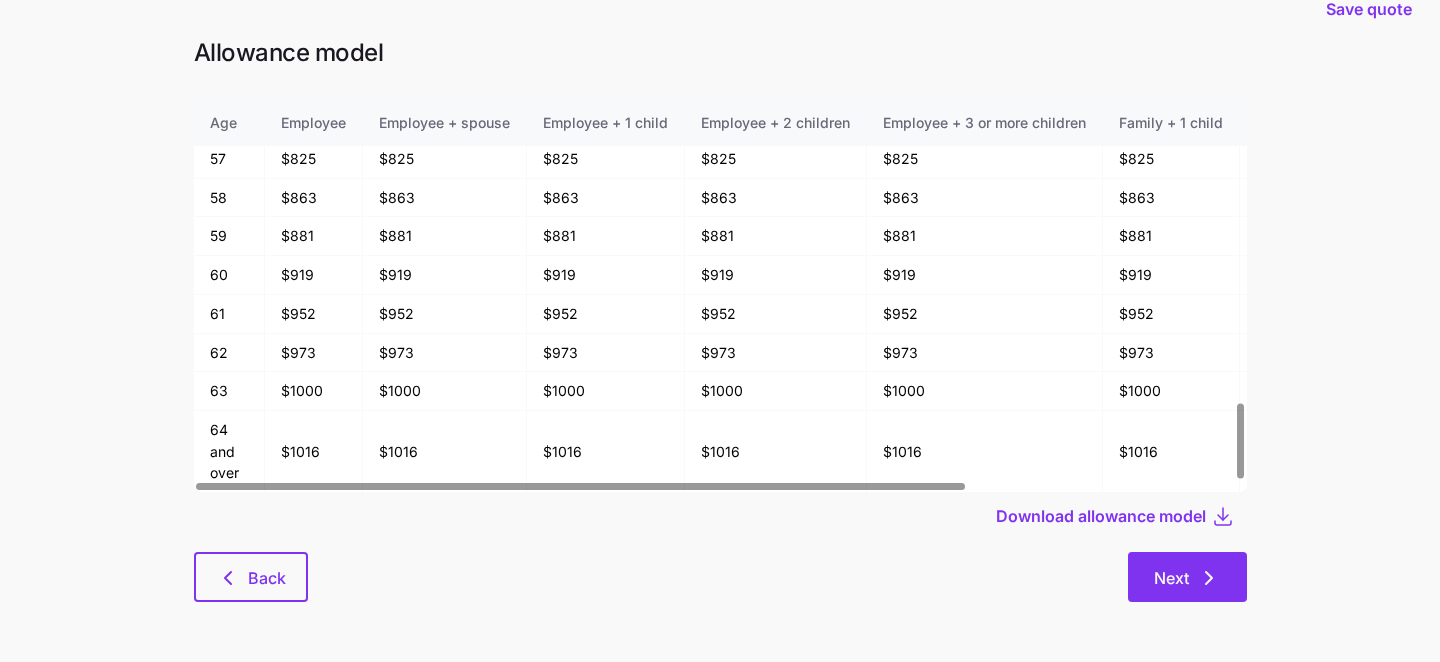 click on "Next" at bounding box center [1187, 577] 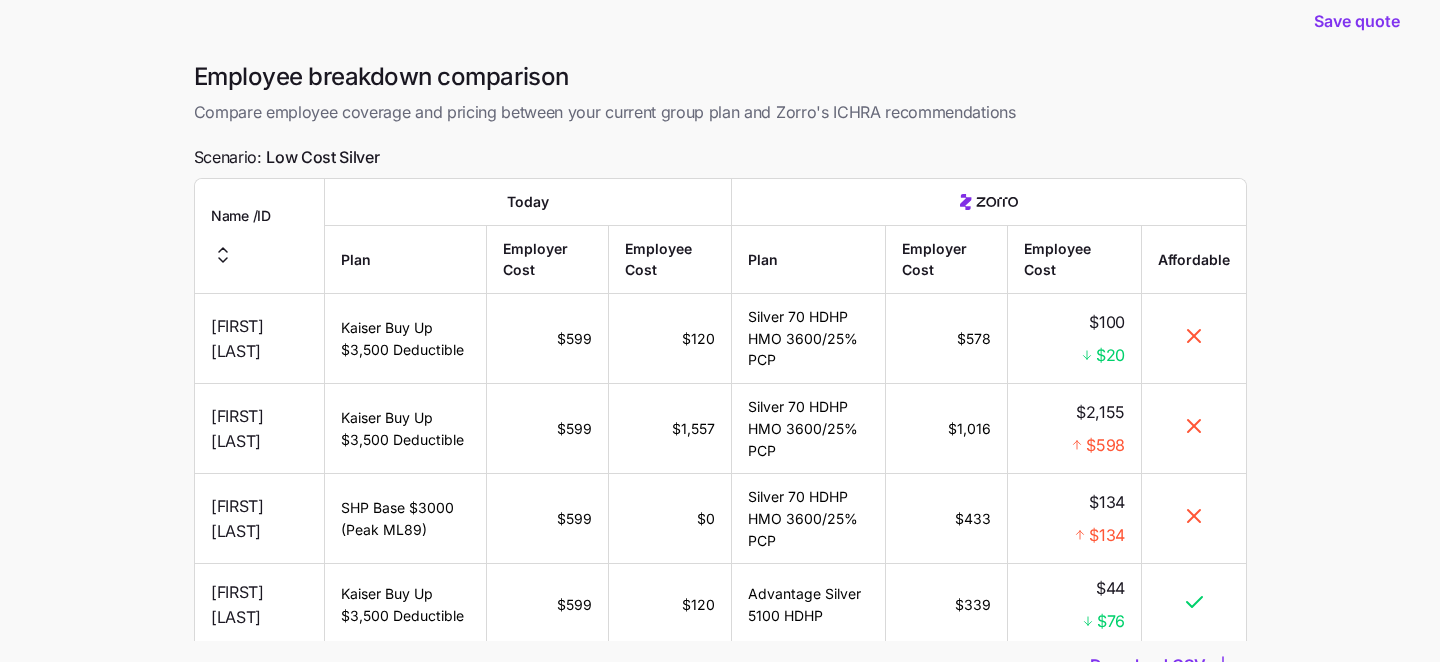 scroll, scrollTop: 0, scrollLeft: 0, axis: both 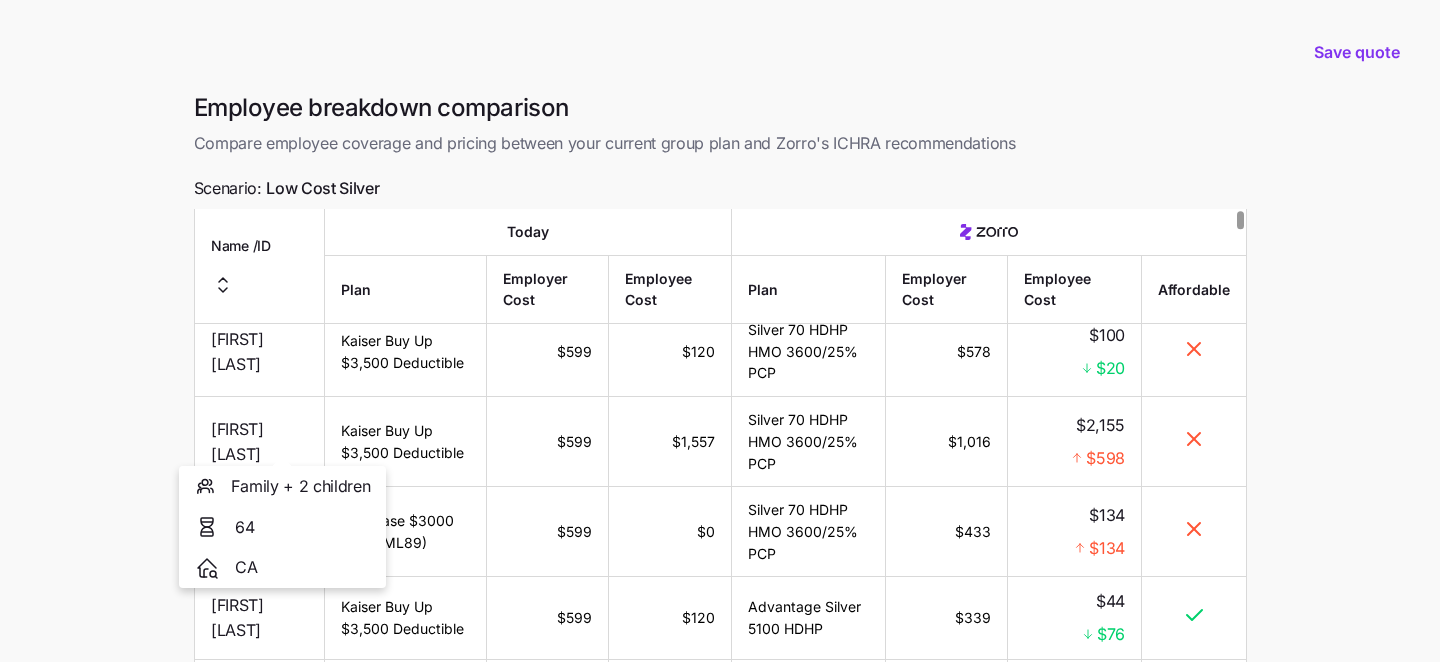 click on "[FIRST] [LAST]" at bounding box center [259, 442] 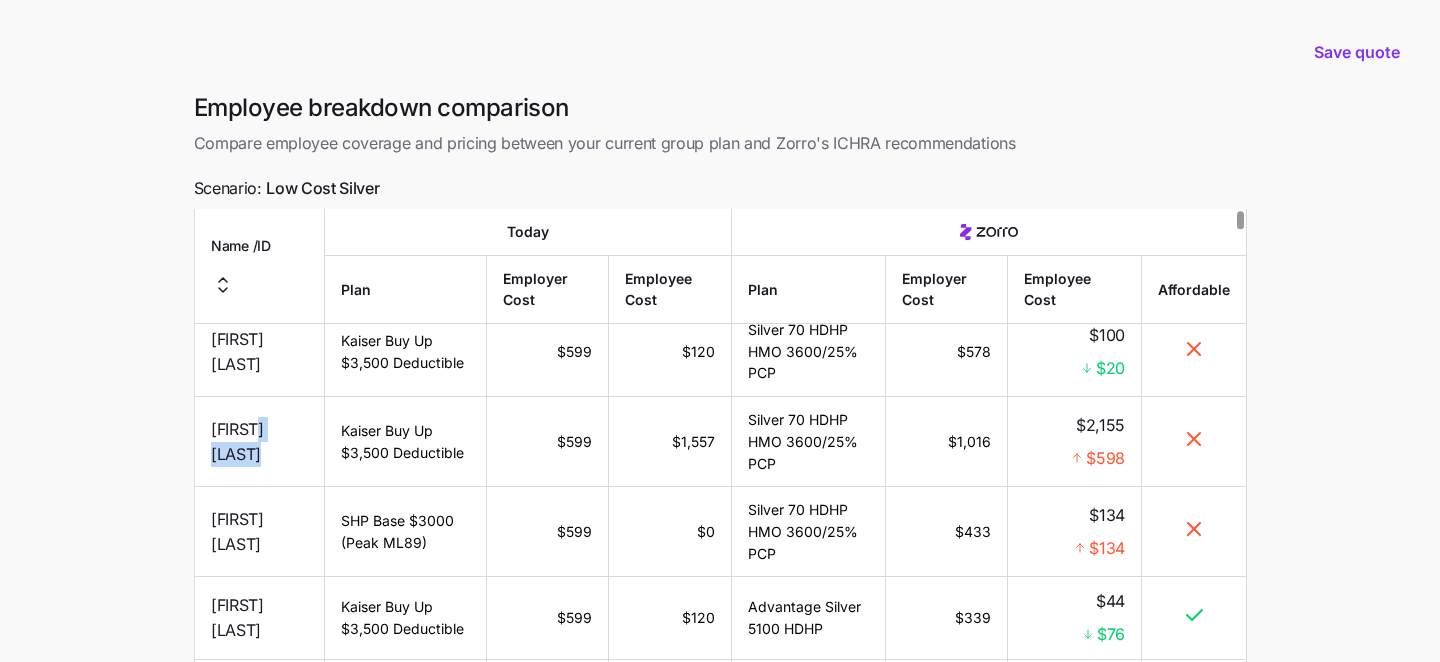 click on "[FIRST] [LAST]" at bounding box center (259, 442) 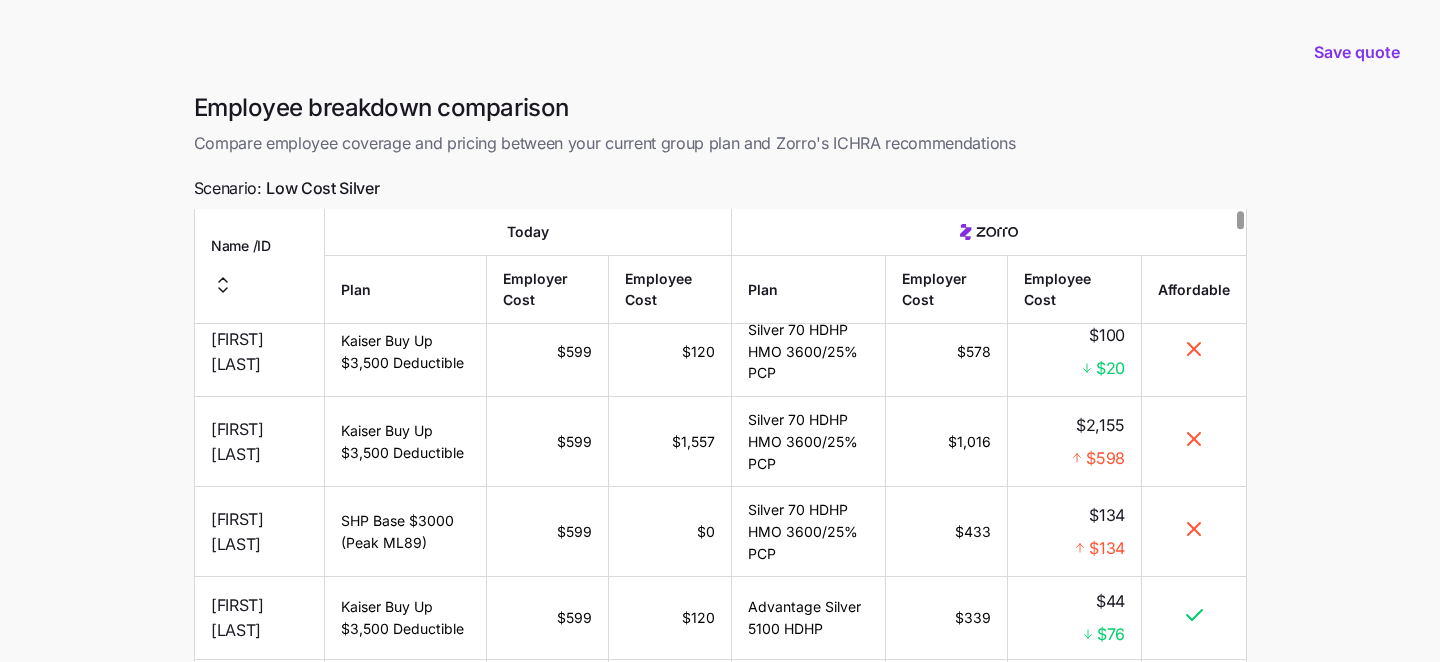 click on "Save quote Employee breakdown comparison Compare employee coverage and pricing between your current group plan and Zorro's ICHRA recommendations Scenario: Low Cost Silver Name / ID Today Plan Employer Cost Employee Cost Plan Employer Cost Employee Cost Affordable [FIRST] [LAST] Kaiser Buy Up $3,500 Deductible $599 $120 Silver 70 HDHP HMO 3600/25% PCP $578 $100 $20 [FIRST] [LAST] Kaiser Buy Up $3,500 Deductible $599 $1,557 Silver 70 HDHP HMO 3600/25% PCP $1,016 $2,155 $598 [FIRST] [LAST] SHP Base $3000 (Peak ML89) $599 $0 Silver 70 HDHP HMO 3600/25% PCP $433 $134 $134 [FIRST] [LAST] Kaiser Buy Up $3,500 Deductible $599 $120 Advantage Silver 5100 HDHP $339 $44 $76 [FIRST] [LAST] [LAST] SHP Base $3000 (Peak ML89) $599 $0 Silver 70 HDHP HMO 3600/25% PCP $339 $58 $58 [FIRST] [LAST] SHP Base $3000 (Peak ML89) $599 $0 Silver 70 HDHP HMO 3600/25% PCP $755 $131 $131 [FIRST] [LAST] SHP Base $3000 (Peak ML89) $599 $599 Silver 70 HDHP HMO 3600/25% PCP $441 $369 $230 [FIRST] [LAST] SHP Base $3000 (Peak ML89) $599 $0 $0" at bounding box center [720, 427] 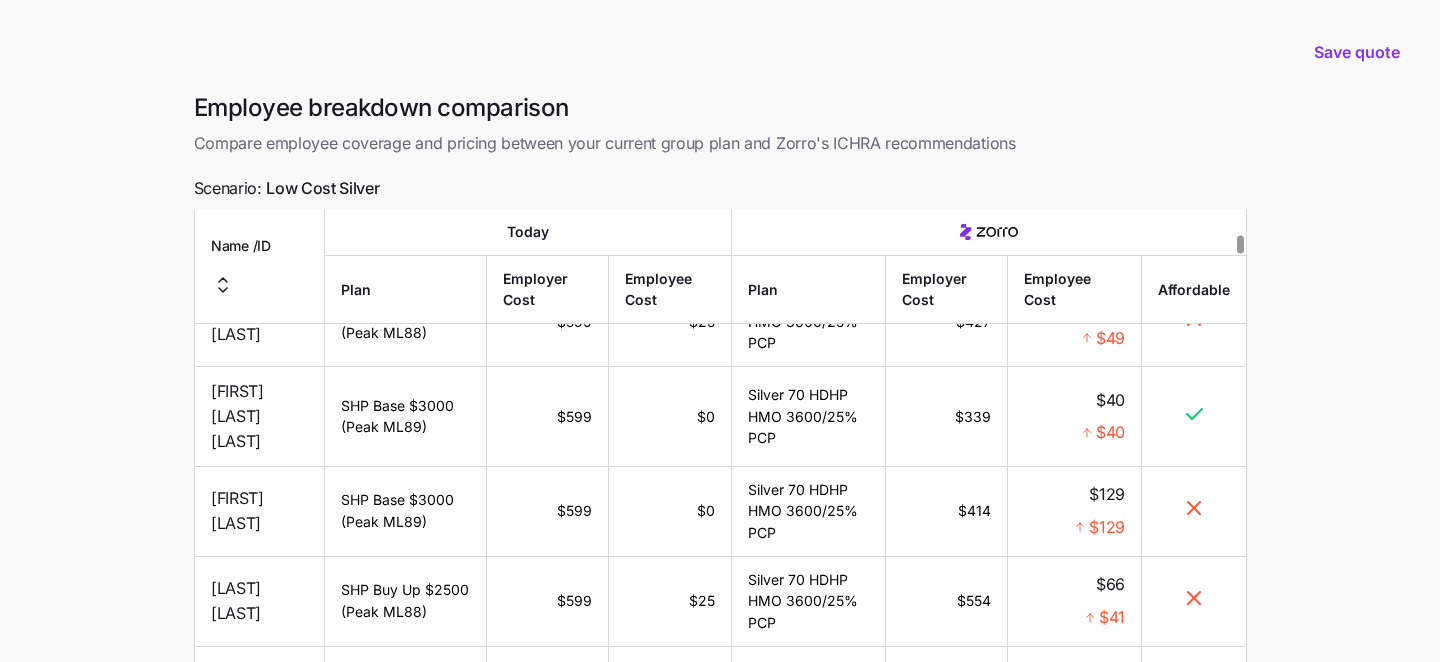 scroll, scrollTop: 1725, scrollLeft: 0, axis: vertical 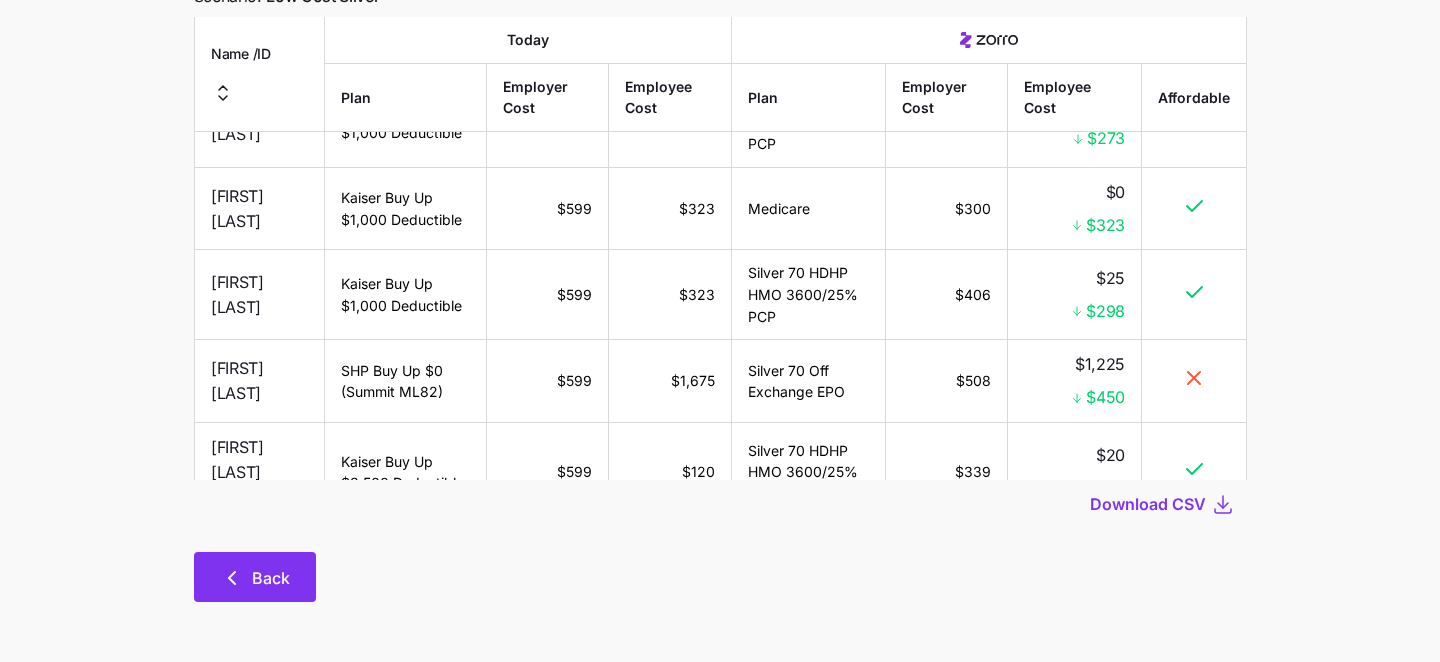 click on "Back" at bounding box center [271, 578] 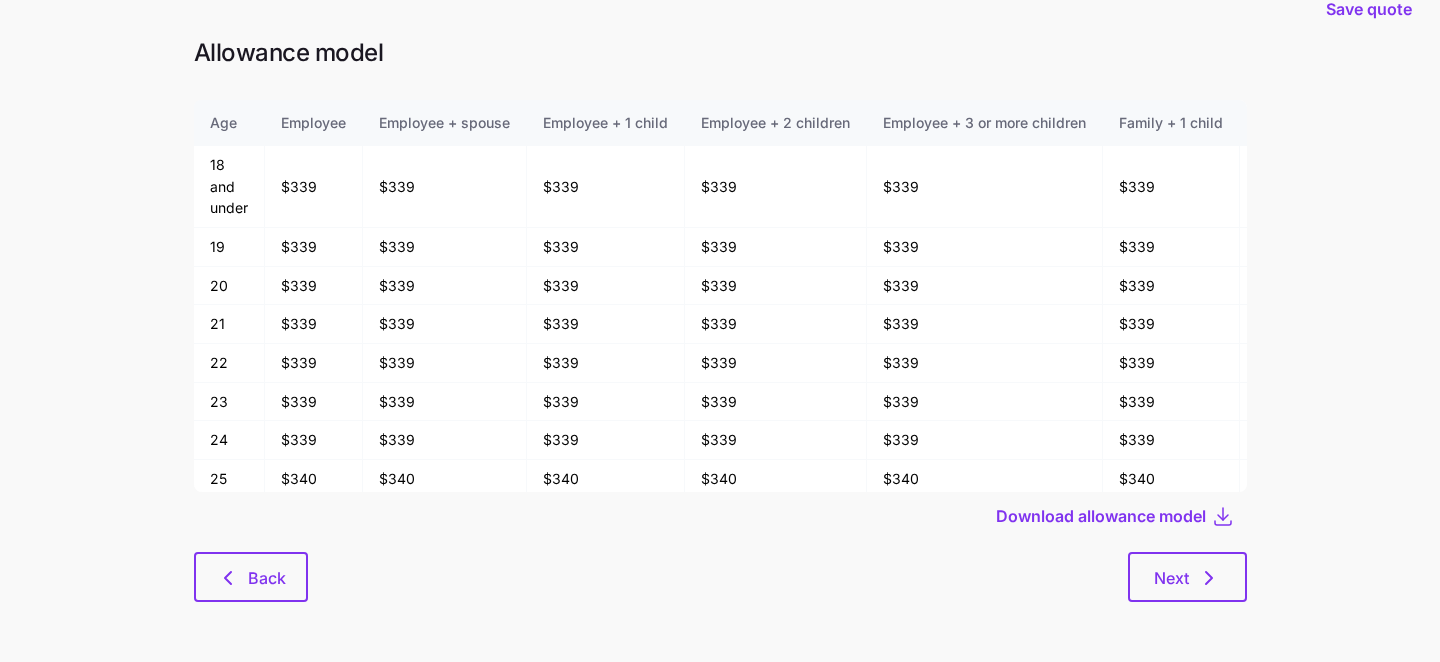 scroll, scrollTop: 0, scrollLeft: 0, axis: both 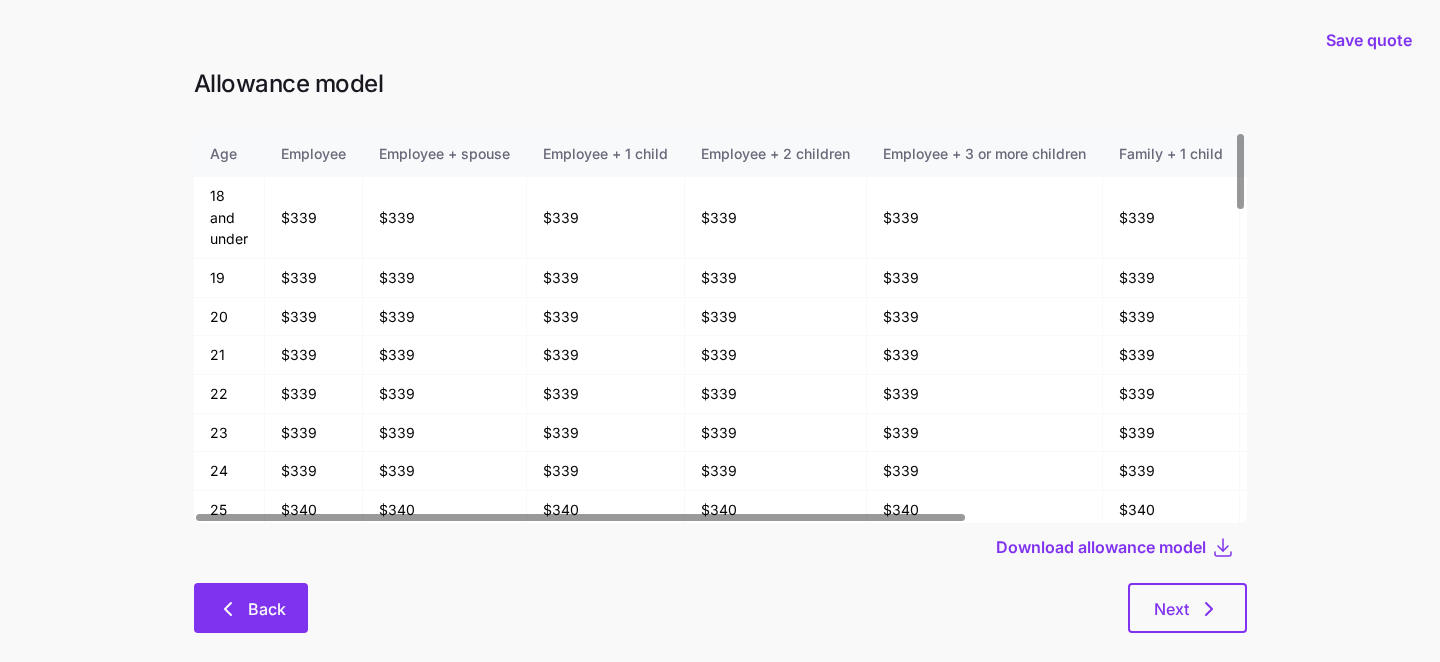 click on "Back" at bounding box center (251, 609) 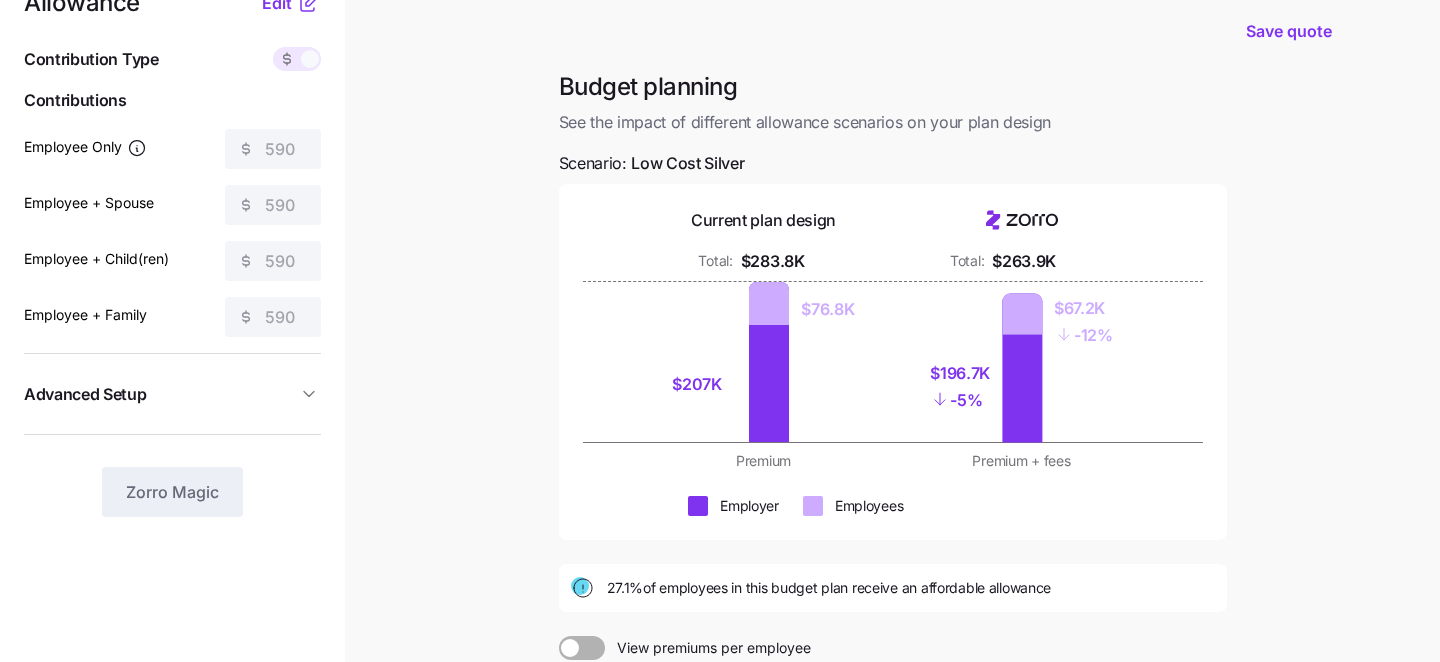 scroll, scrollTop: 0, scrollLeft: 0, axis: both 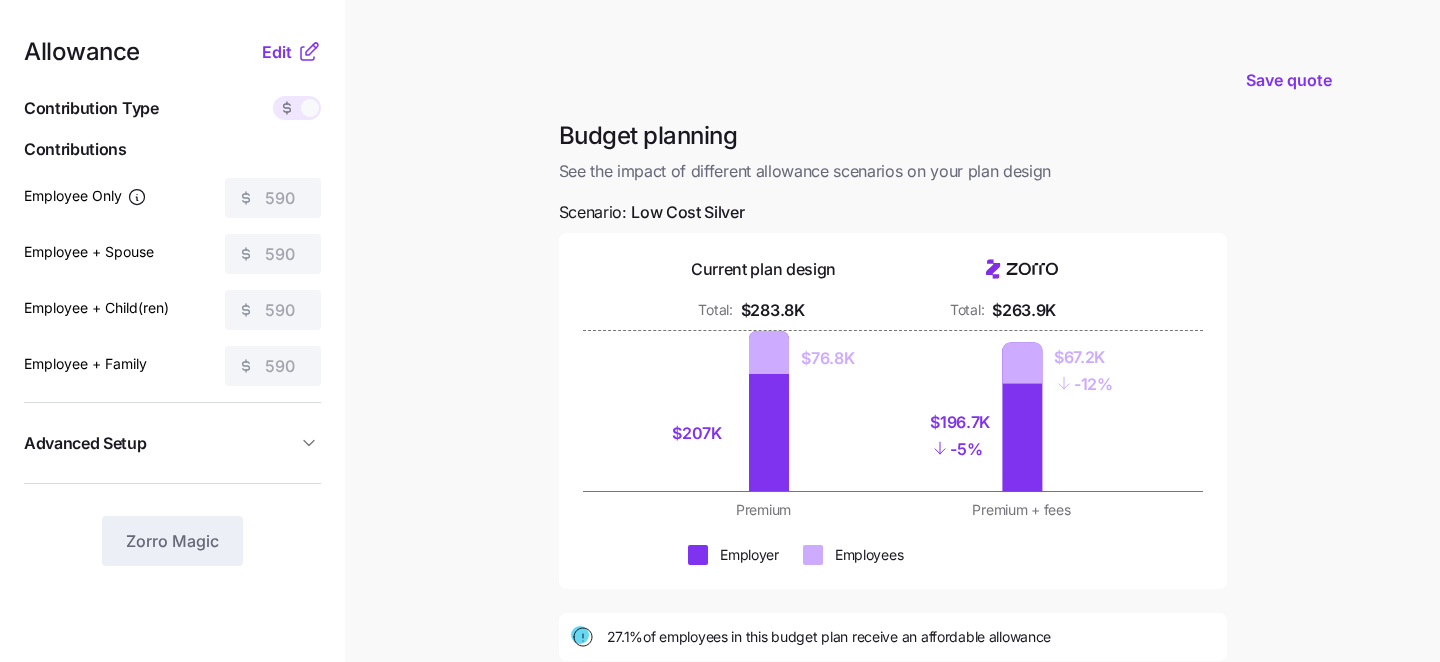 click on "Edit" at bounding box center [291, 52] 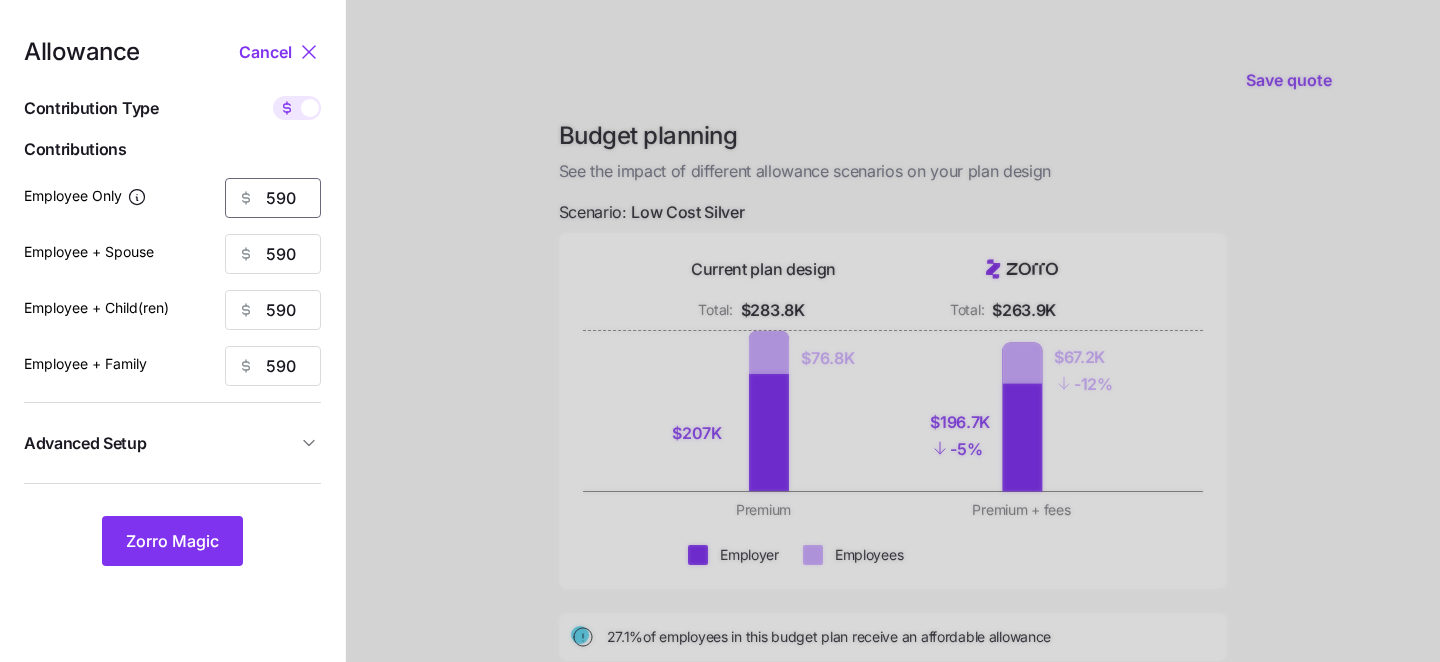click on "590" at bounding box center [273, 198] 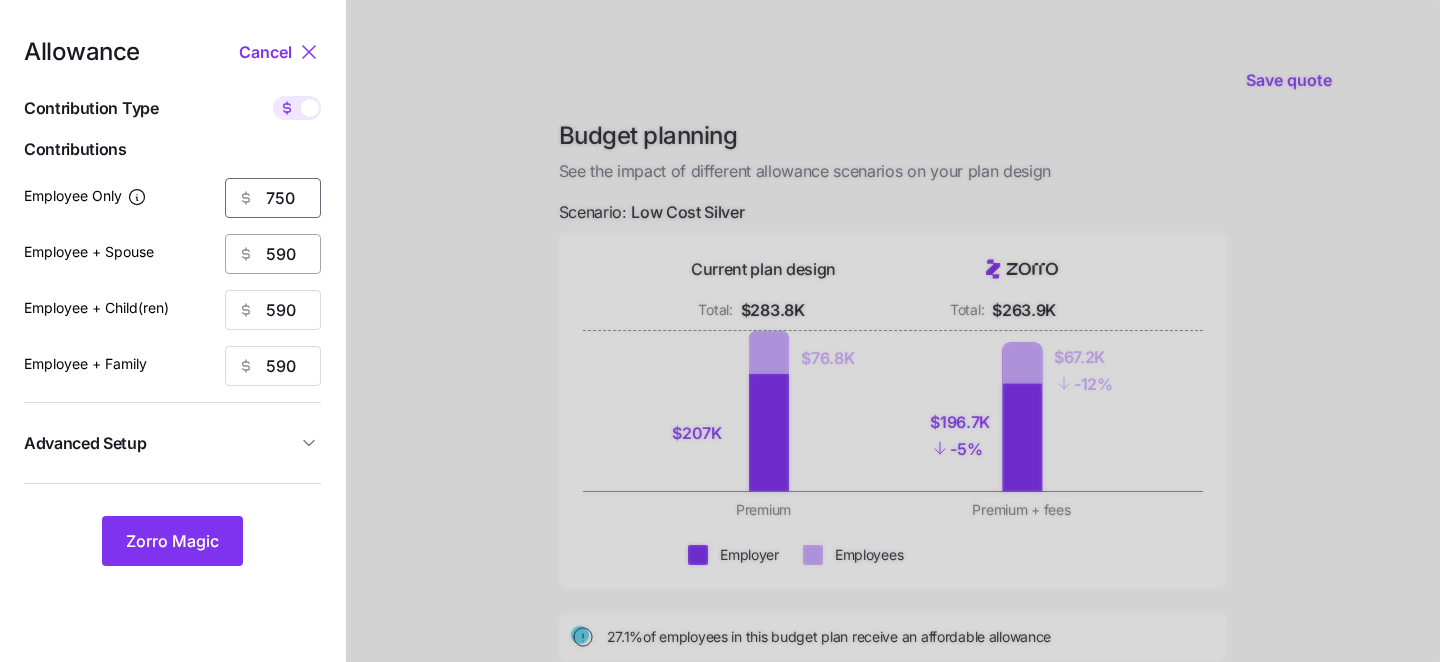 type on "750" 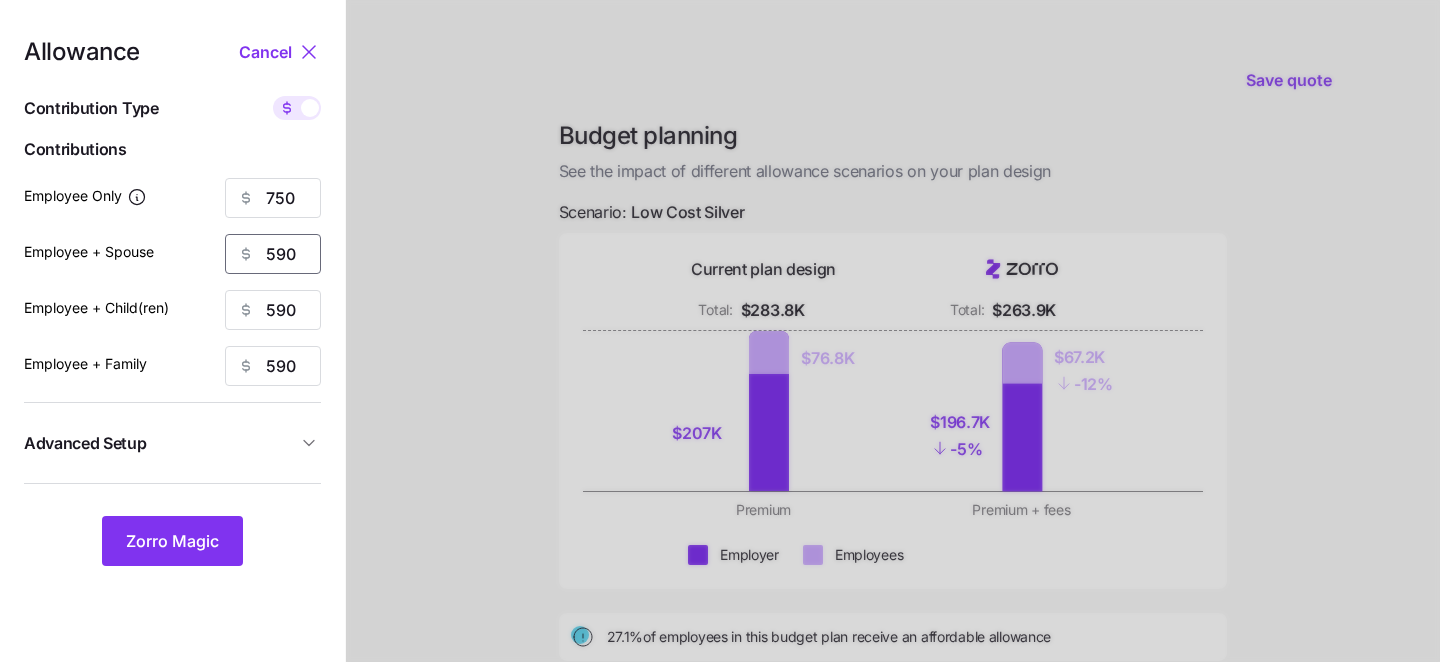 click on "590" at bounding box center (273, 254) 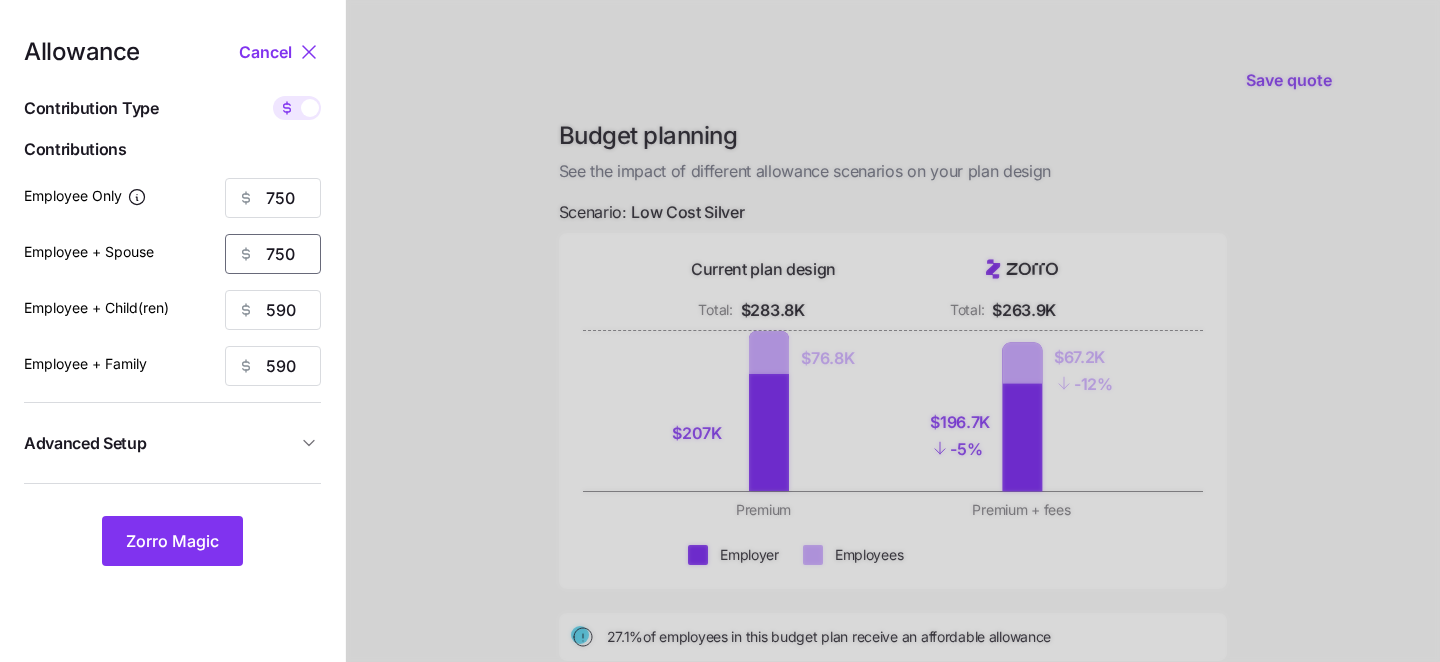 type on "750" 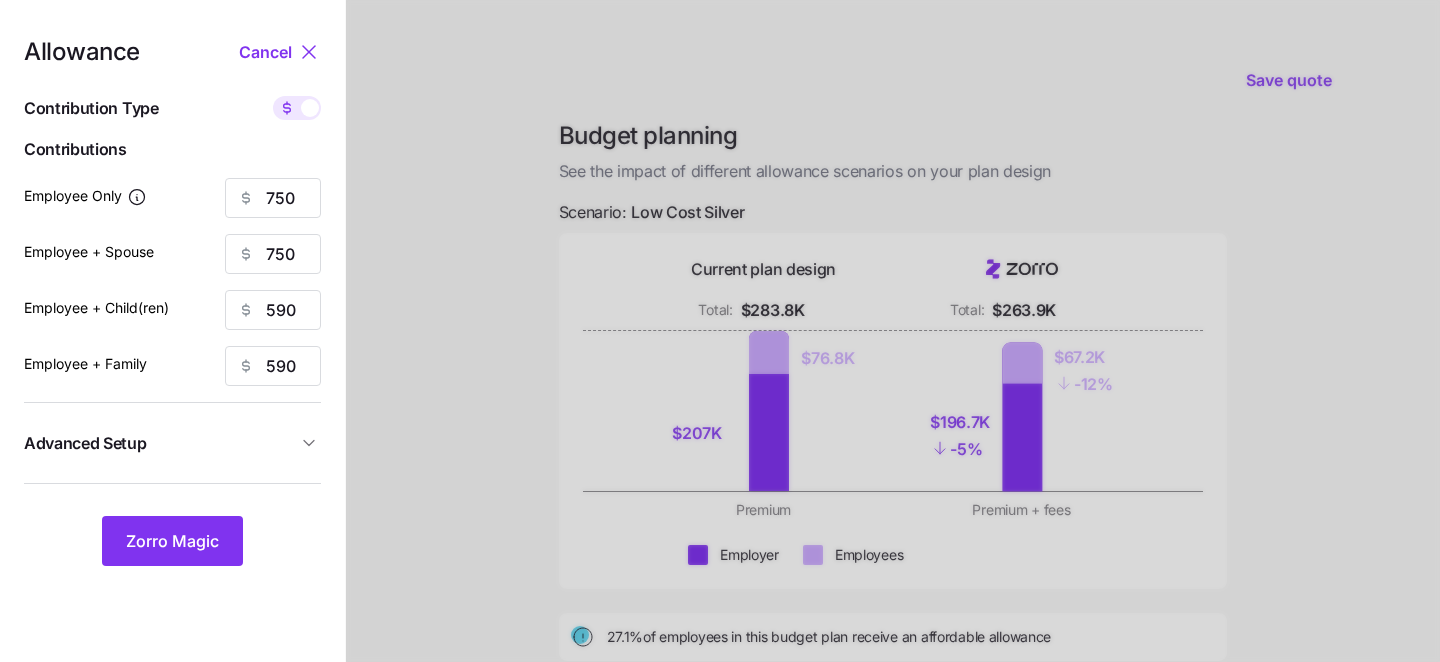click on "Allowance Cancel Contribution Type Use classes Contributions Employee Only 750 Employee + Spouse 750 Employee + Child(ren) 590 Employee + Family 590 Advanced Setup Geo distribution off Family Units 8 units Zorro Magic" at bounding box center [172, 303] 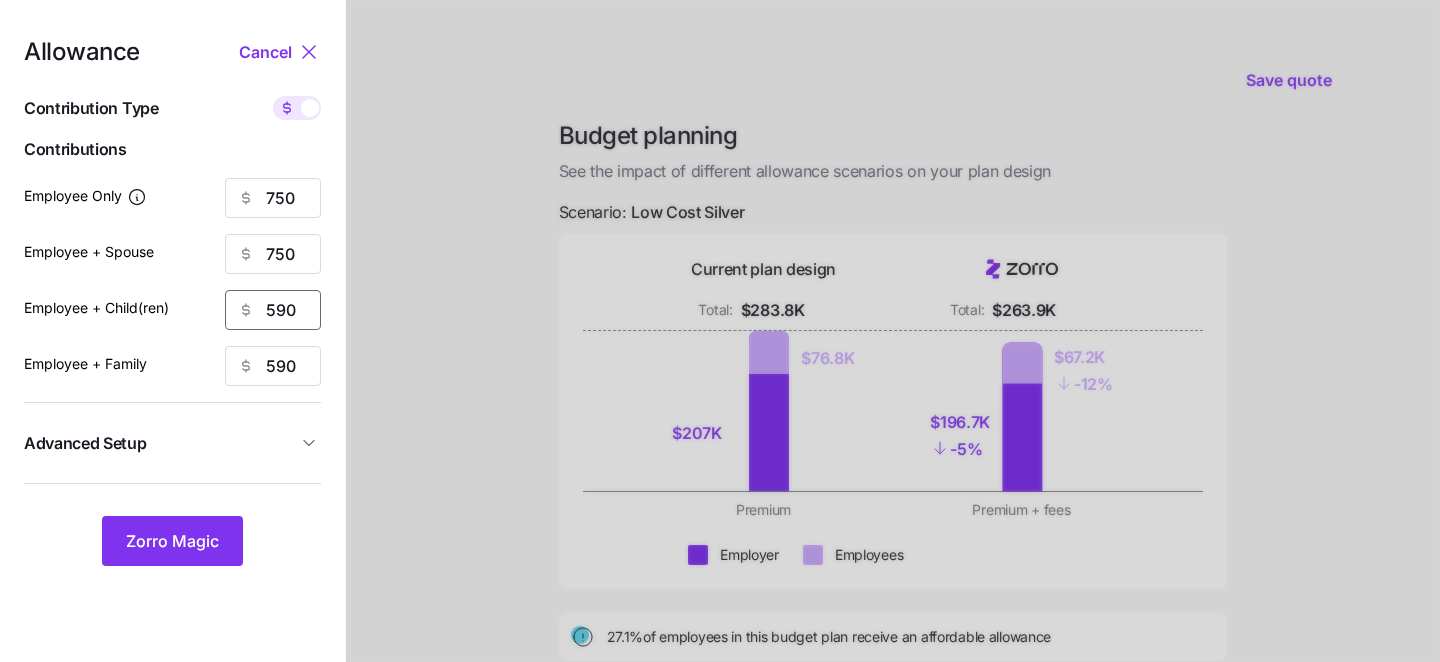 click on "590" at bounding box center [273, 310] 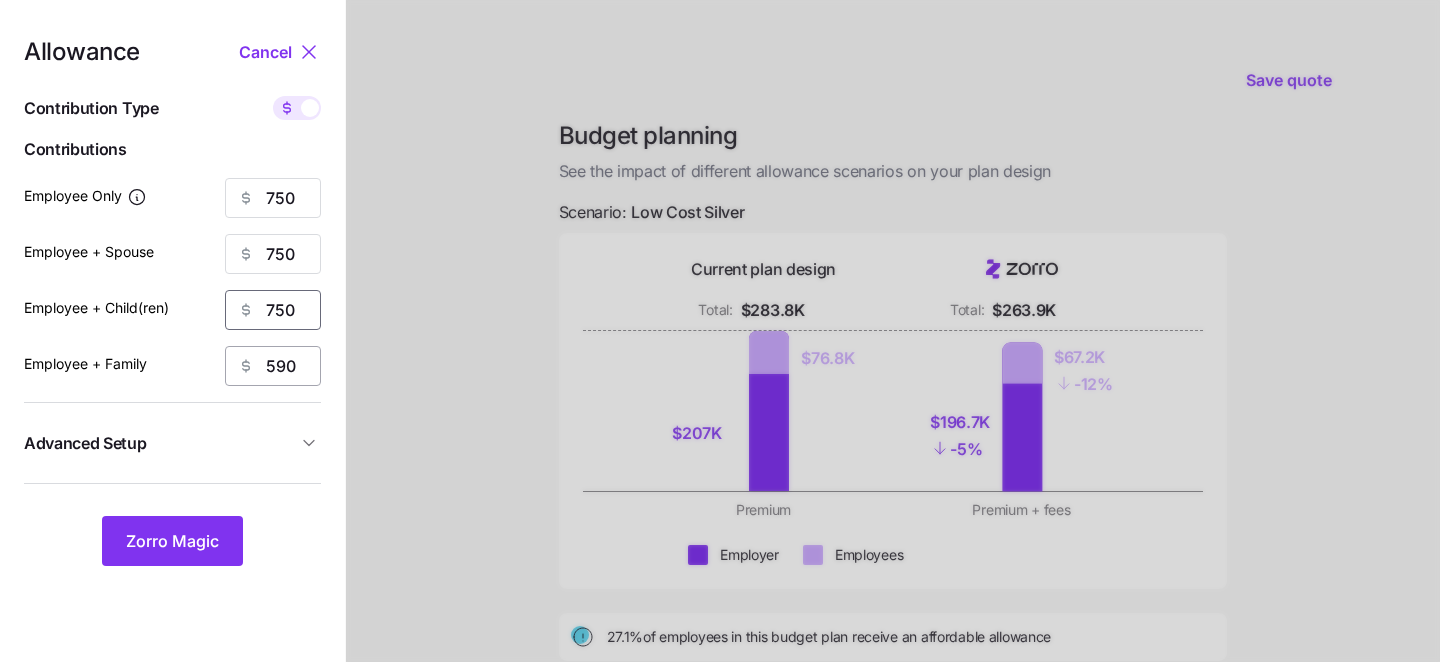 type on "750" 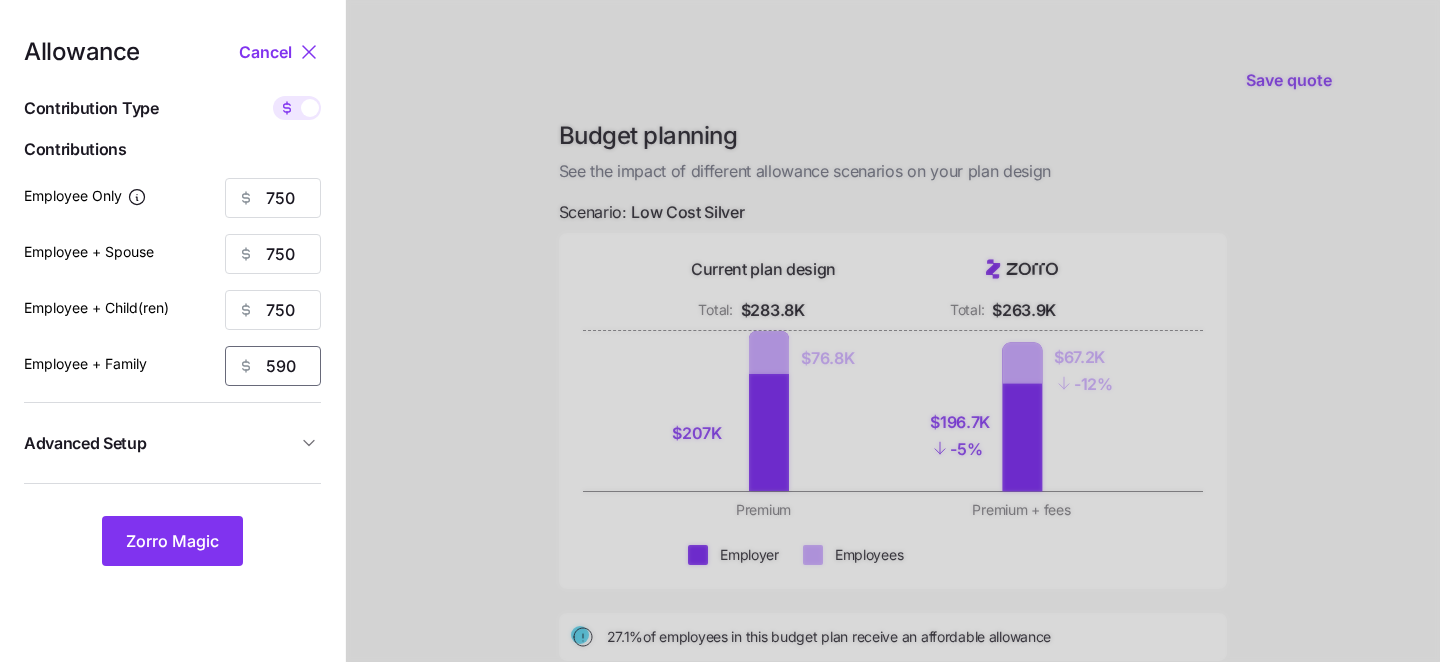 click on "590" at bounding box center (273, 366) 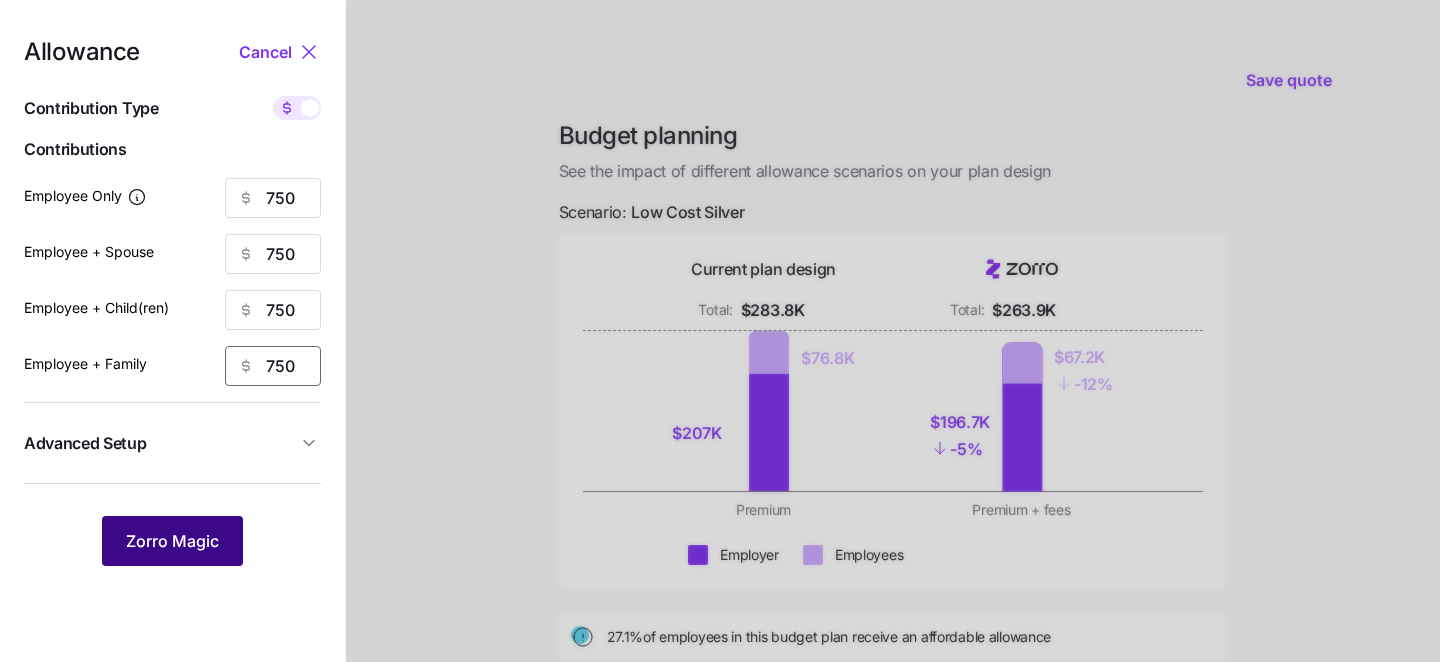 type on "750" 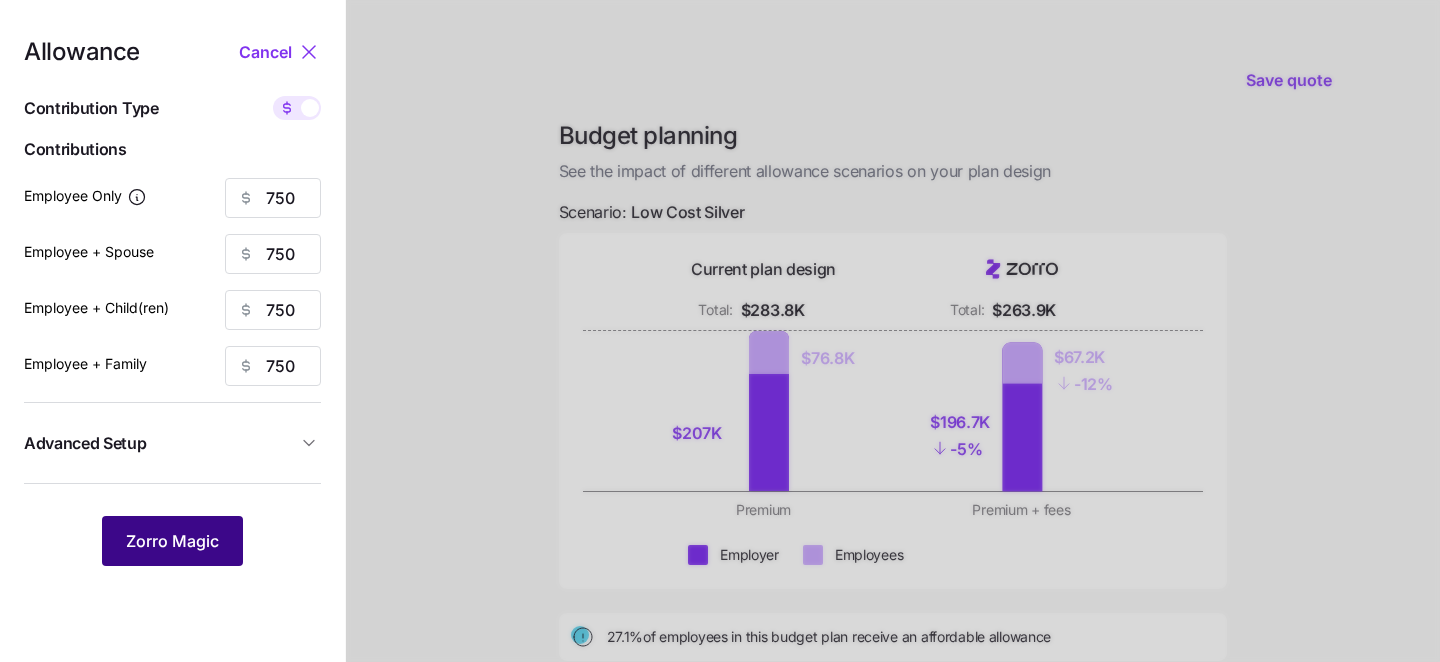 click on "Zorro Magic" at bounding box center (172, 541) 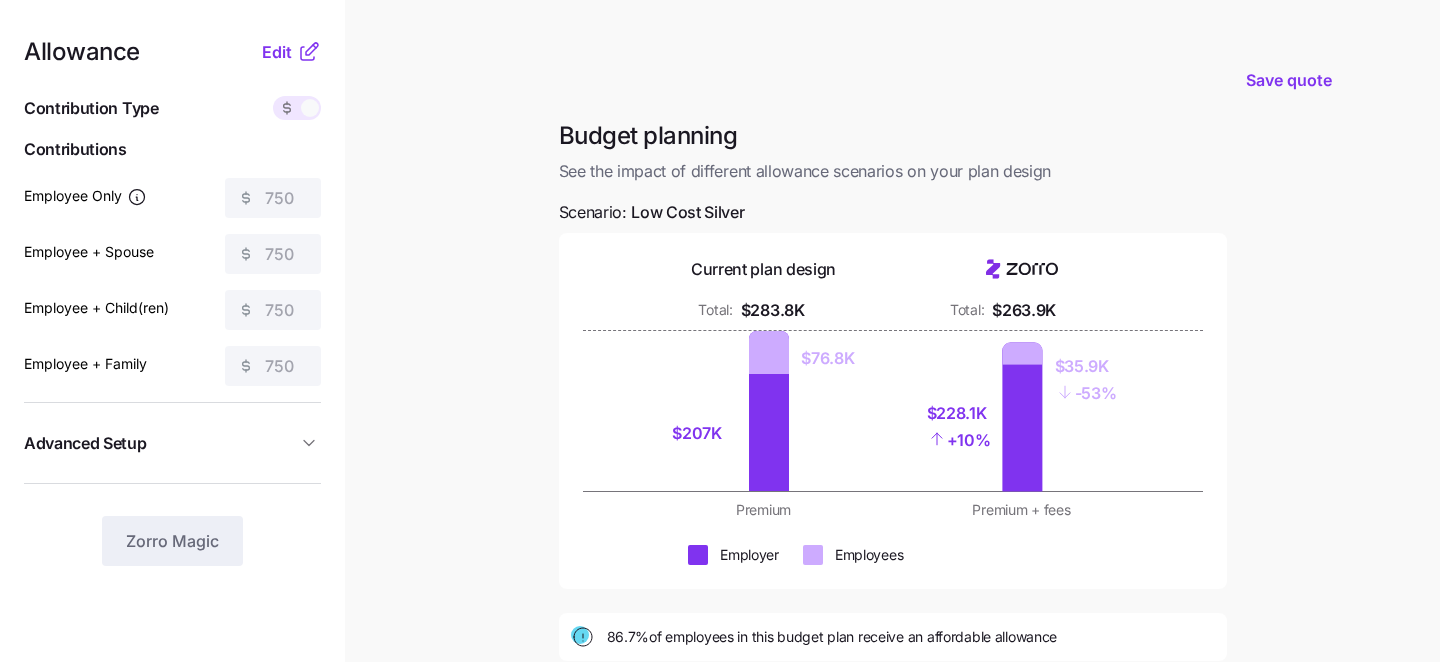 scroll, scrollTop: 35, scrollLeft: 0, axis: vertical 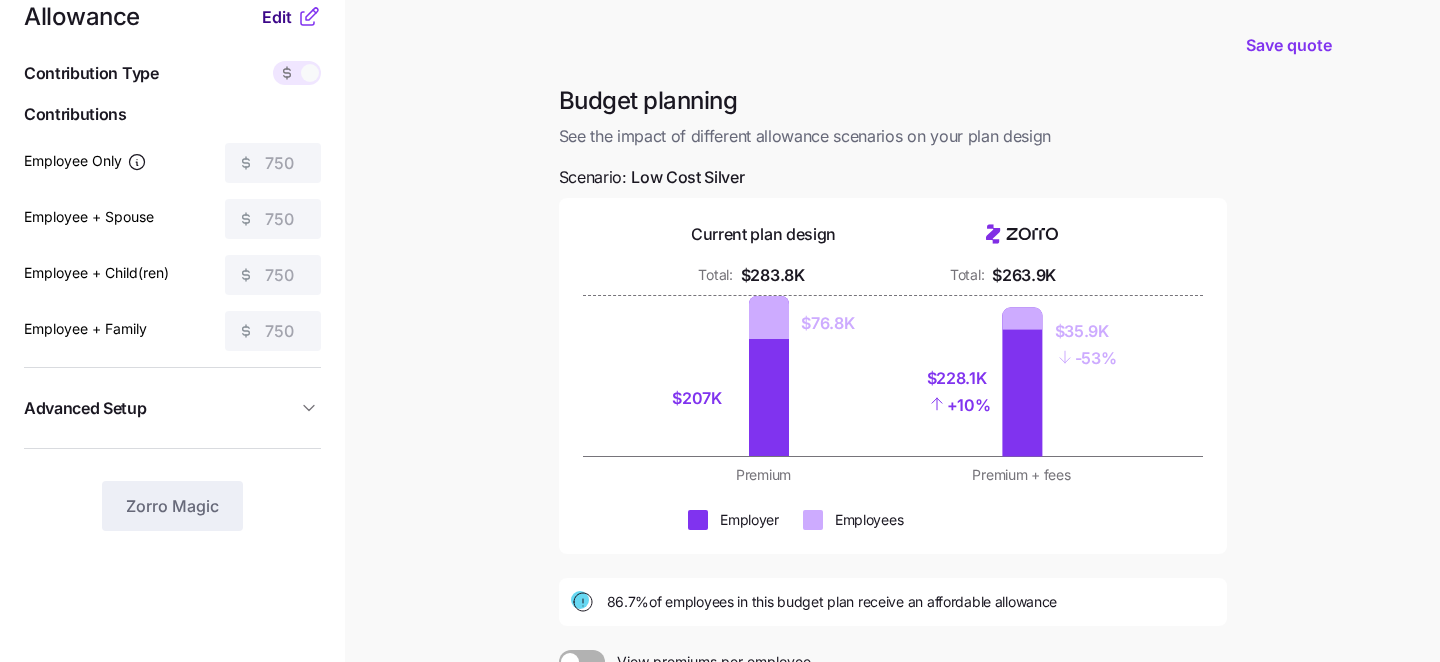 click on "Edit" at bounding box center [277, 17] 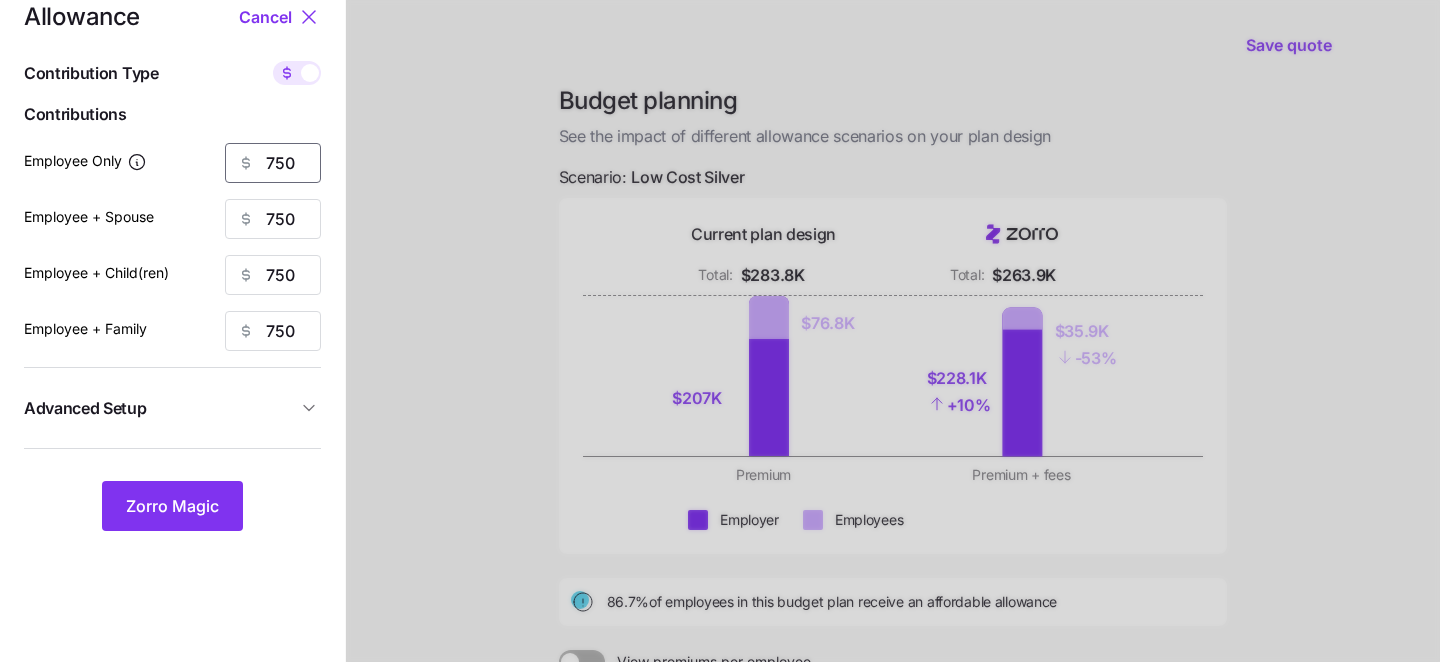 click on "750" at bounding box center [273, 163] 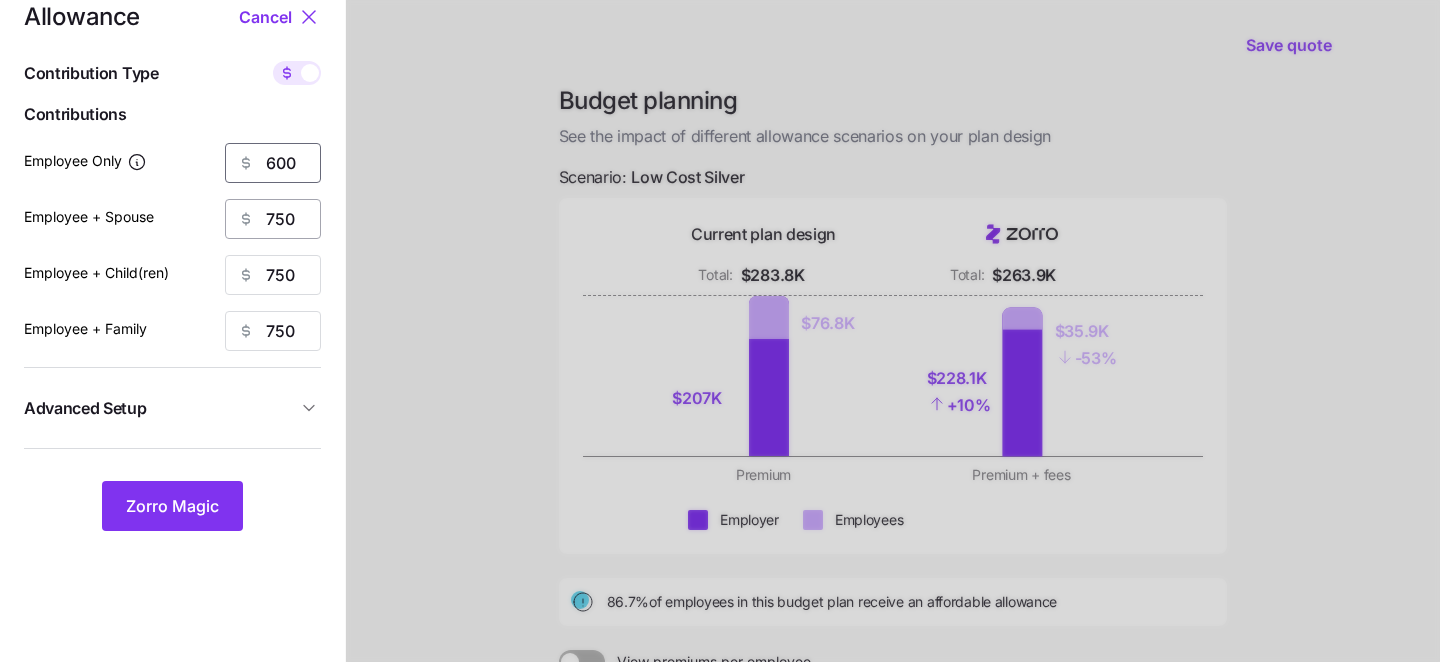 type on "600" 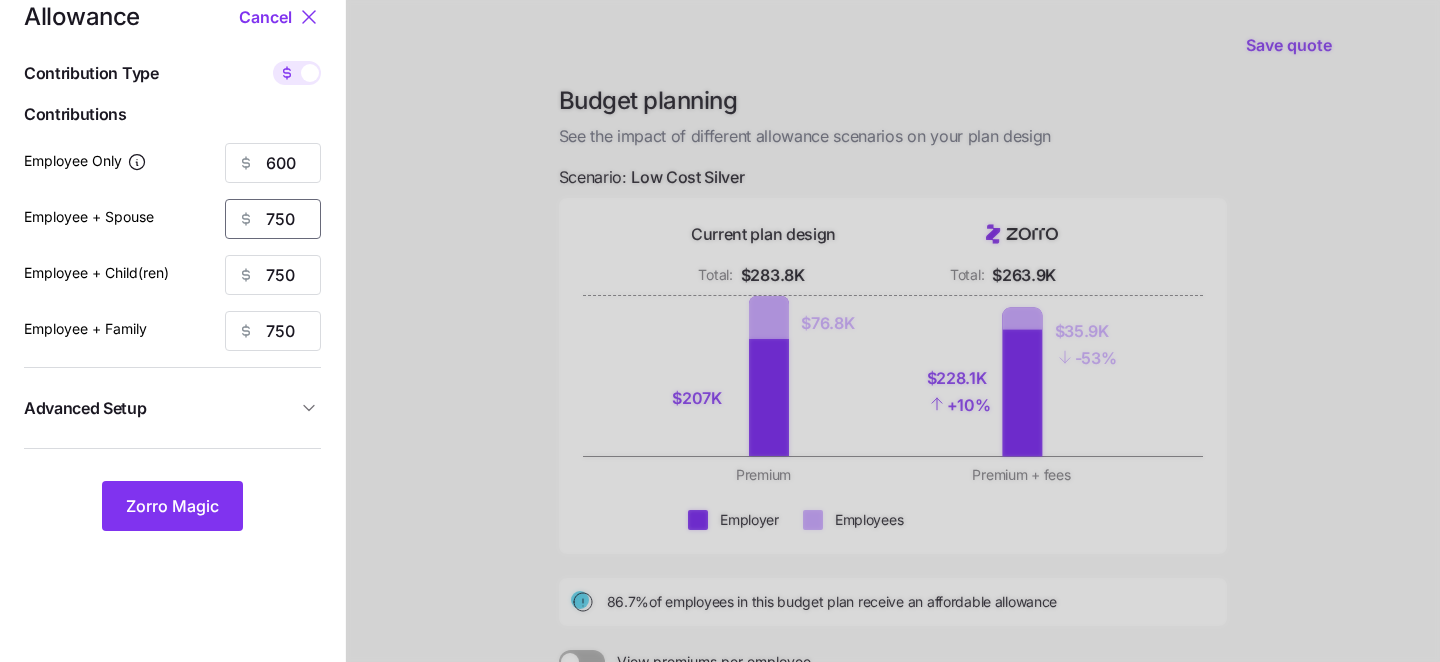 click on "750" at bounding box center (273, 219) 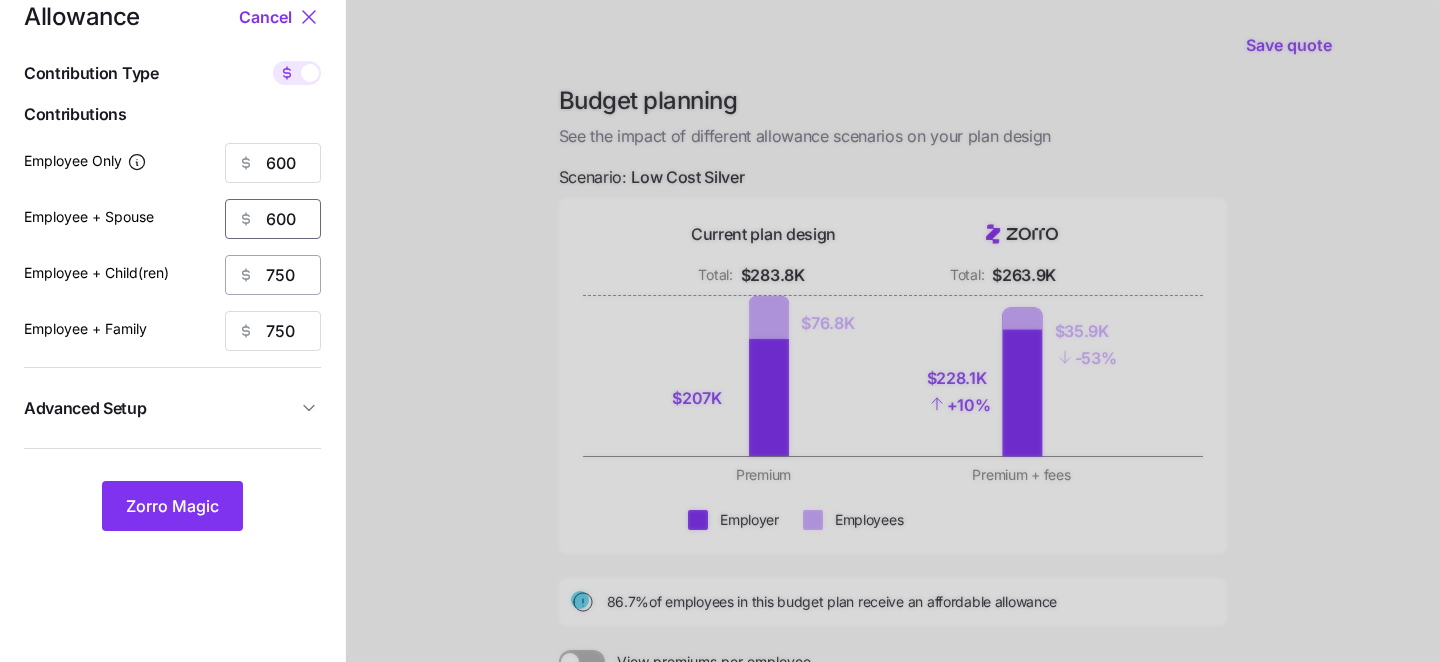type on "600" 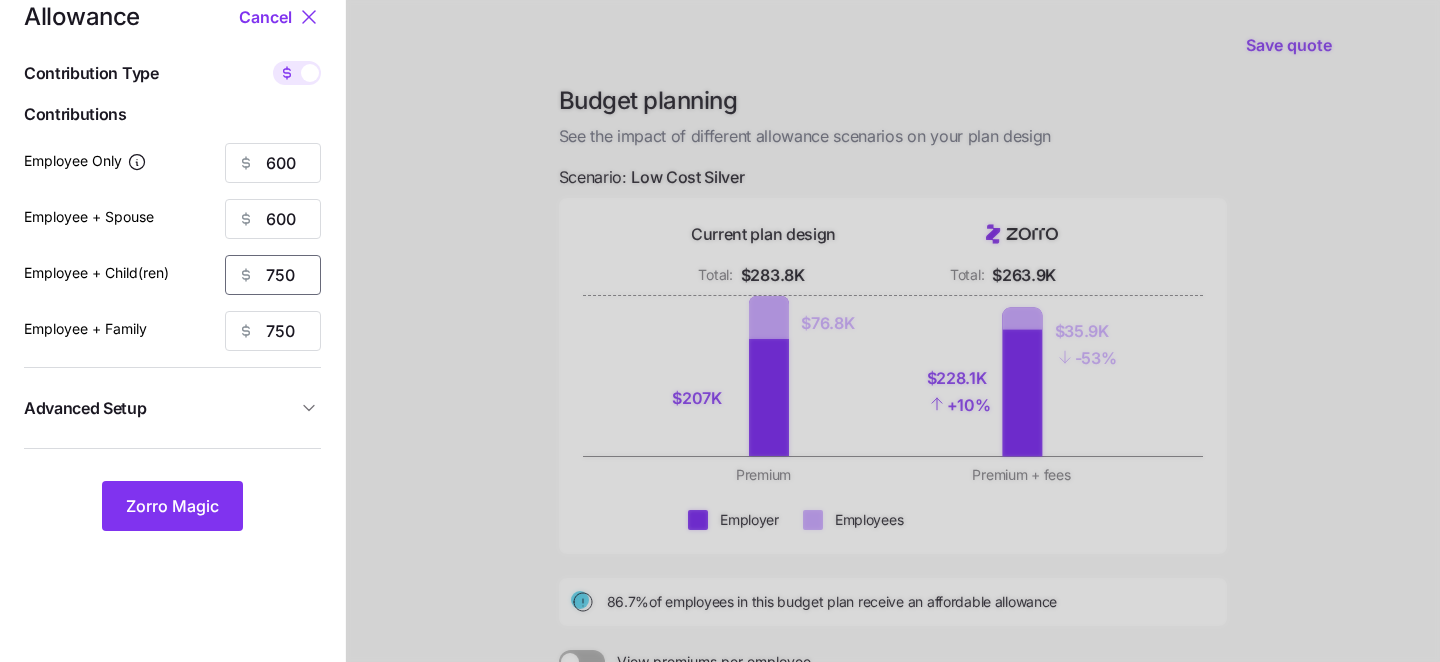 click on "750" at bounding box center (273, 275) 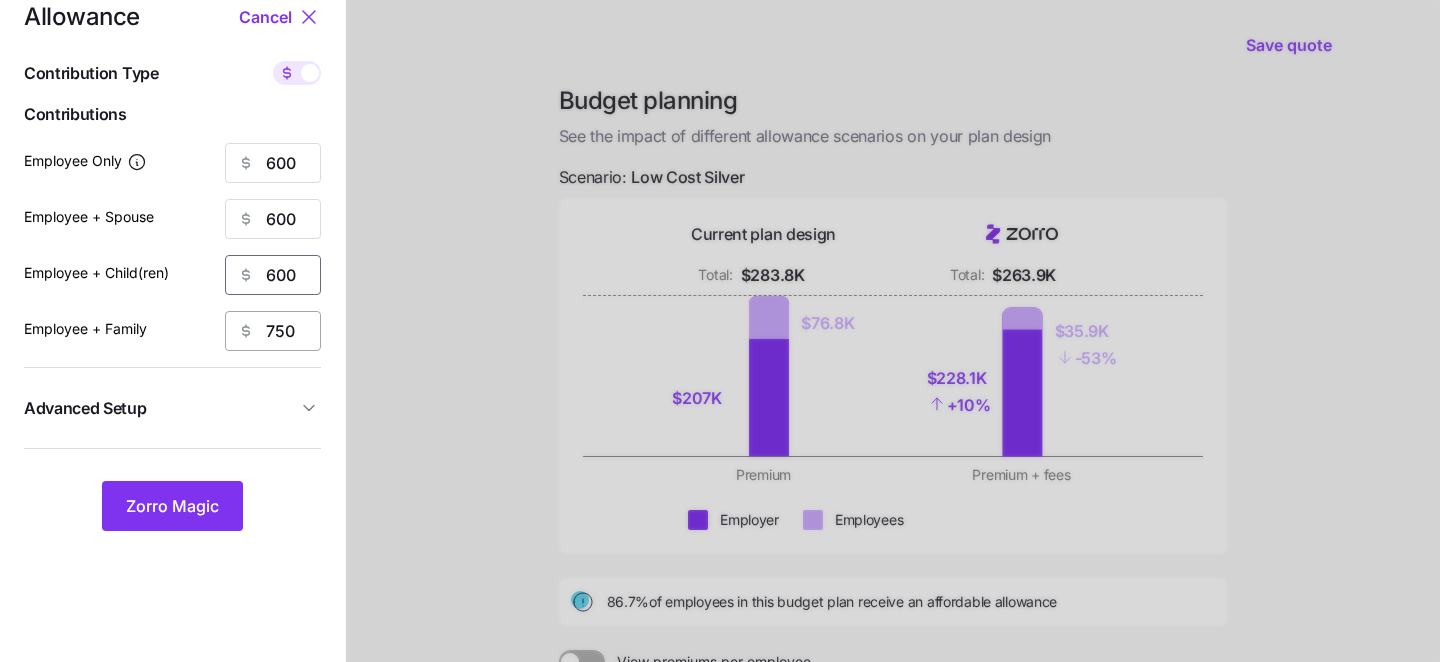 type on "600" 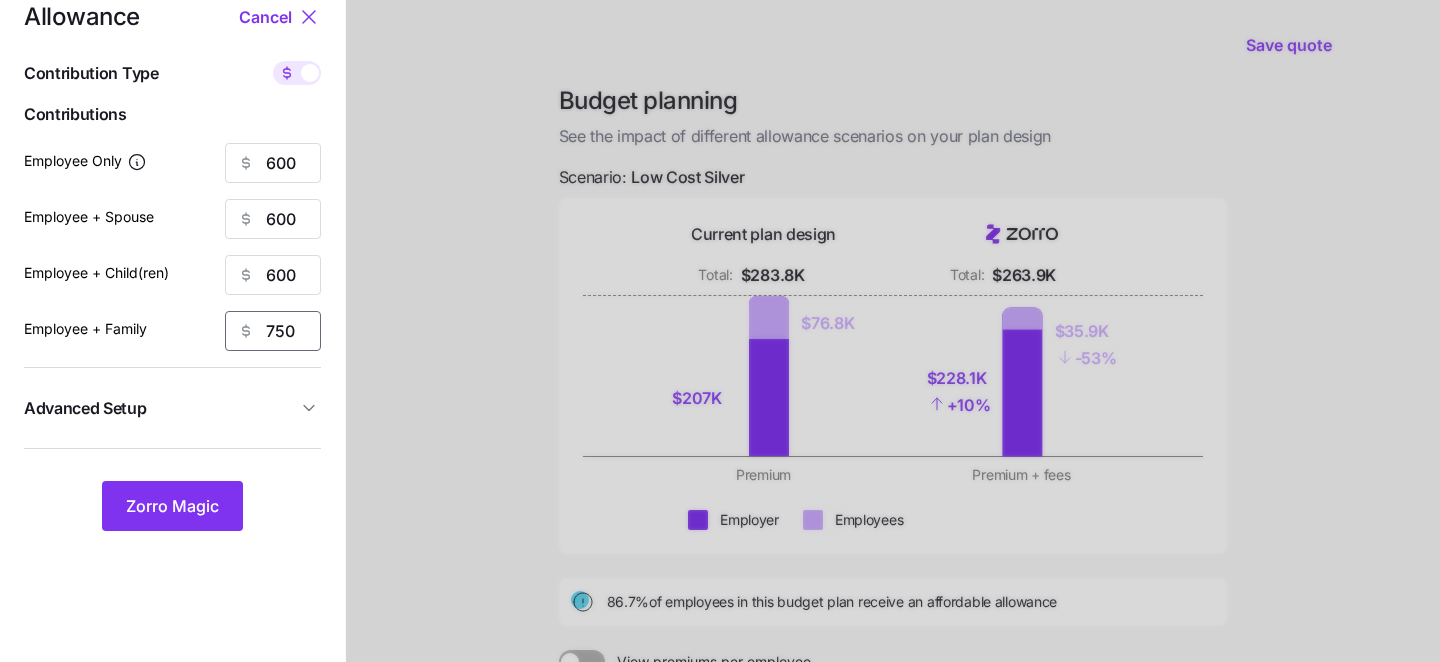 click on "750" at bounding box center [273, 331] 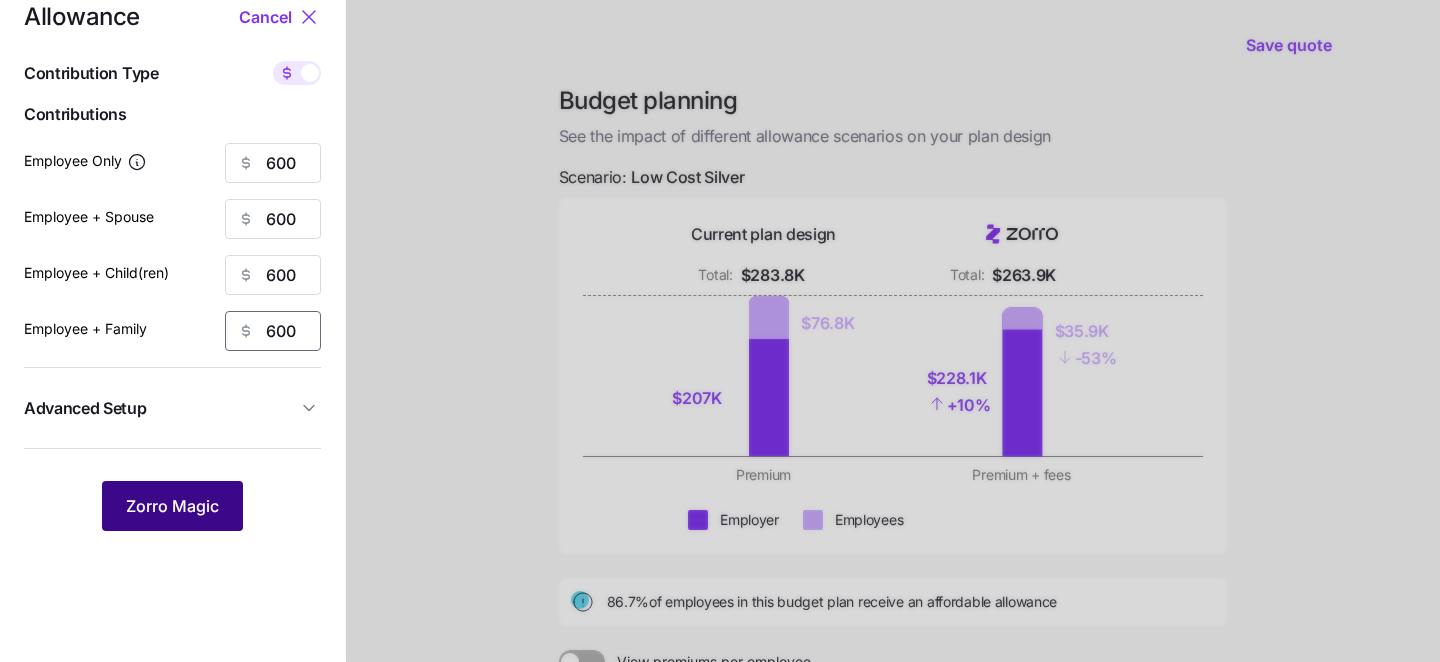type on "600" 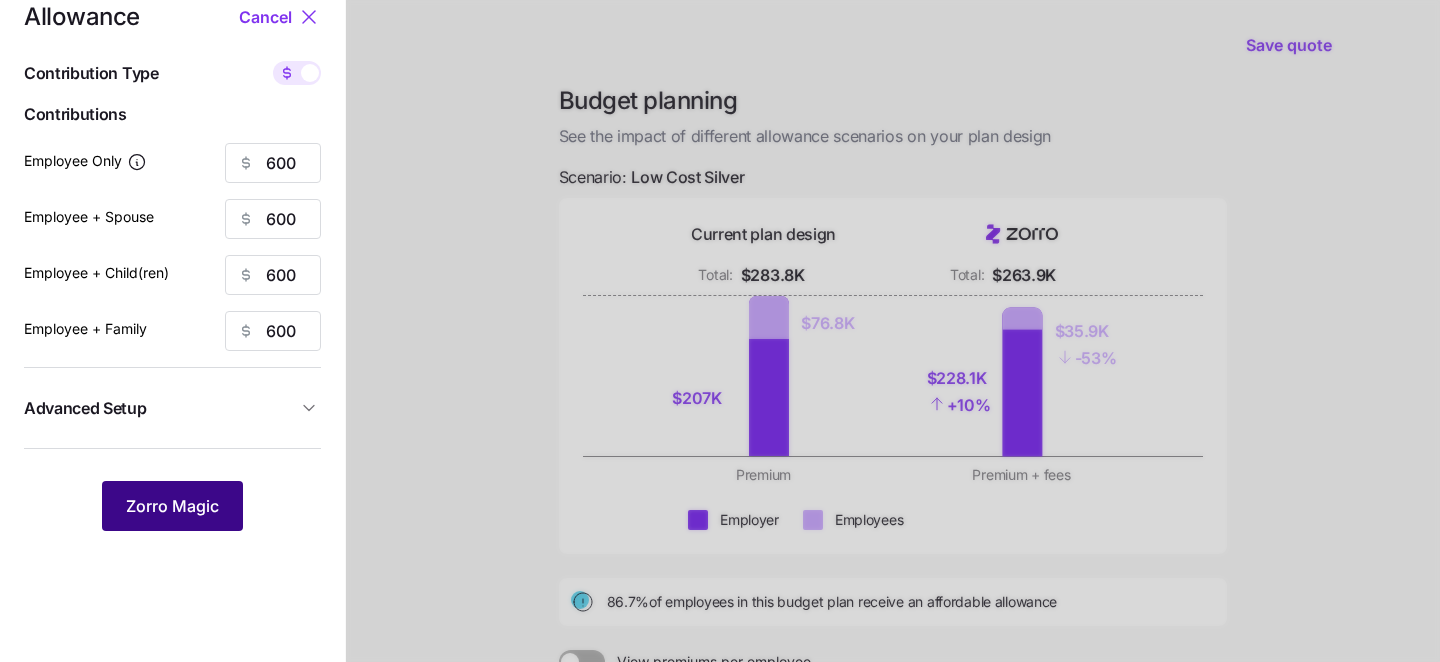 click on "Zorro Magic" at bounding box center [172, 506] 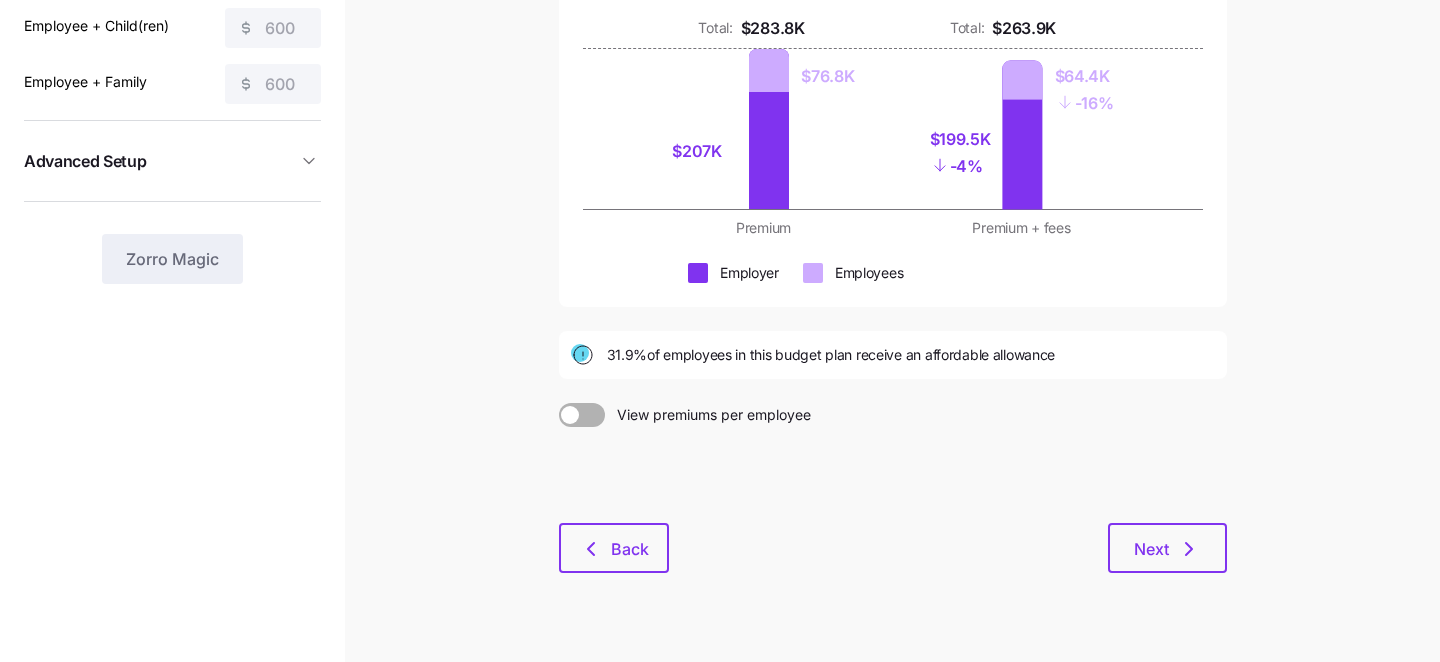 scroll, scrollTop: 284, scrollLeft: 0, axis: vertical 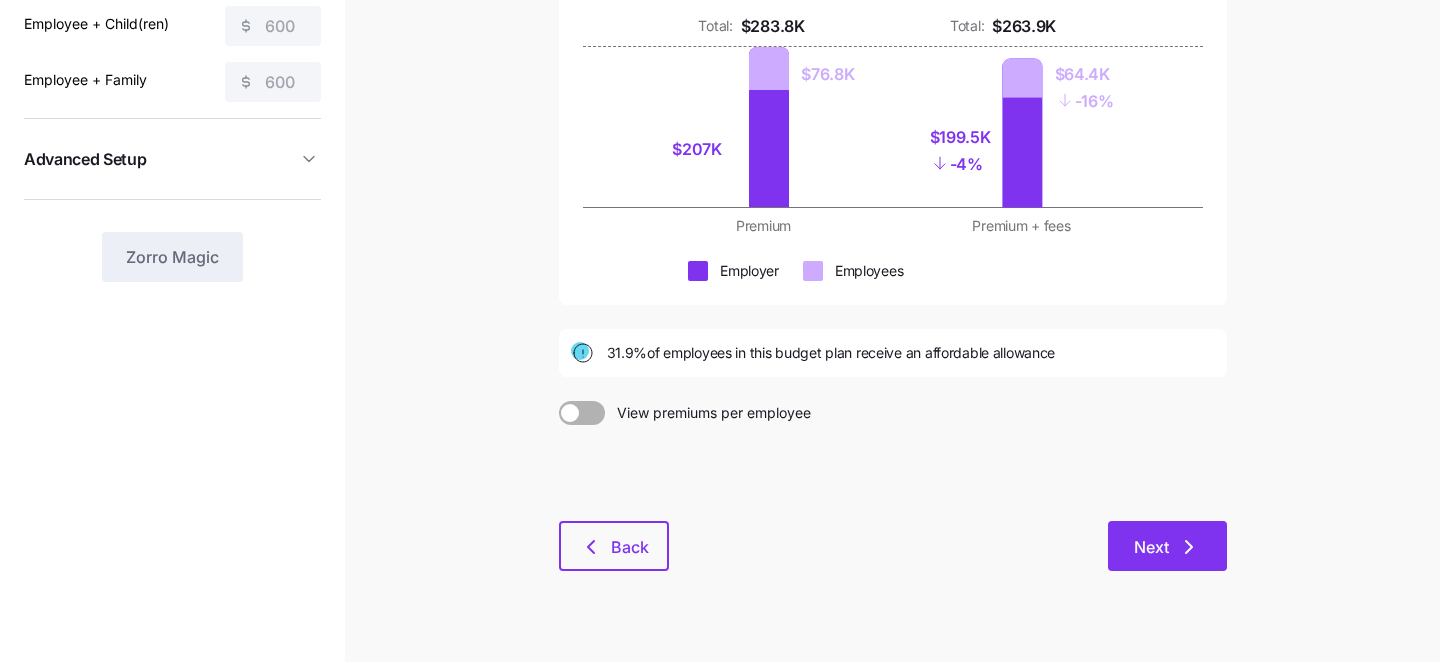 click on "Next" at bounding box center (1167, 546) 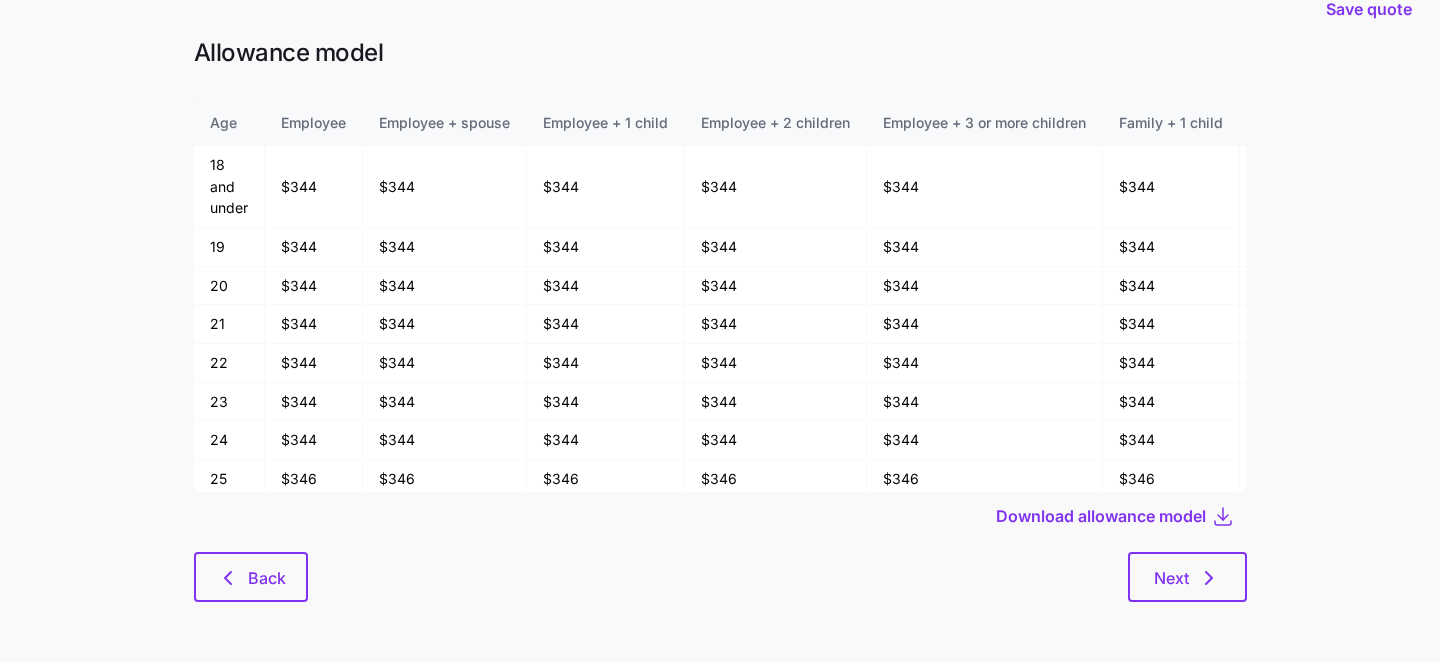 scroll, scrollTop: 0, scrollLeft: 0, axis: both 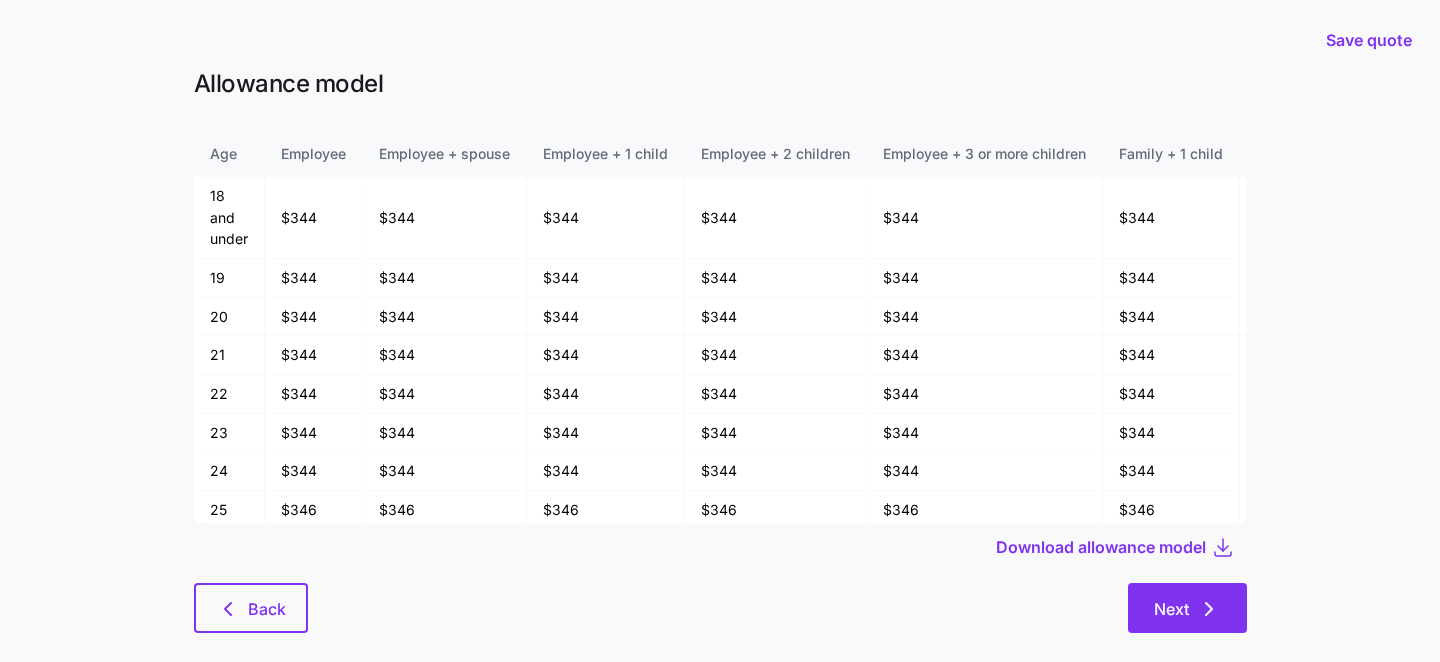 click on "Next" at bounding box center [1171, 609] 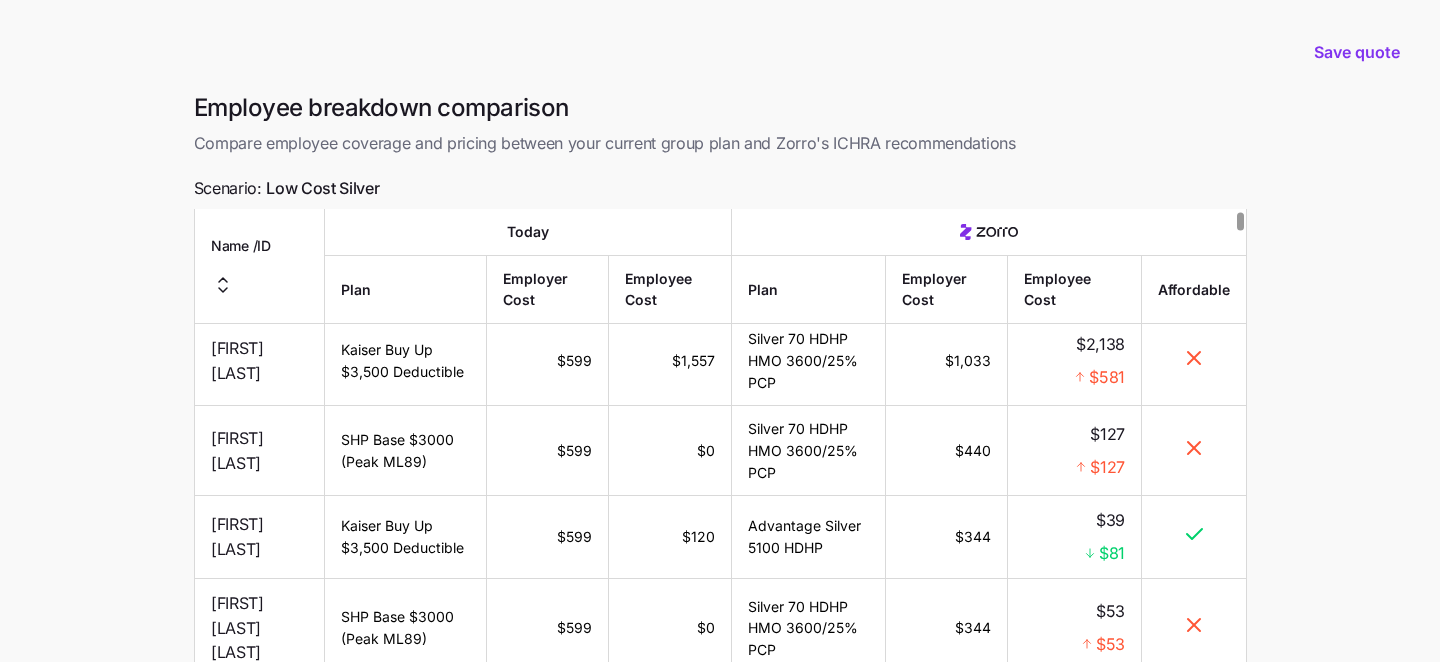 scroll, scrollTop: 101, scrollLeft: 0, axis: vertical 